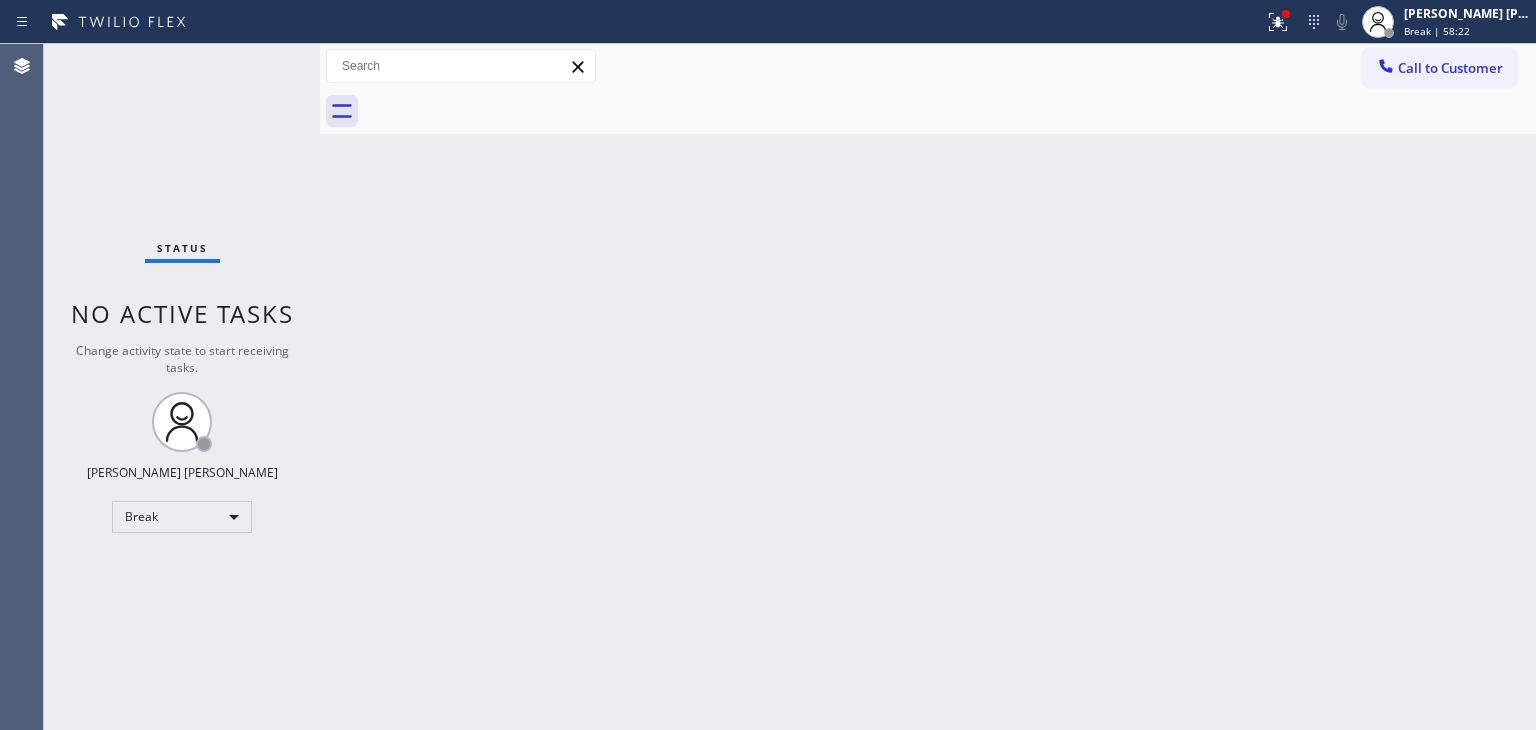 scroll, scrollTop: 0, scrollLeft: 0, axis: both 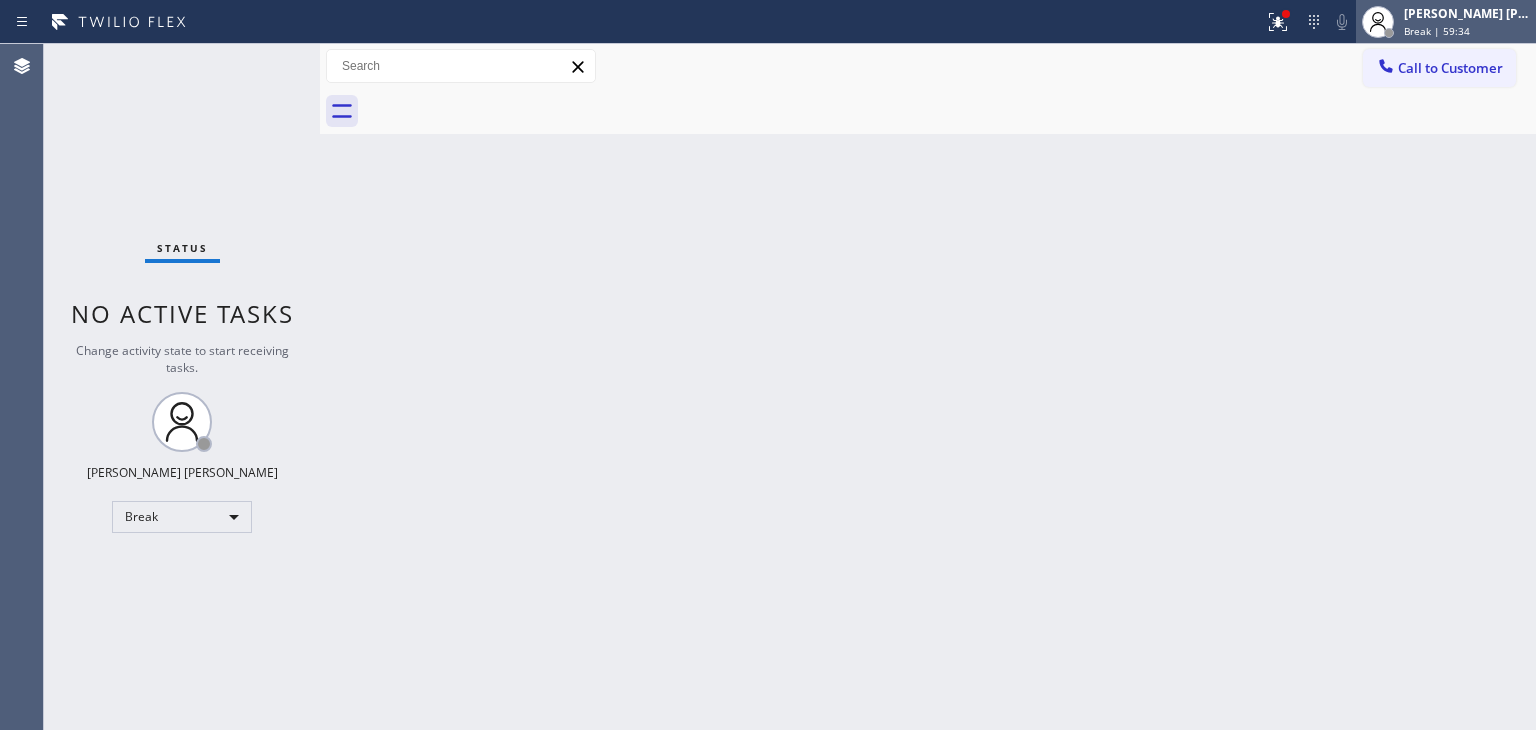 click on "[PERSON_NAME] [PERSON_NAME]" at bounding box center (1467, 13) 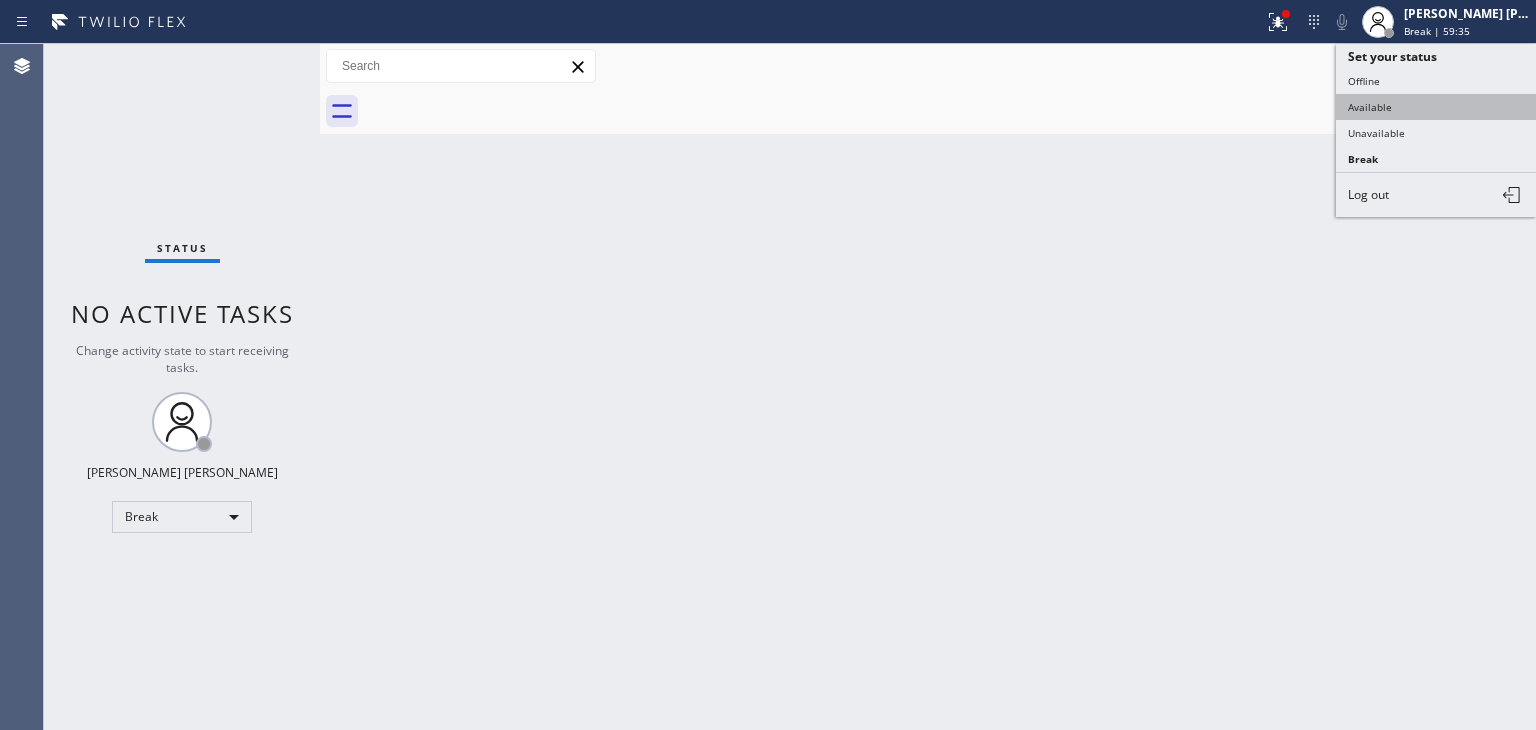 click on "Available" at bounding box center [1436, 107] 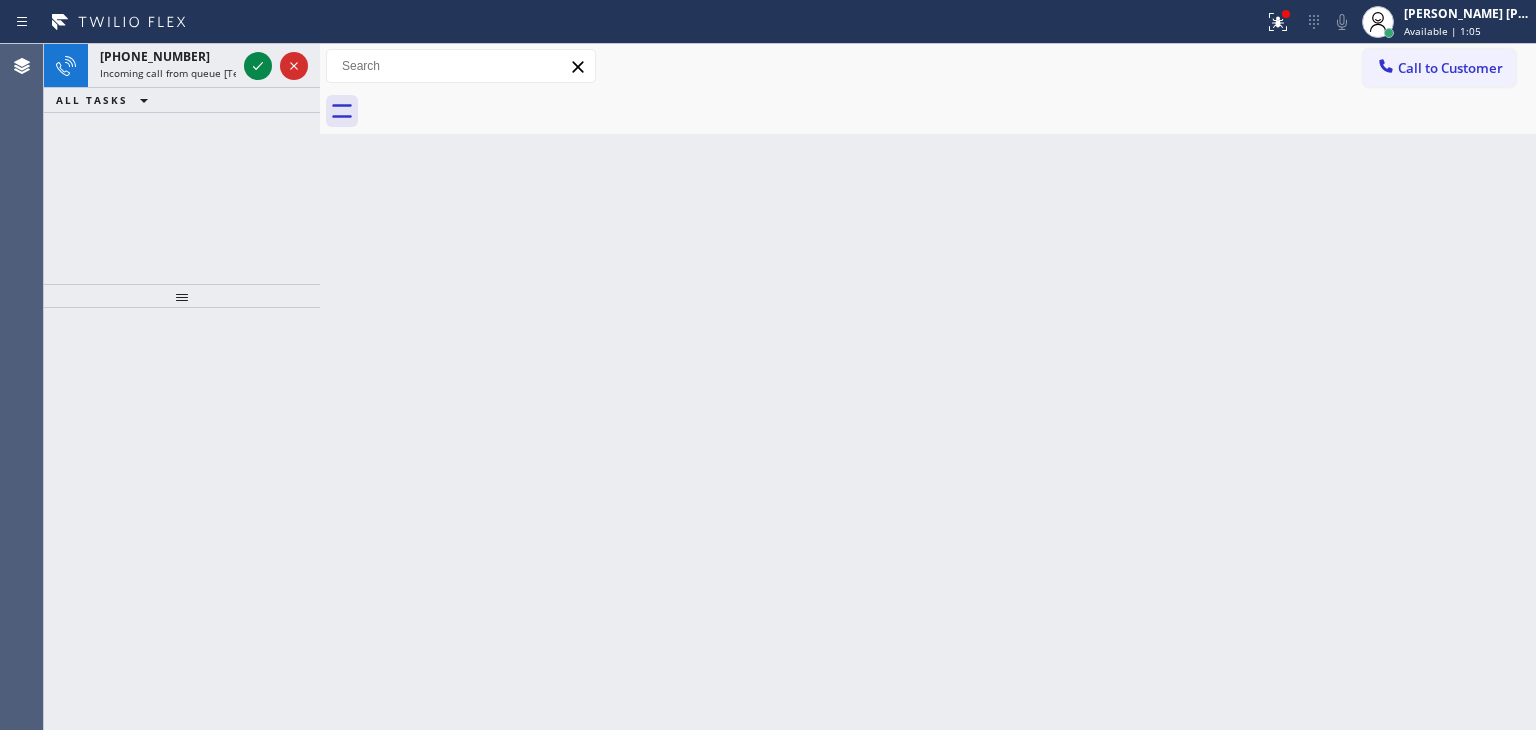 drag, startPoint x: 264, startPoint y: 60, endPoint x: 299, endPoint y: 295, distance: 237.59209 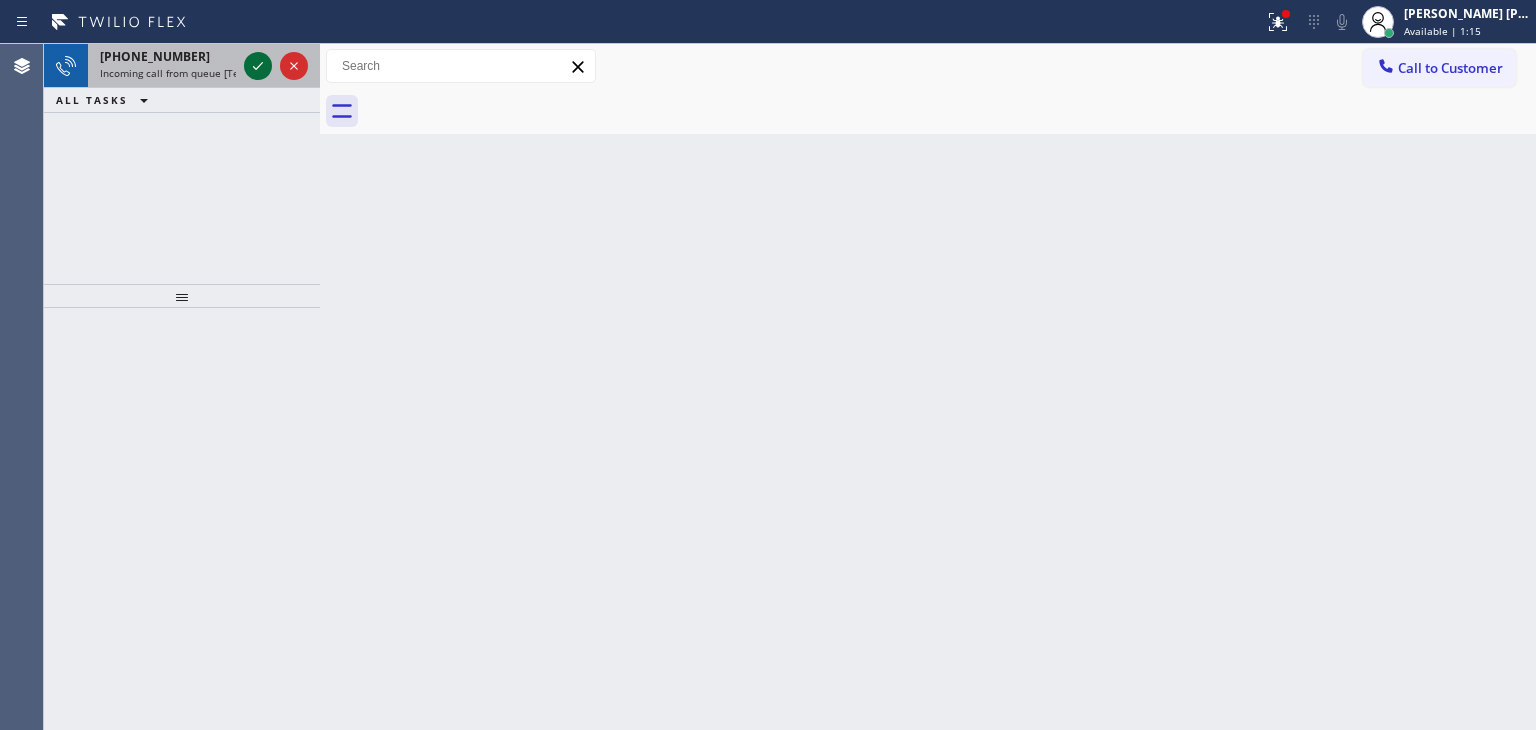 click 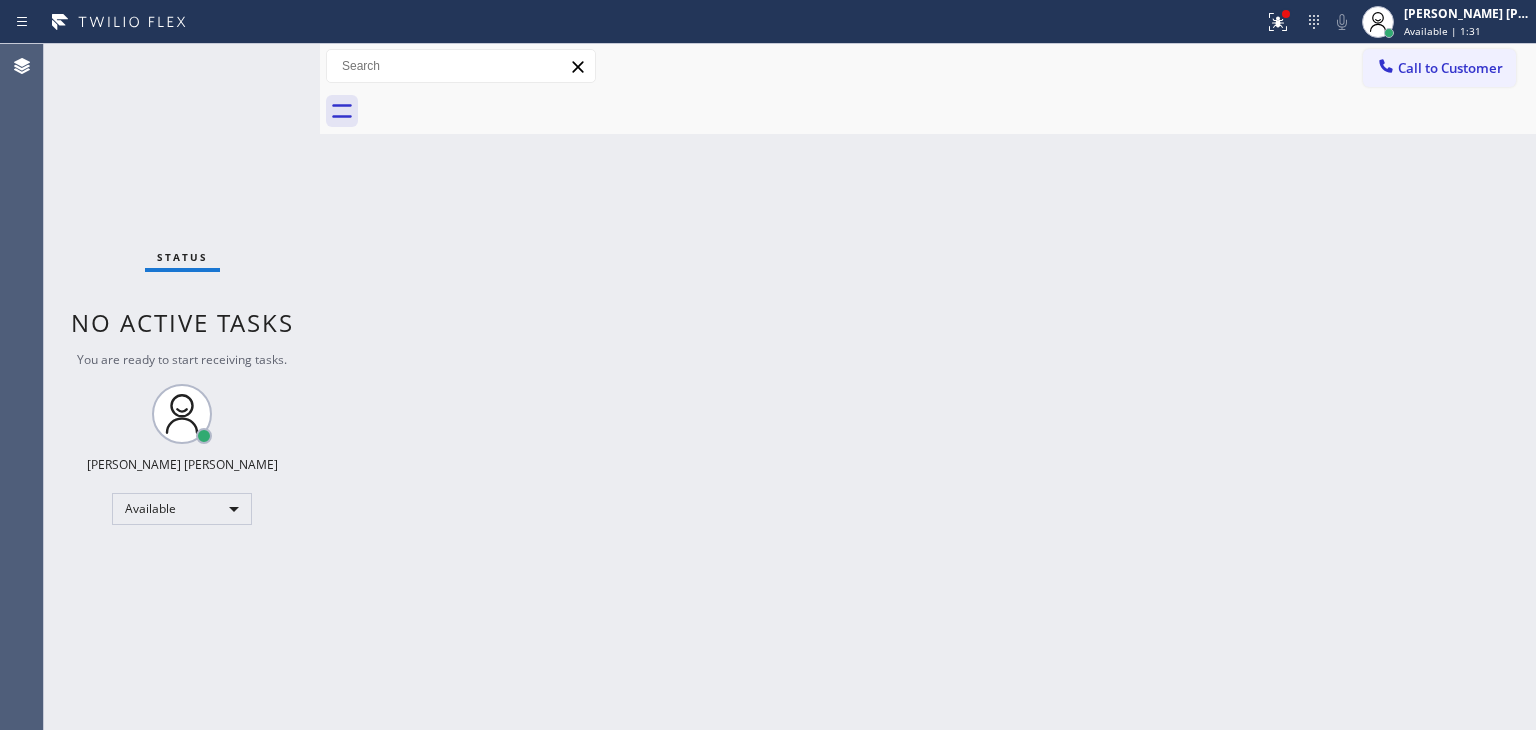 click on "Status   No active tasks     You are ready to start receiving tasks.   [PERSON_NAME] [PERSON_NAME] Available" at bounding box center [182, 387] 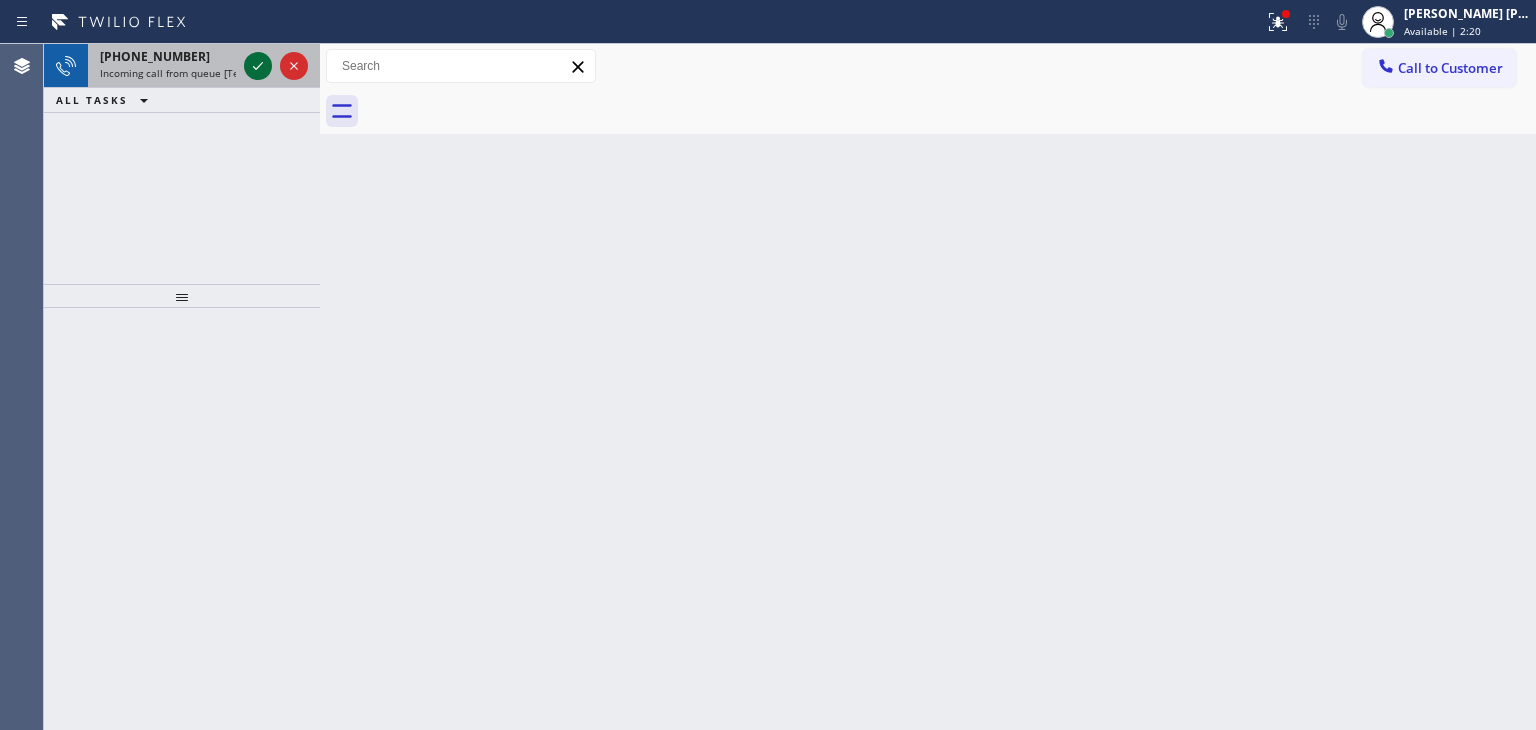 click 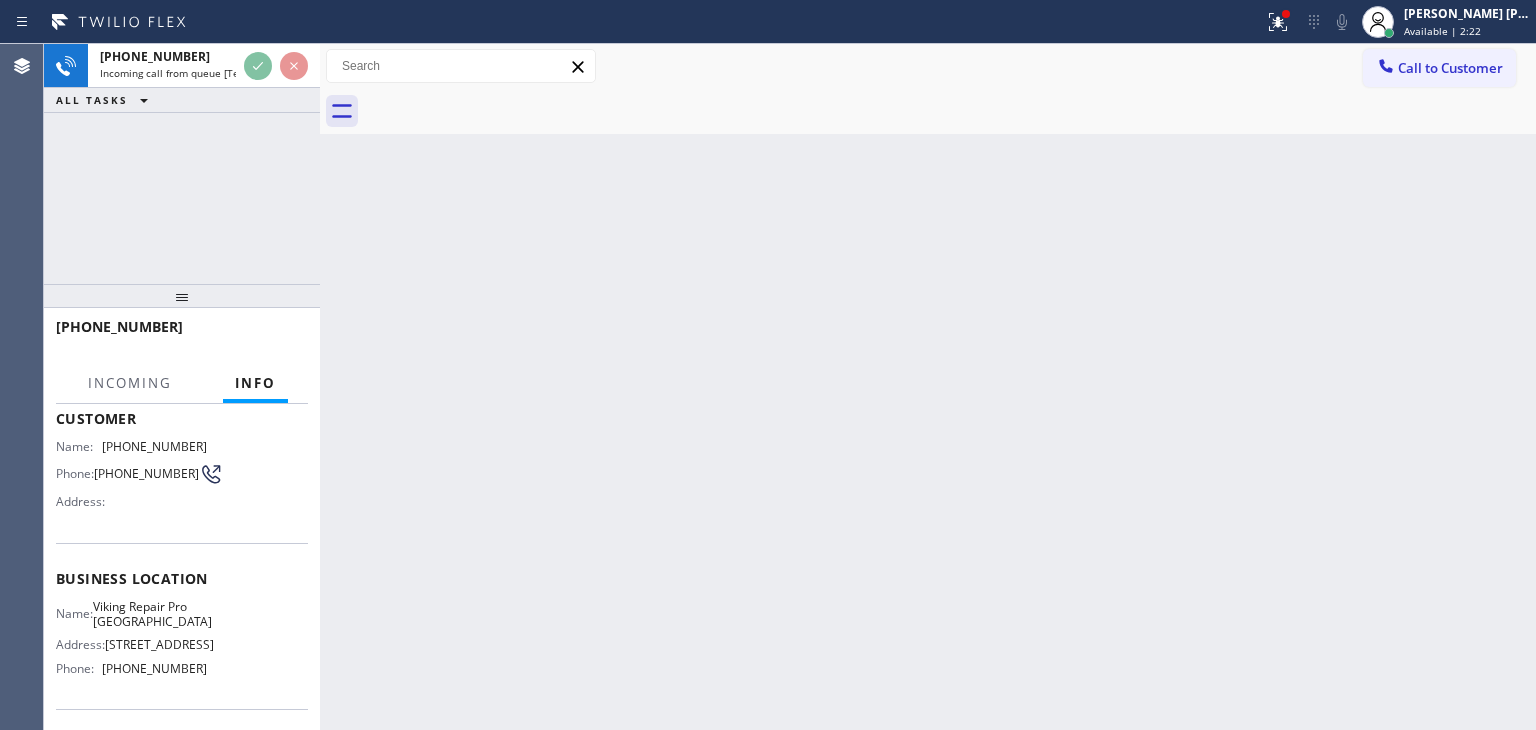 scroll, scrollTop: 200, scrollLeft: 0, axis: vertical 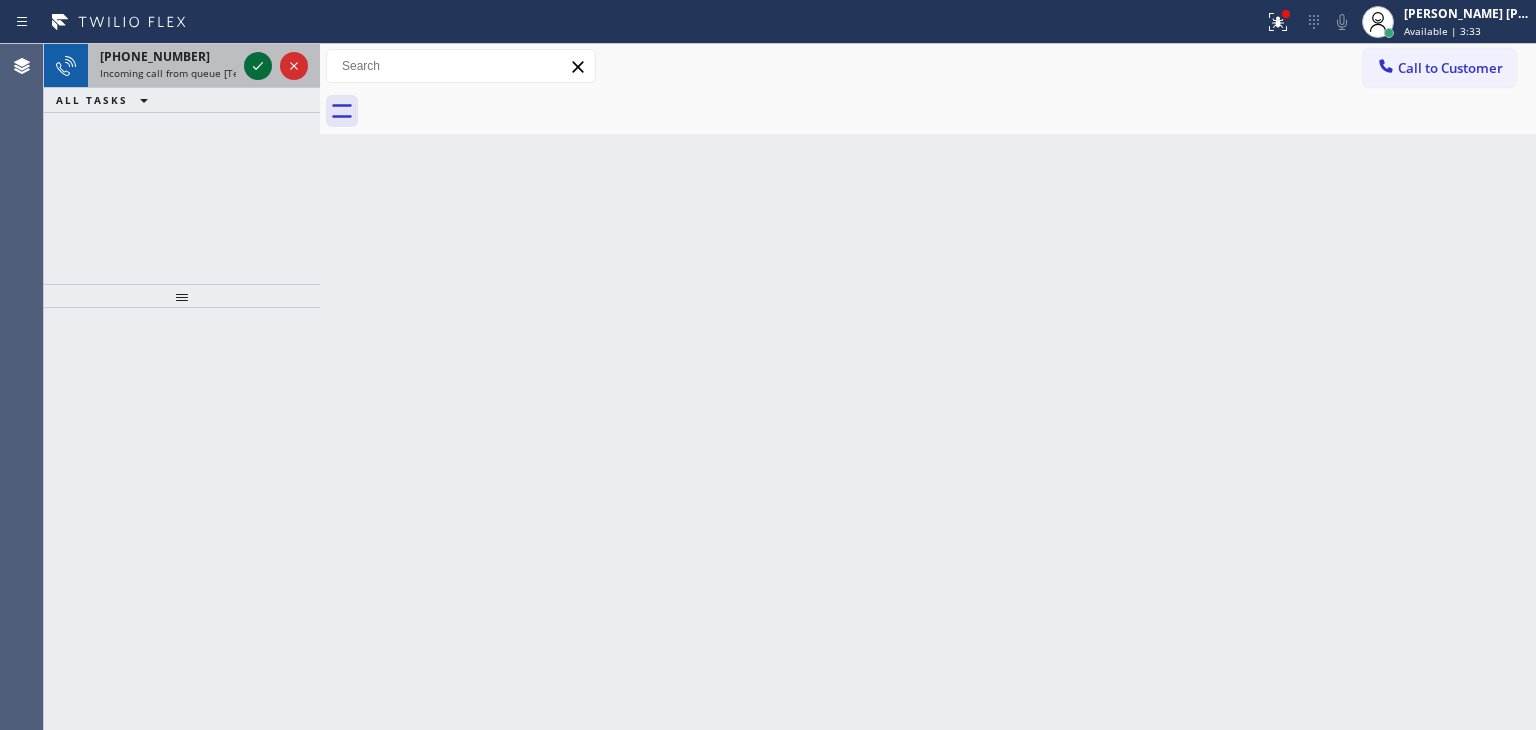 click 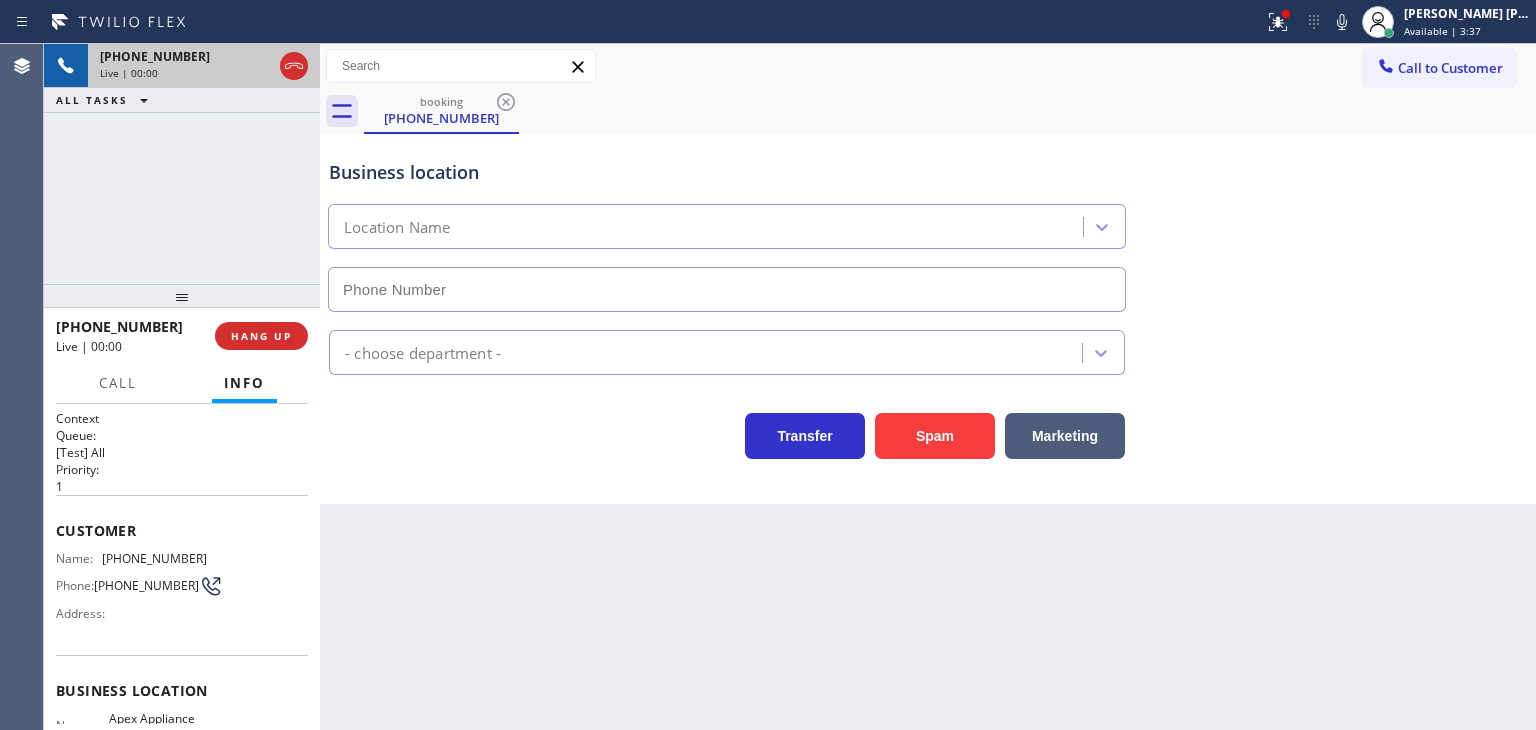 type on "[PHONE_NUMBER]" 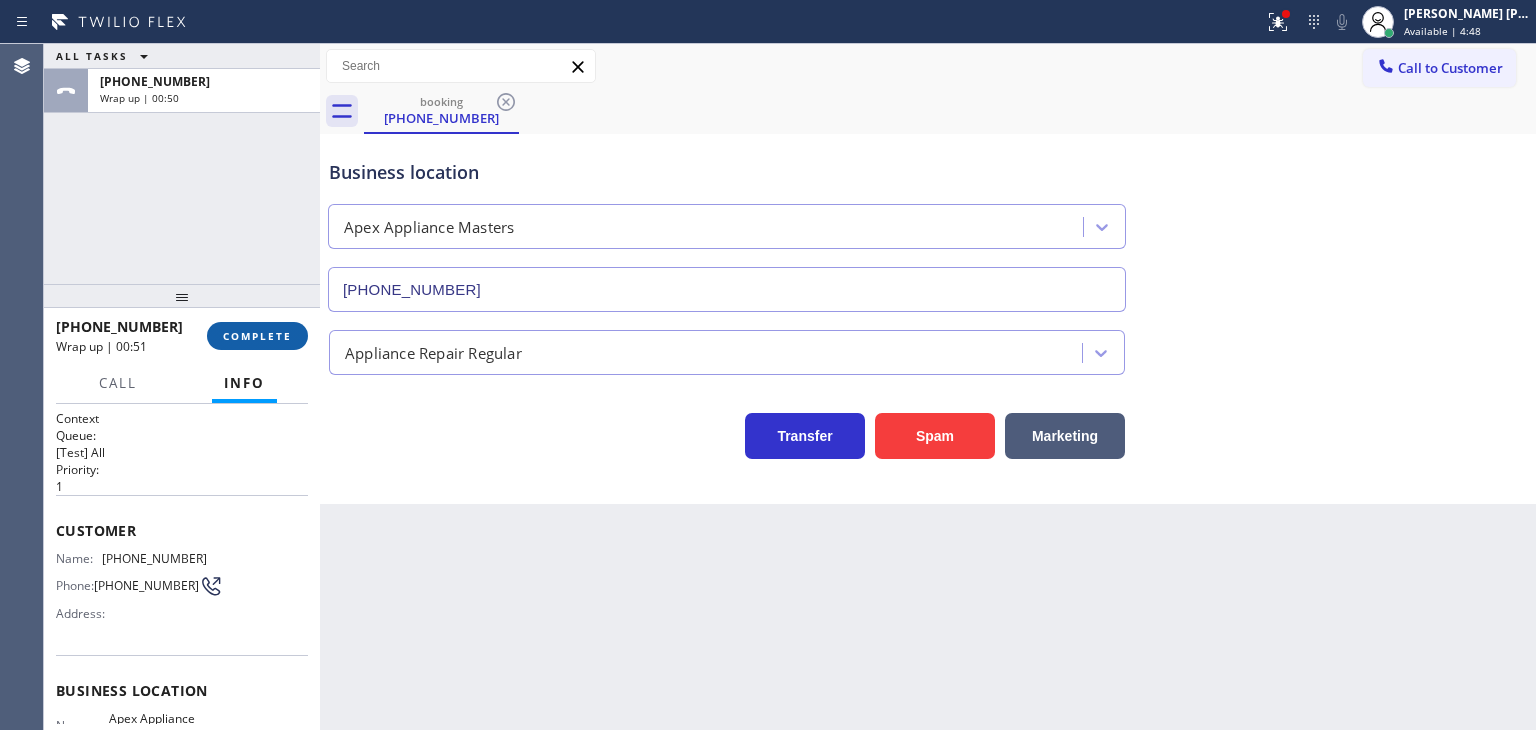 drag, startPoint x: 246, startPoint y: 351, endPoint x: 248, endPoint y: 341, distance: 10.198039 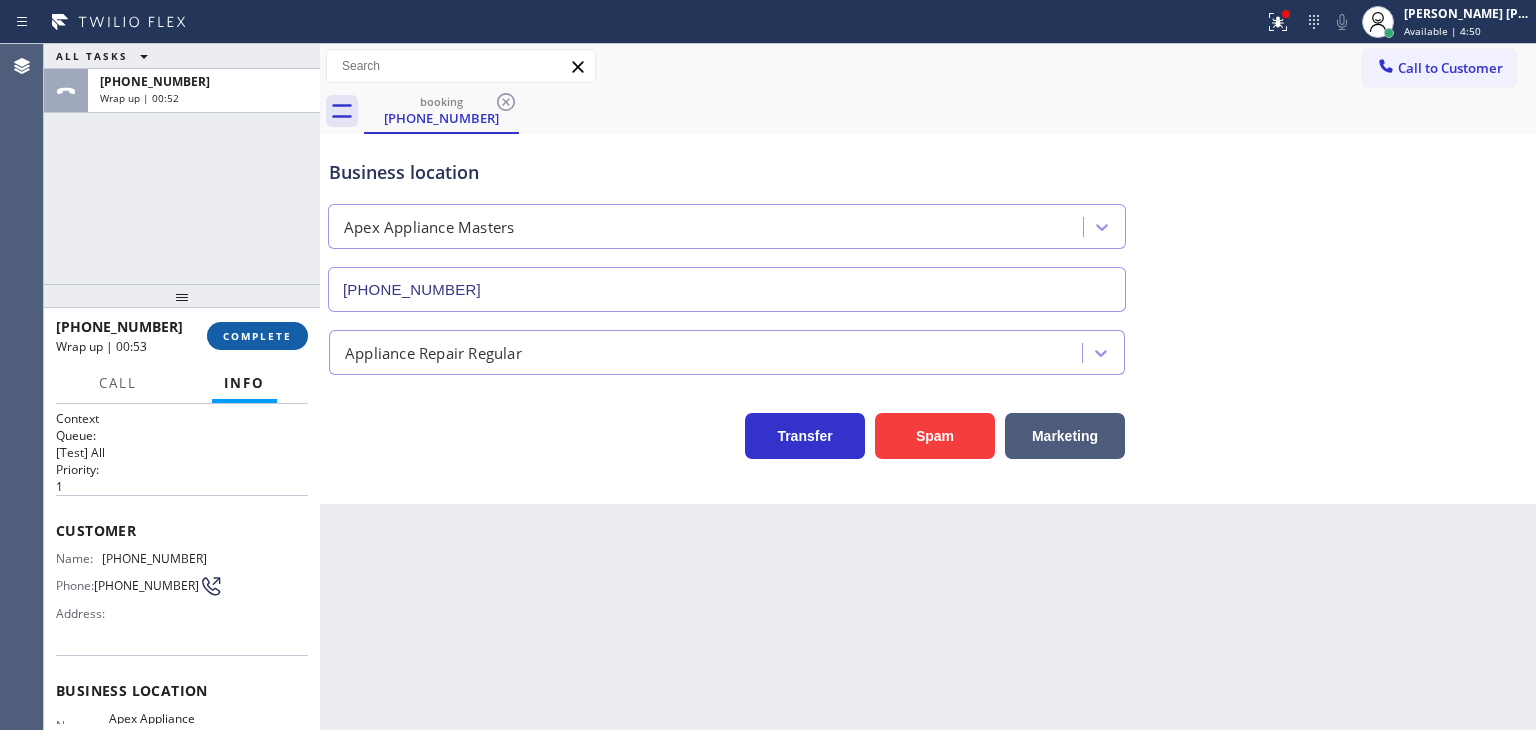 click on "COMPLETE" at bounding box center (257, 336) 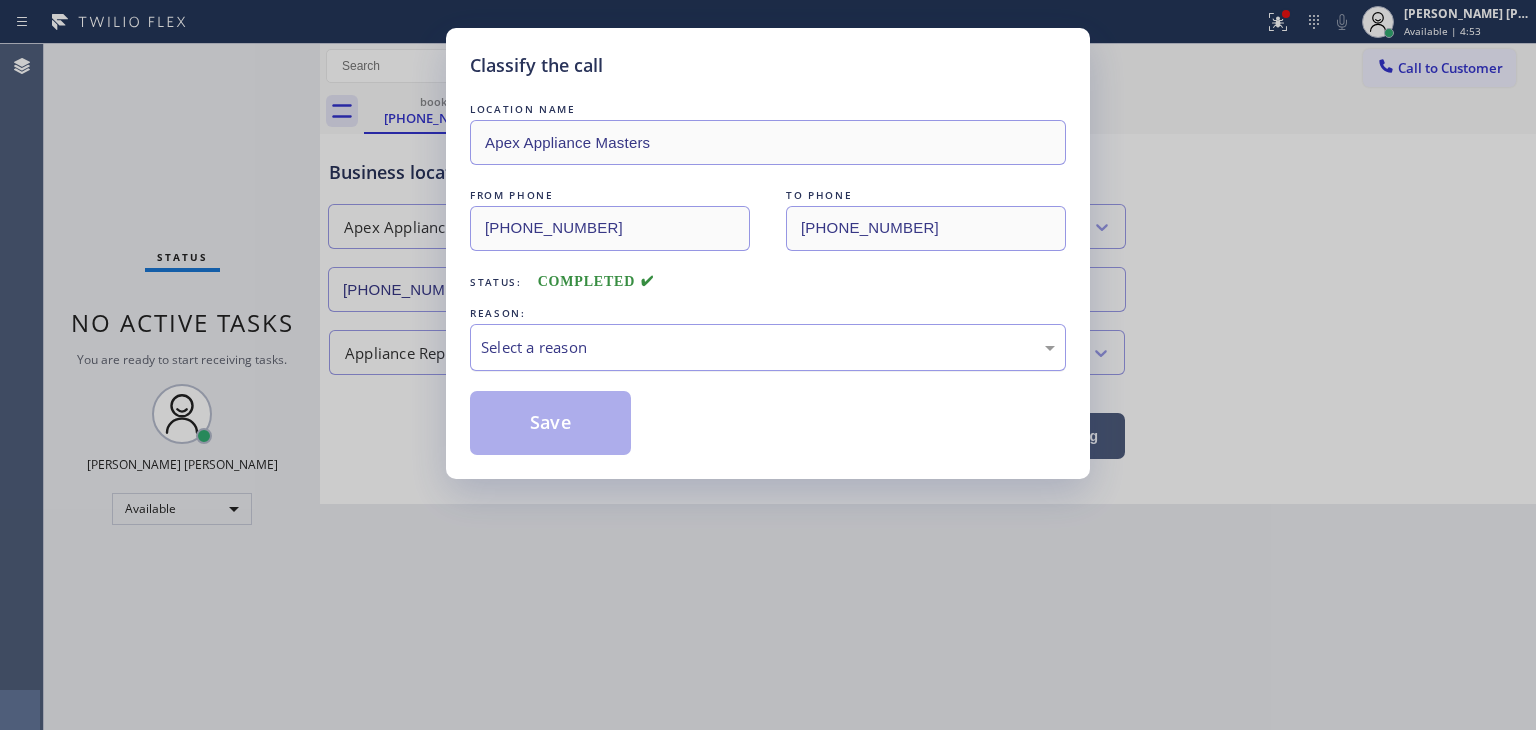 click on "Select a reason" at bounding box center (768, 347) 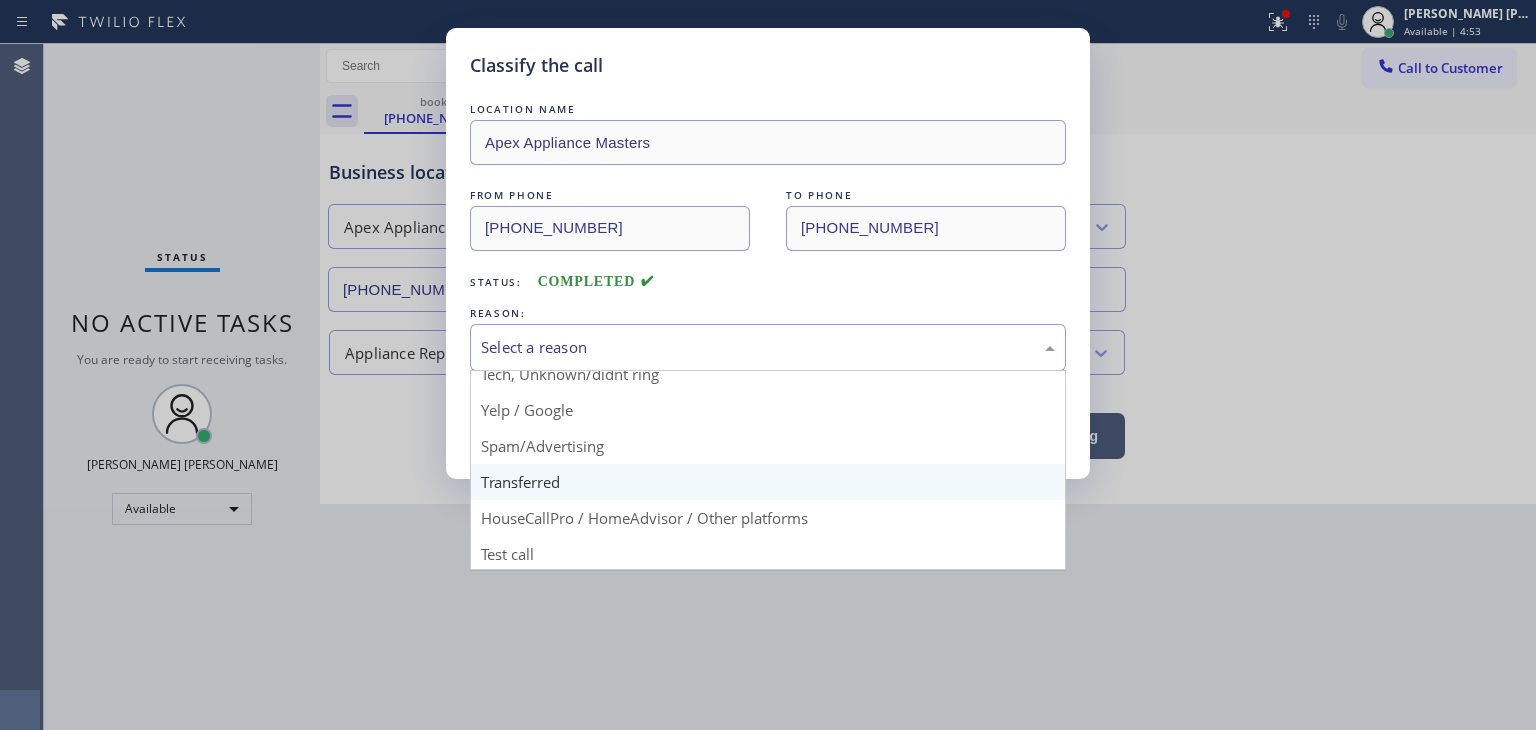 scroll, scrollTop: 125, scrollLeft: 0, axis: vertical 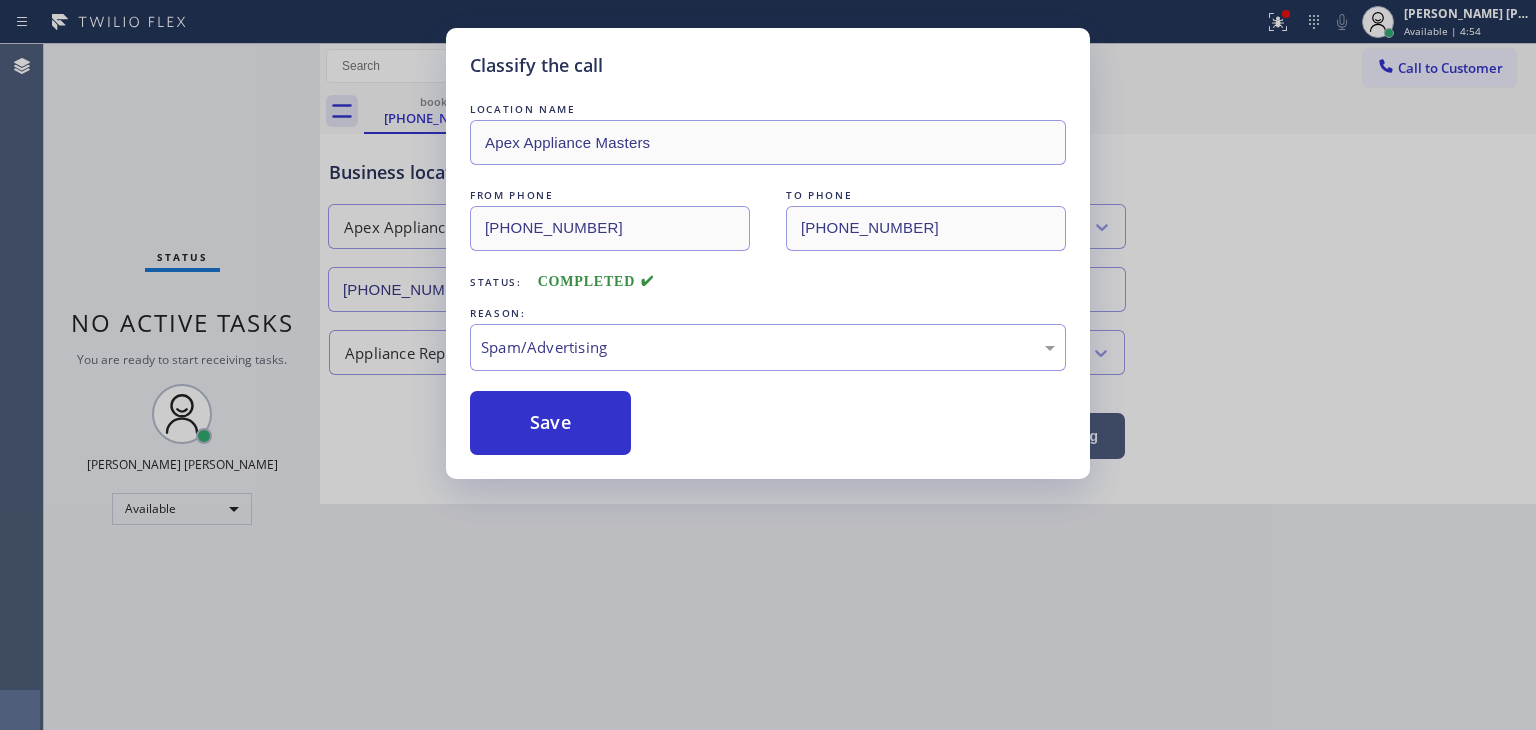 click on "Save" at bounding box center [550, 423] 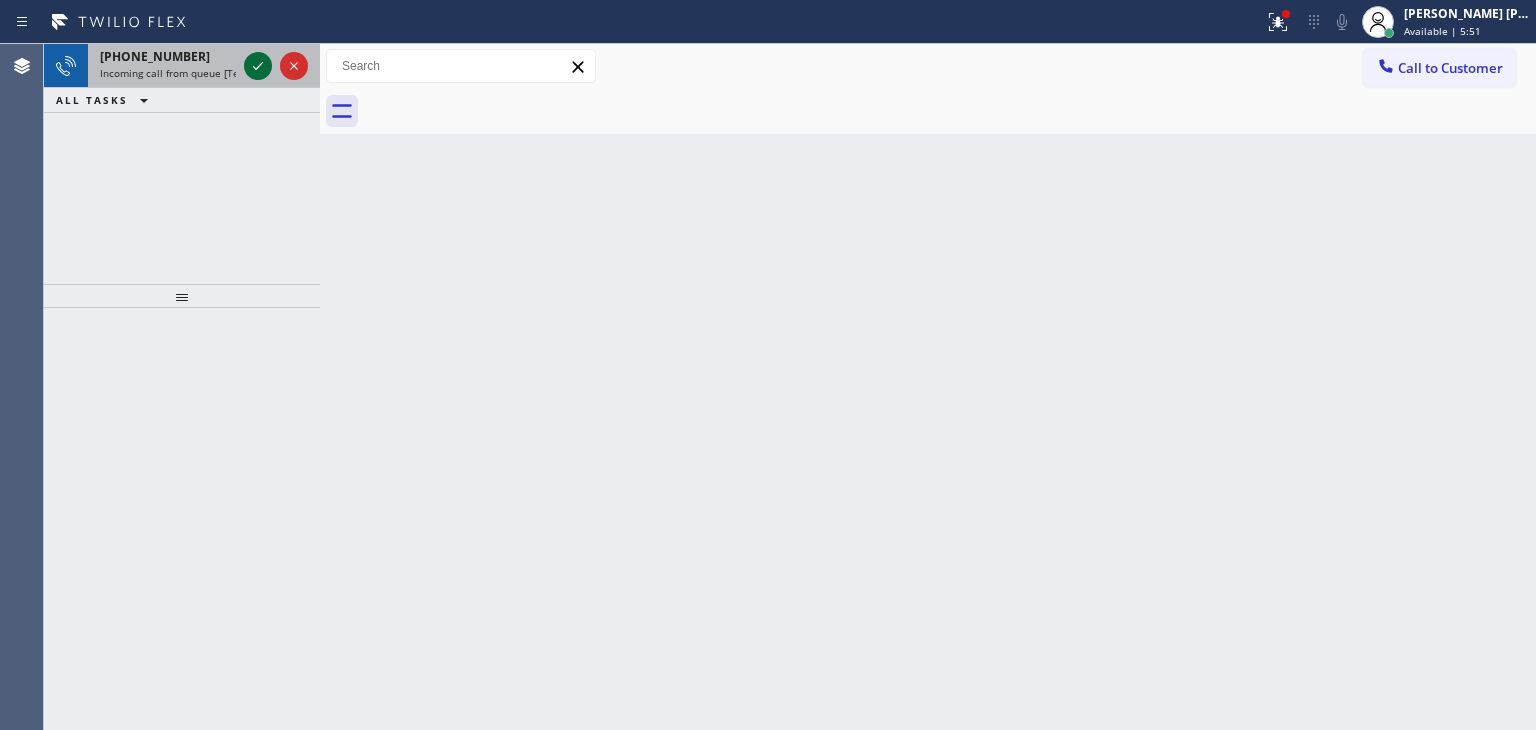click 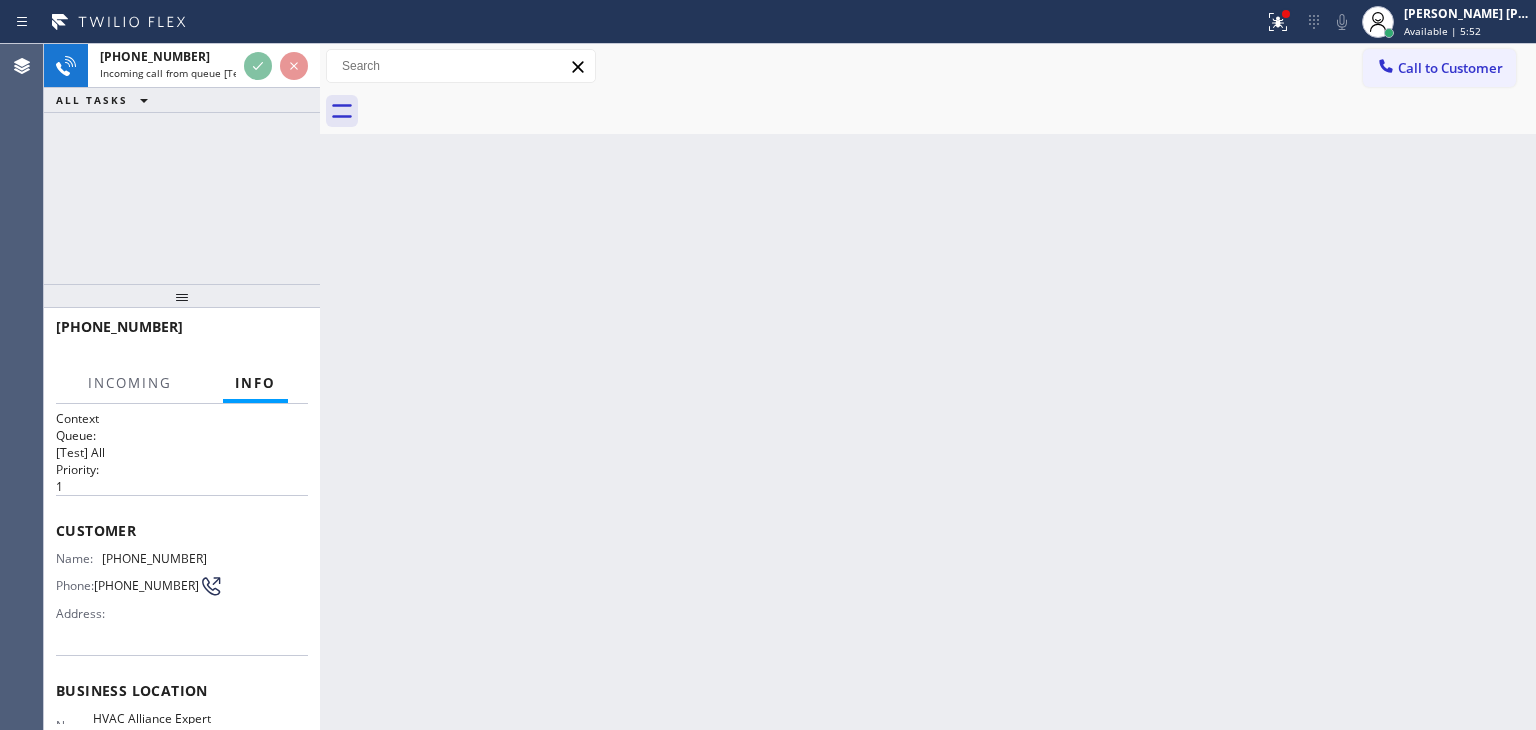 scroll, scrollTop: 100, scrollLeft: 0, axis: vertical 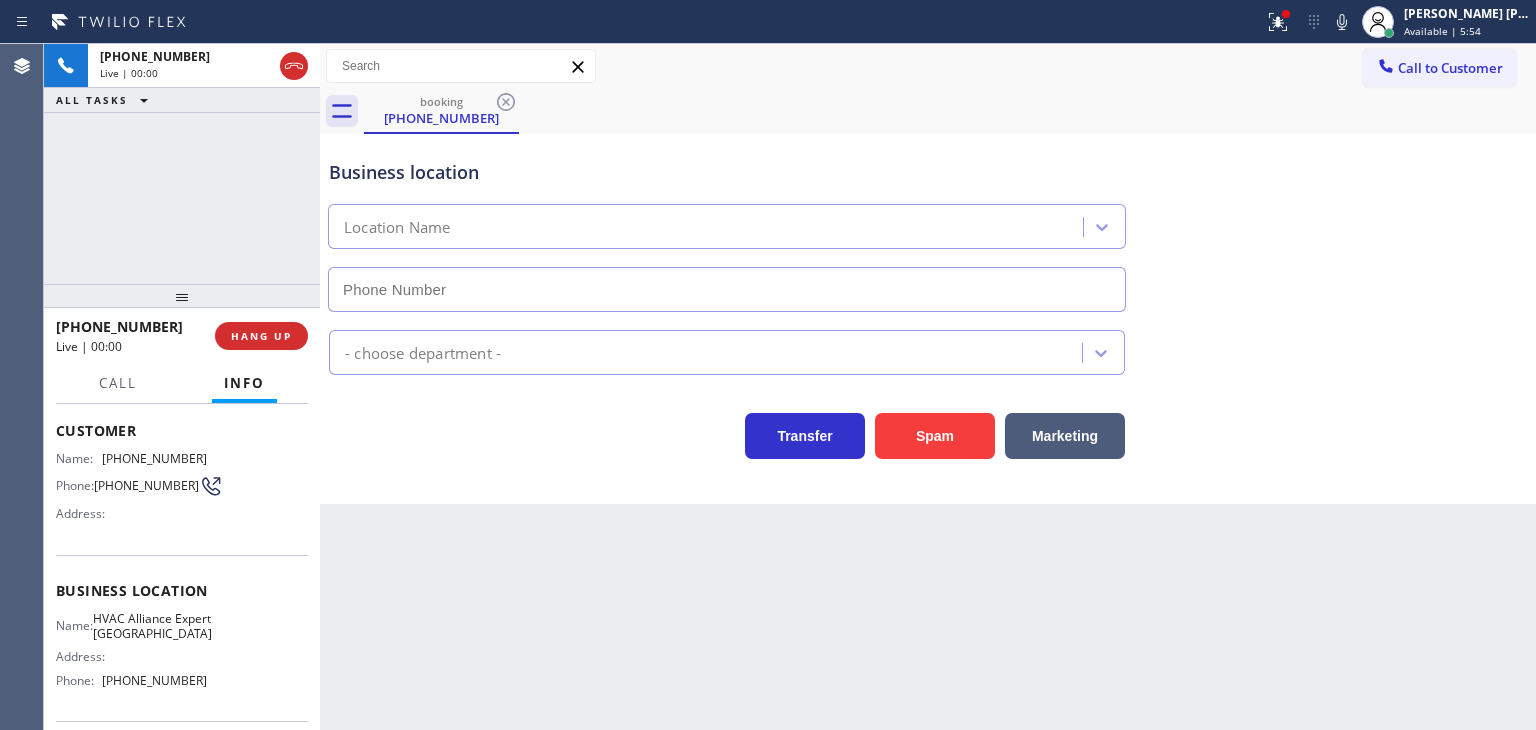 type on "[PHONE_NUMBER]" 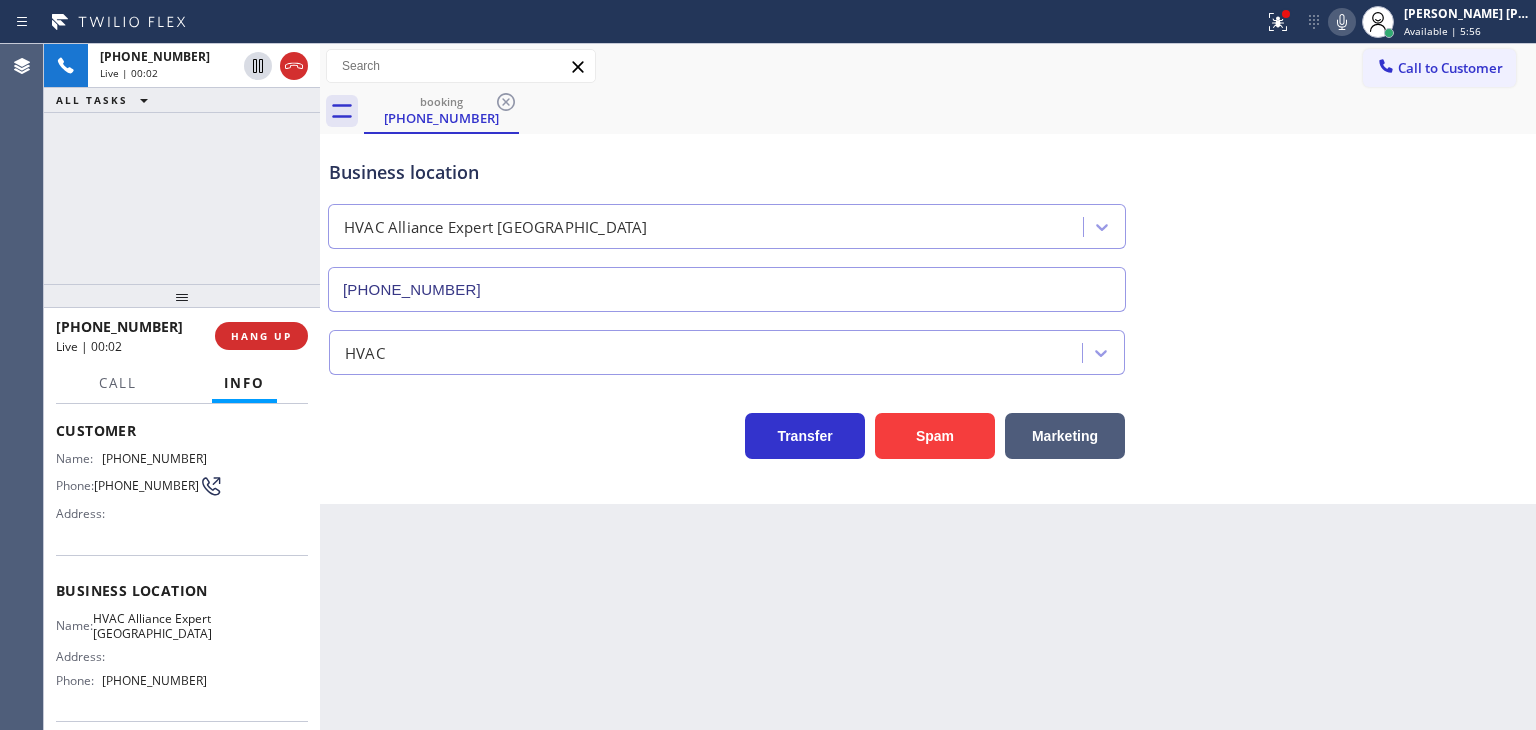 click 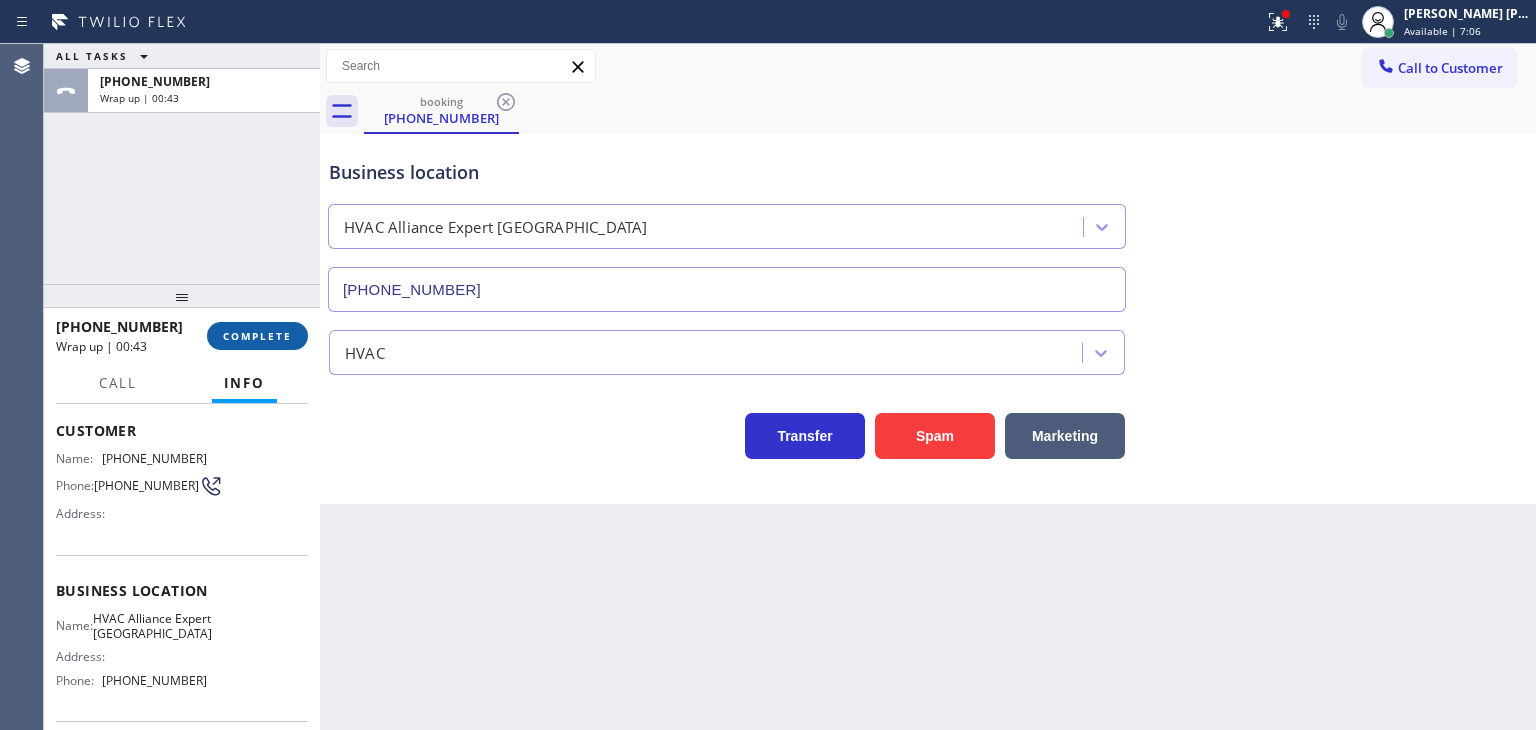 click on "COMPLETE" at bounding box center (257, 336) 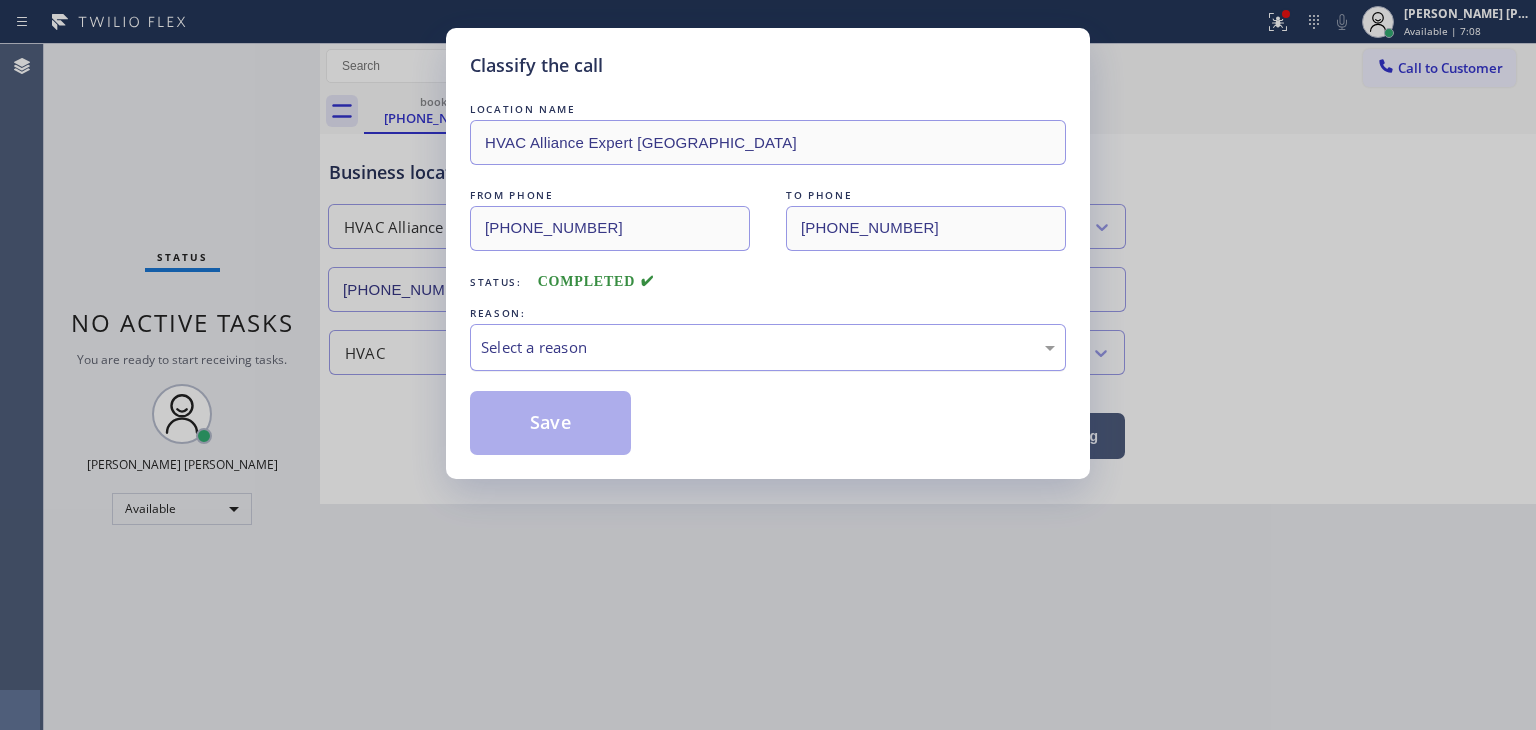 click on "Select a reason" at bounding box center (768, 347) 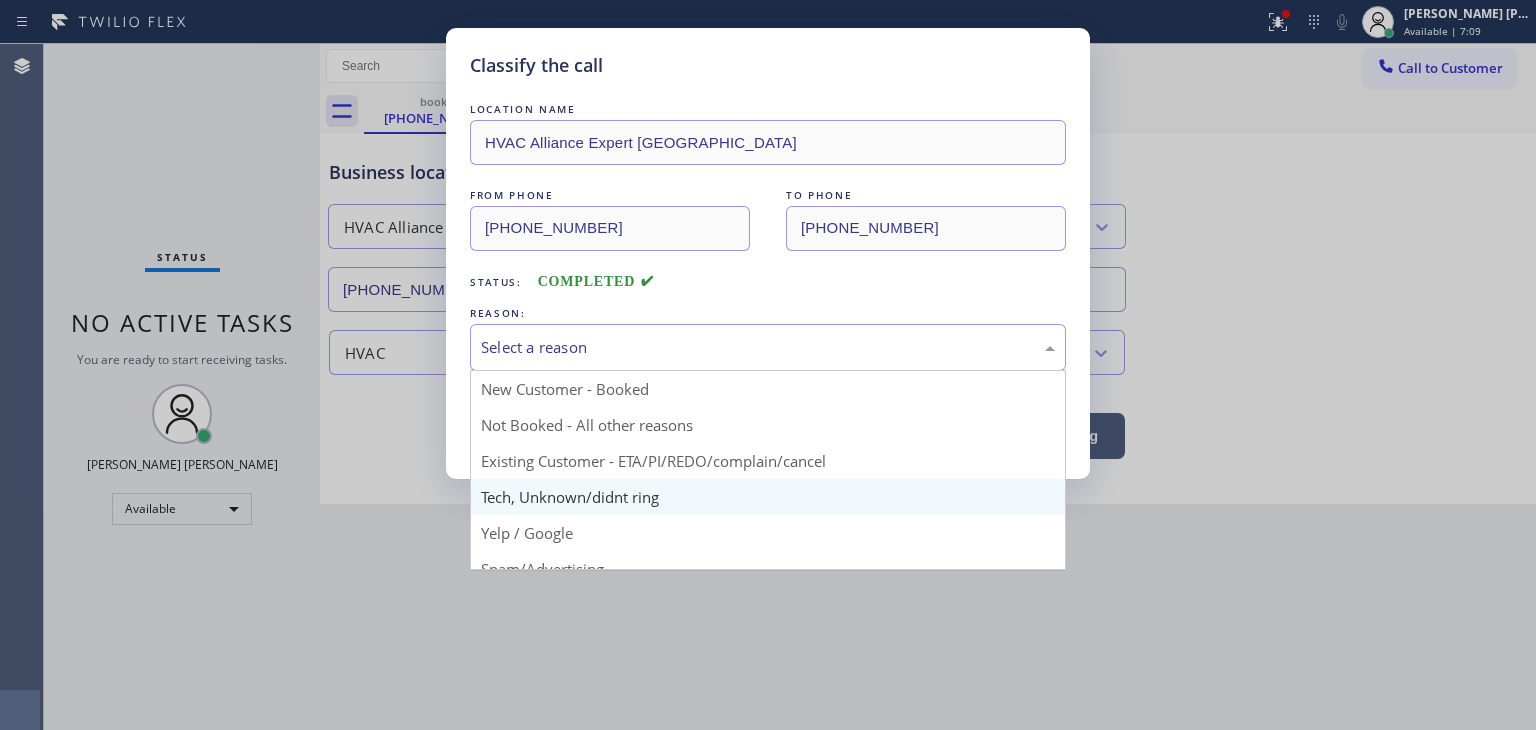 scroll, scrollTop: 100, scrollLeft: 0, axis: vertical 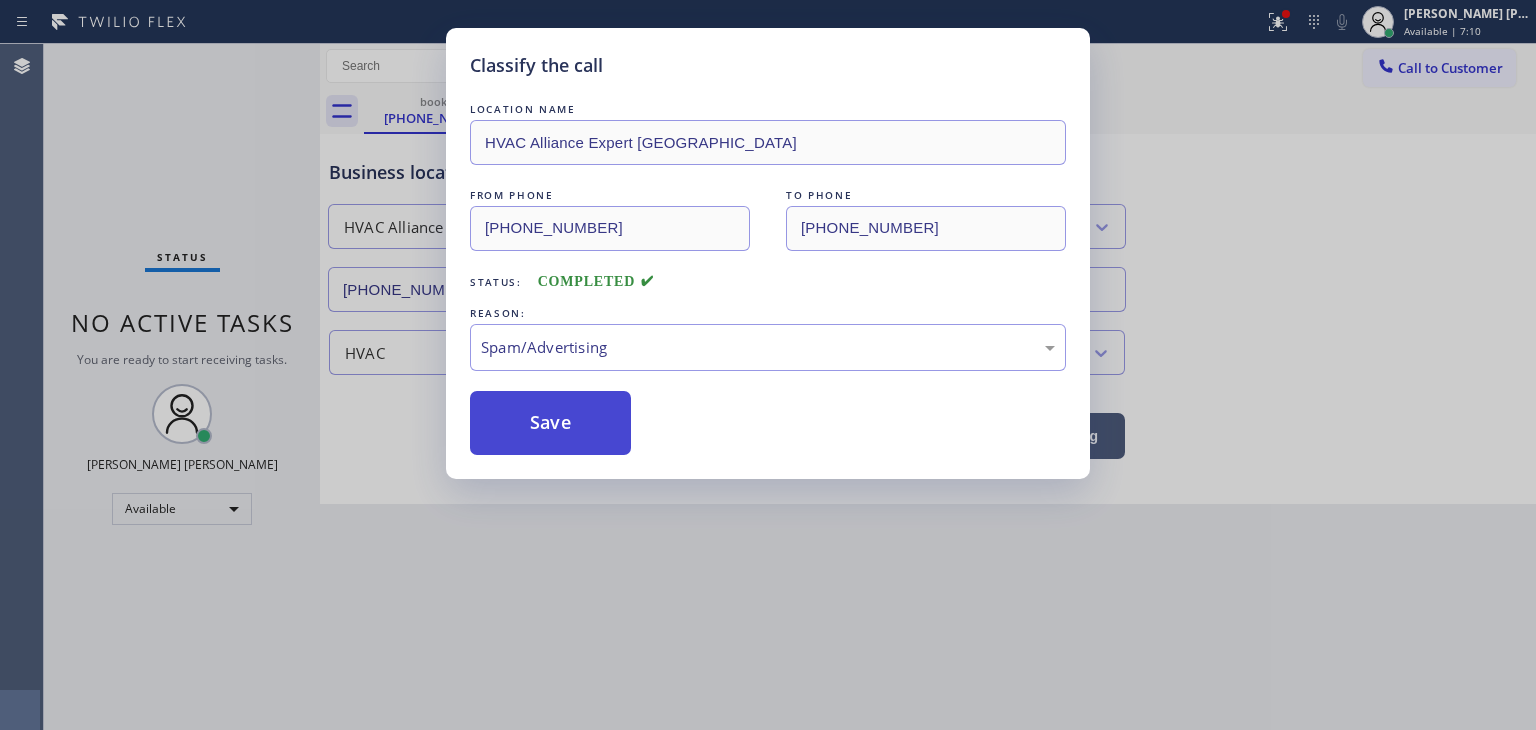 click on "Save" at bounding box center [550, 423] 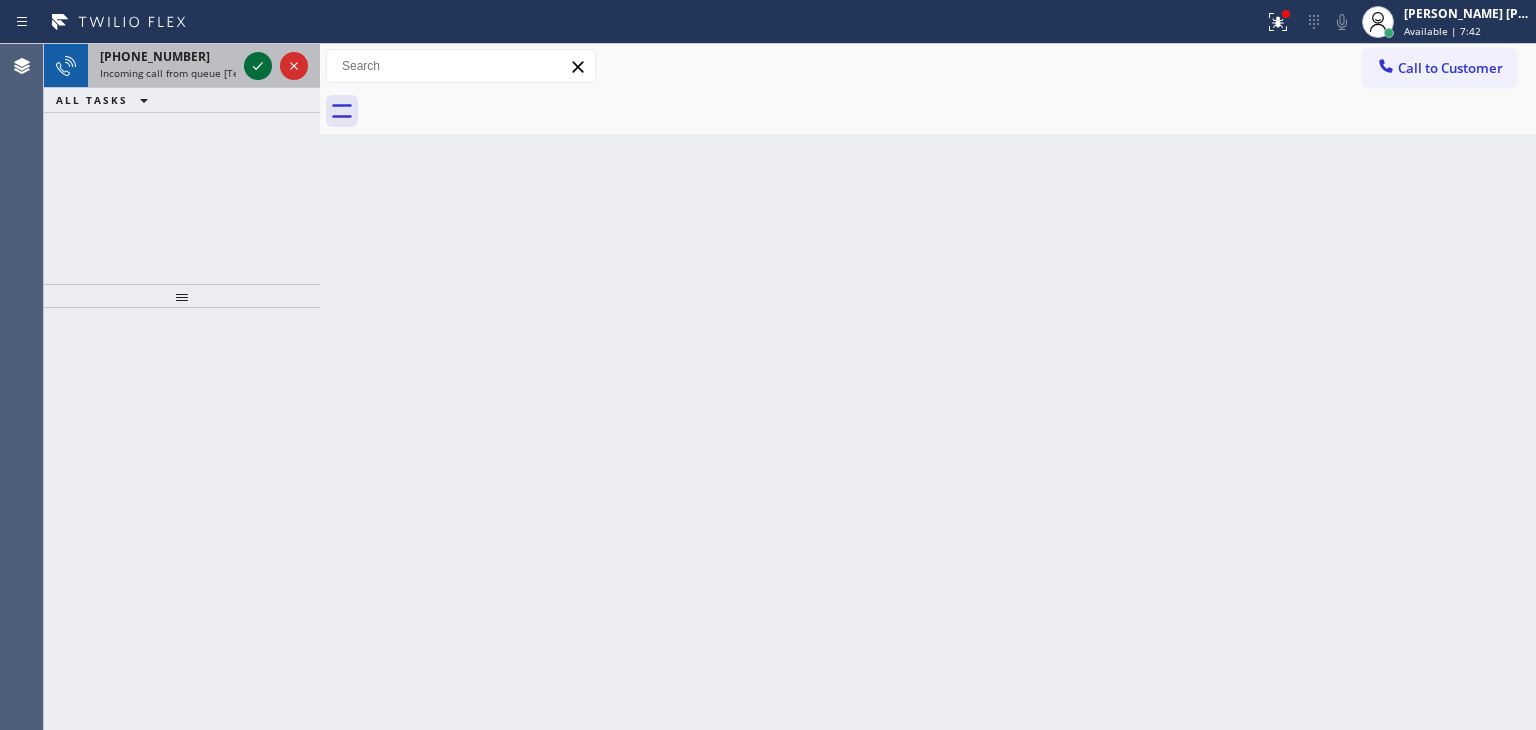 click 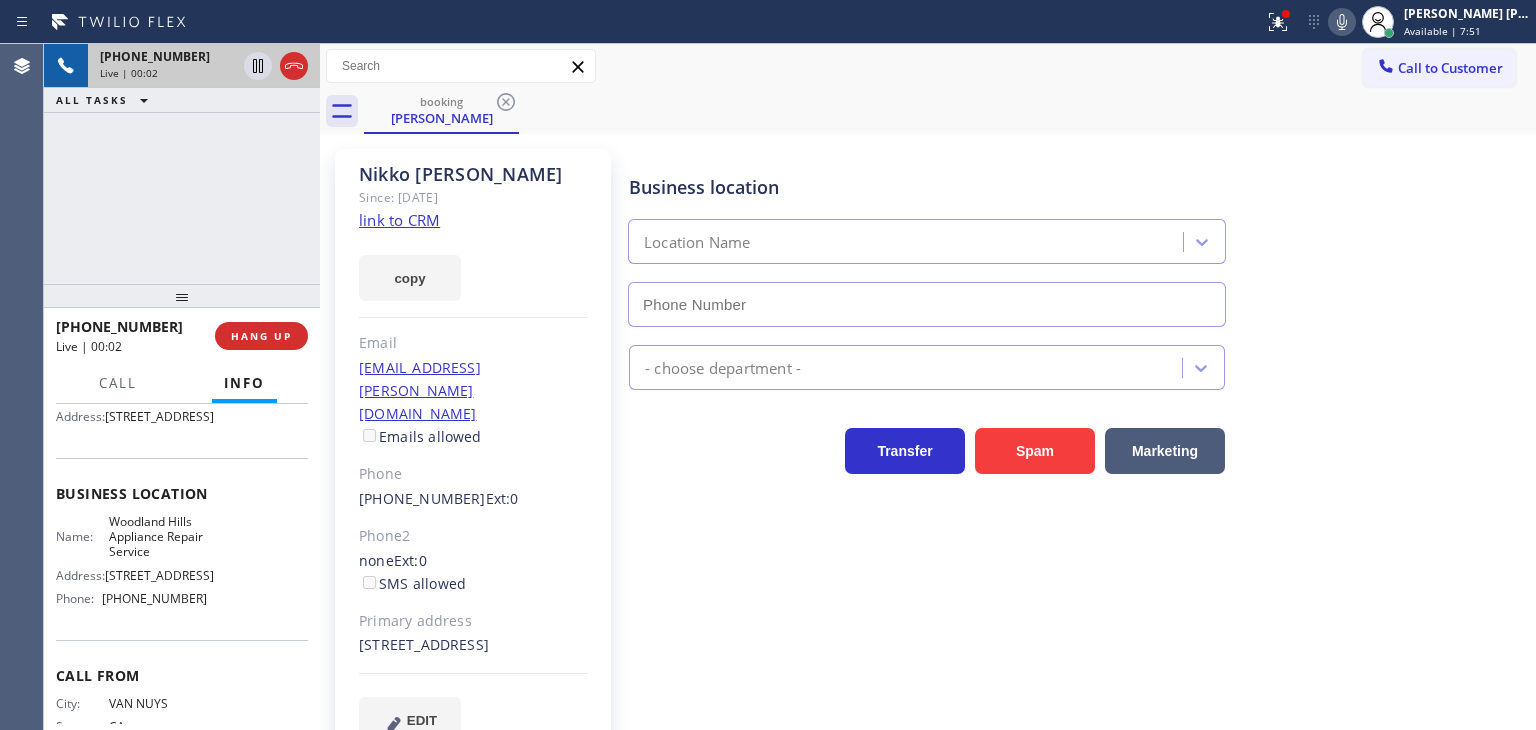 scroll, scrollTop: 200, scrollLeft: 0, axis: vertical 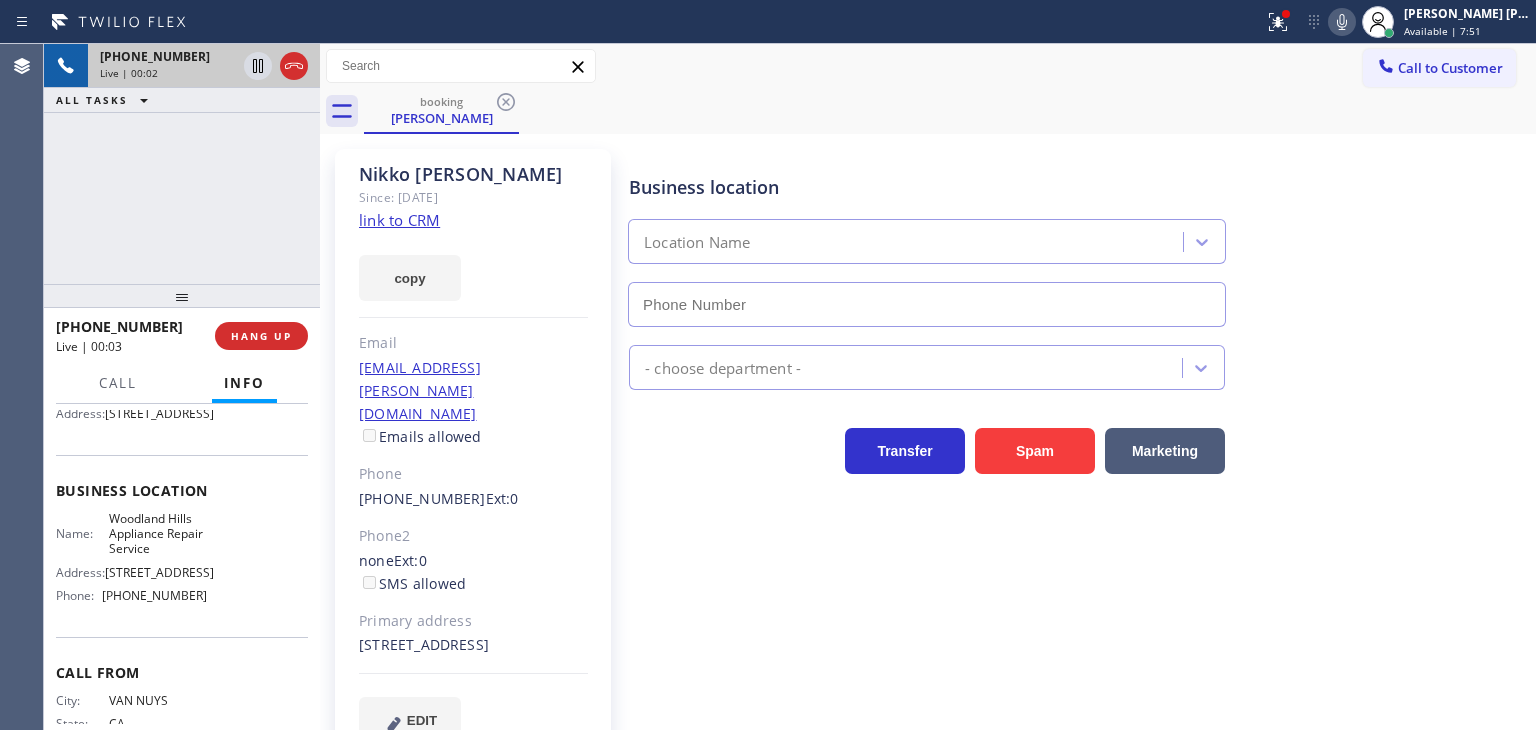 type on "[PHONE_NUMBER]" 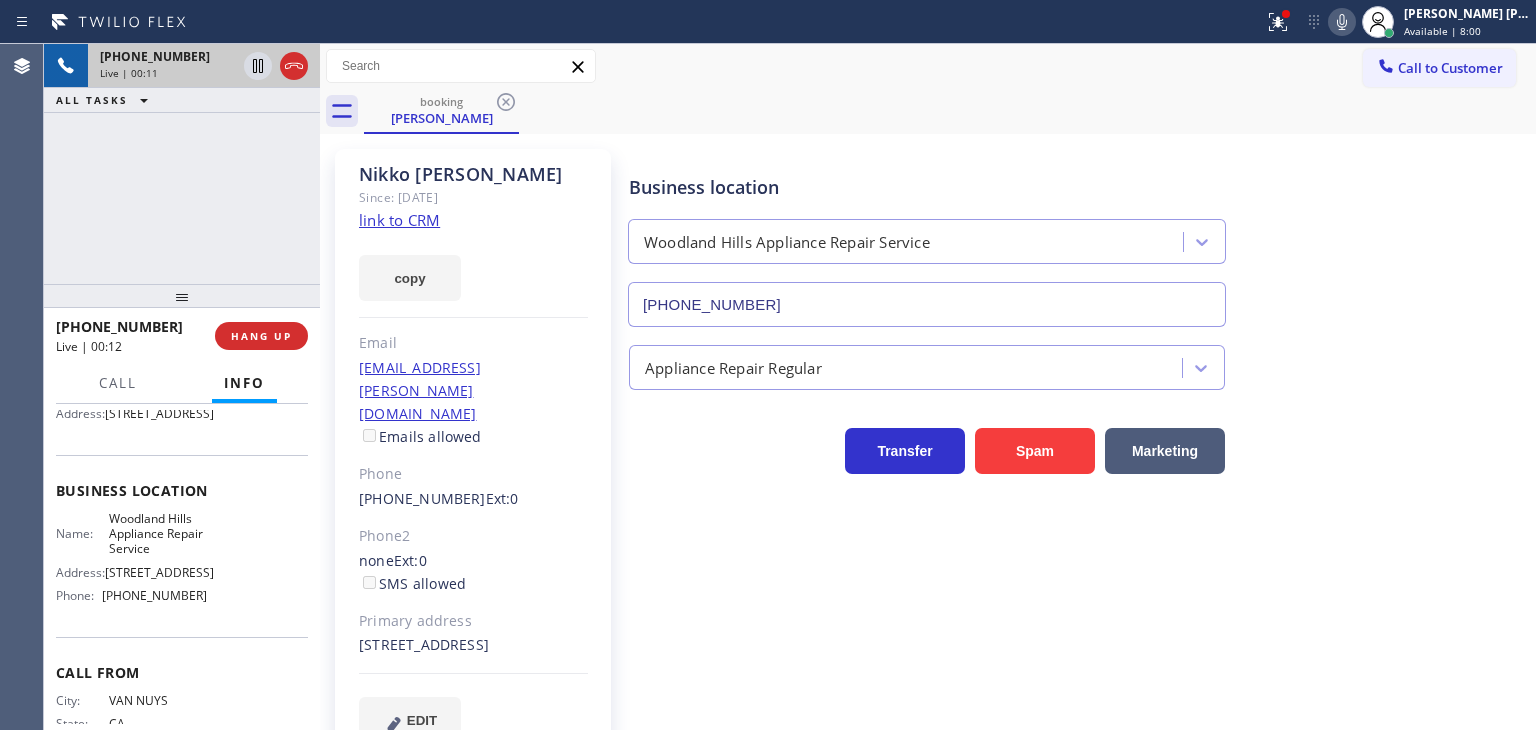 click 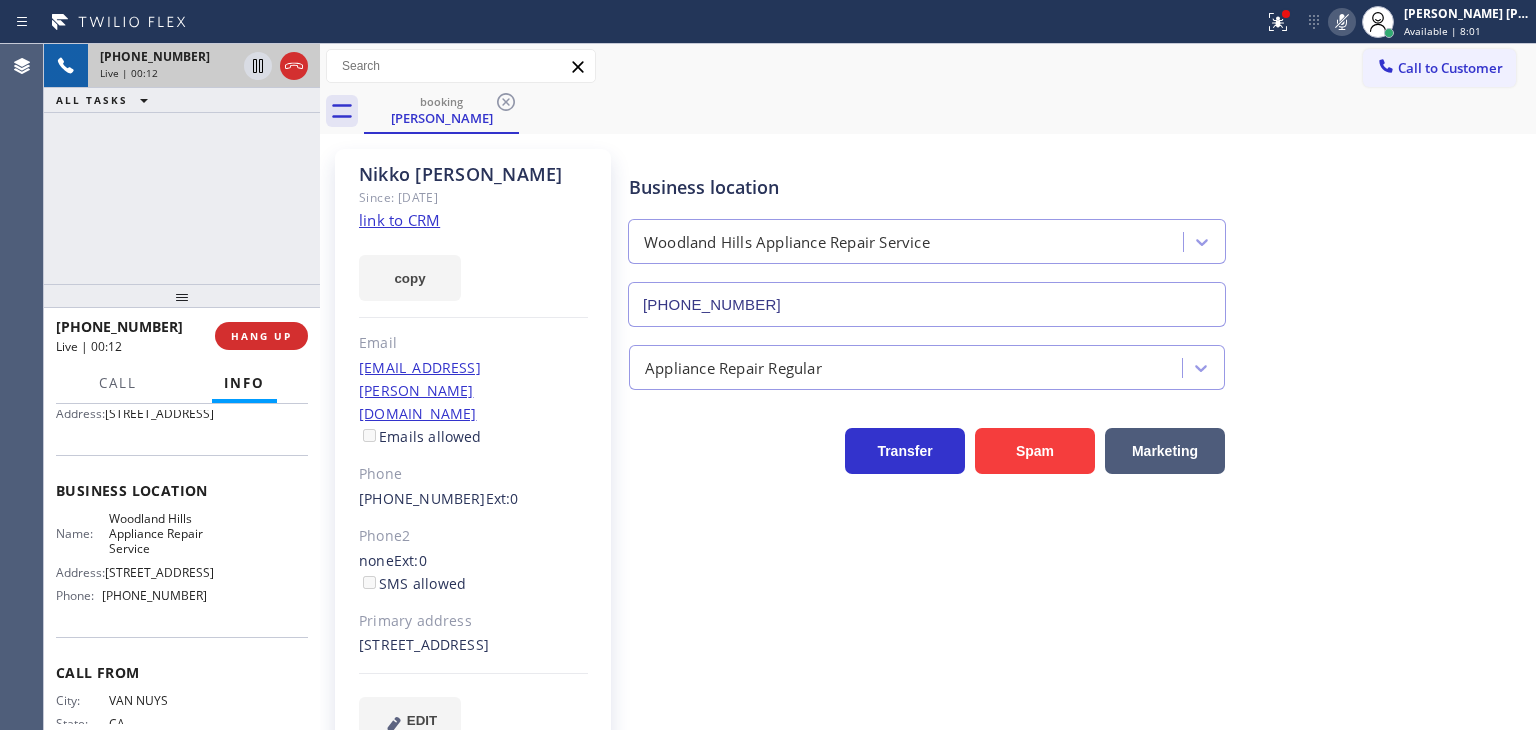 click 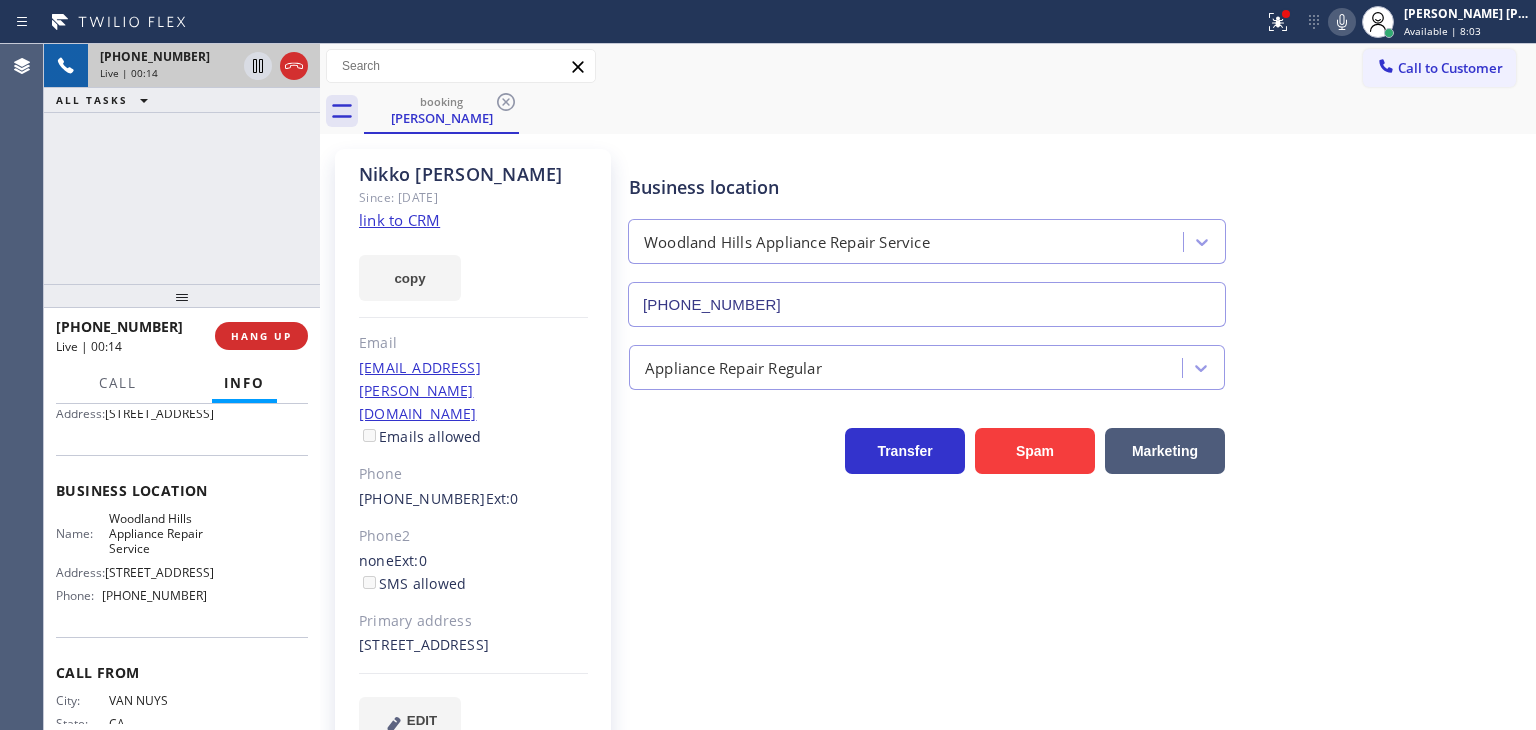 click on "link to CRM" 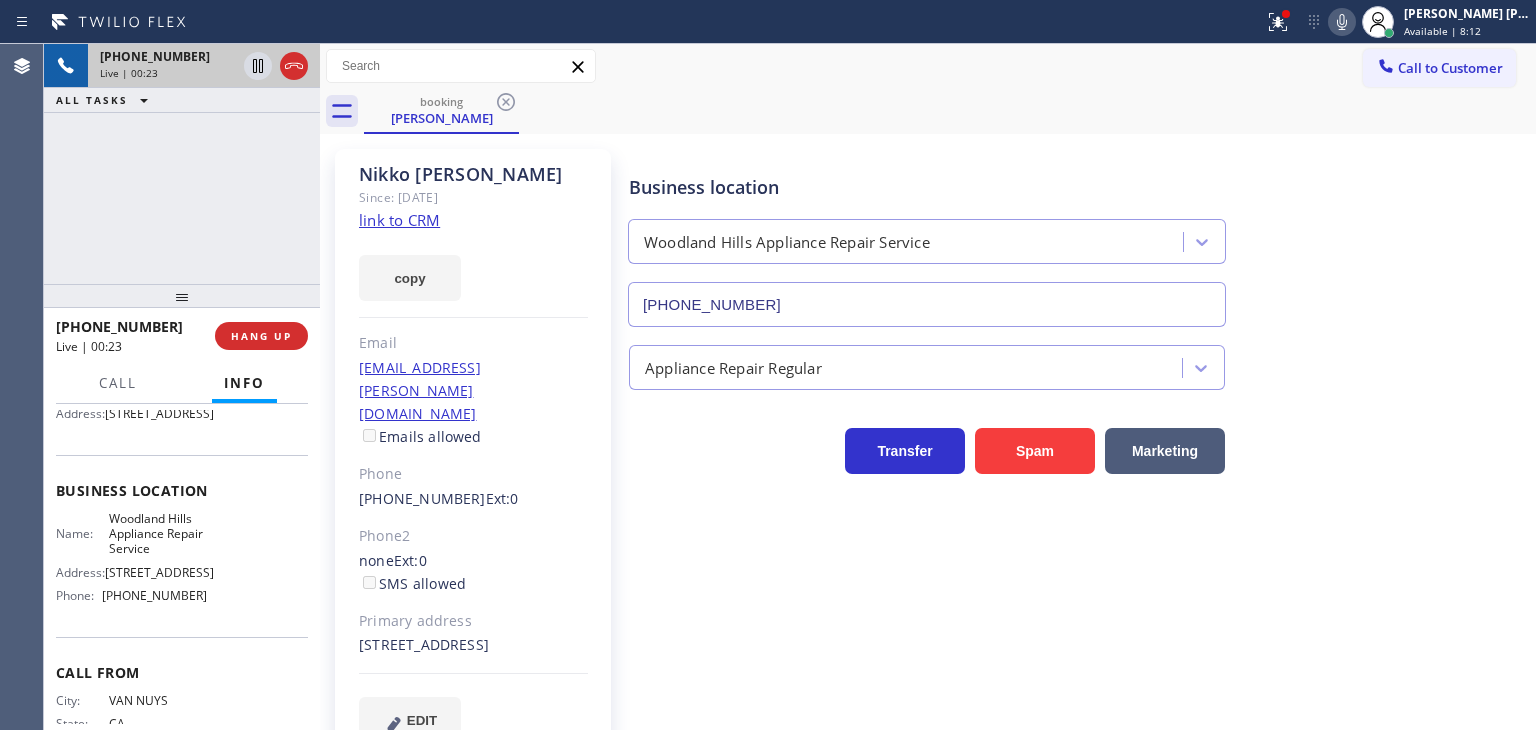 click 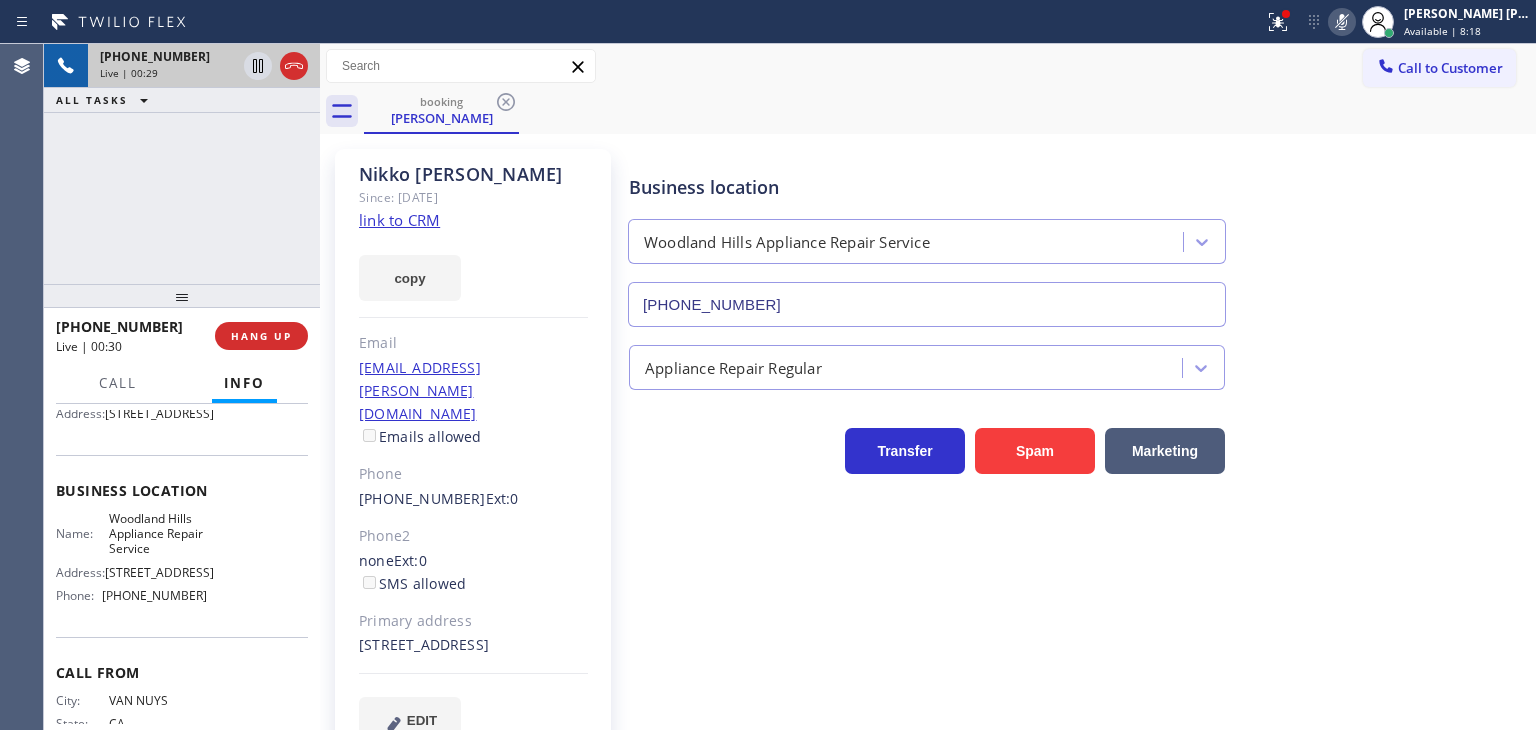 click 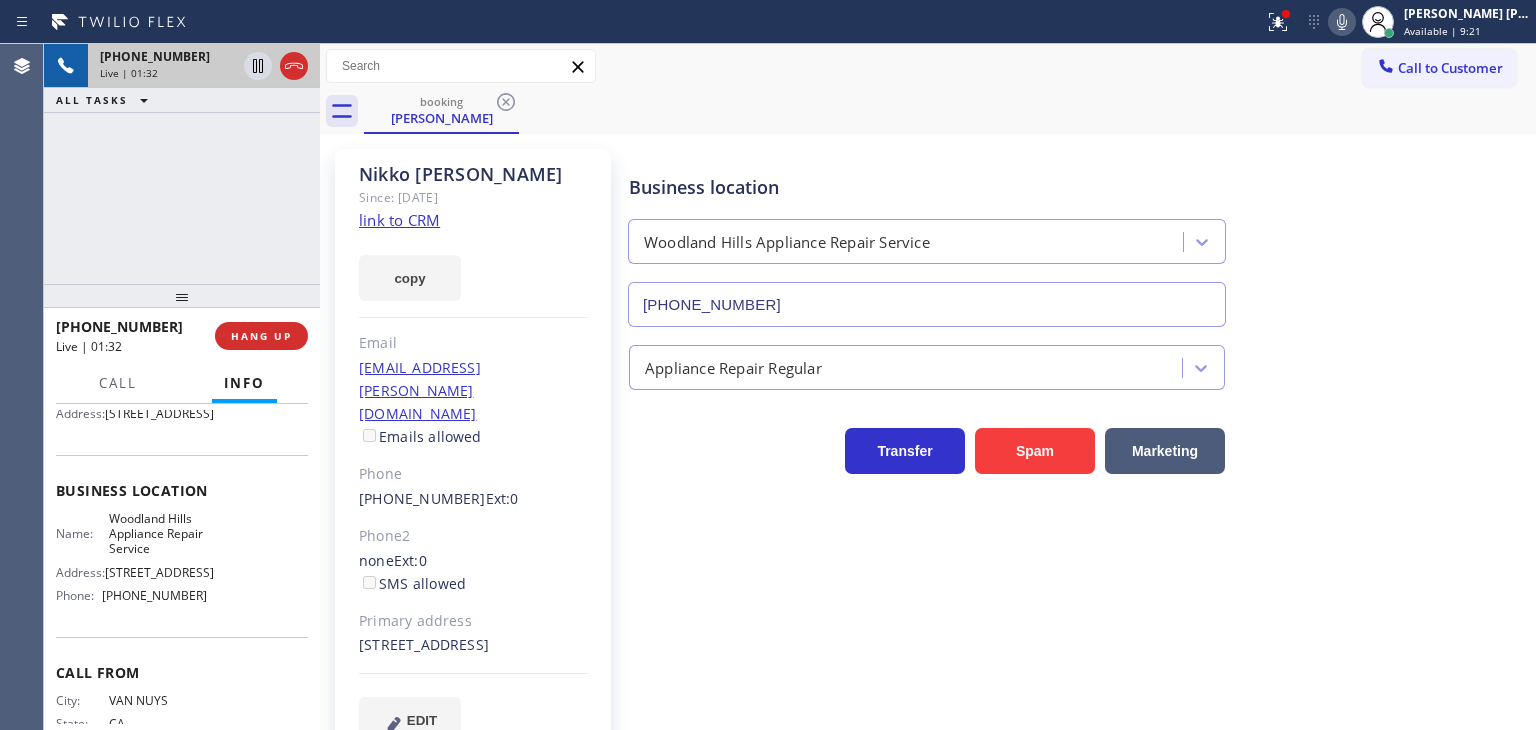 click 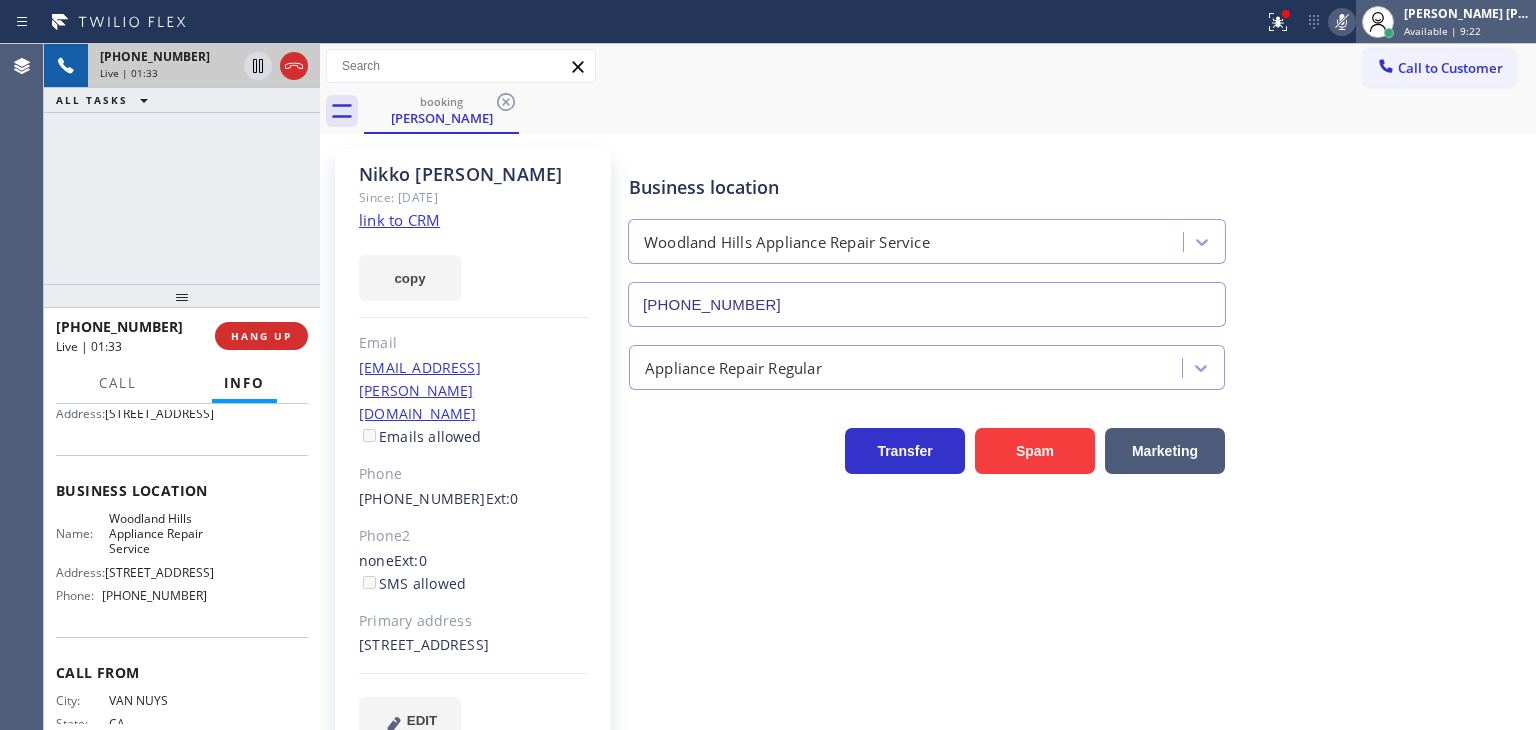 click on "[PERSON_NAME] [PERSON_NAME]" at bounding box center [1467, 13] 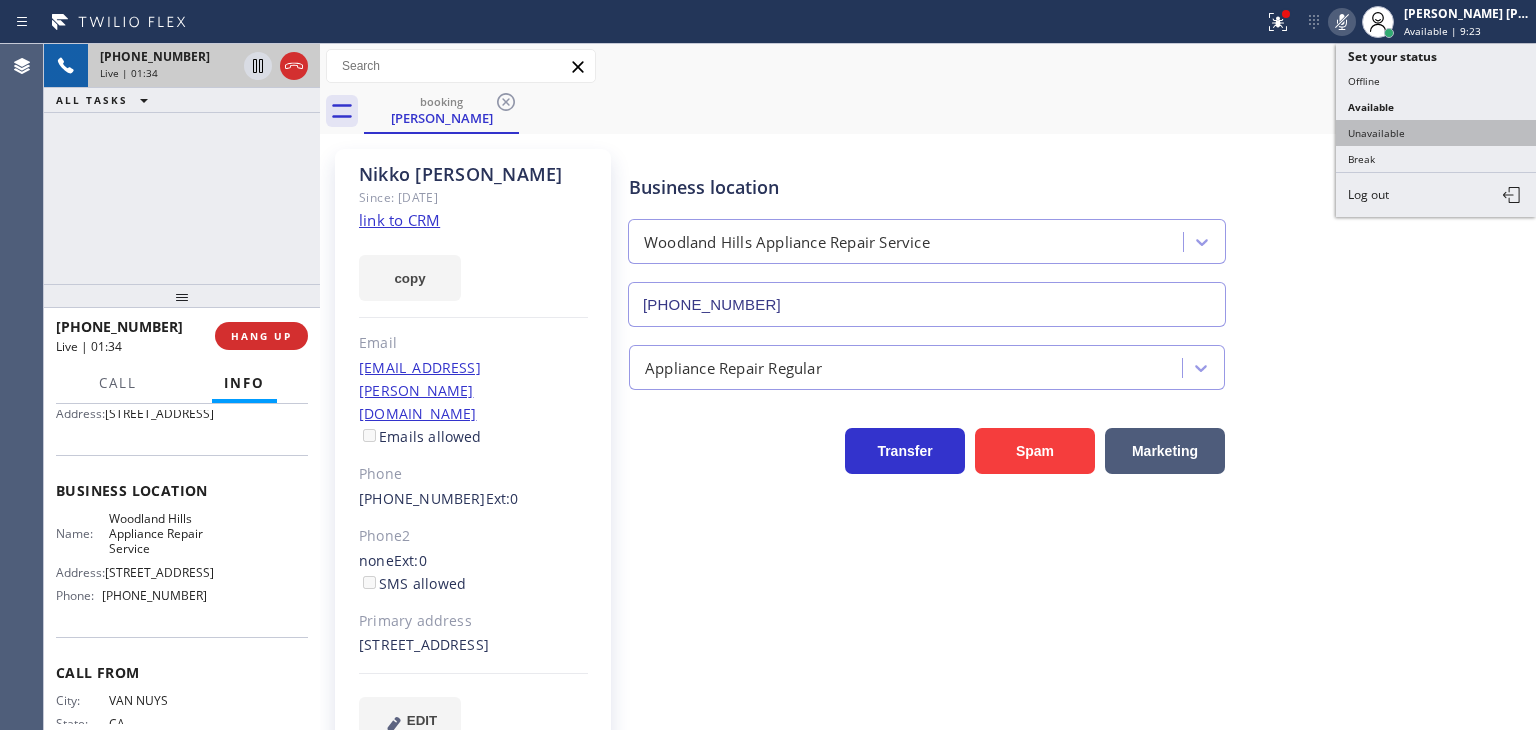 click on "Unavailable" at bounding box center [1436, 133] 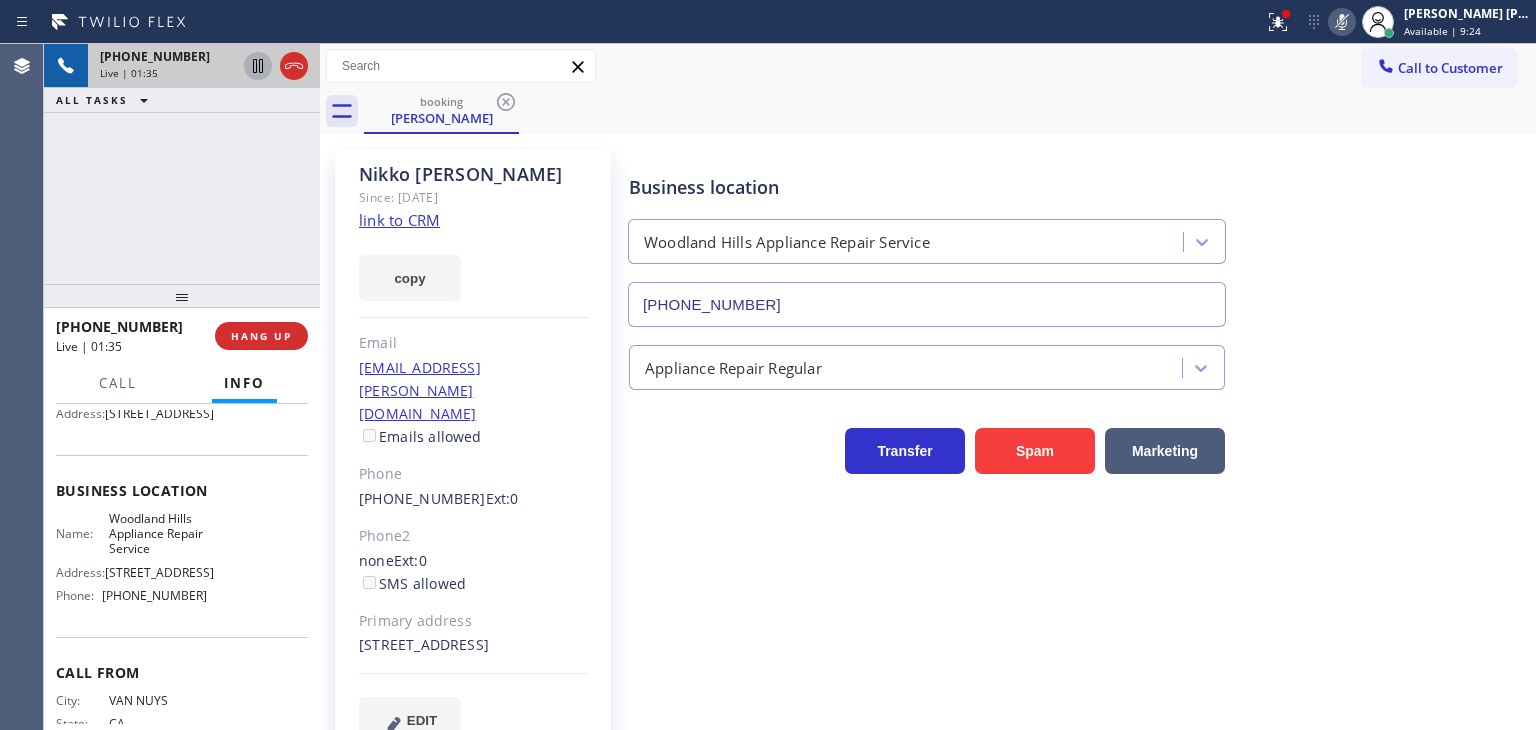 click 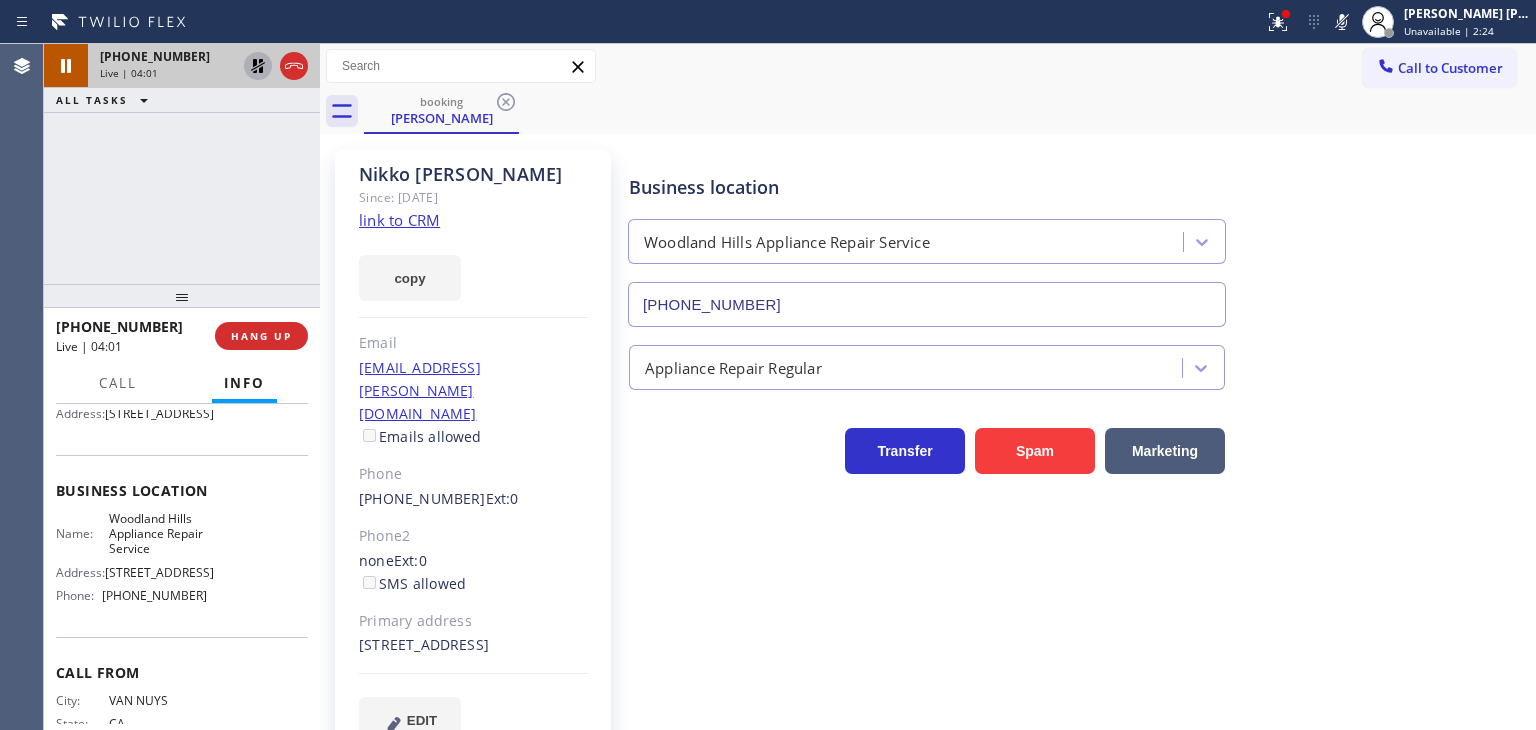 drag, startPoint x: 1378, startPoint y: 20, endPoint x: 879, endPoint y: 9, distance: 499.12122 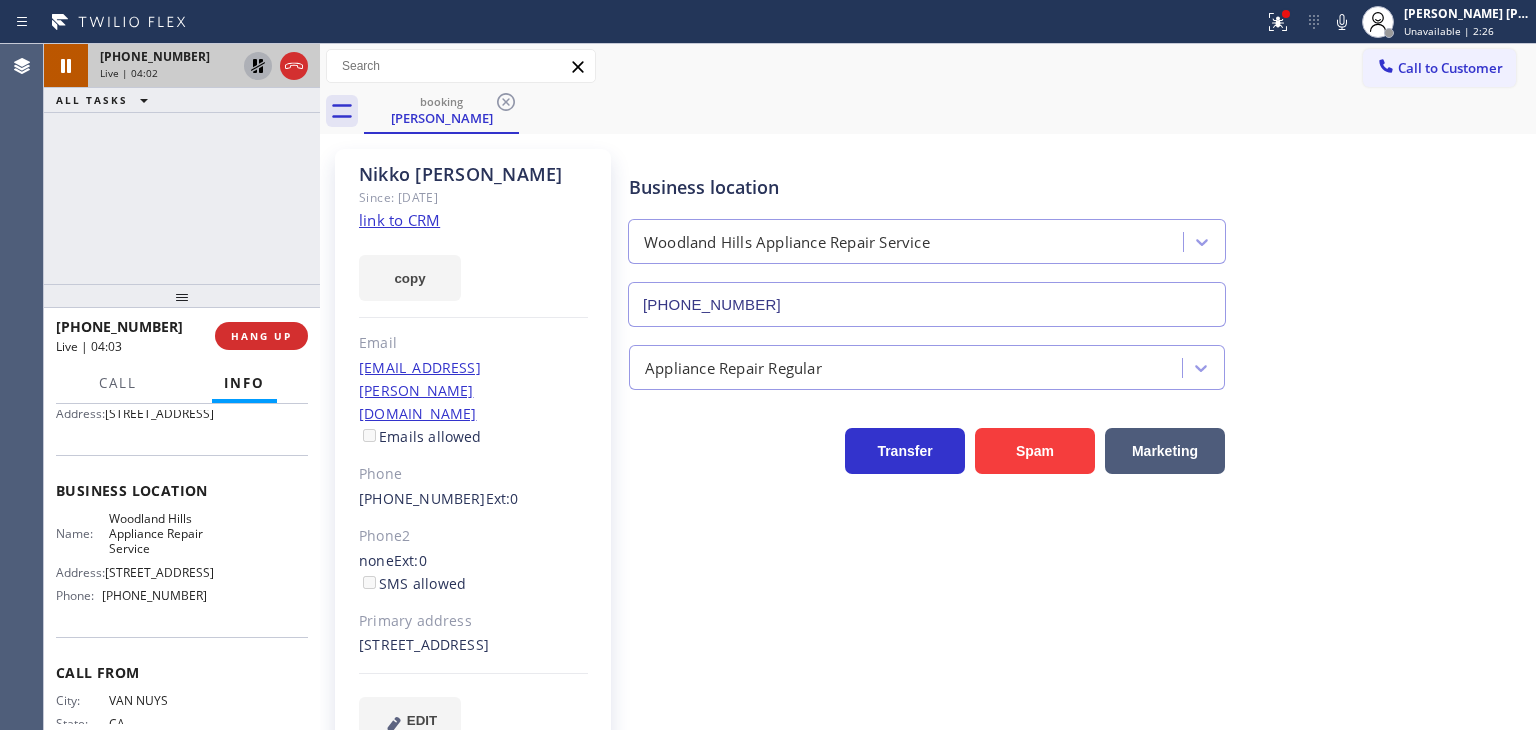 click 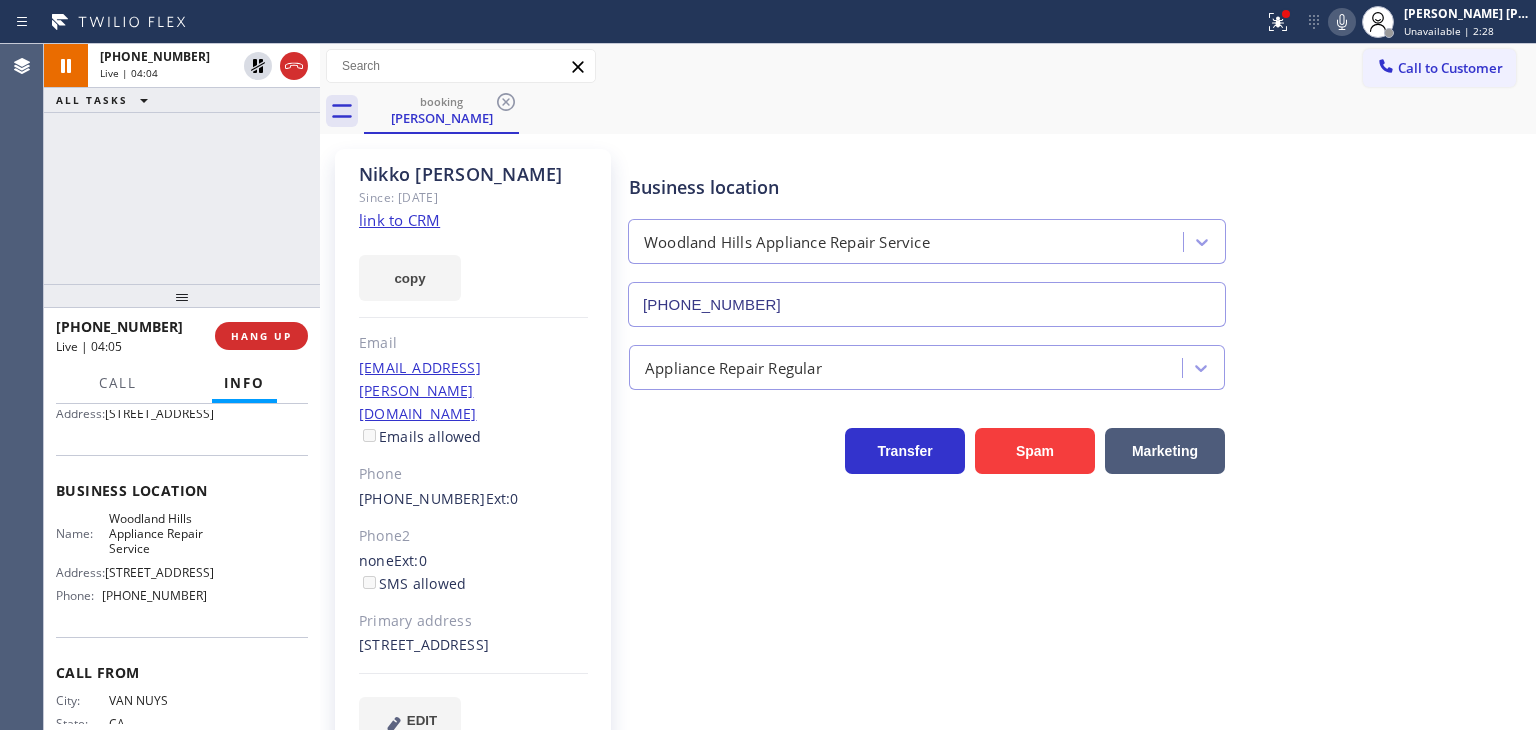 click 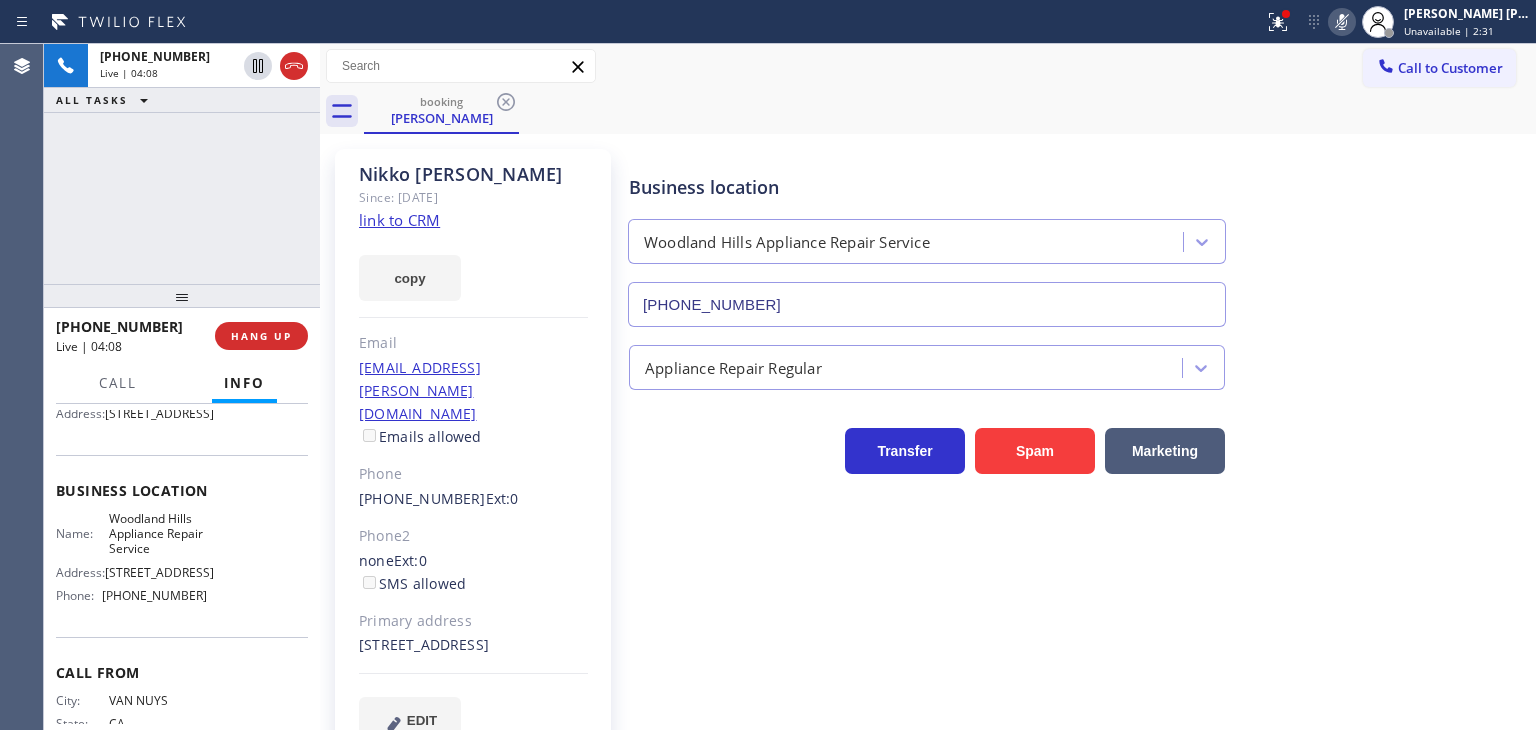 click 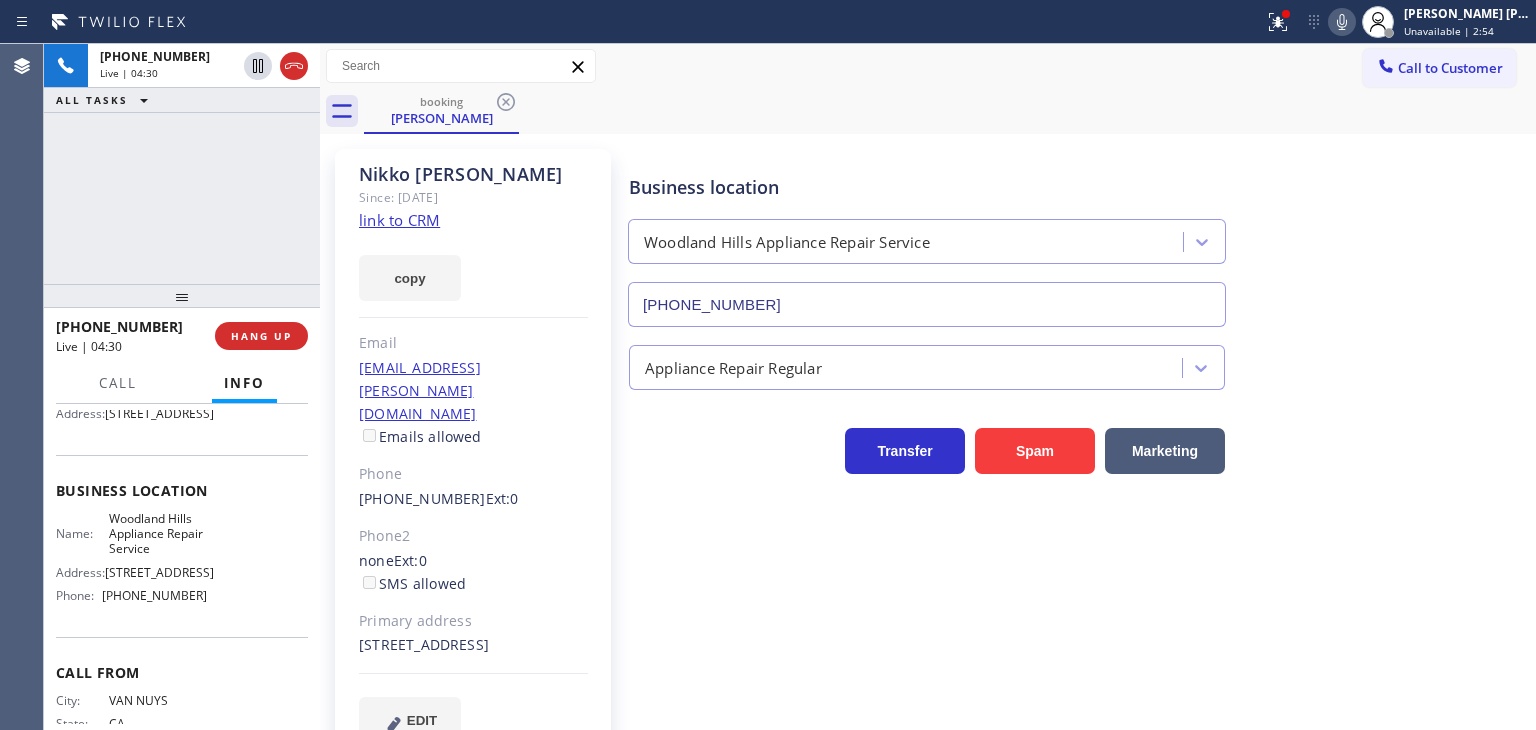 click on "Status report Issues detected These issues could affect your workflow. Please contact your support team. View issues Download report Clear issues [PERSON_NAME] [PERSON_NAME] Unavailable | 2:54 Set your status Offline Available Unavailable Break Log out" at bounding box center (1396, 22) 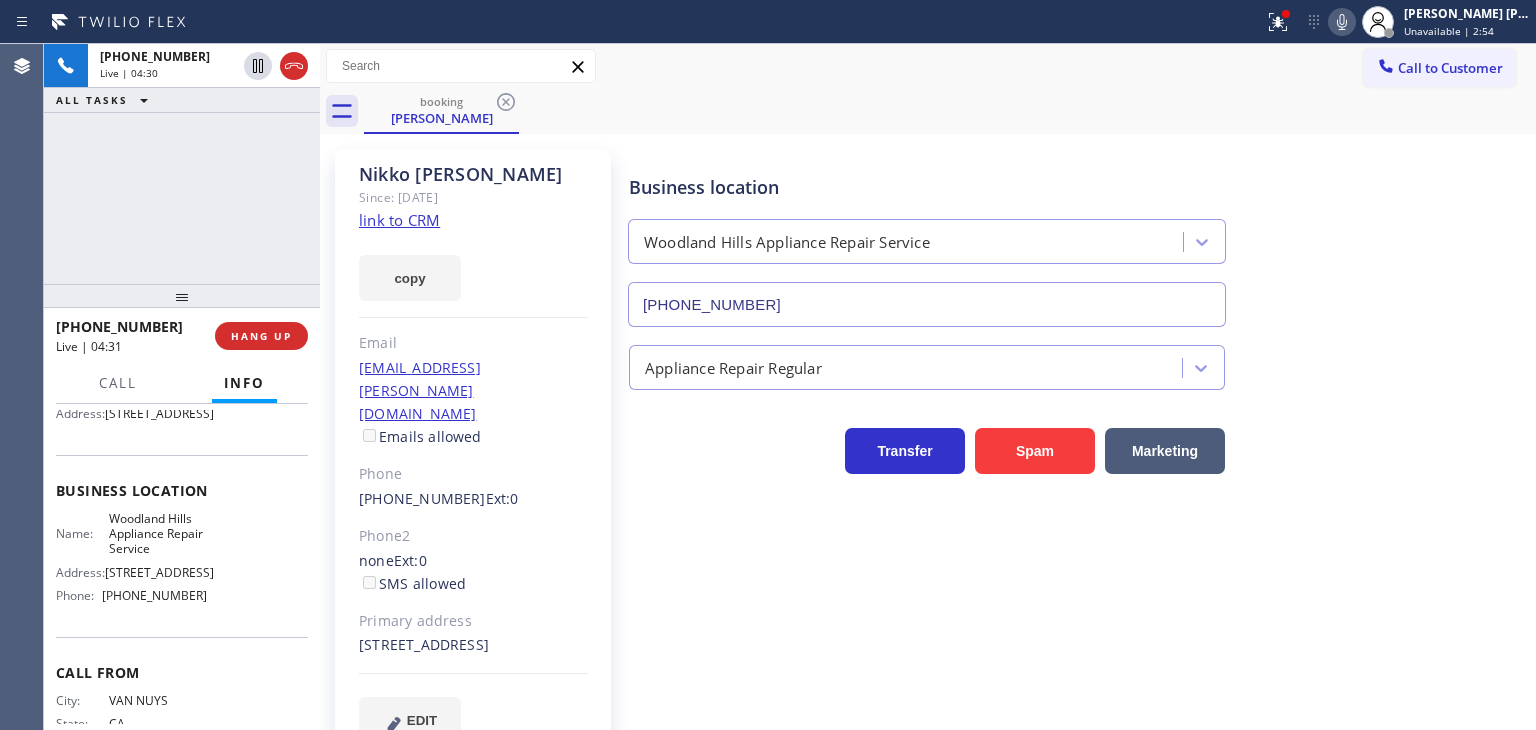 click 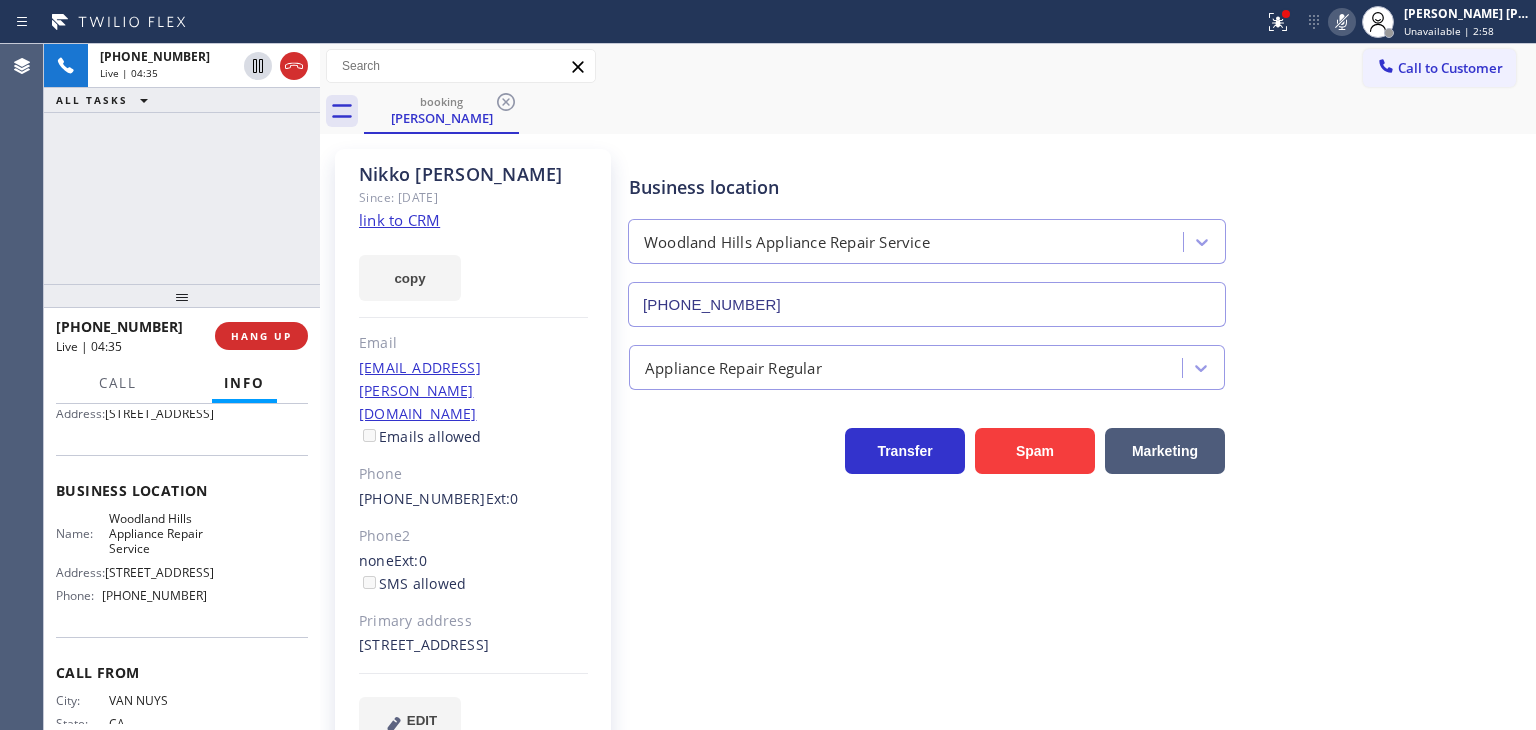 drag, startPoint x: 1372, startPoint y: 21, endPoint x: 1364, endPoint y: 244, distance: 223.14345 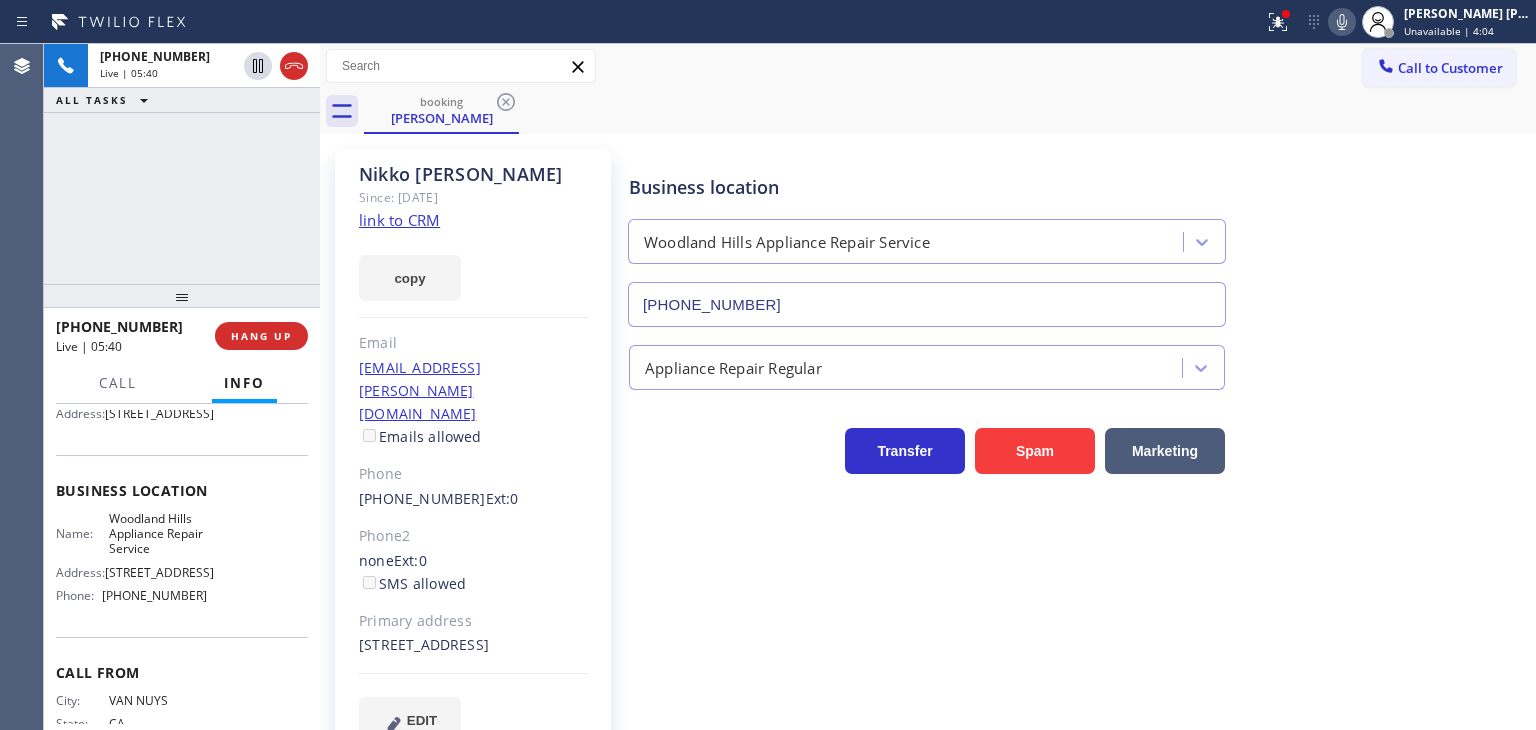 click 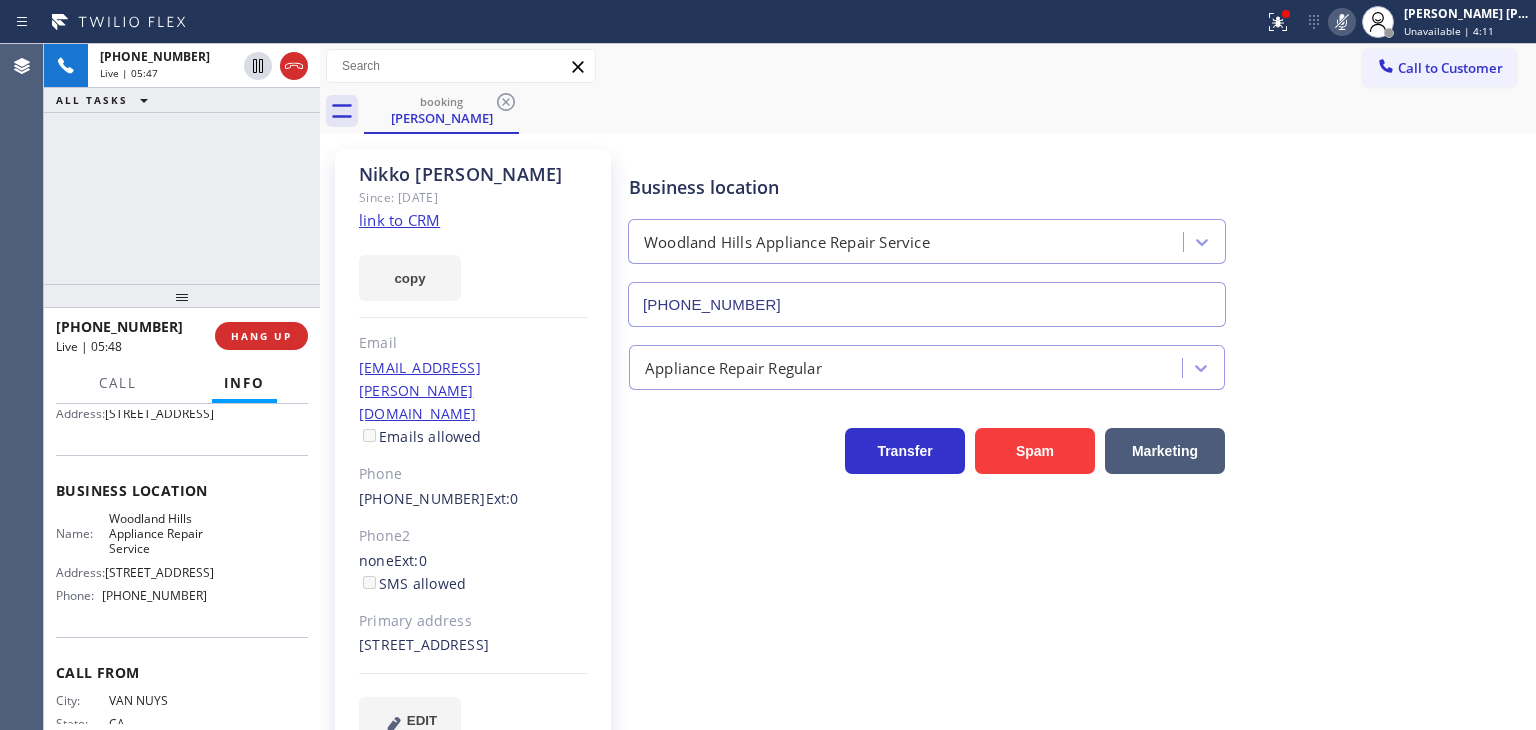 click 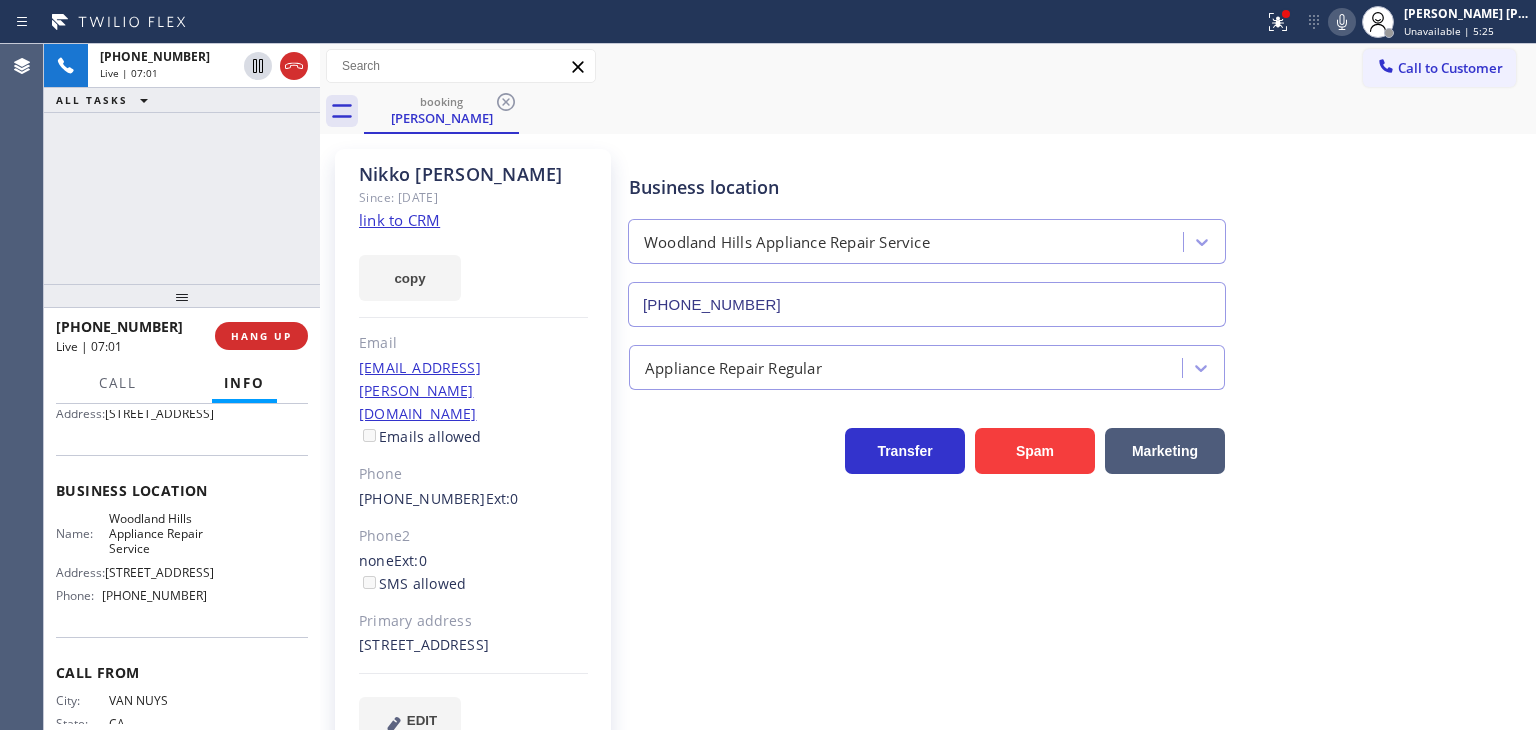 click on "Name:  [PERSON_NAME] Phone: [PHONE_NUMBER] Address: [STREET_ADDRESS]" at bounding box center [182, 390] 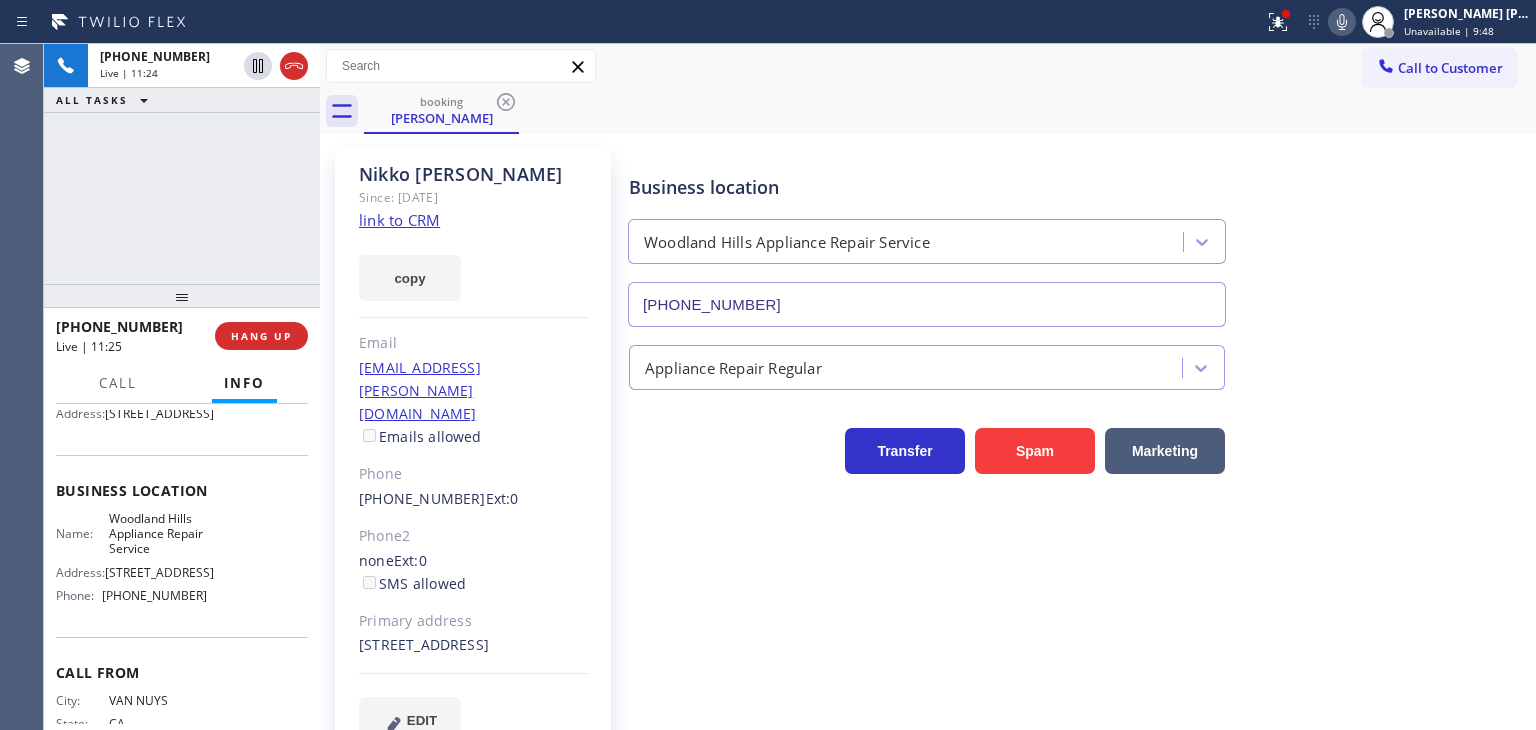 click 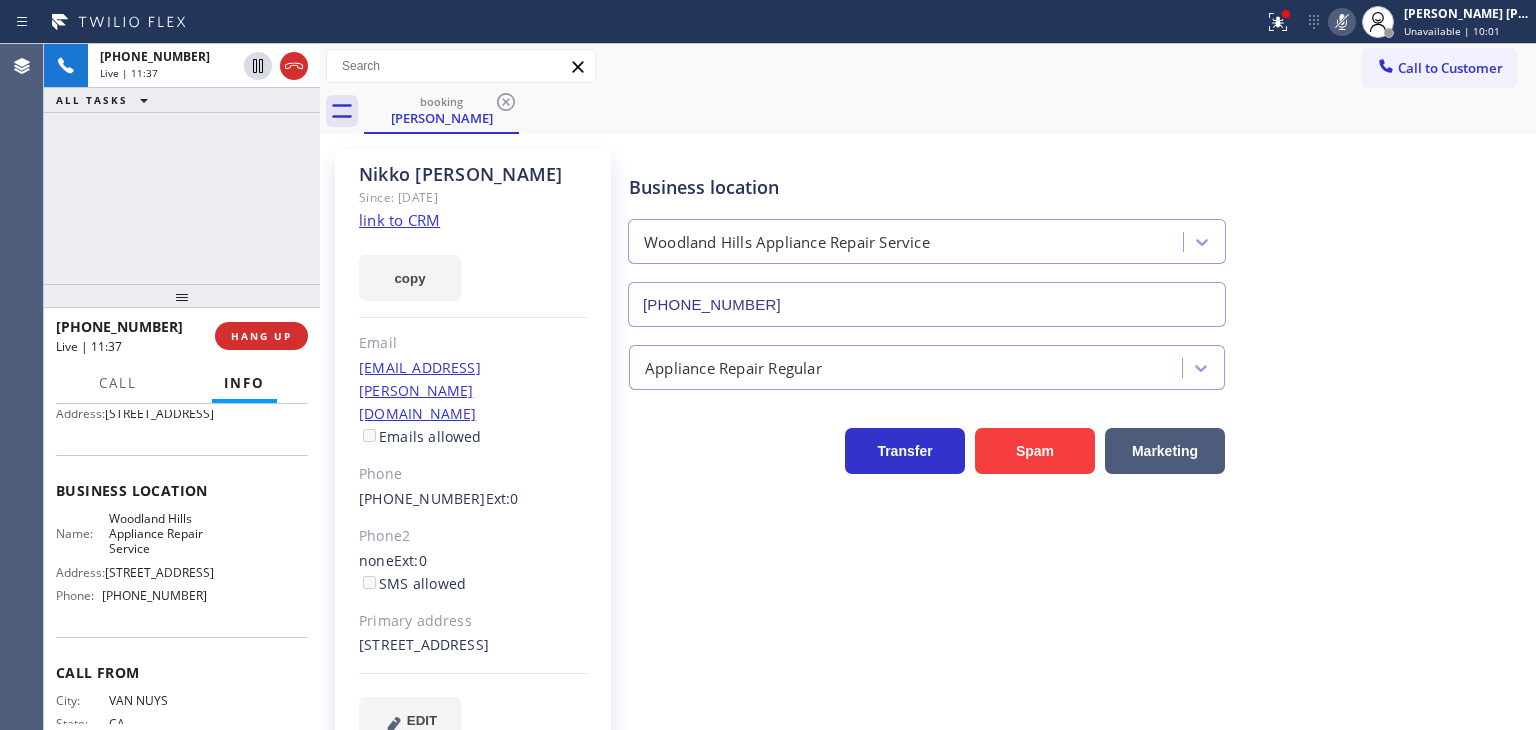 click 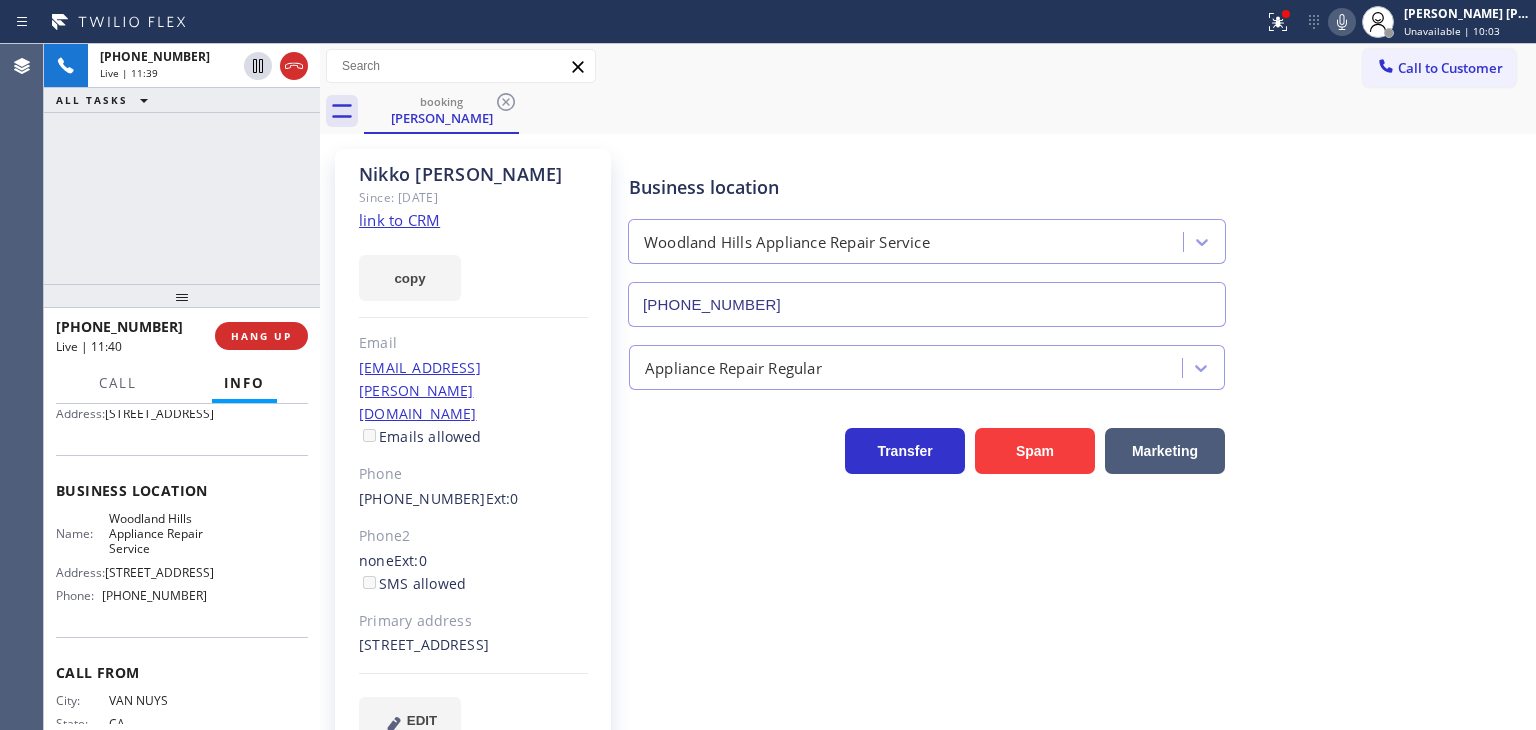 click 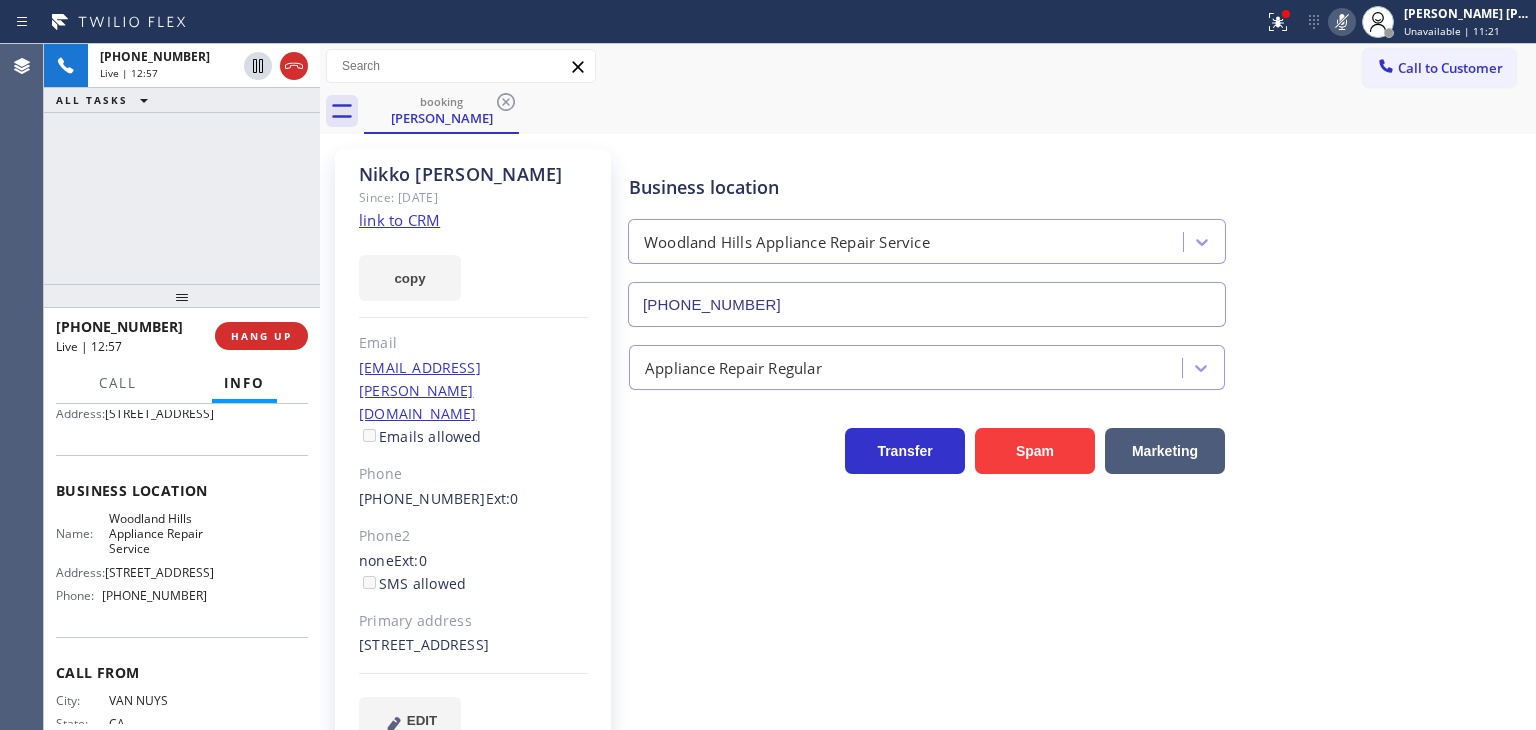 click 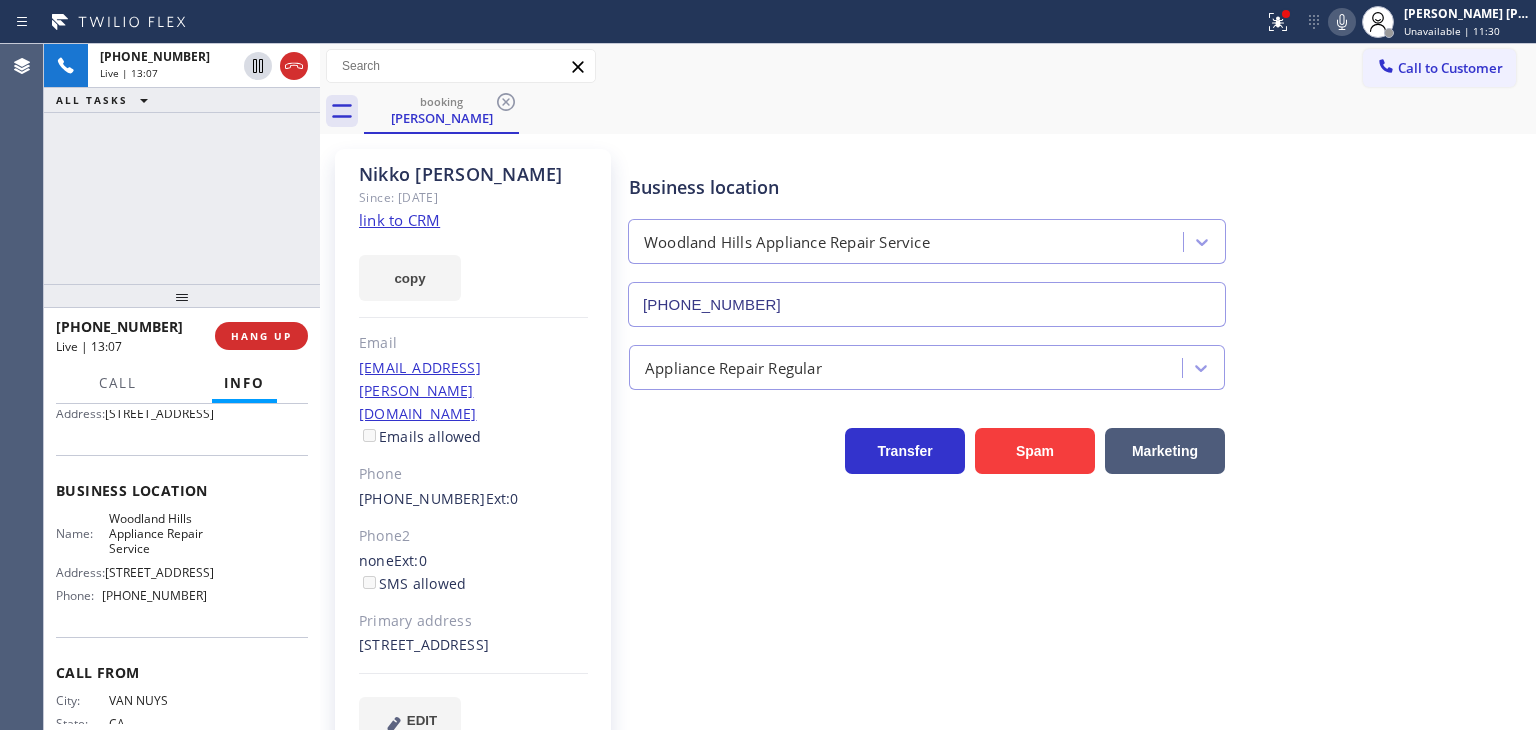 click 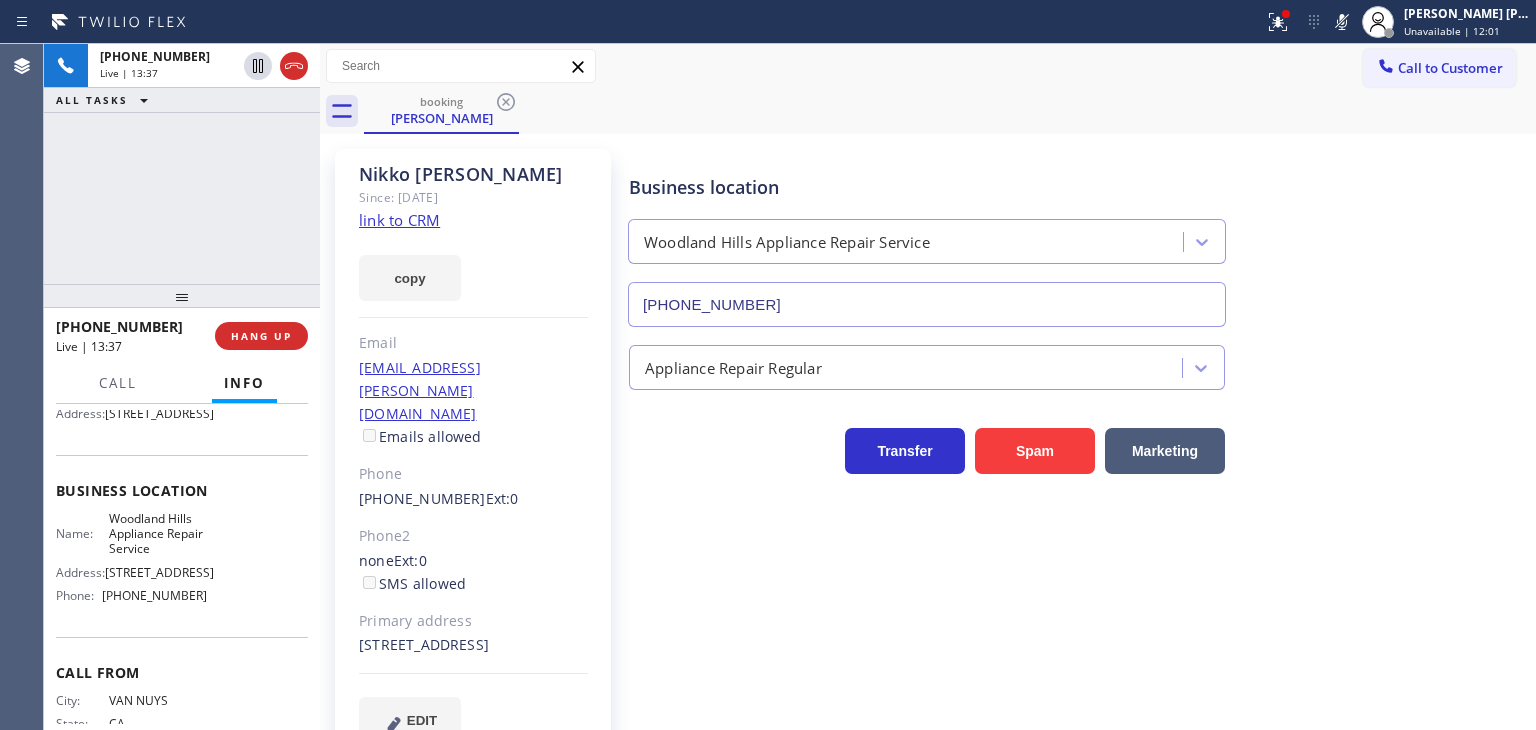 drag, startPoint x: 1384, startPoint y: 17, endPoint x: 1119, endPoint y: 170, distance: 305.99673 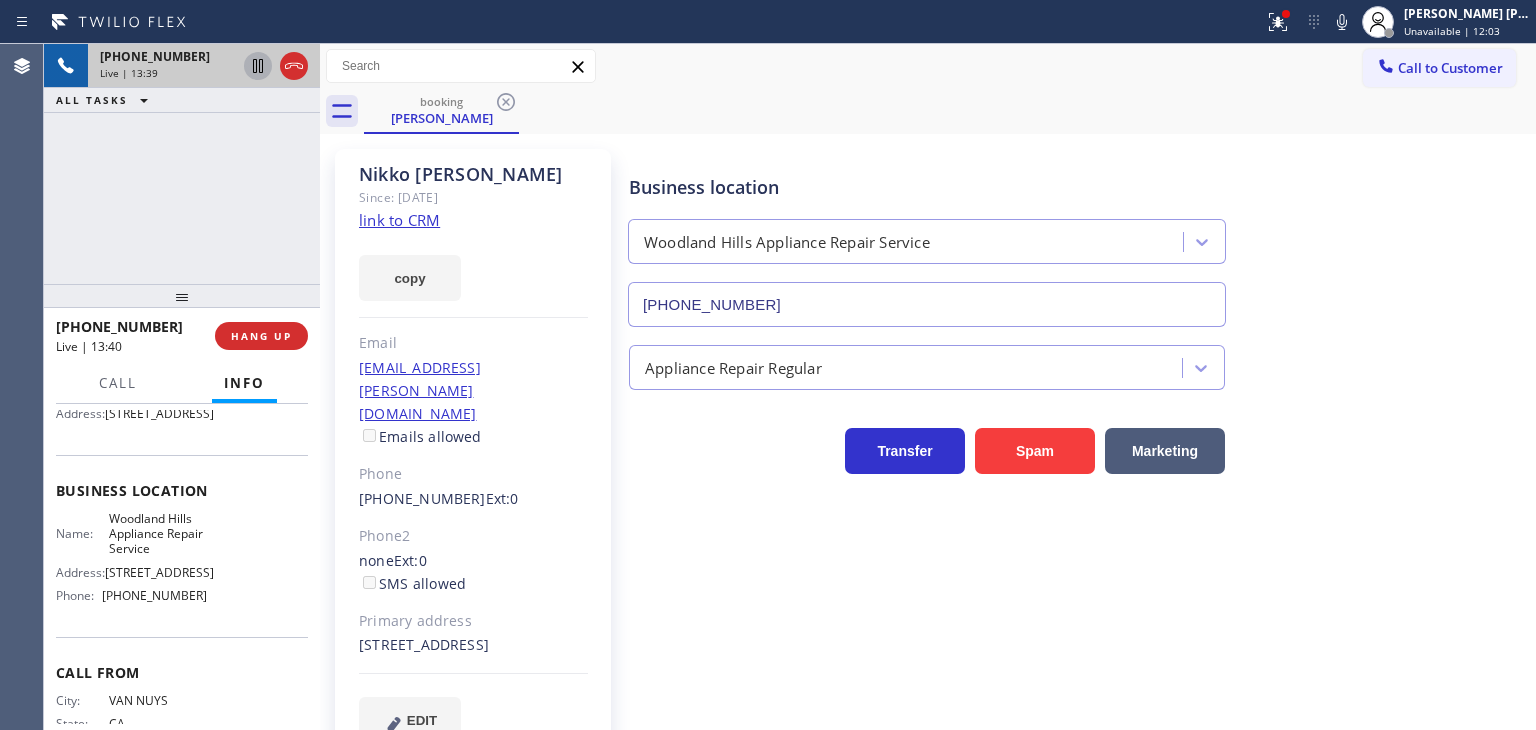 click 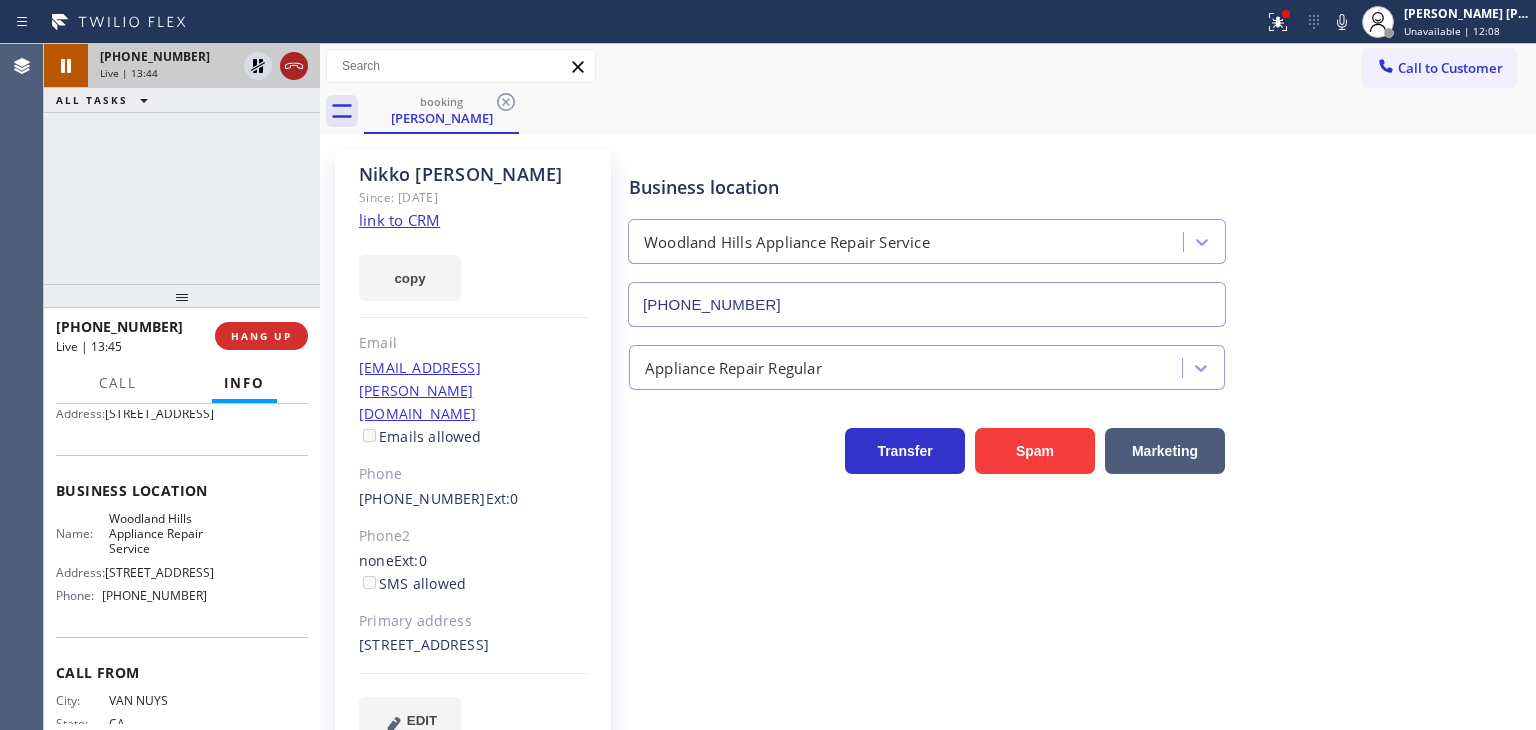 drag, startPoint x: 252, startPoint y: 73, endPoint x: 290, endPoint y: 73, distance: 38 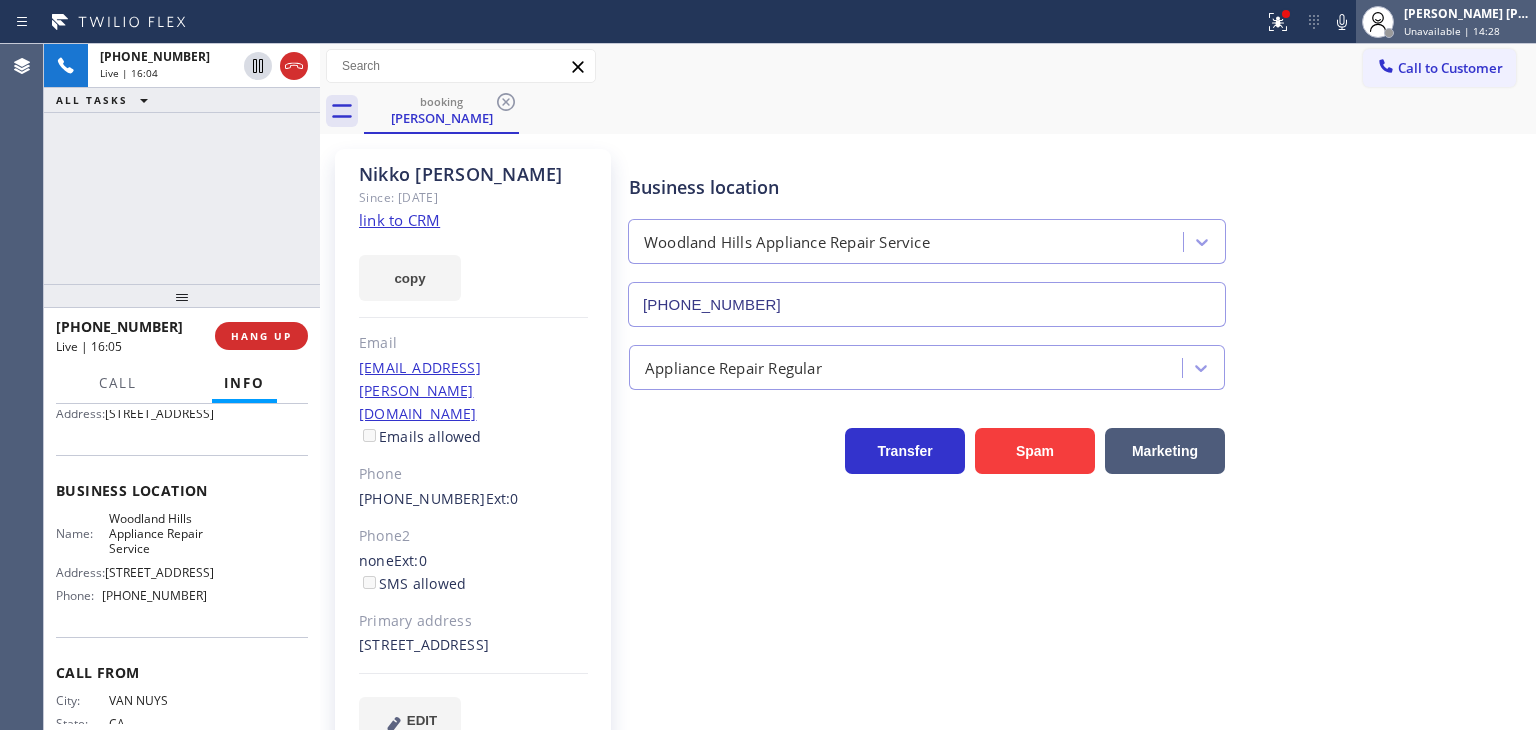 click on "[PERSON_NAME] [PERSON_NAME]" at bounding box center (1467, 13) 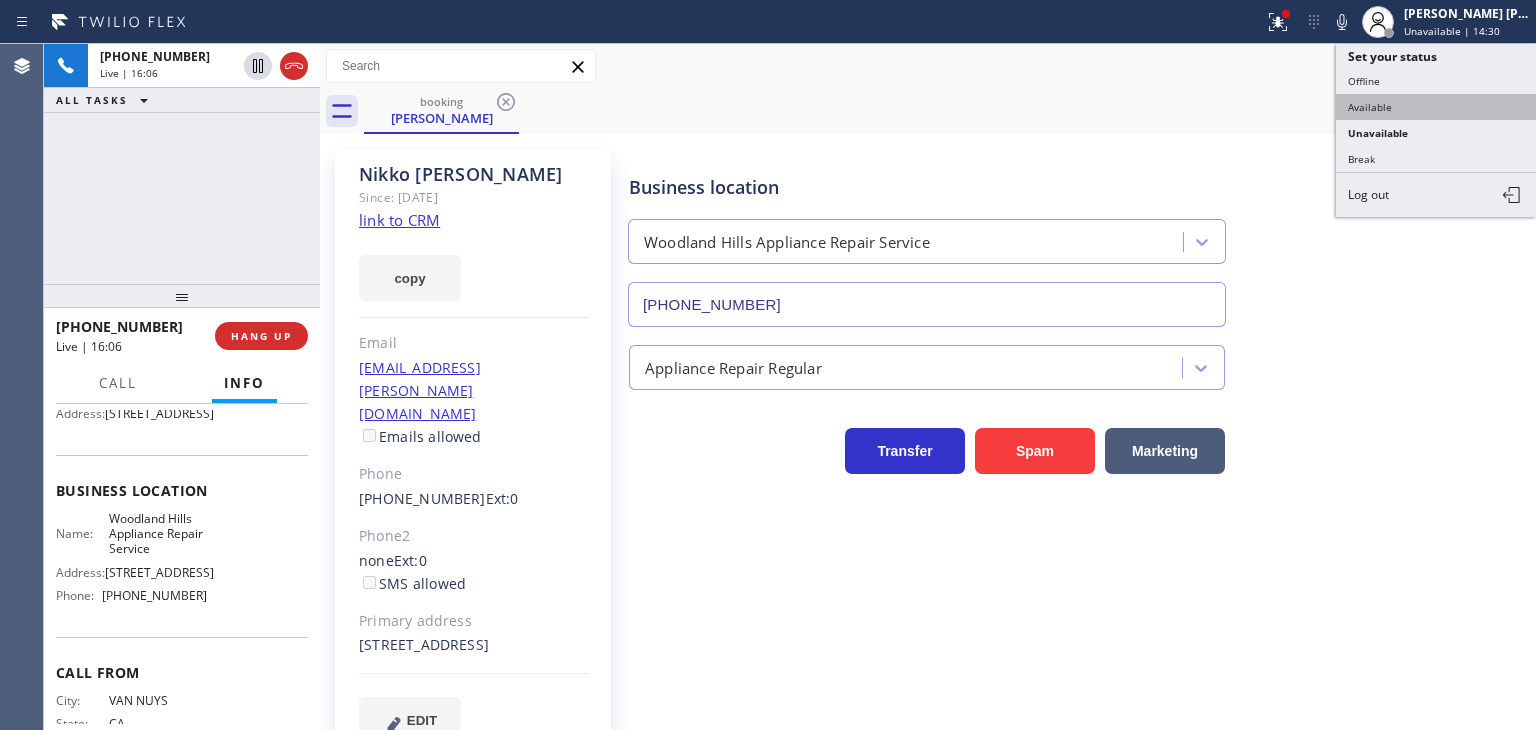 click on "Available" at bounding box center (1436, 107) 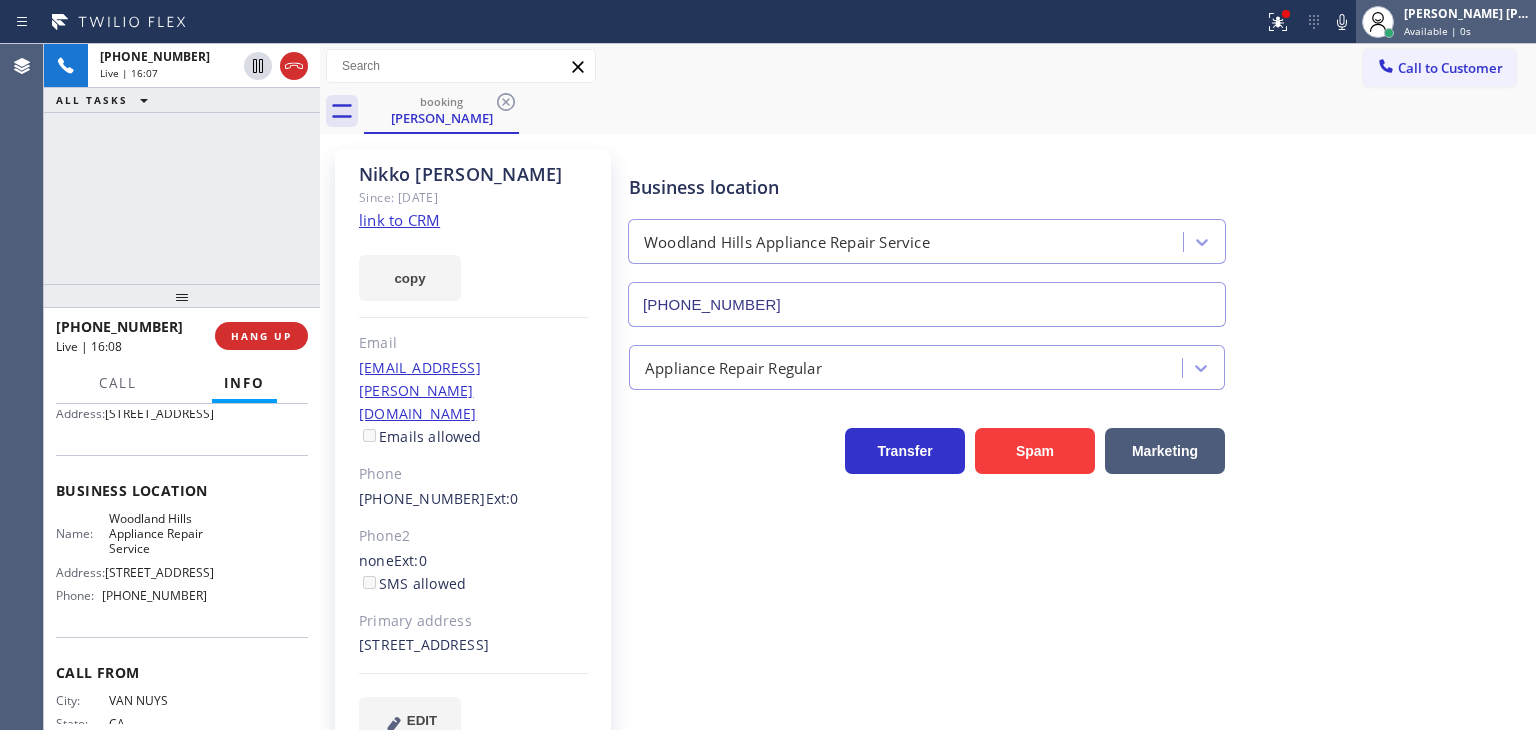 click on "[PERSON_NAME] [PERSON_NAME] Available | 0s" at bounding box center (1468, 21) 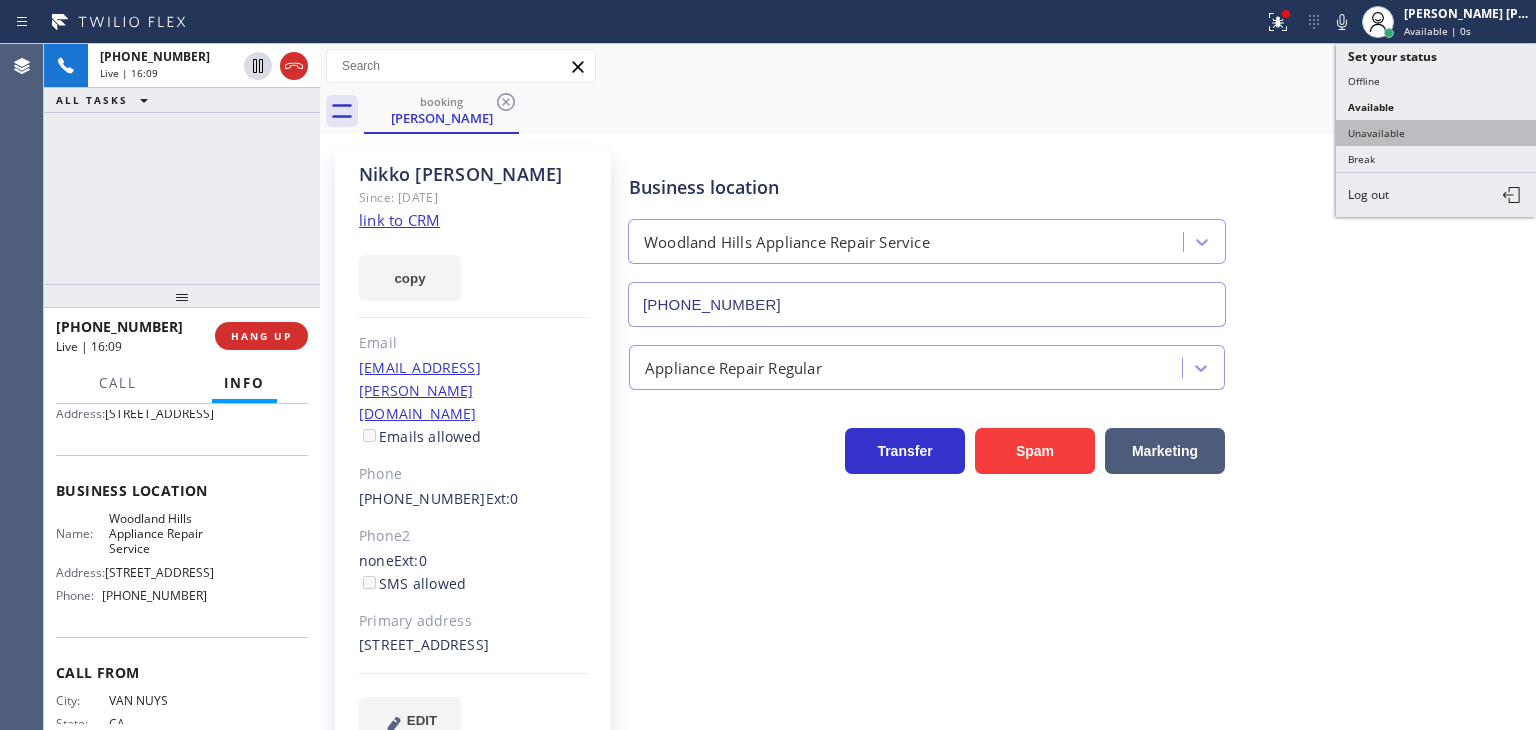 click on "Unavailable" at bounding box center [1436, 133] 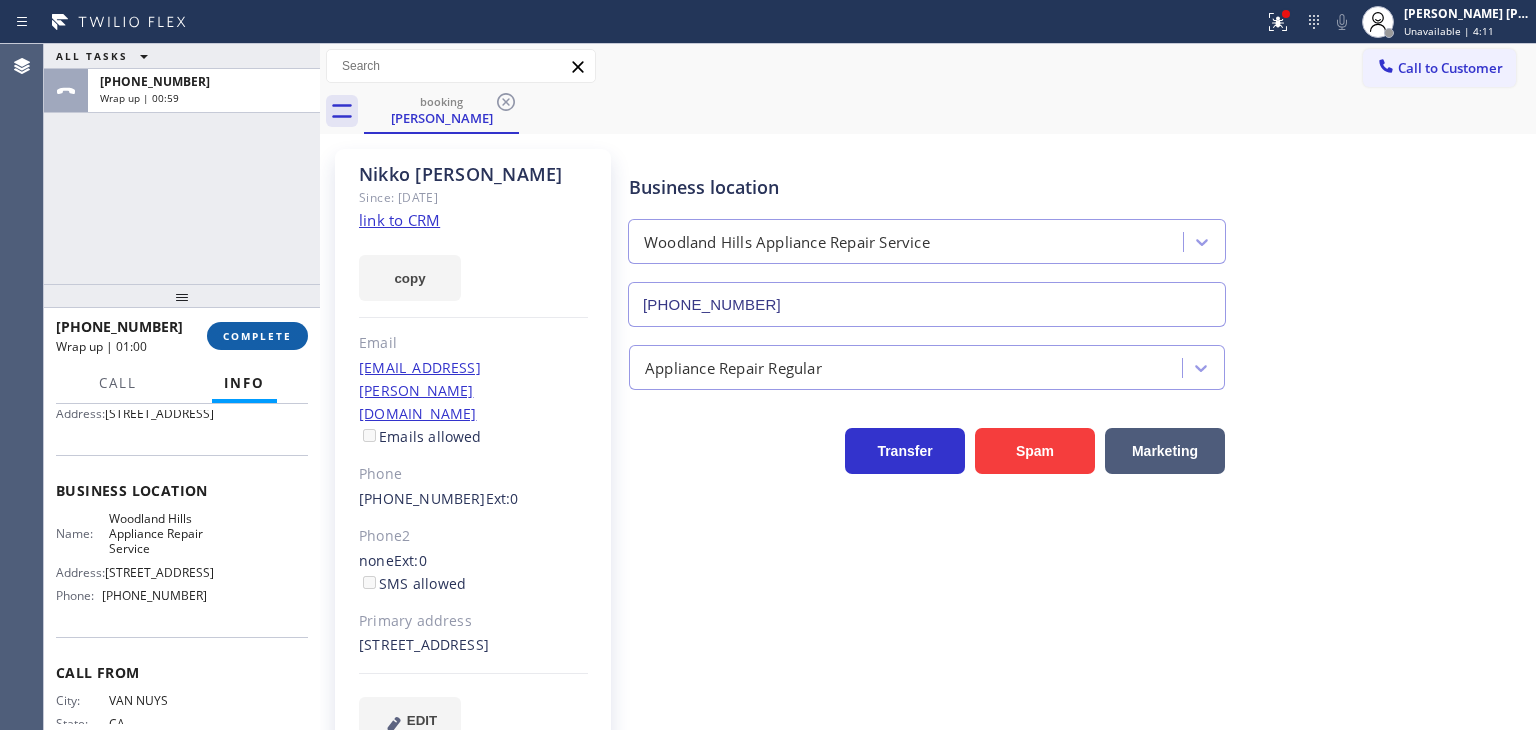 click on "COMPLETE" at bounding box center (257, 336) 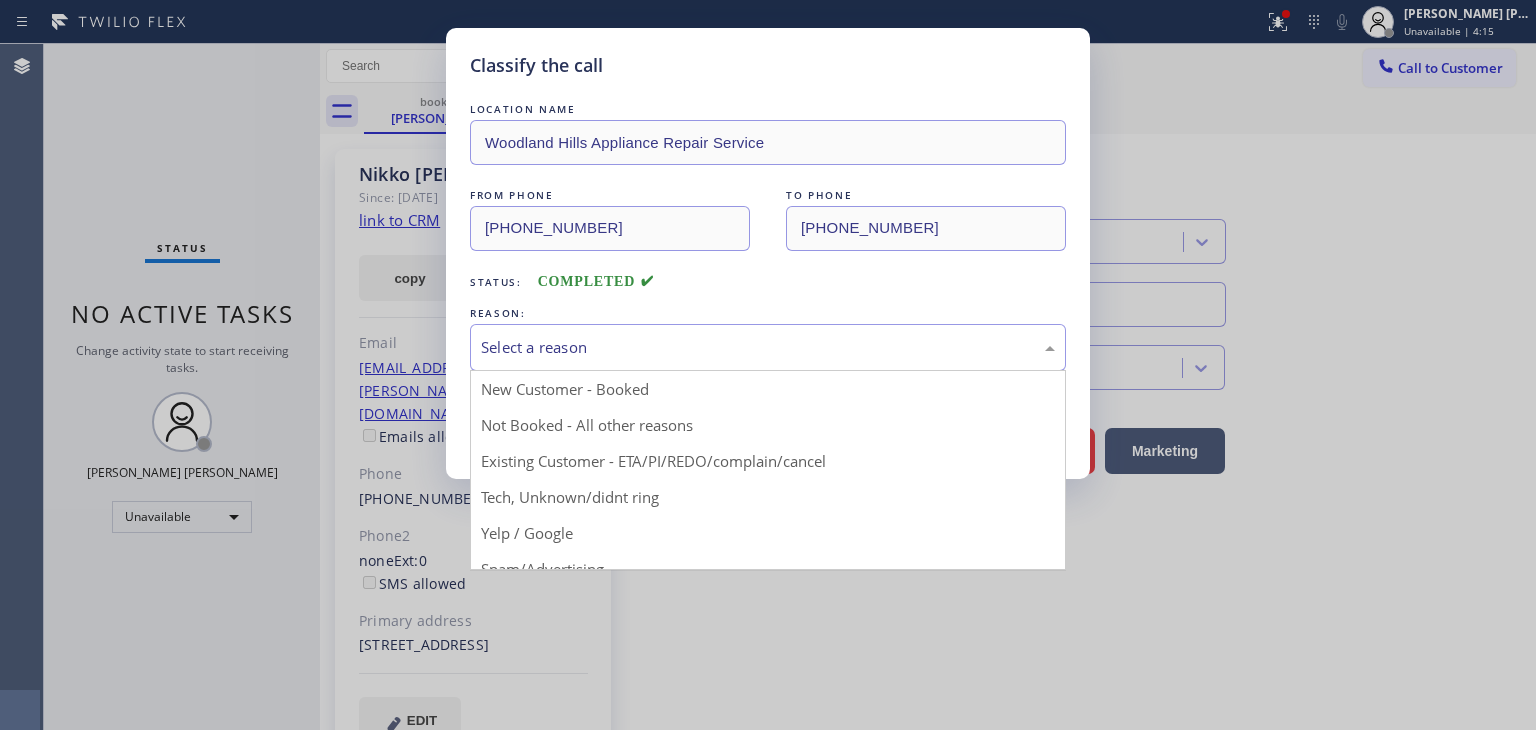 click on "Select a reason" at bounding box center [768, 347] 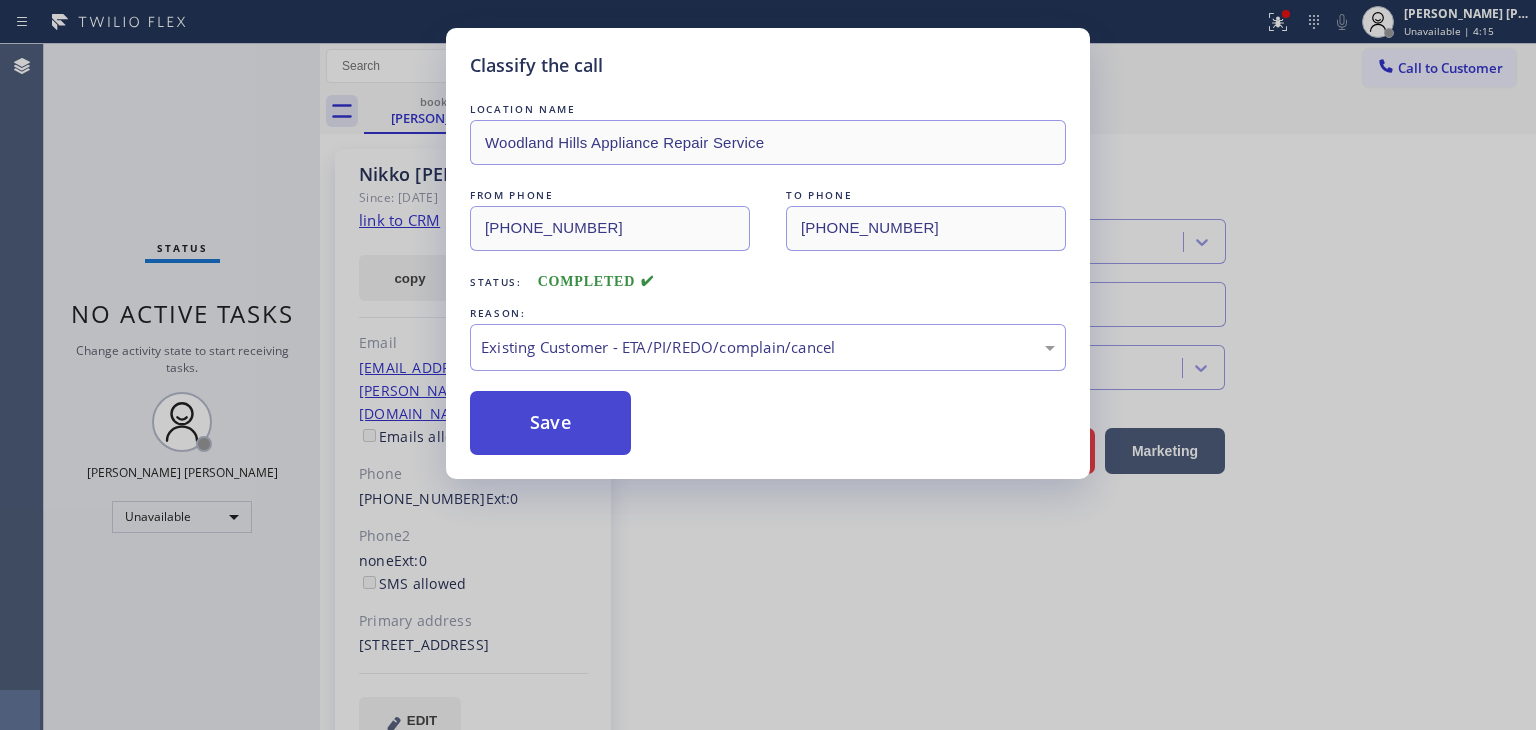 click on "Save" at bounding box center [550, 423] 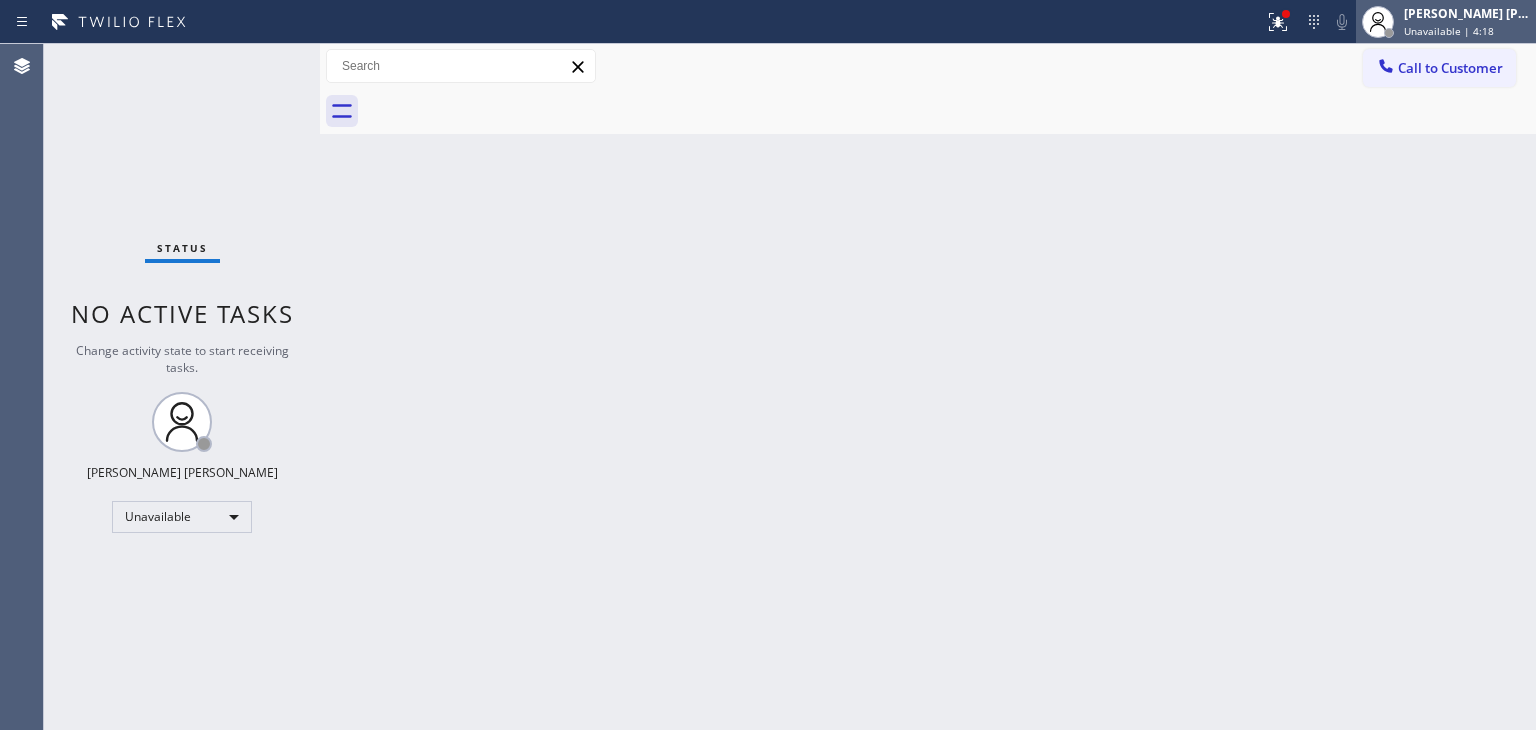 click on "Unavailable | 4:18" at bounding box center [1449, 31] 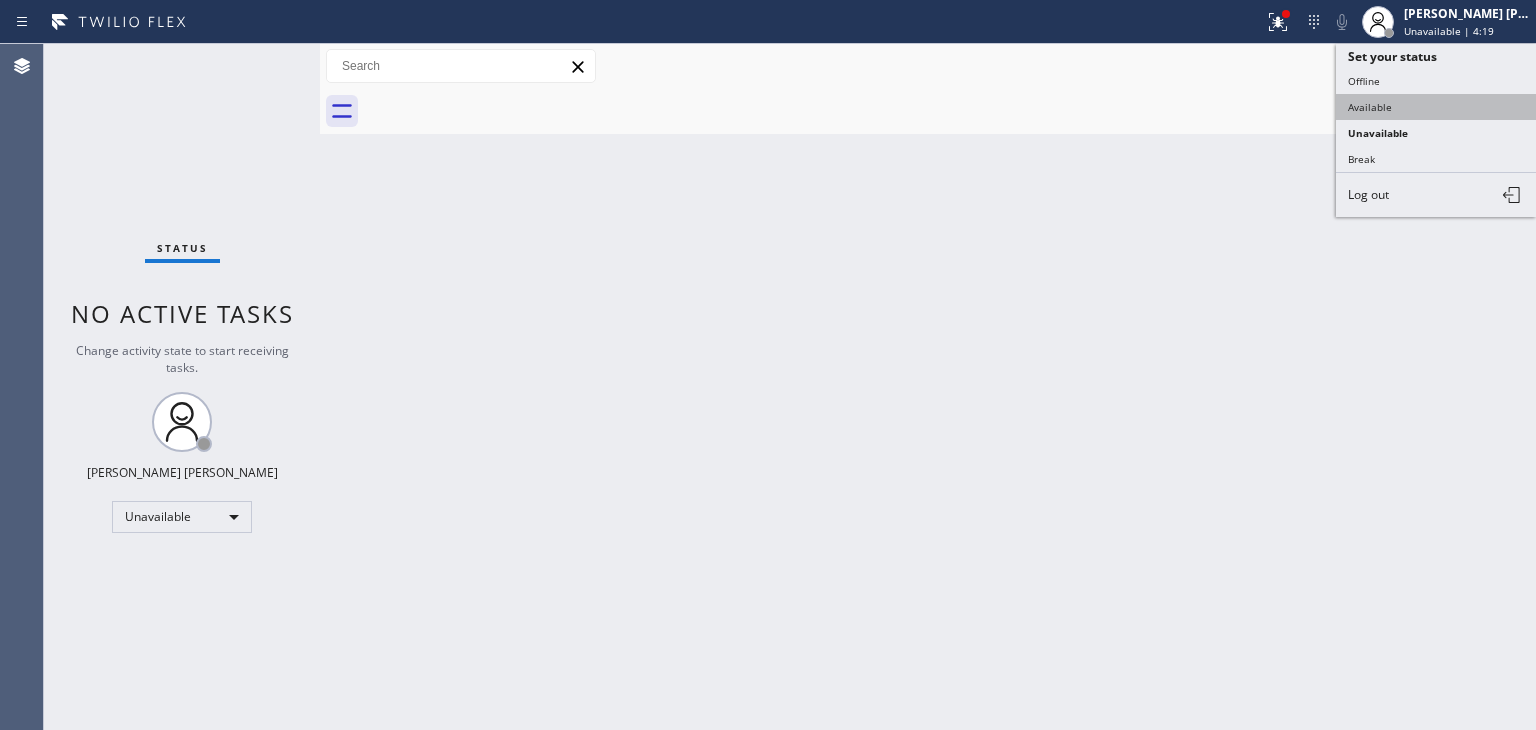 click on "Available" at bounding box center [1436, 107] 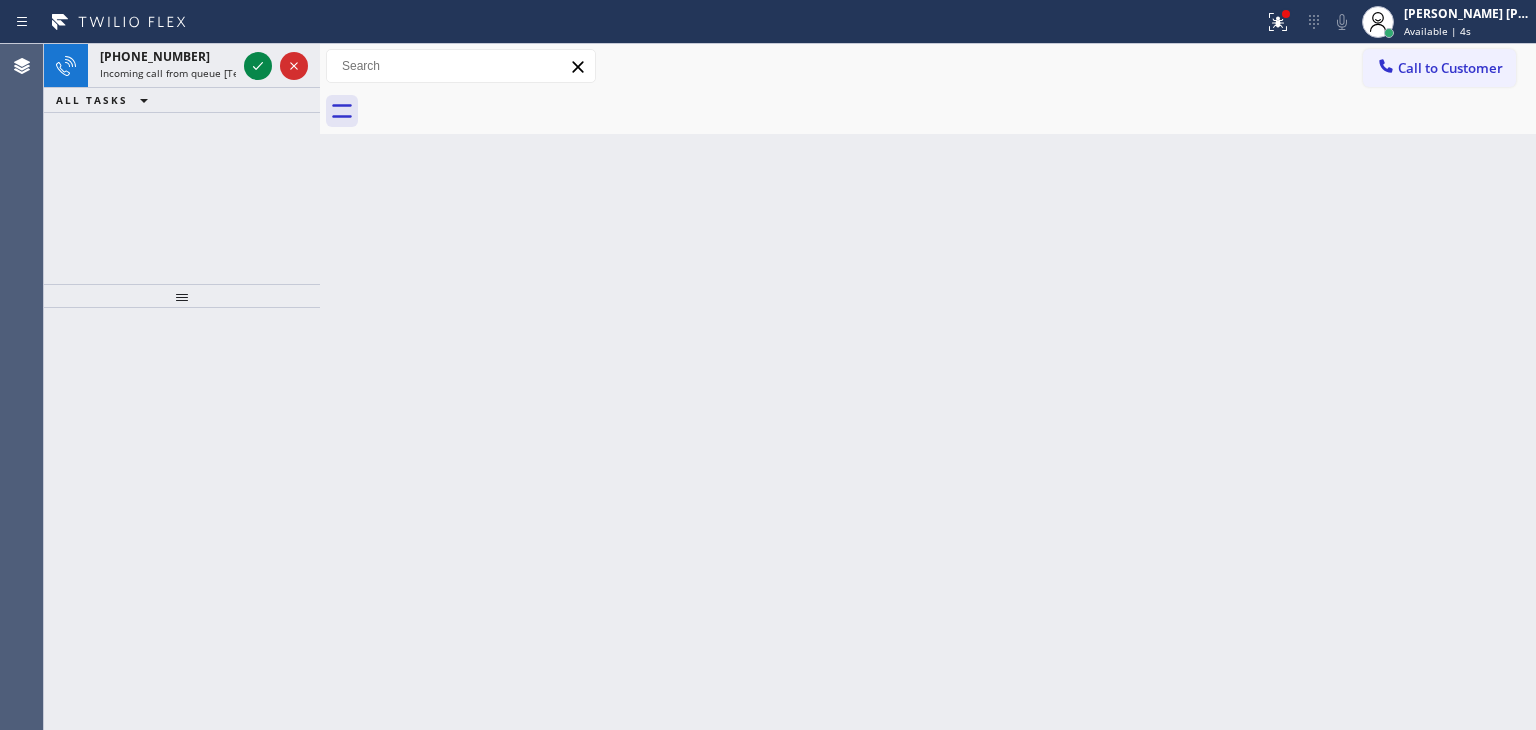 drag, startPoint x: 263, startPoint y: 69, endPoint x: 349, endPoint y: 270, distance: 218.62524 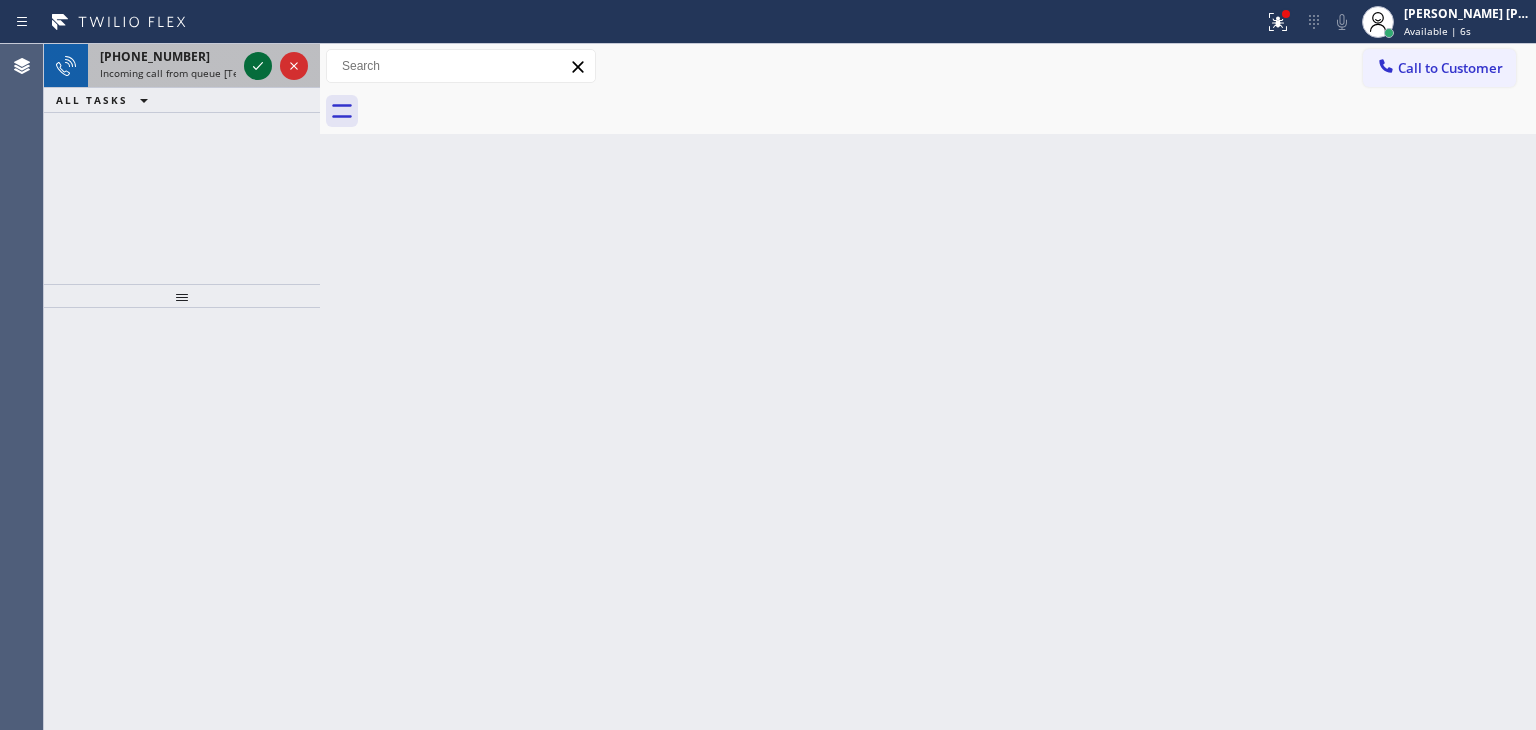 click 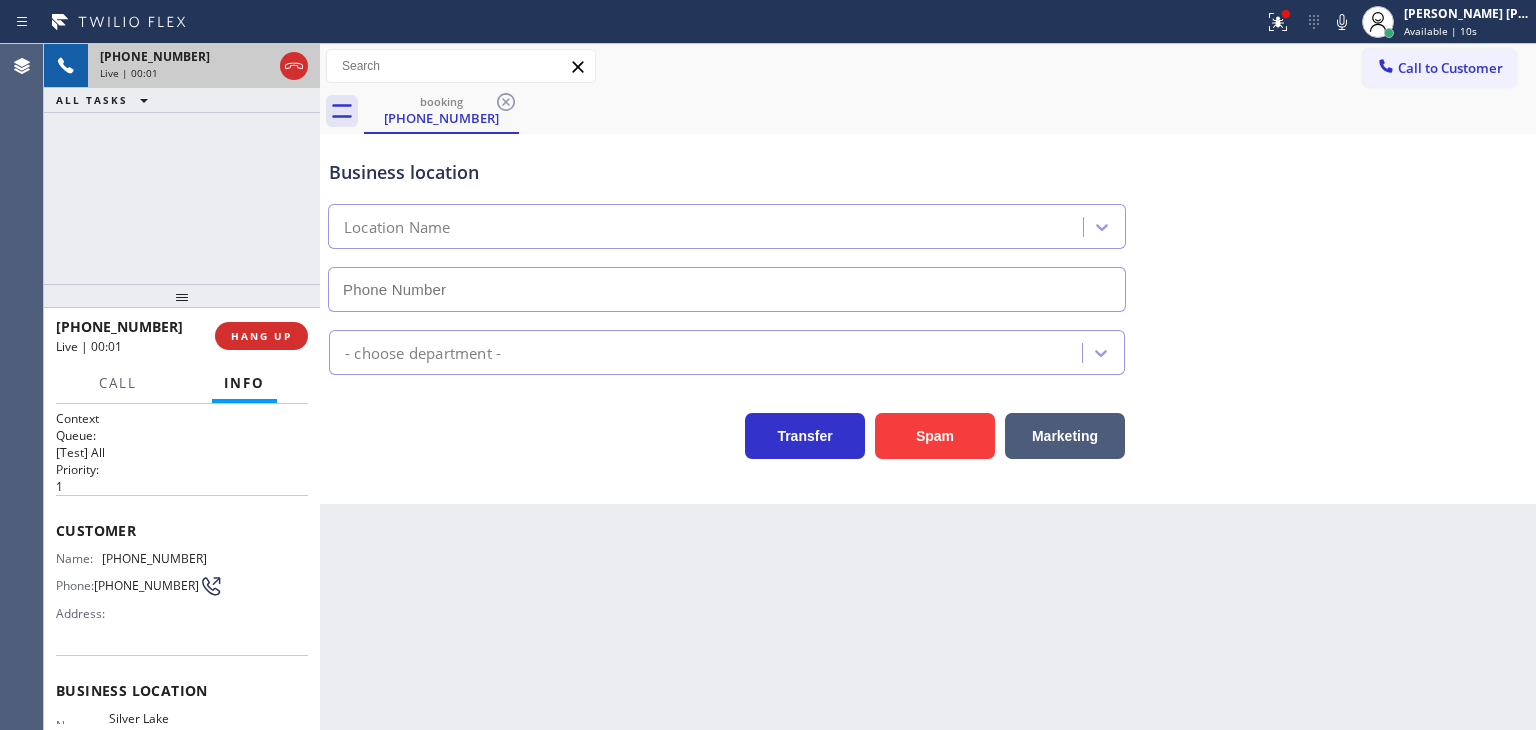 type on "[PHONE_NUMBER]" 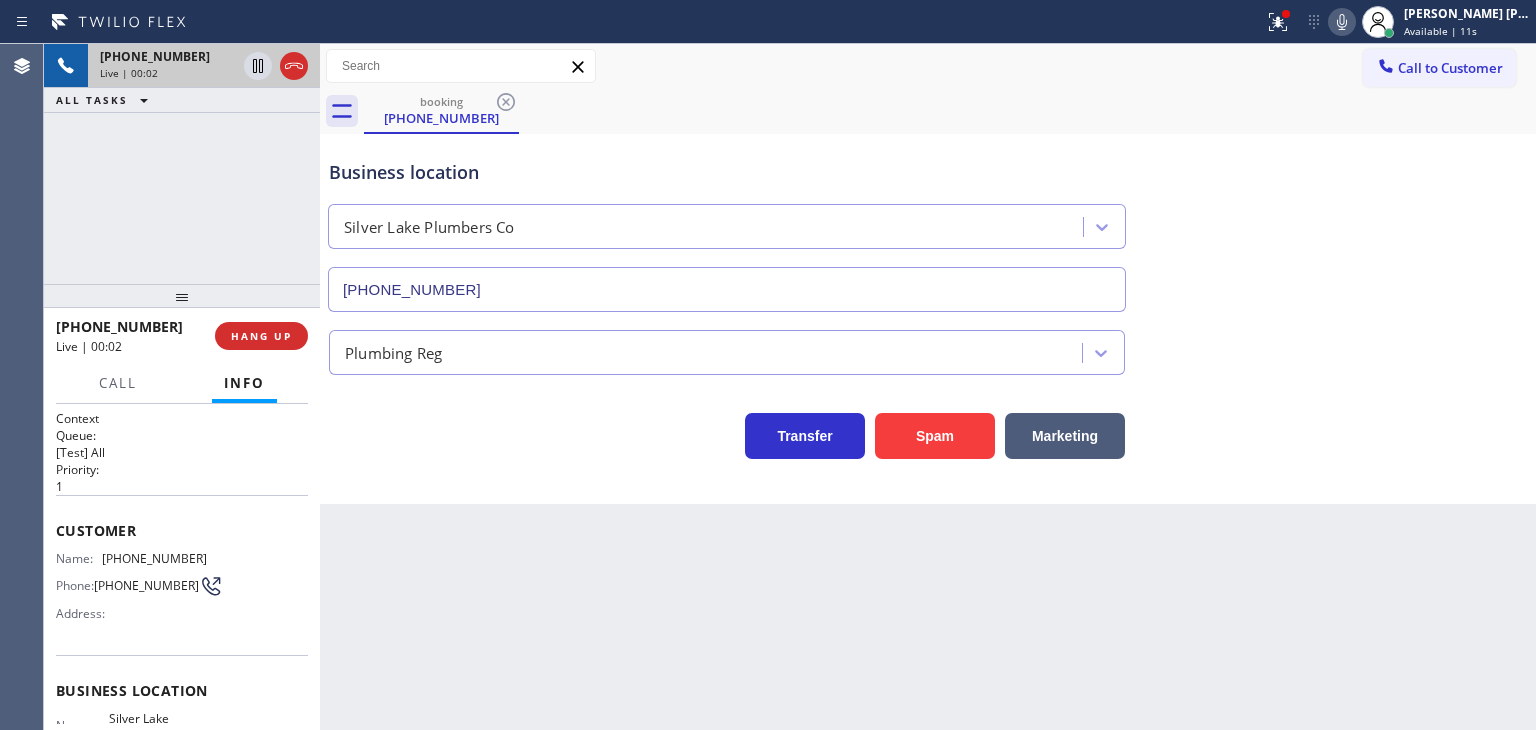 click 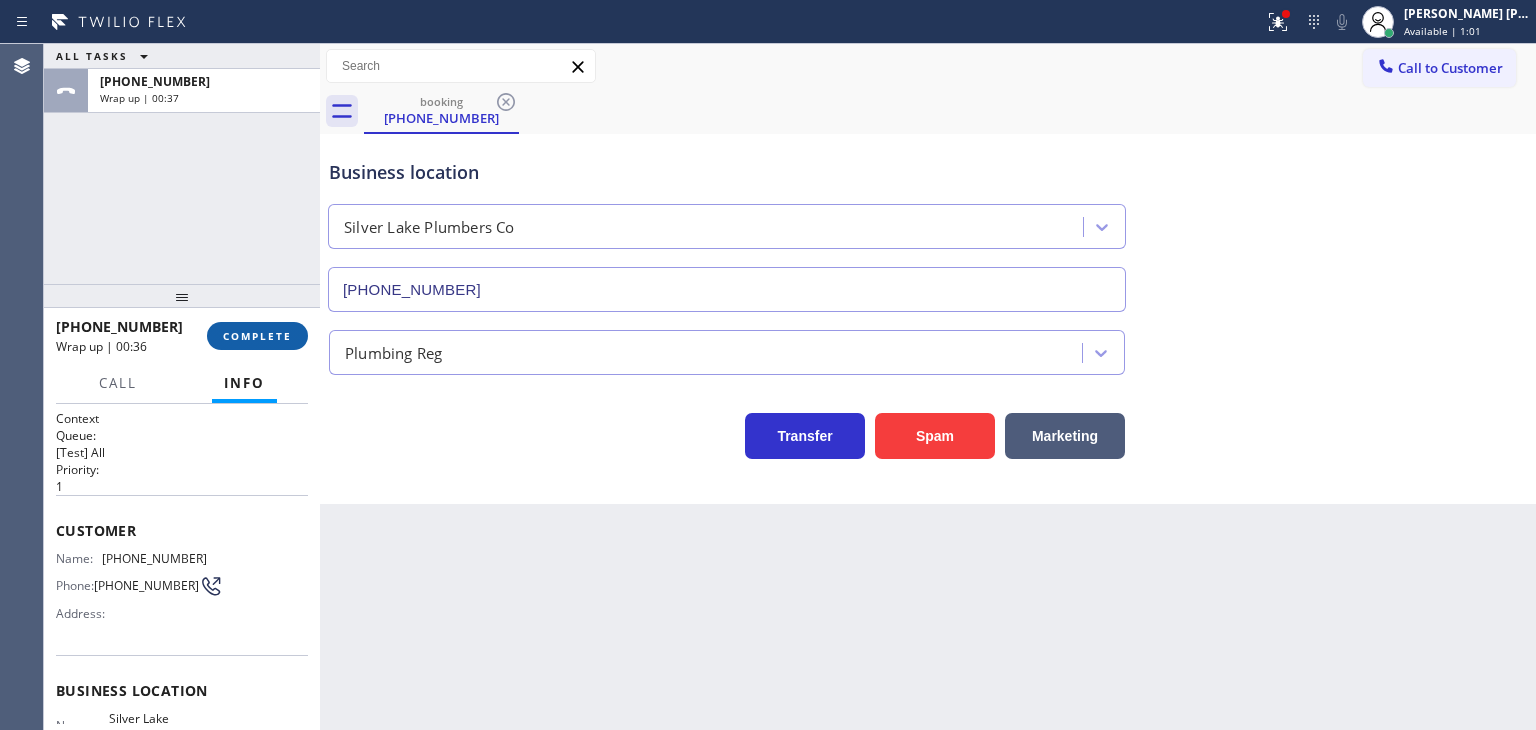 click on "COMPLETE" at bounding box center (257, 336) 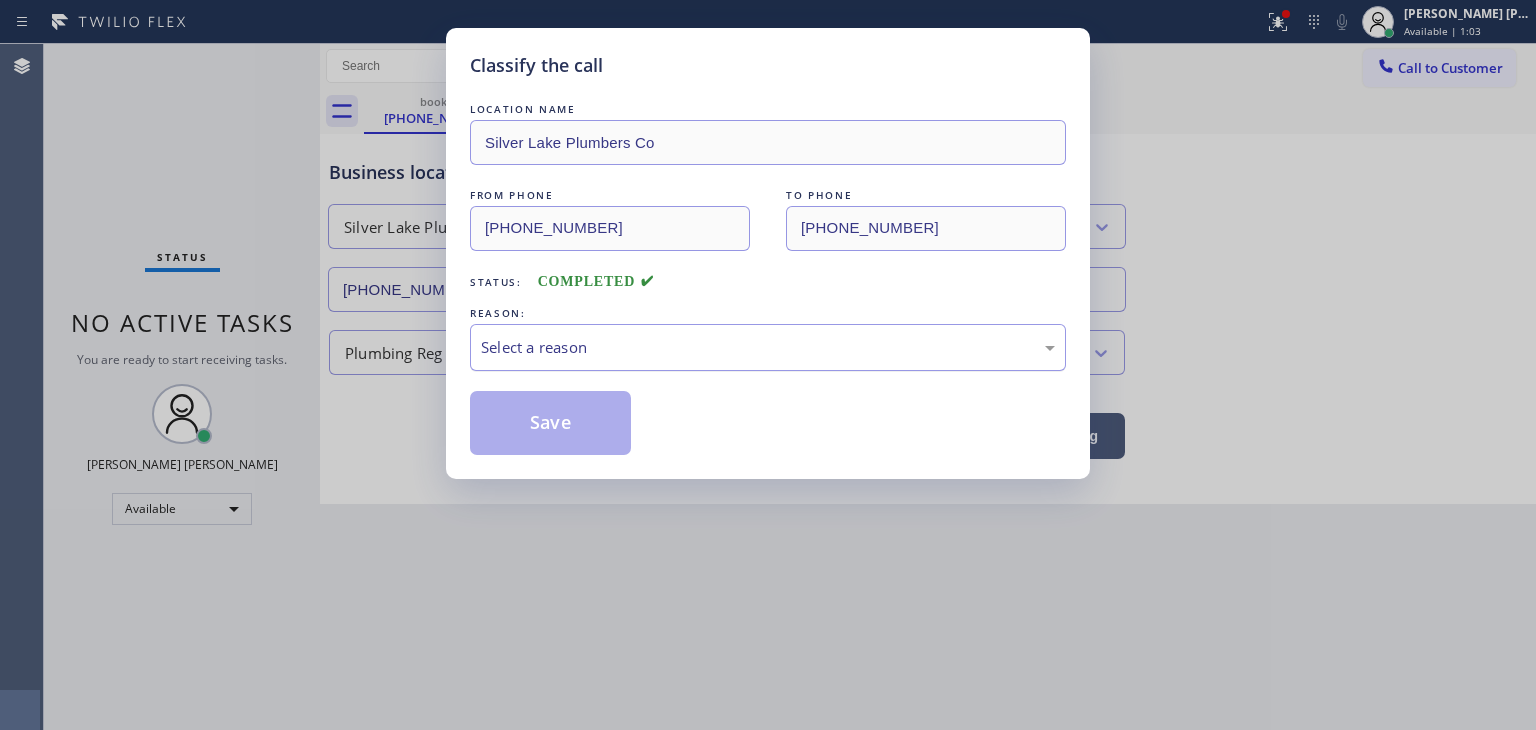 click on "Select a reason" at bounding box center [768, 347] 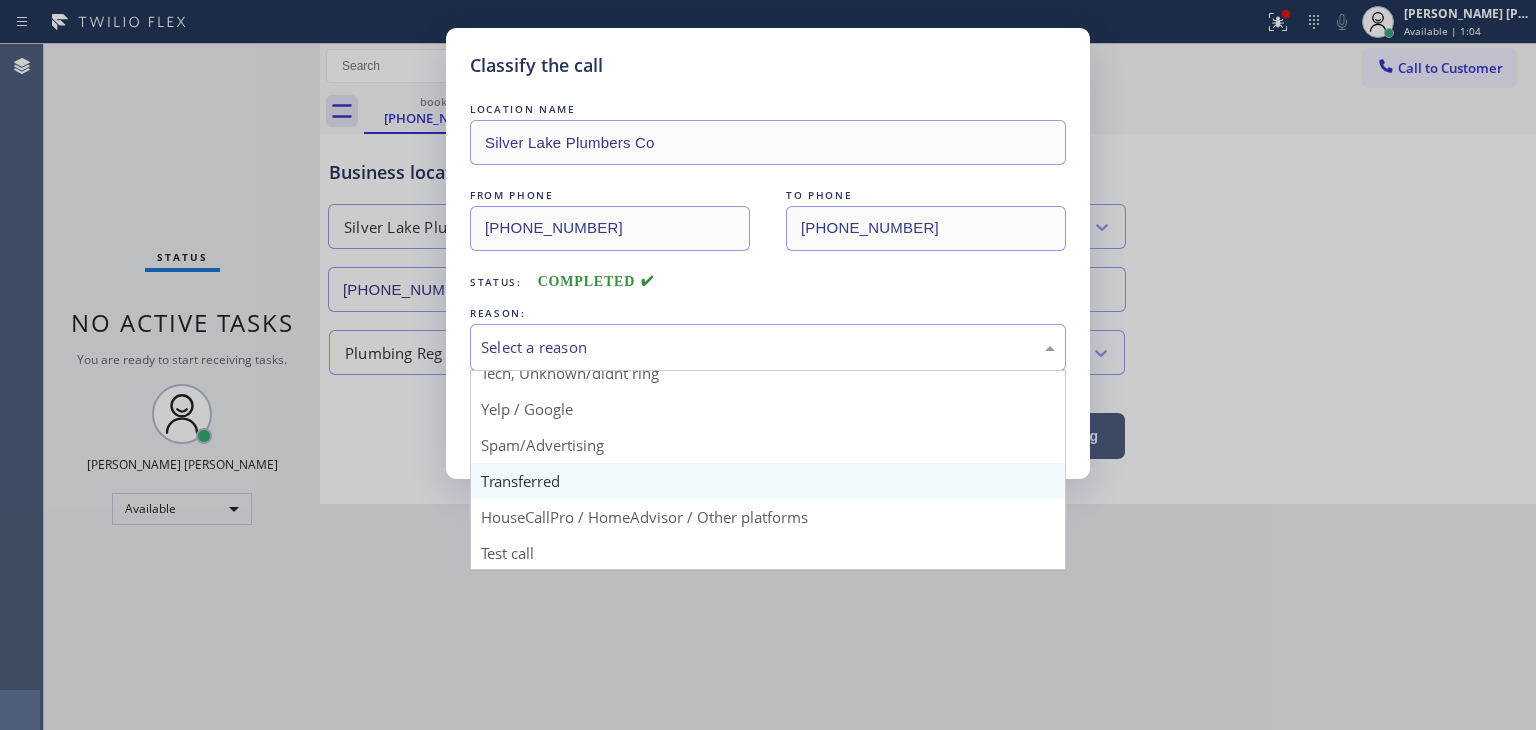 scroll, scrollTop: 125, scrollLeft: 0, axis: vertical 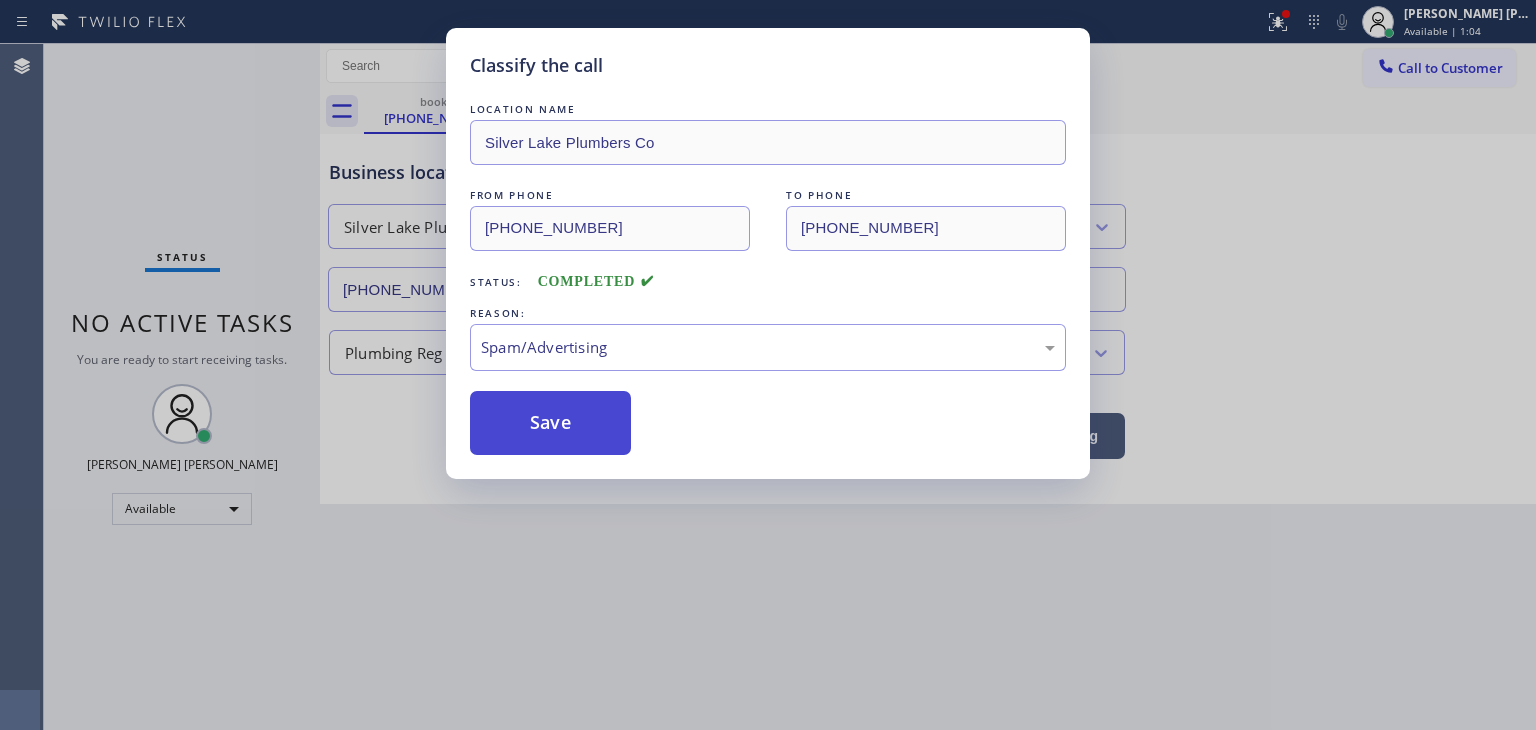 click on "Save" at bounding box center [550, 423] 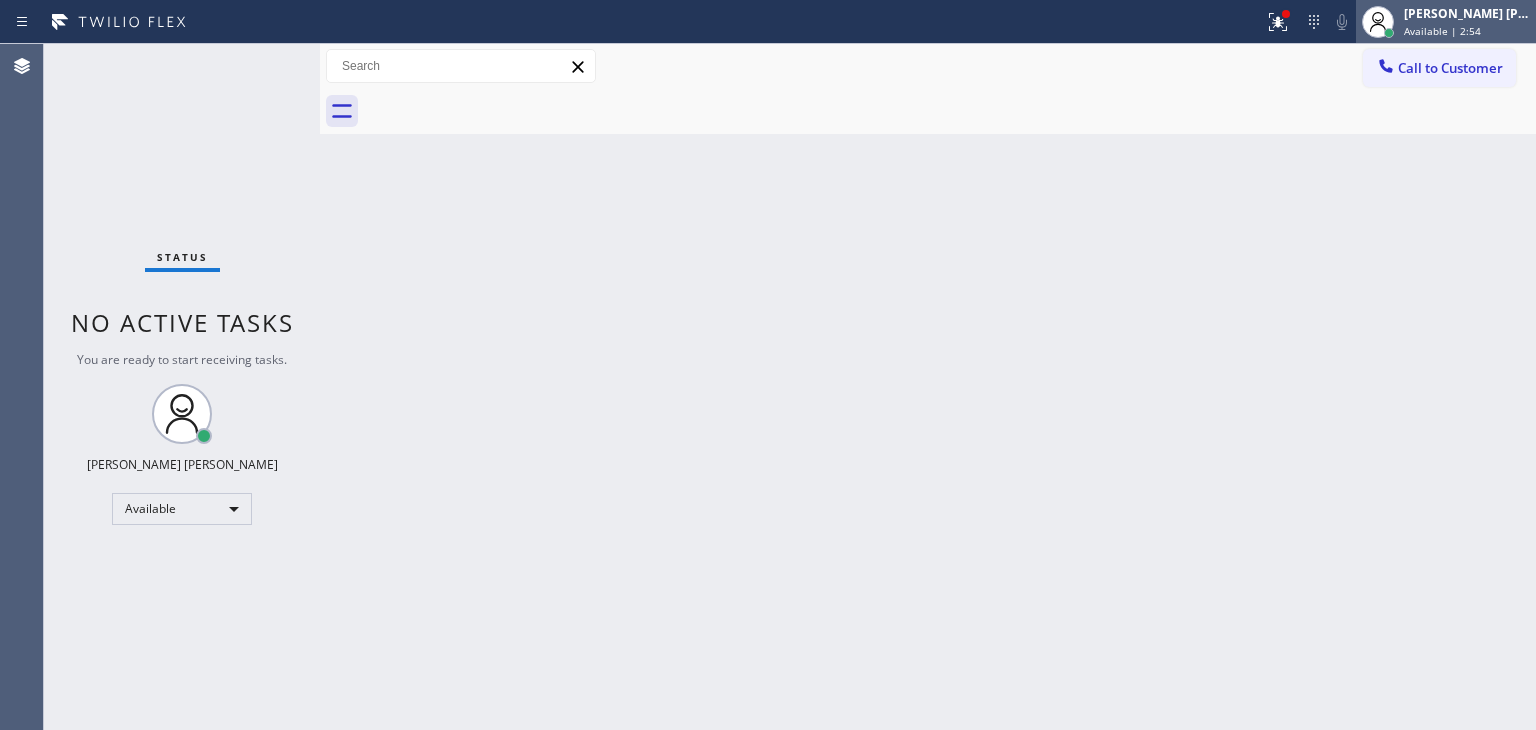 click on "[PERSON_NAME] [PERSON_NAME]" at bounding box center [1467, 13] 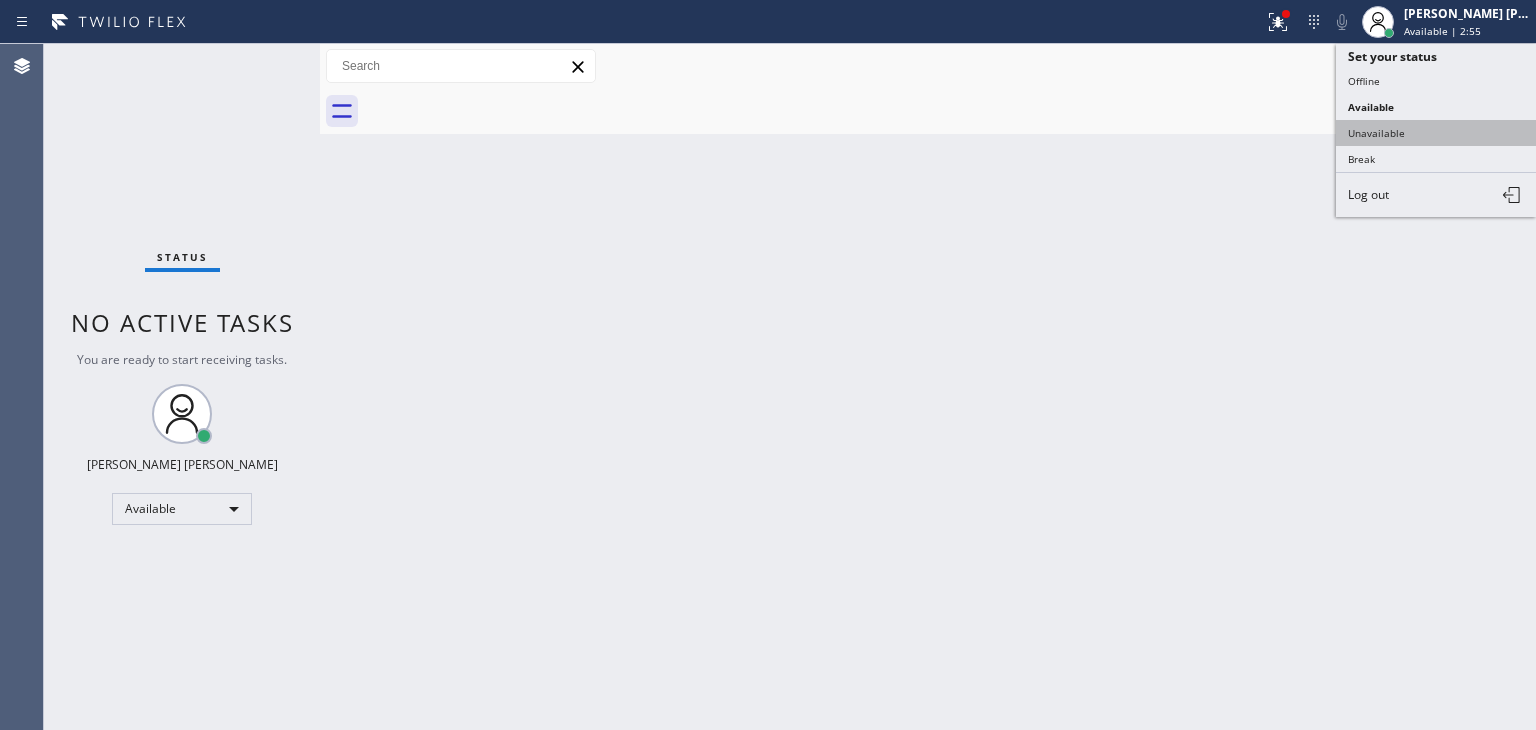 click on "Unavailable" at bounding box center (1436, 133) 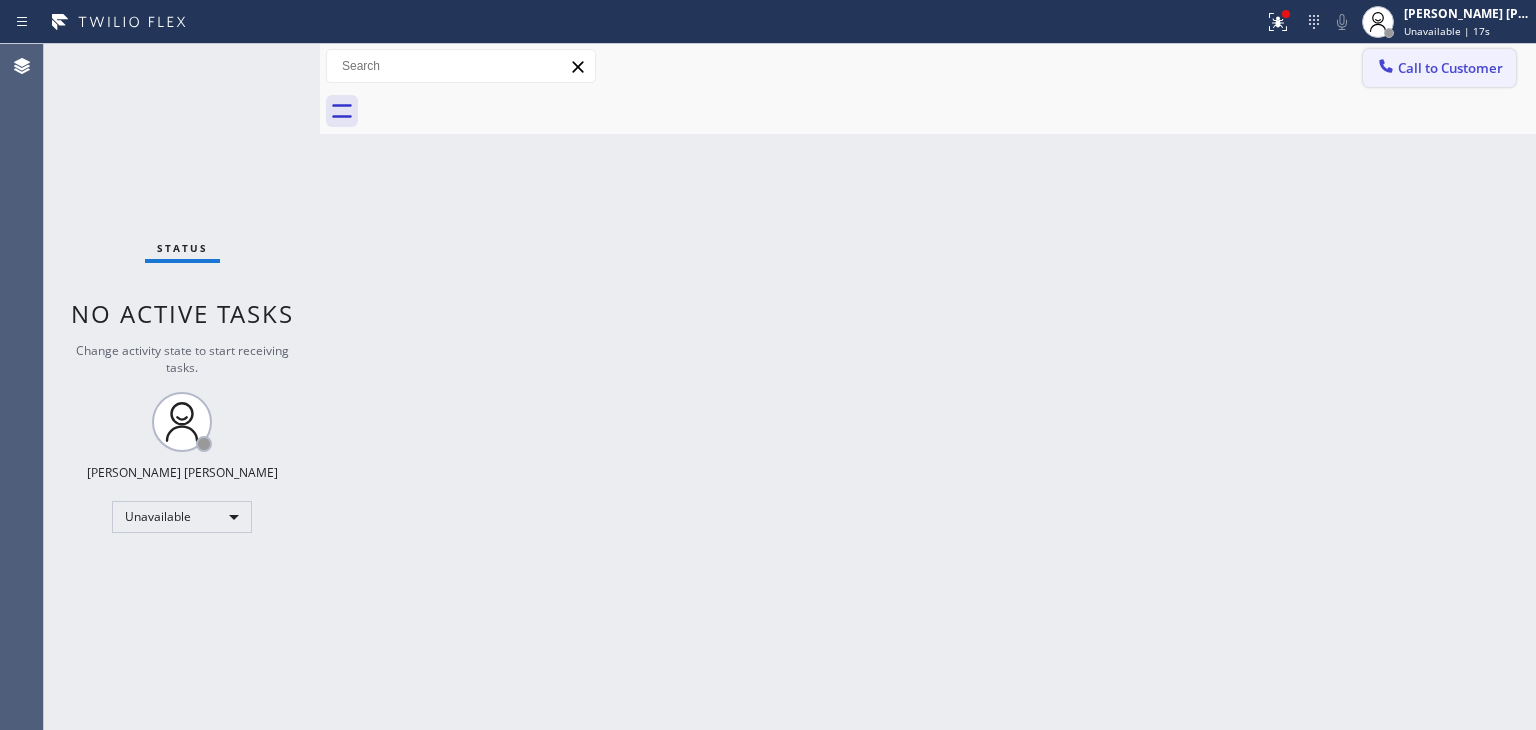 click on "Call to Customer" at bounding box center [1450, 68] 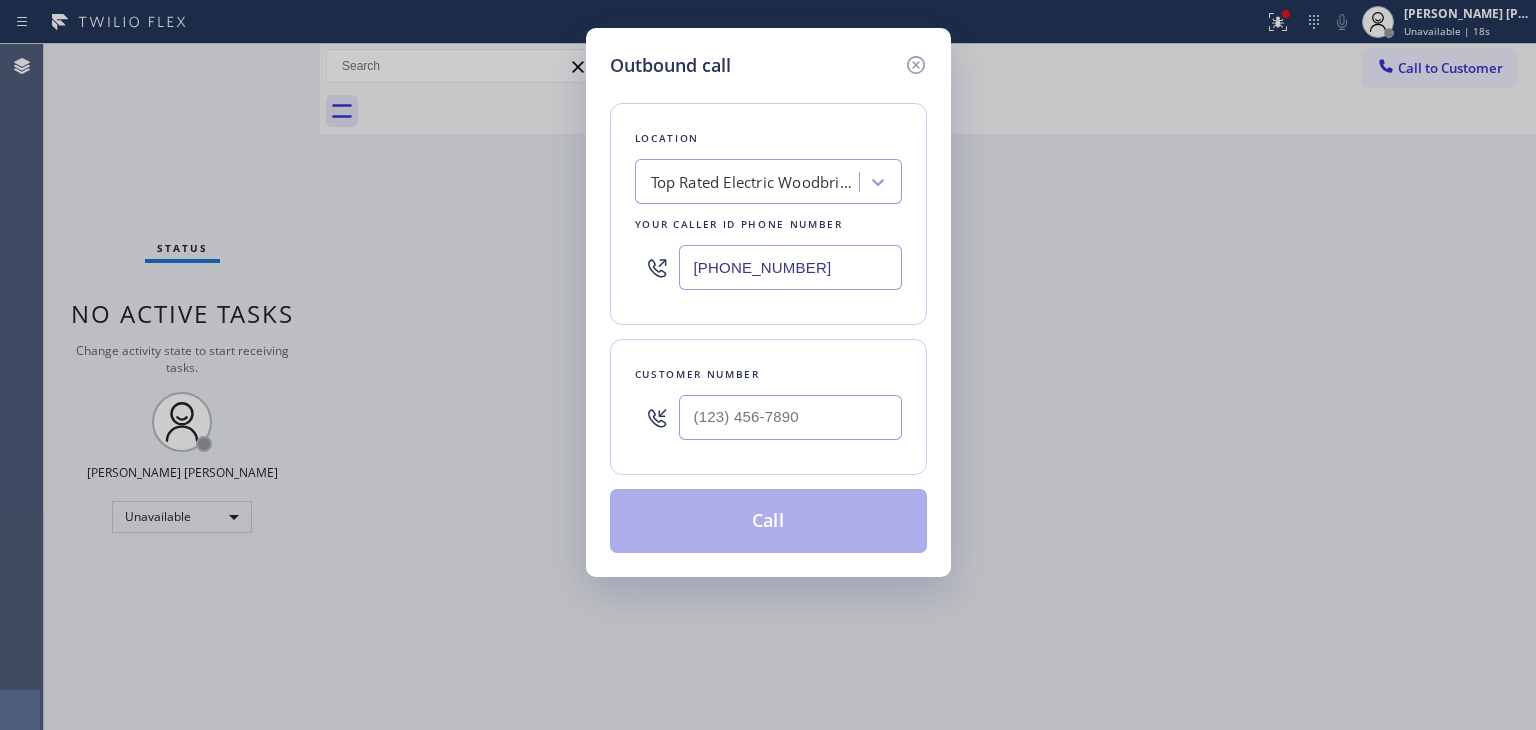 drag, startPoint x: 805, startPoint y: 264, endPoint x: 574, endPoint y: 250, distance: 231.42386 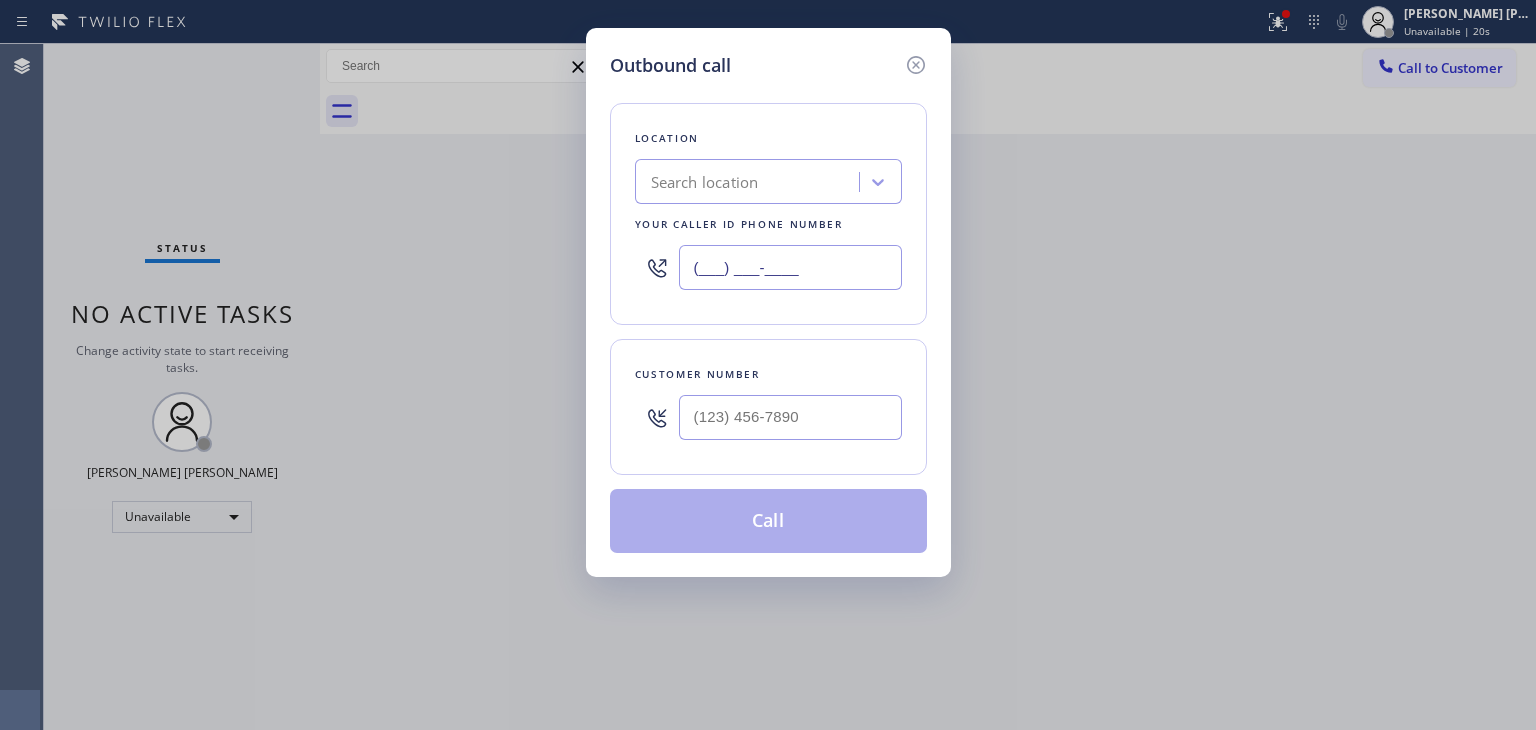 paste on "818) 926-4987" 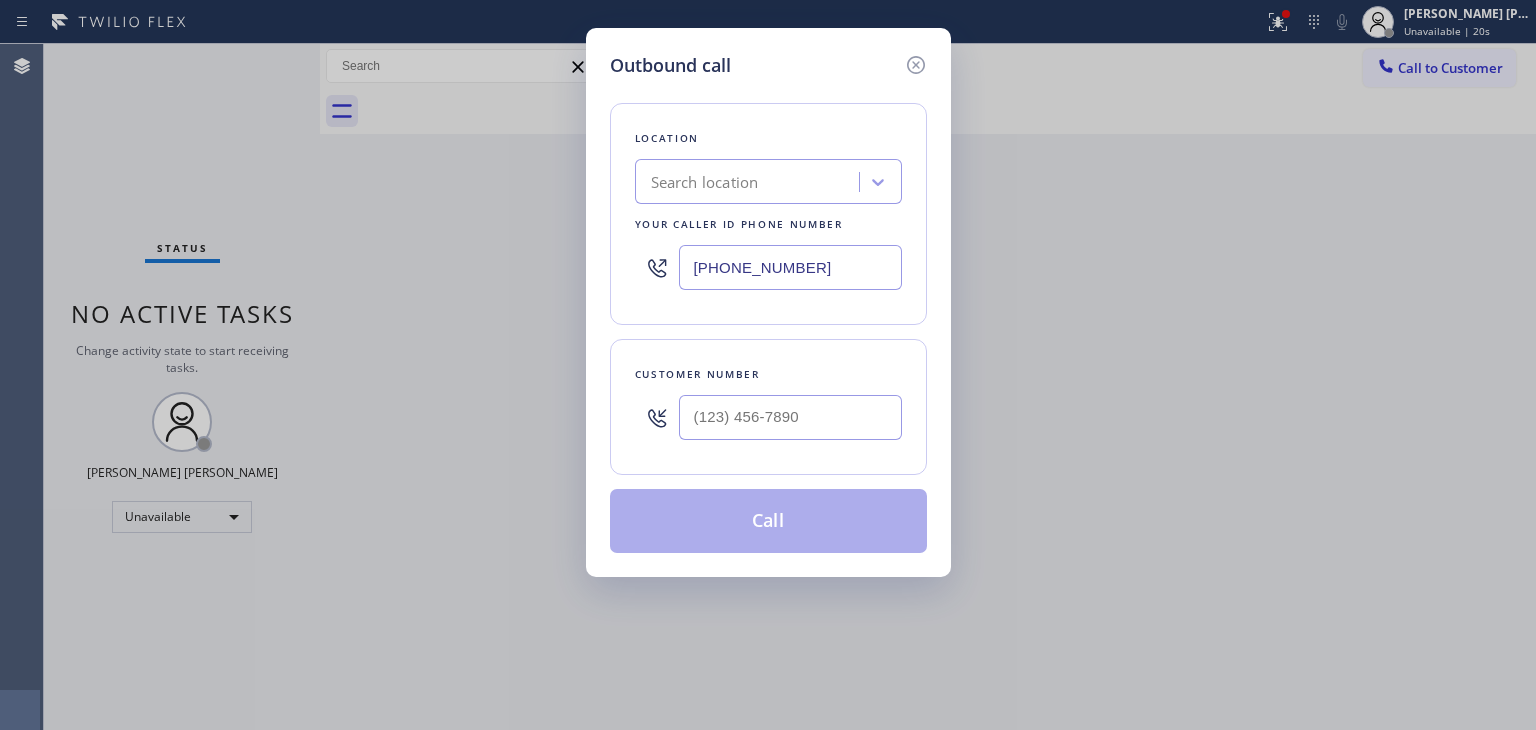 type on "[PHONE_NUMBER]" 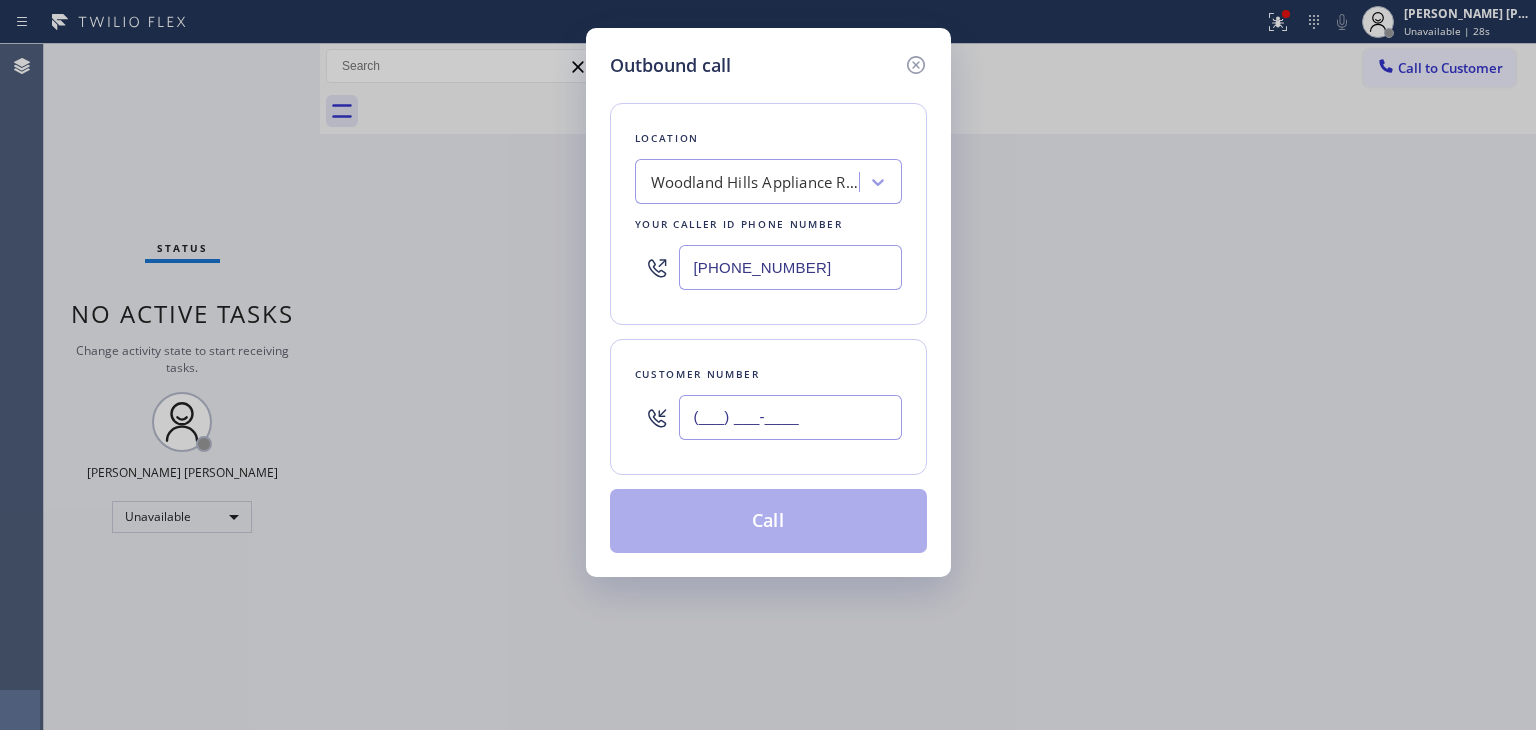 paste on "818) 605-1765" 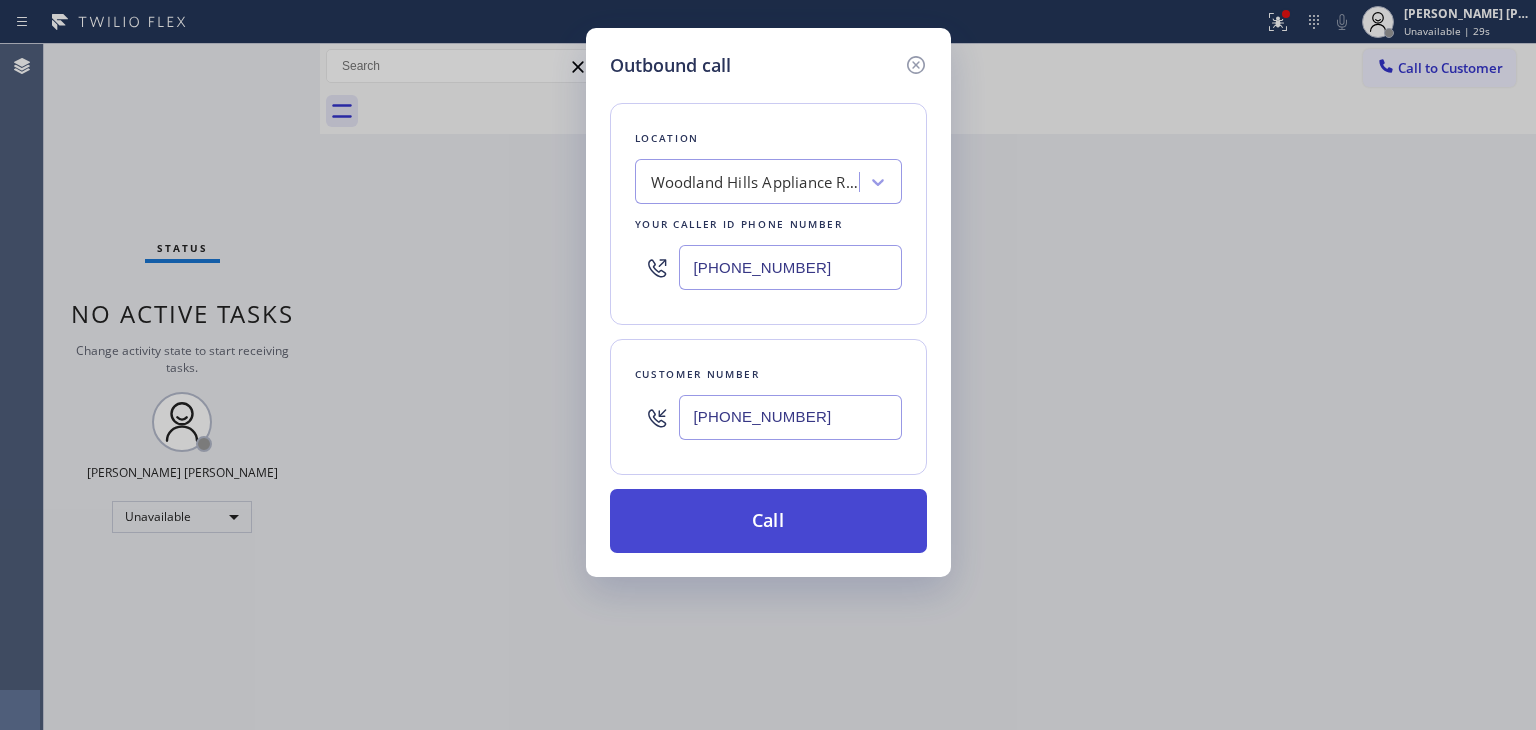 type on "[PHONE_NUMBER]" 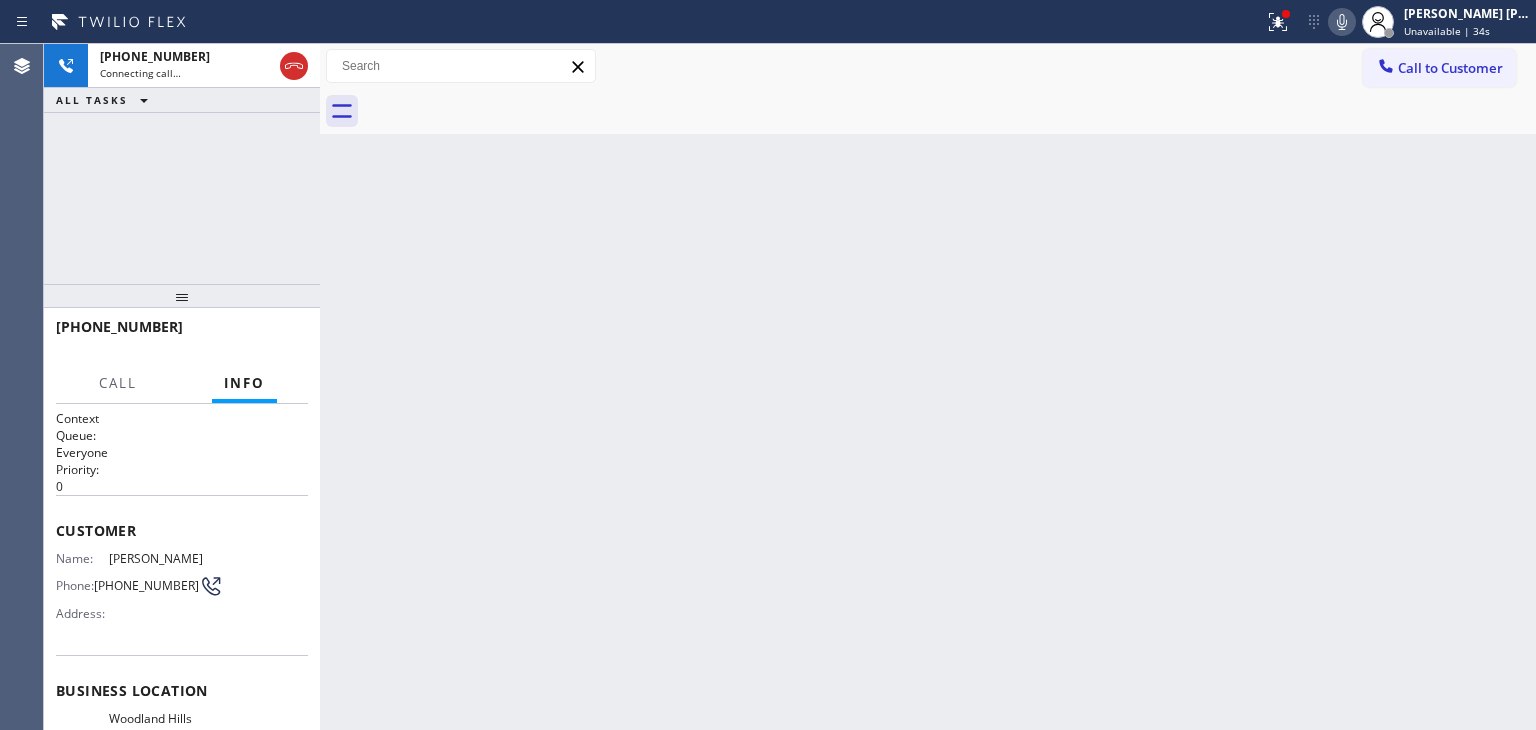 click 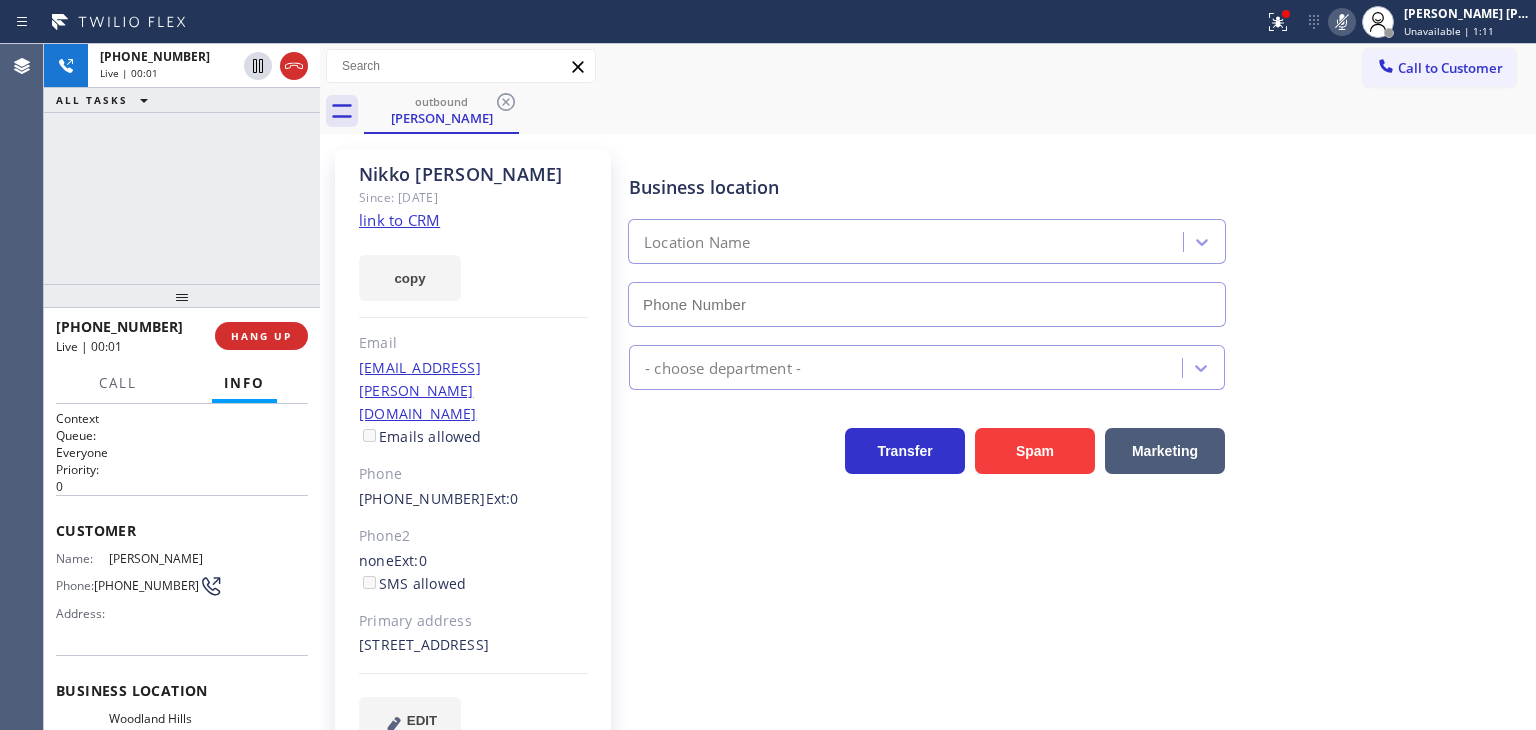 type on "[PHONE_NUMBER]" 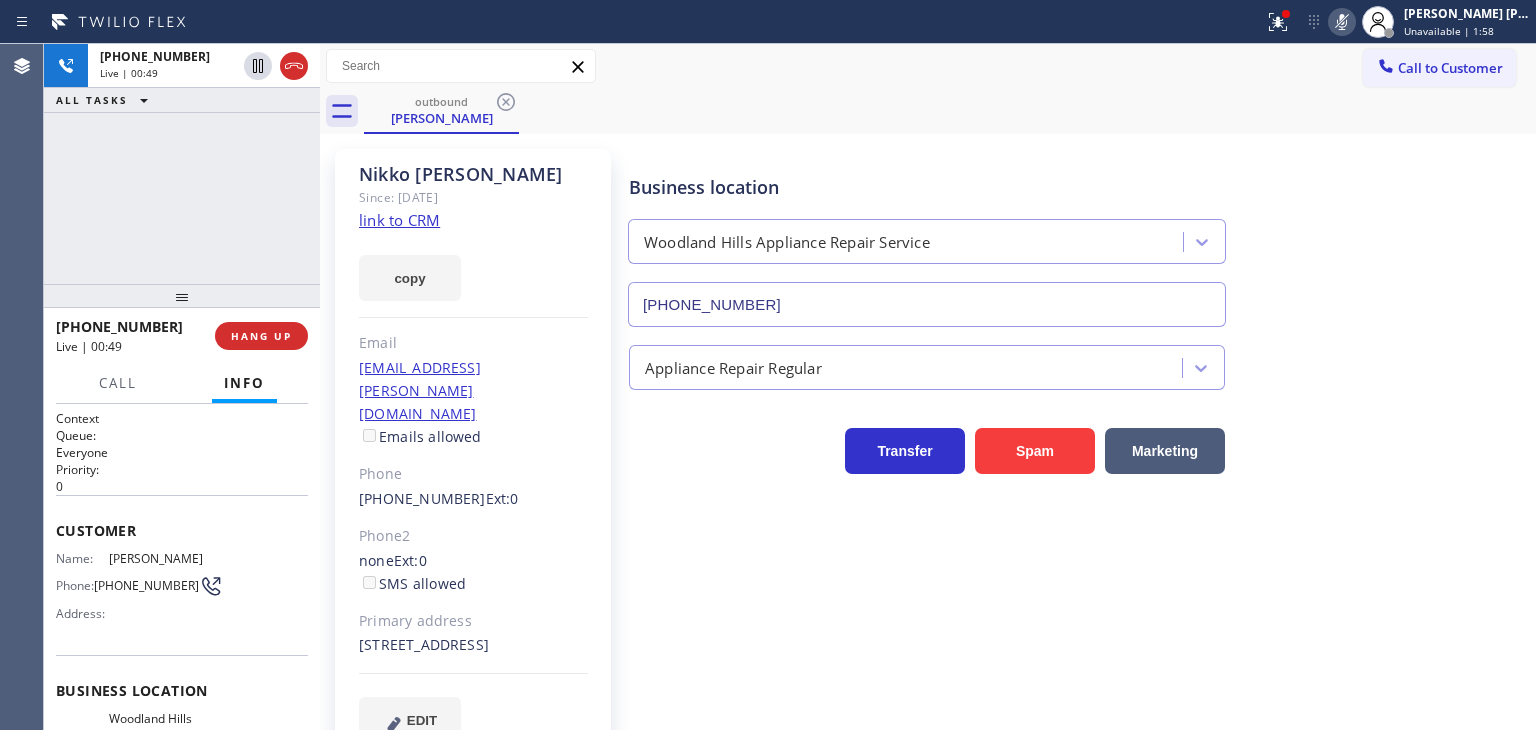drag, startPoint x: 289, startPoint y: 70, endPoint x: 399, endPoint y: 144, distance: 132.57451 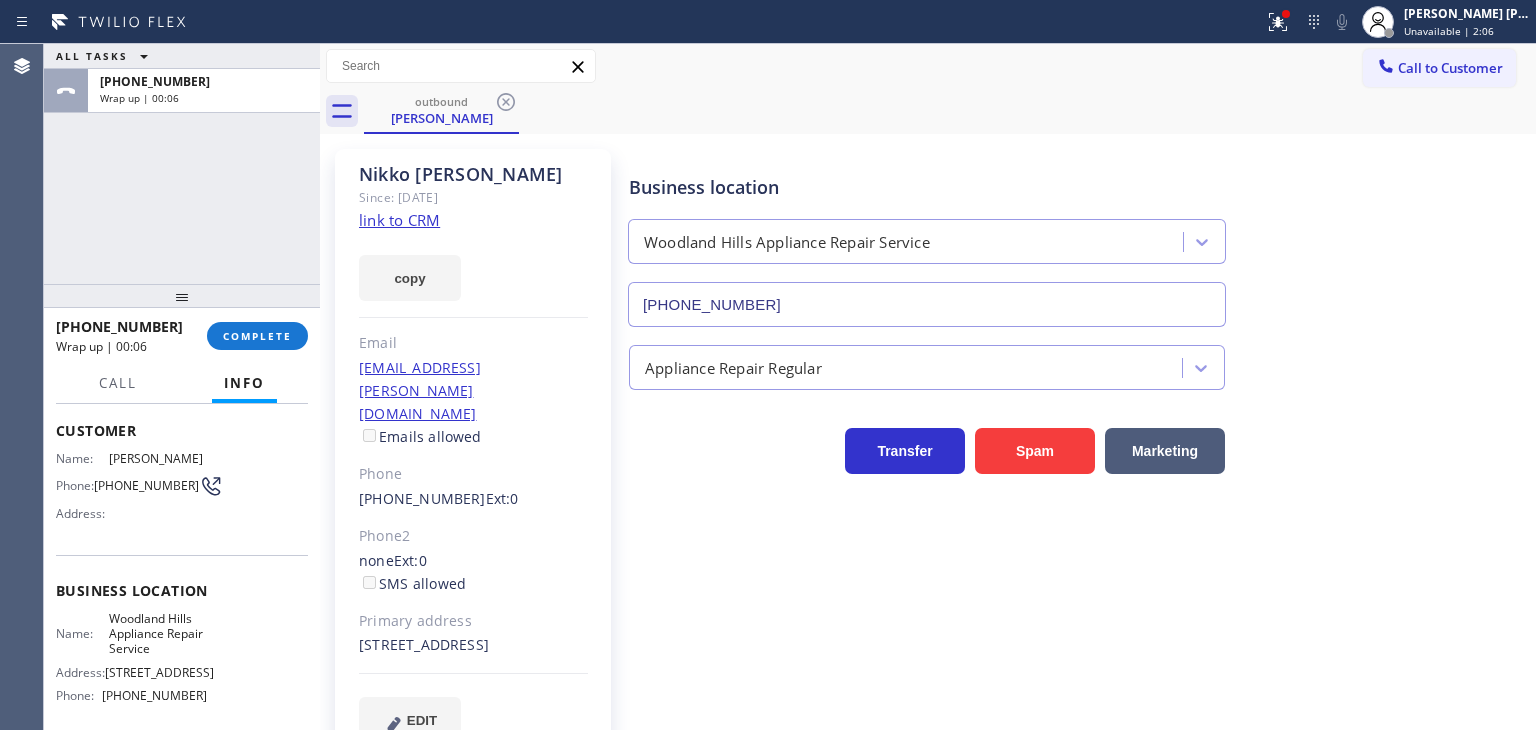 scroll, scrollTop: 200, scrollLeft: 0, axis: vertical 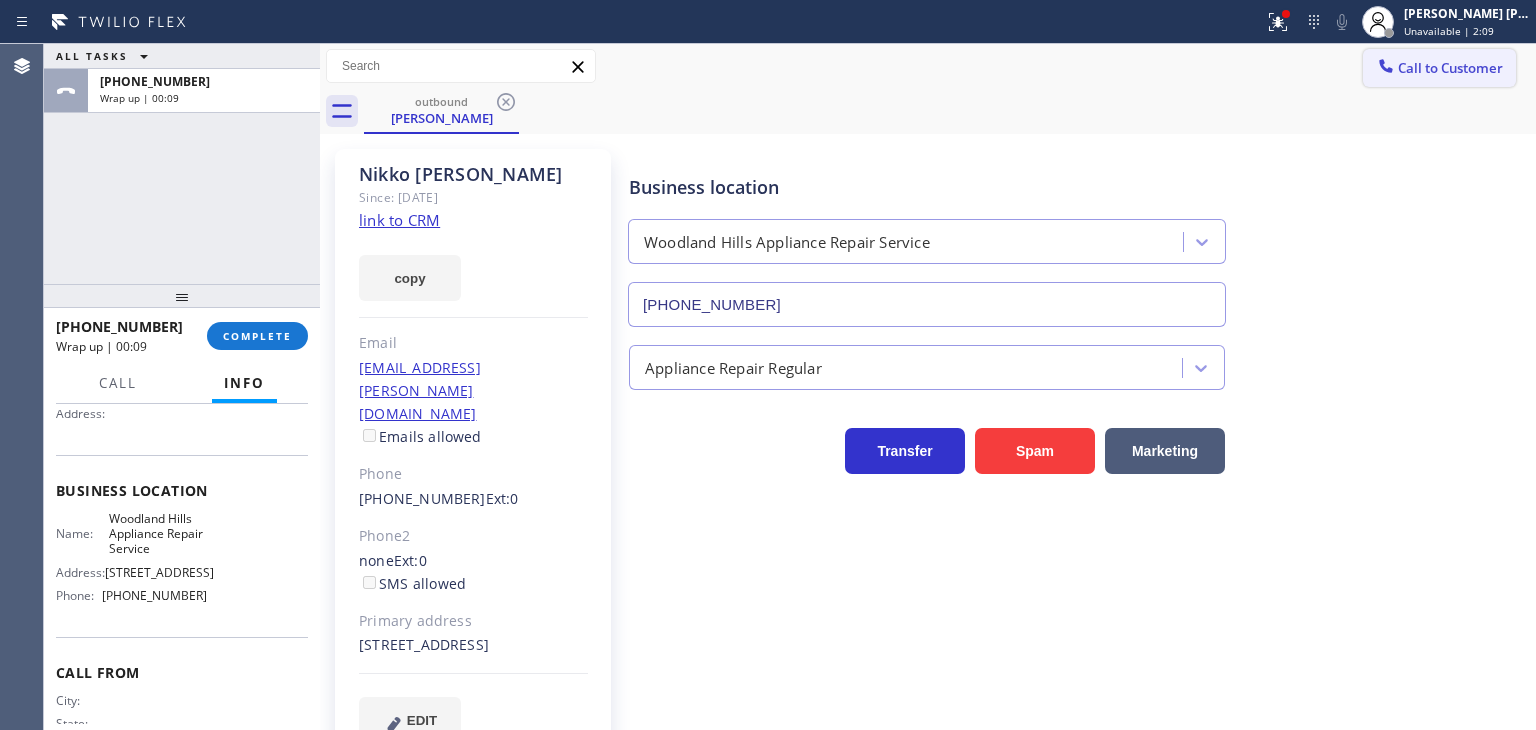 click on "Call to Customer" at bounding box center [1450, 68] 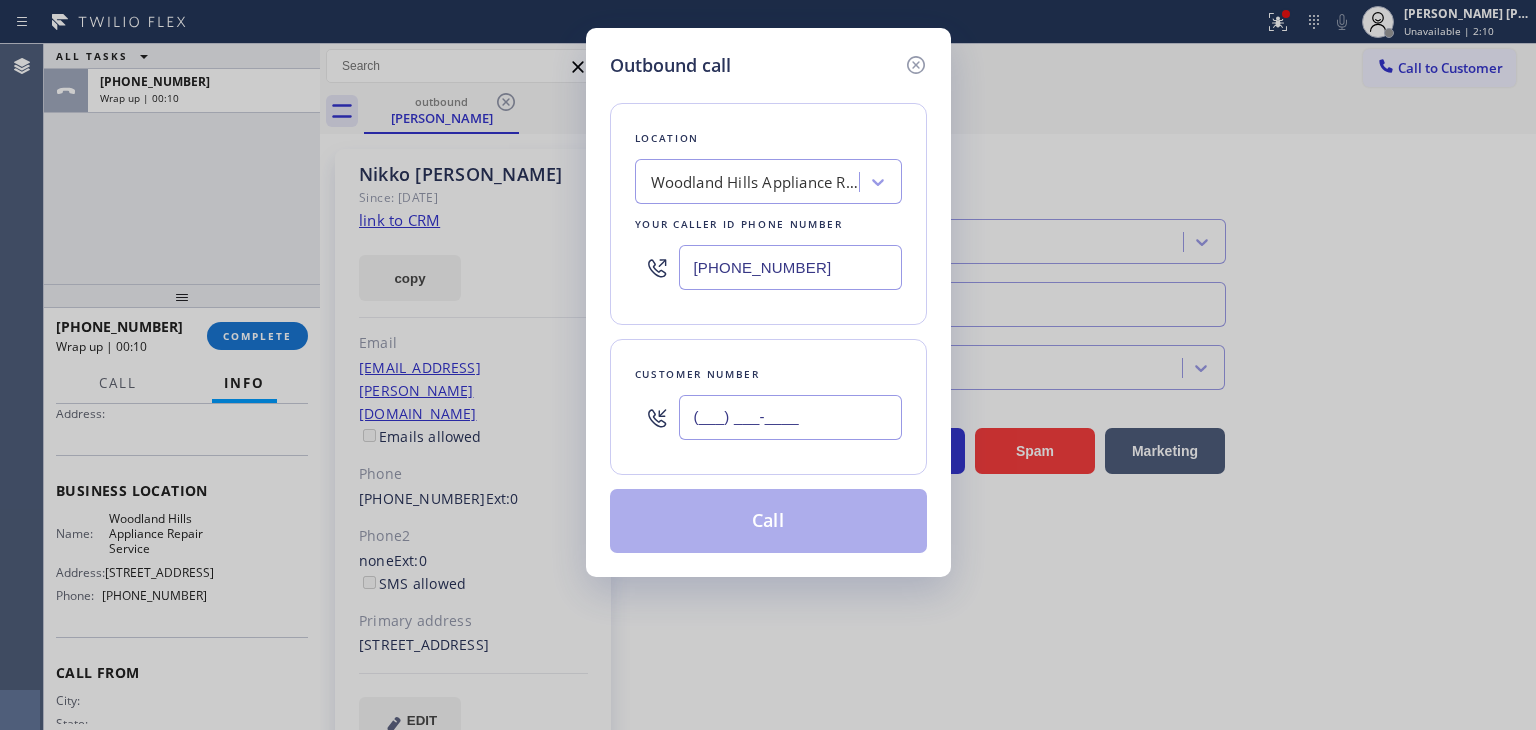 click on "(___) ___-____" at bounding box center [790, 417] 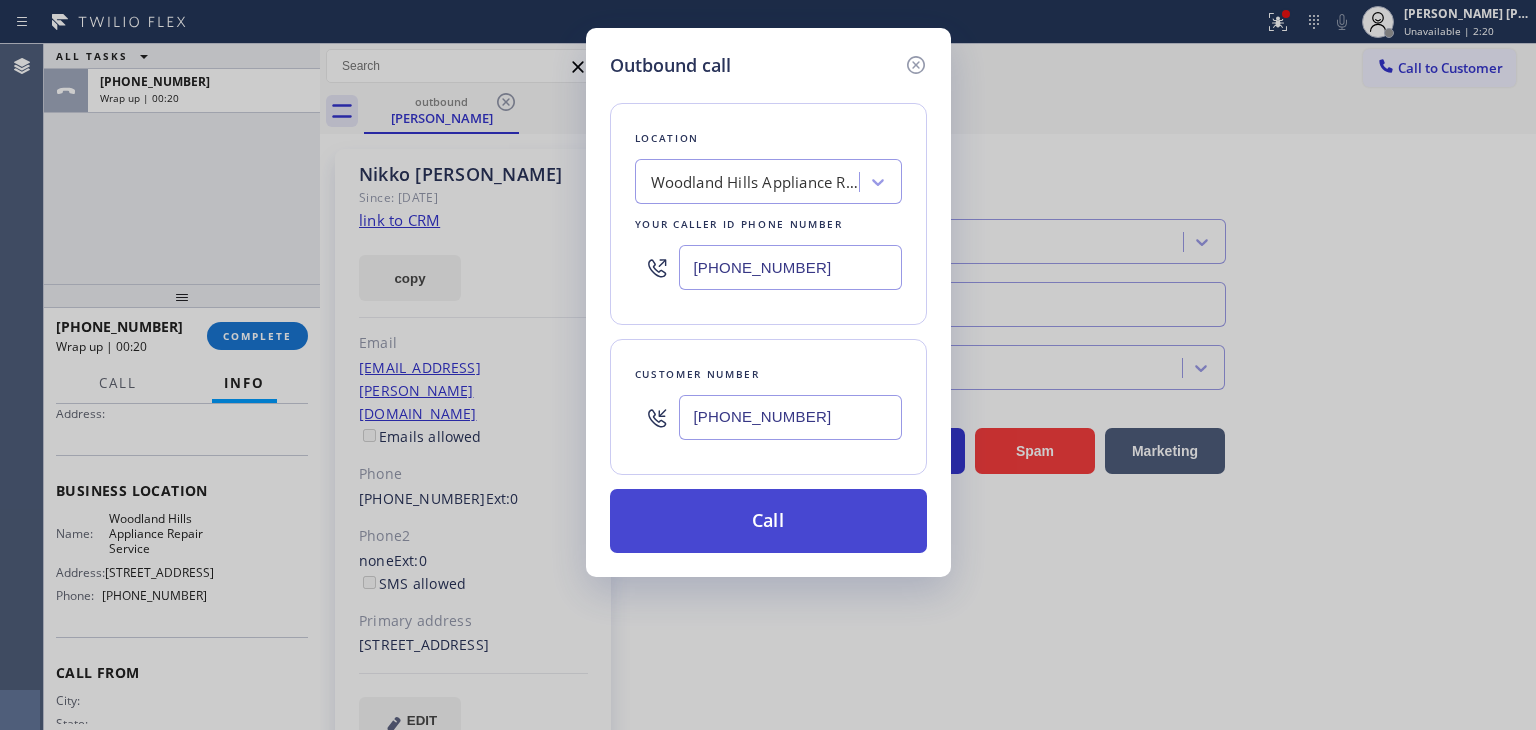 type on "[PHONE_NUMBER]" 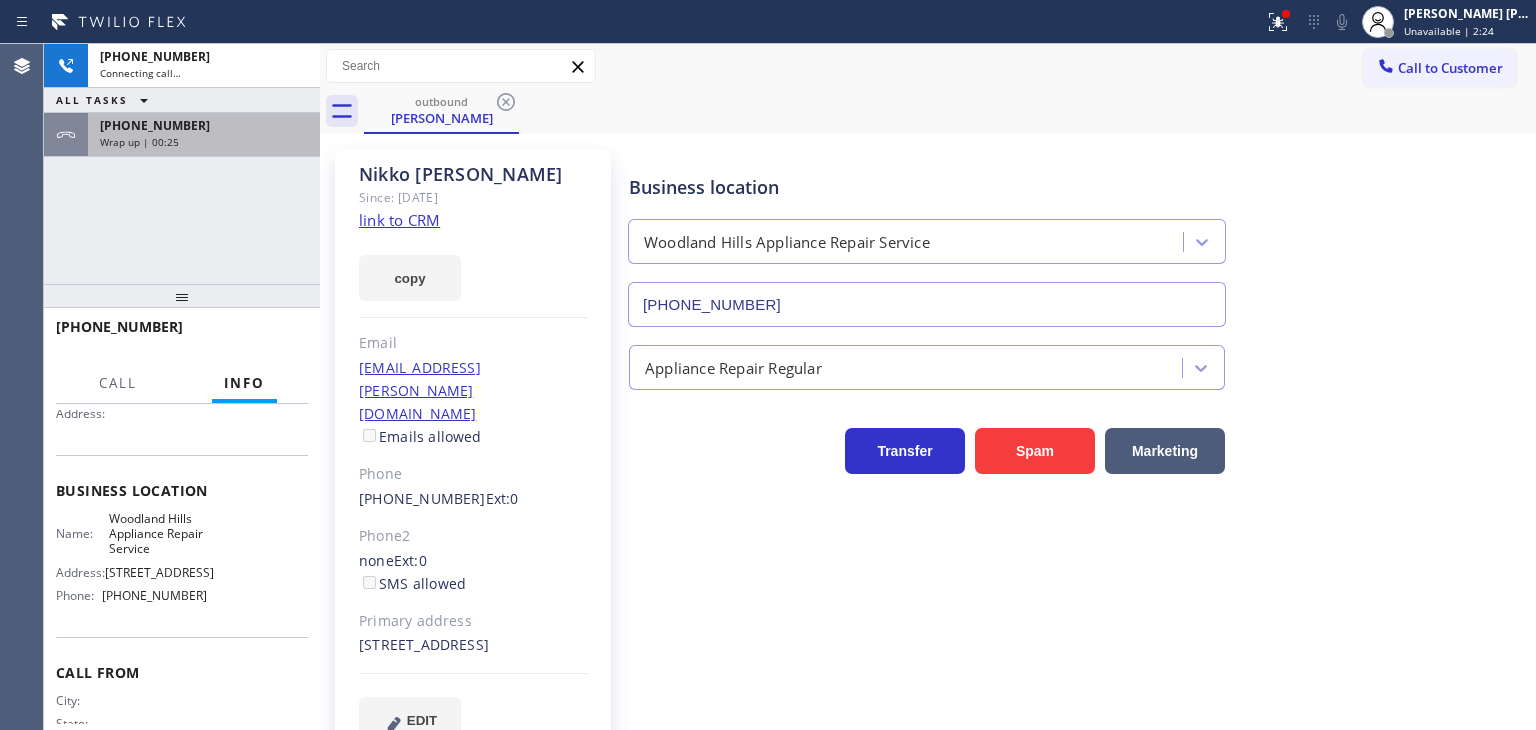 click on "[PHONE_NUMBER] Wrap up | 00:25" at bounding box center [200, 135] 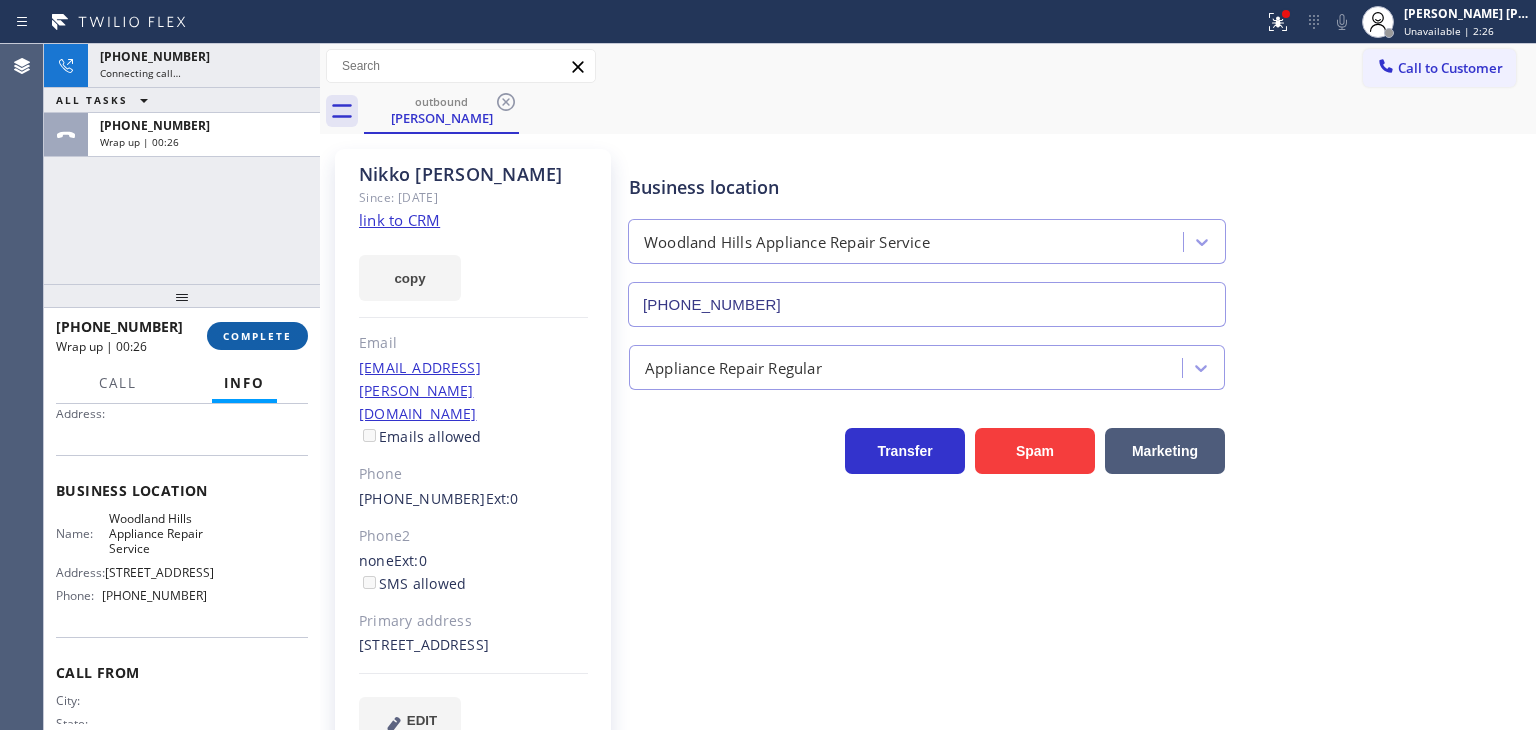 click on "COMPLETE" at bounding box center (257, 336) 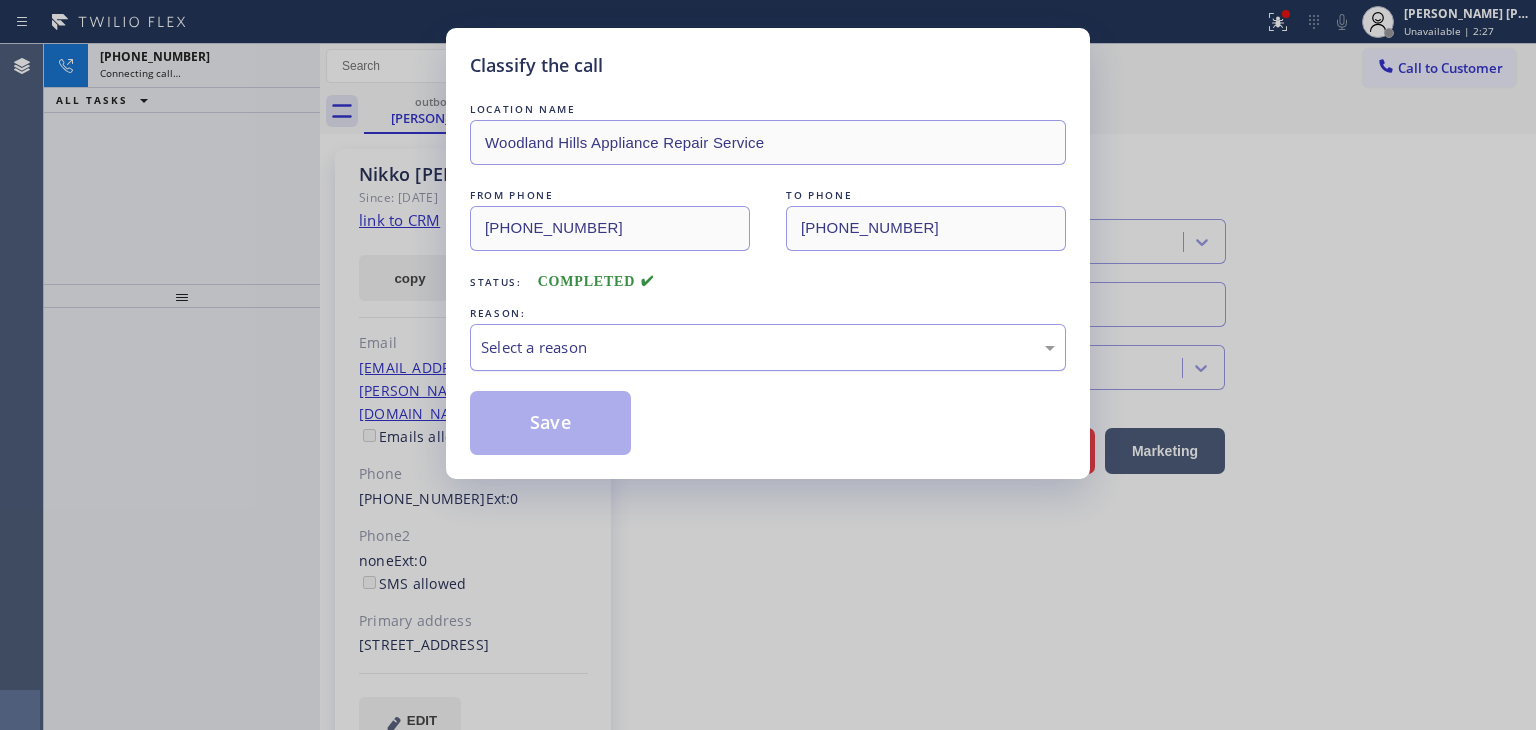 click on "Select a reason" at bounding box center [768, 347] 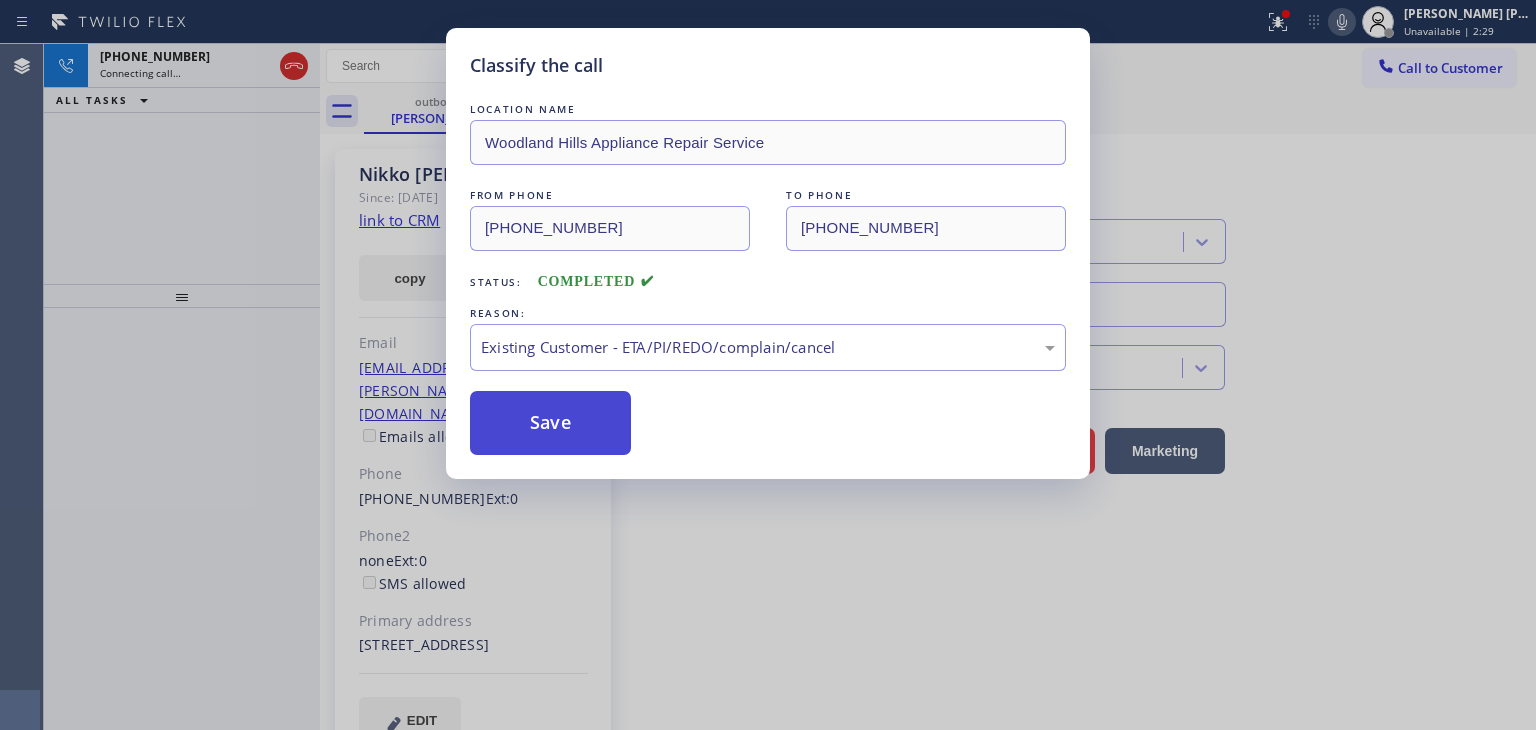 click on "Save" at bounding box center (550, 423) 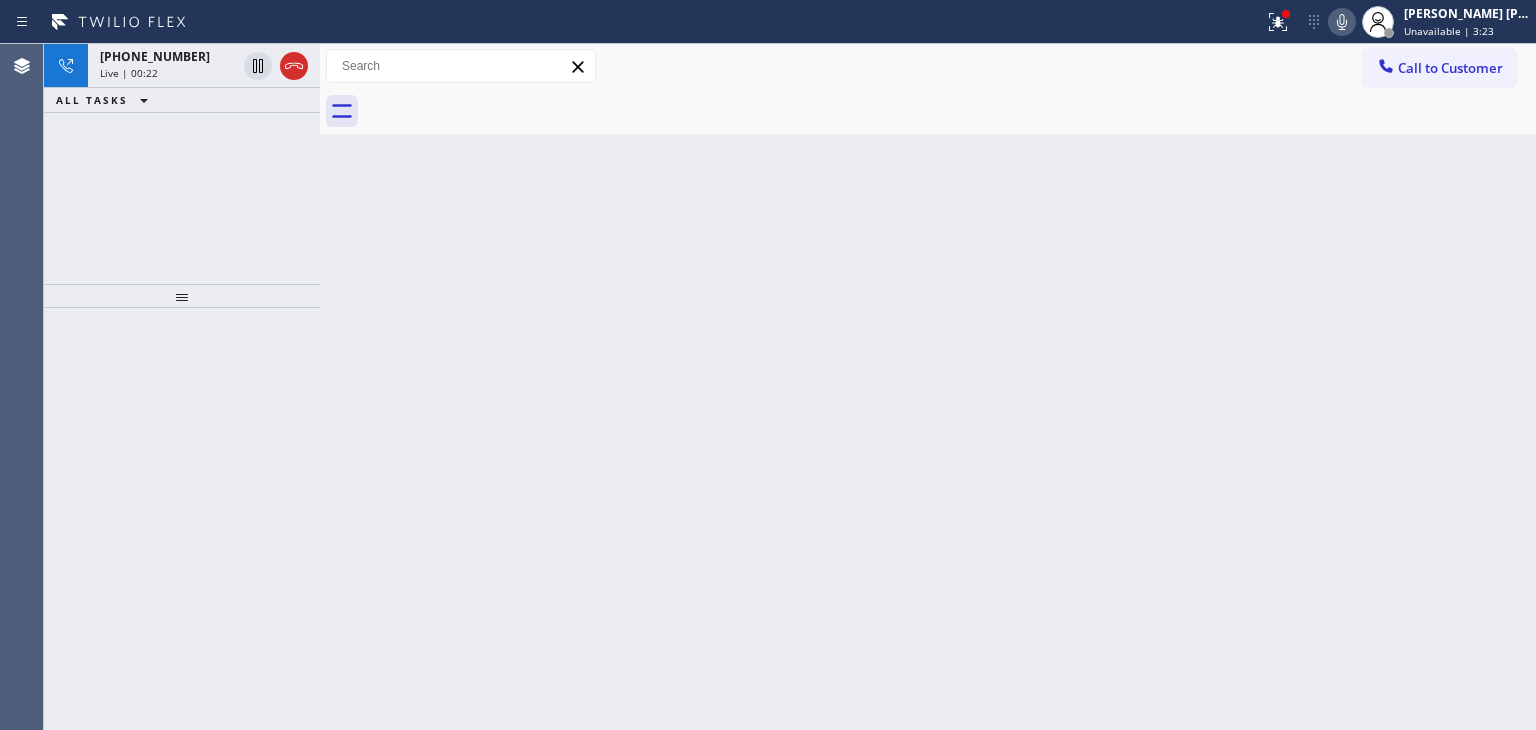 drag, startPoint x: 147, startPoint y: 67, endPoint x: 1141, endPoint y: 24, distance: 994.9296 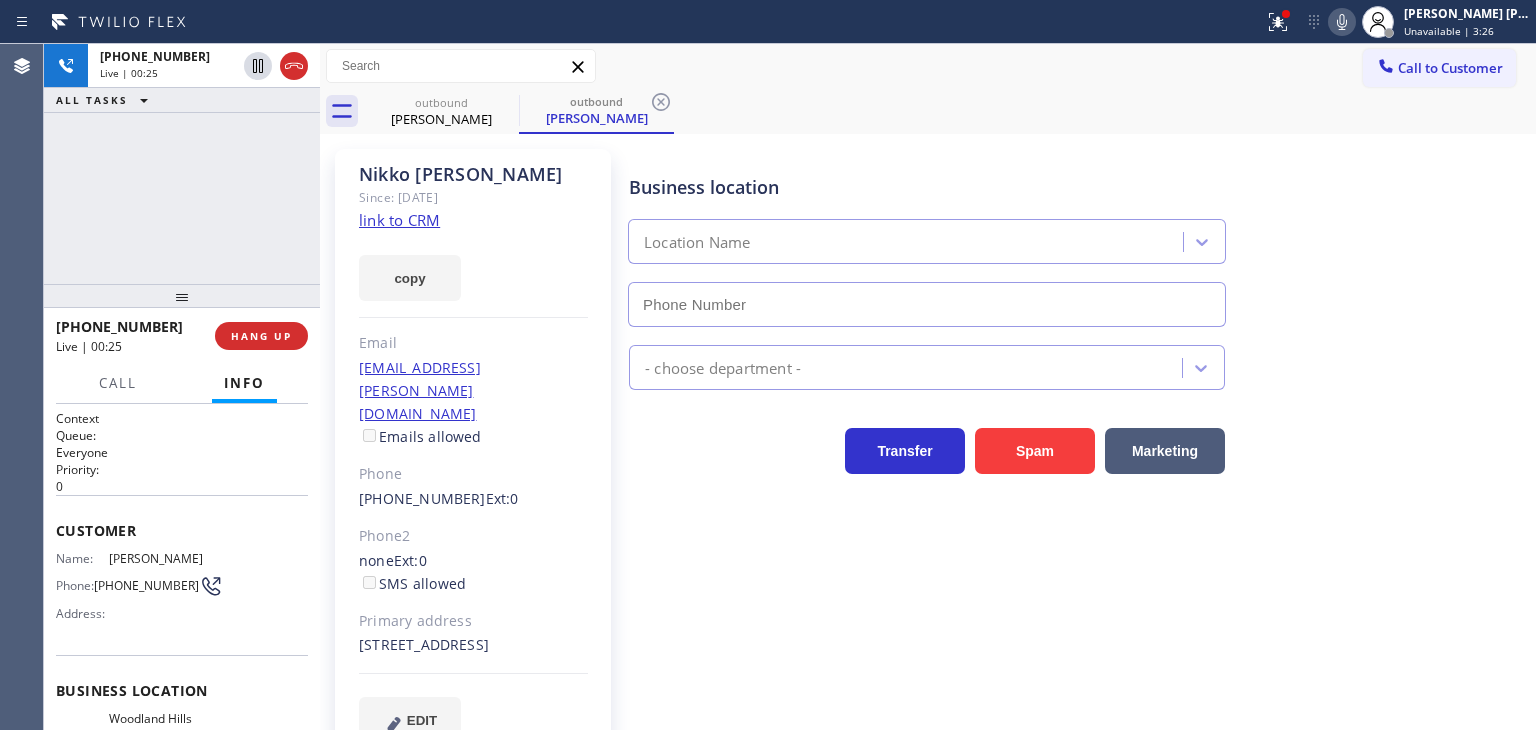 type on "[PHONE_NUMBER]" 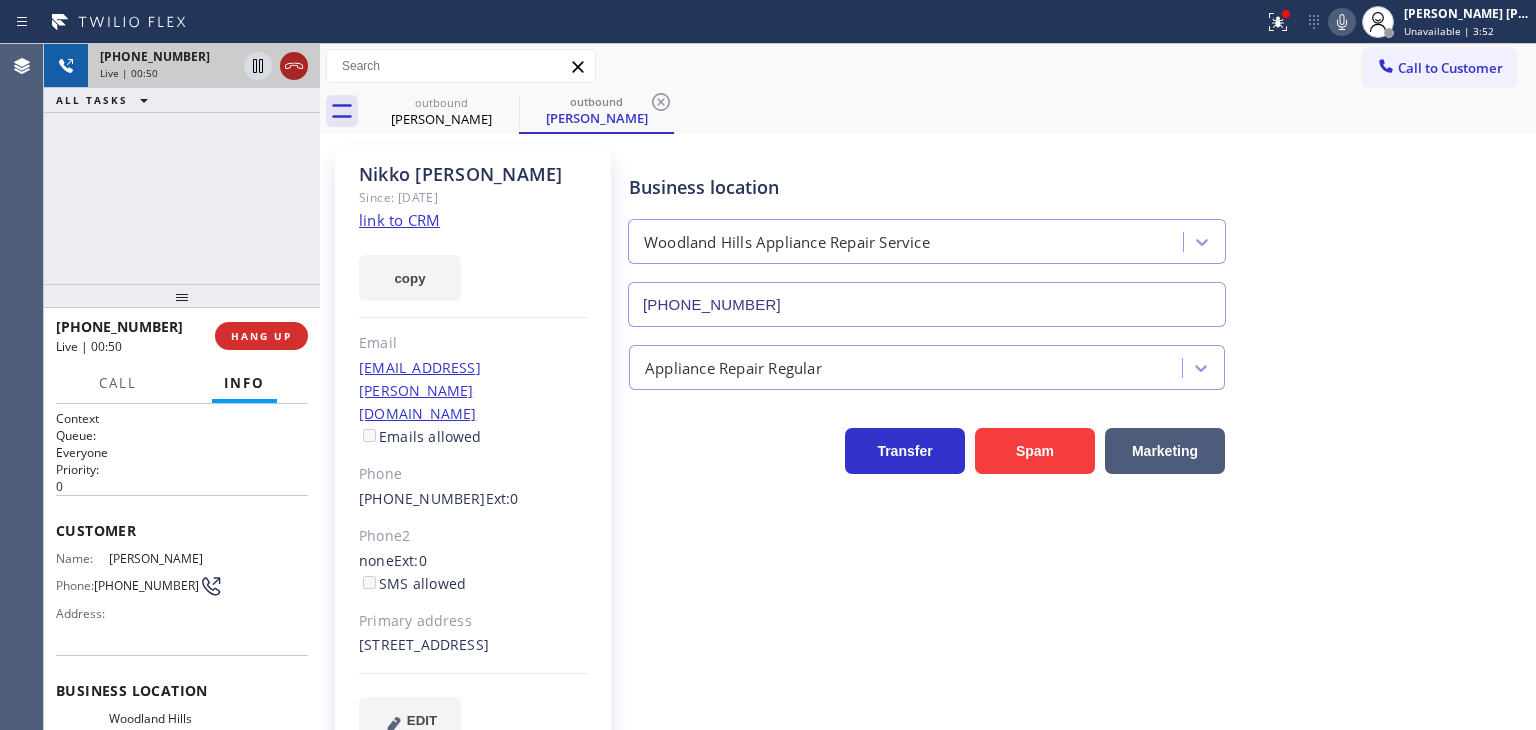 click 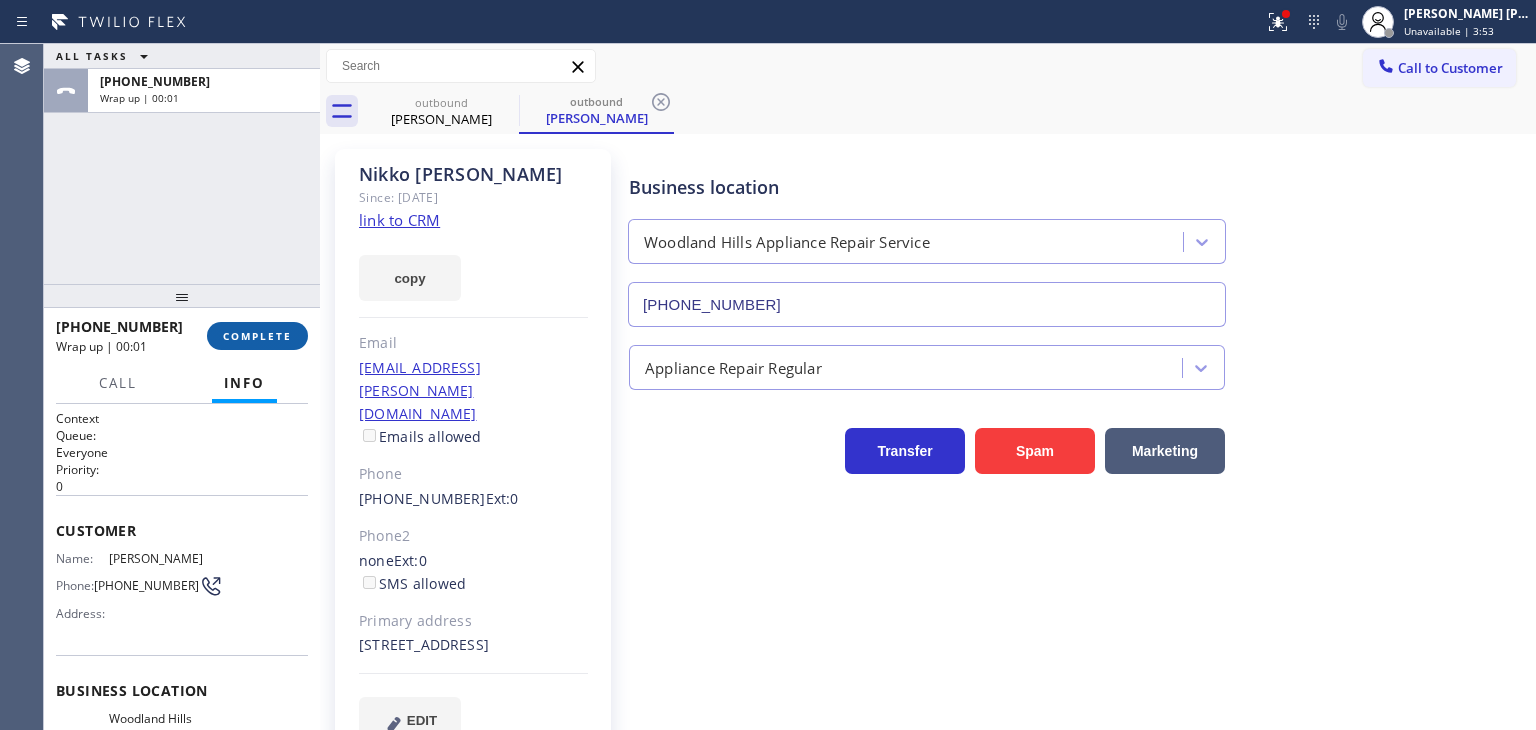 click on "COMPLETE" at bounding box center [257, 336] 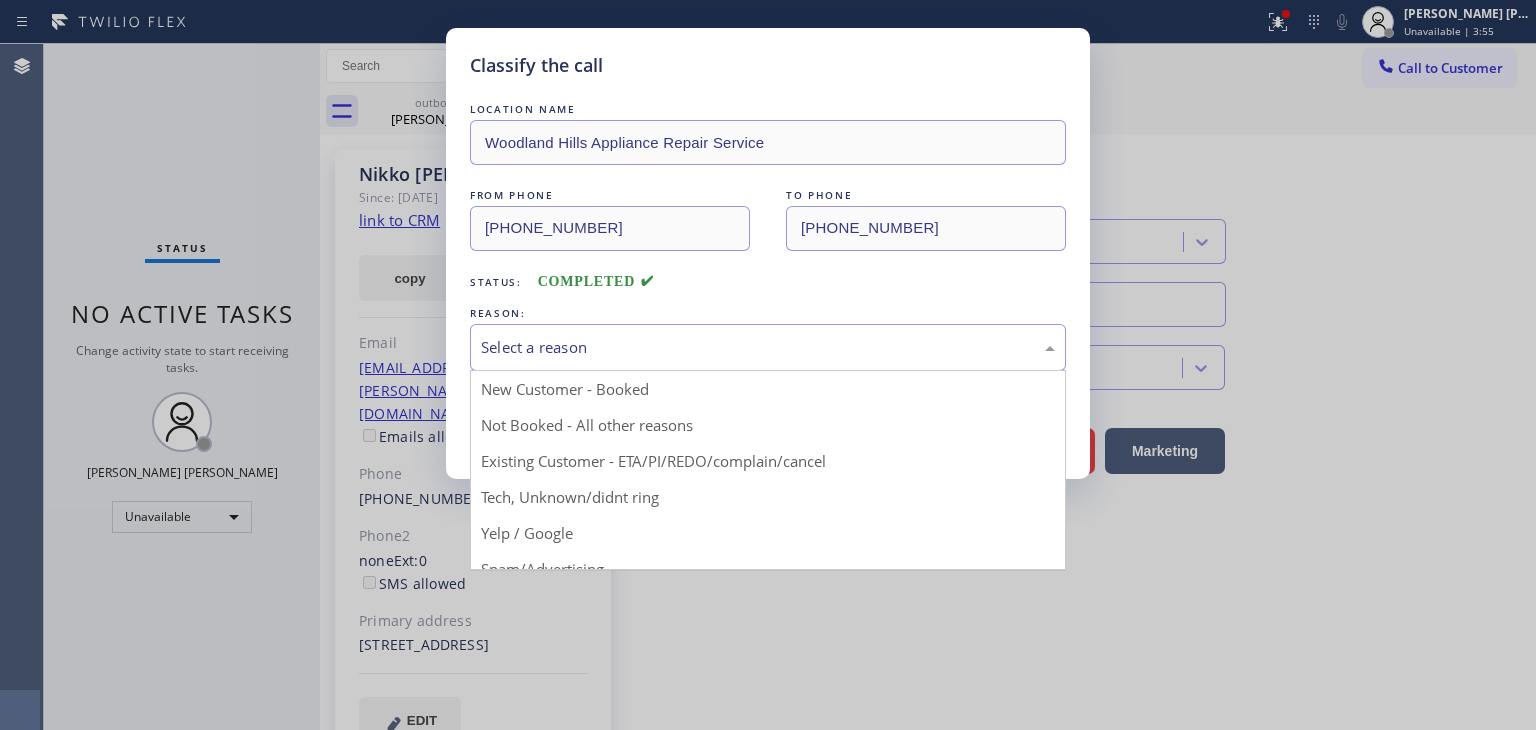 click on "Select a reason" at bounding box center [768, 347] 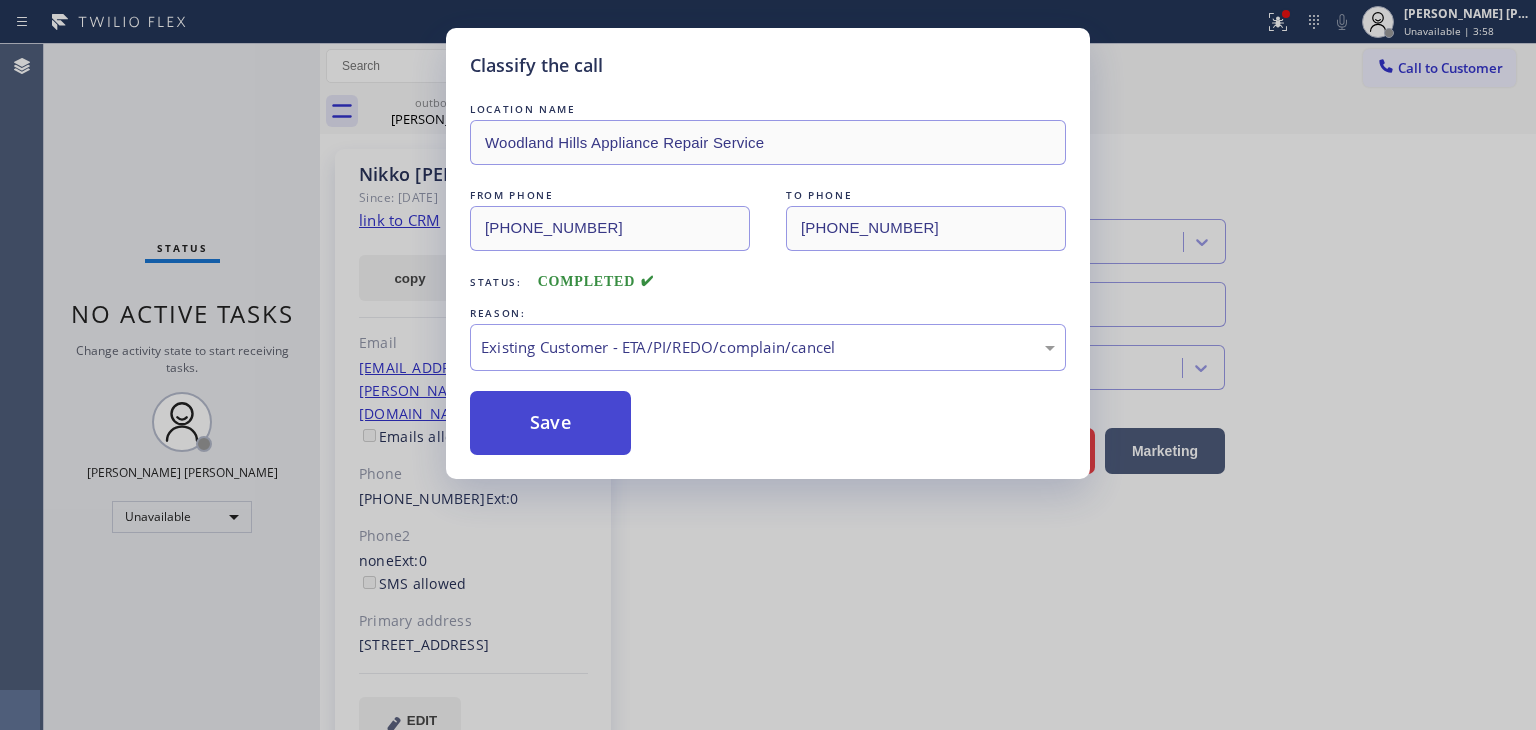click on "Save" at bounding box center [550, 423] 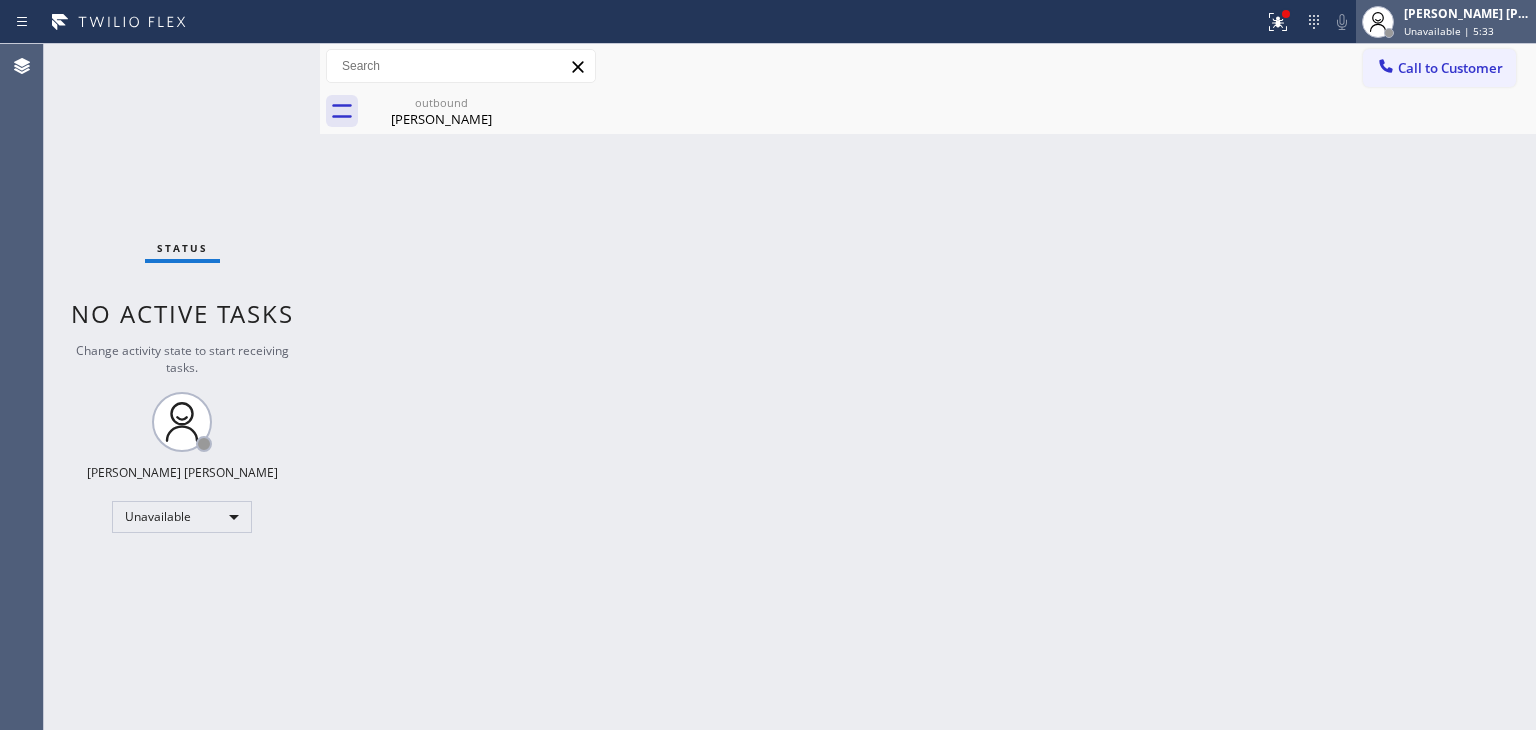 click on "Unavailable | 5:33" at bounding box center (1449, 31) 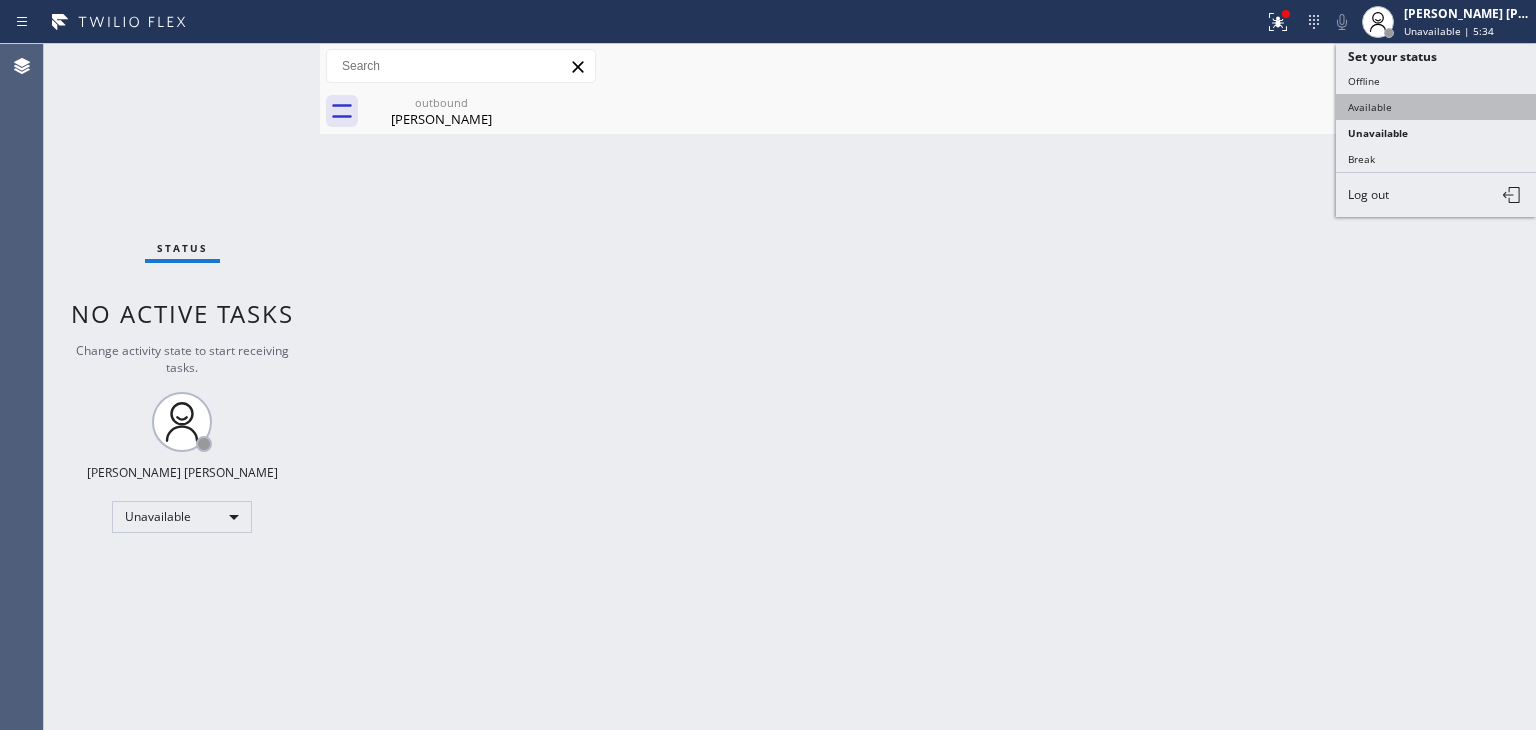click on "Available" at bounding box center [1436, 107] 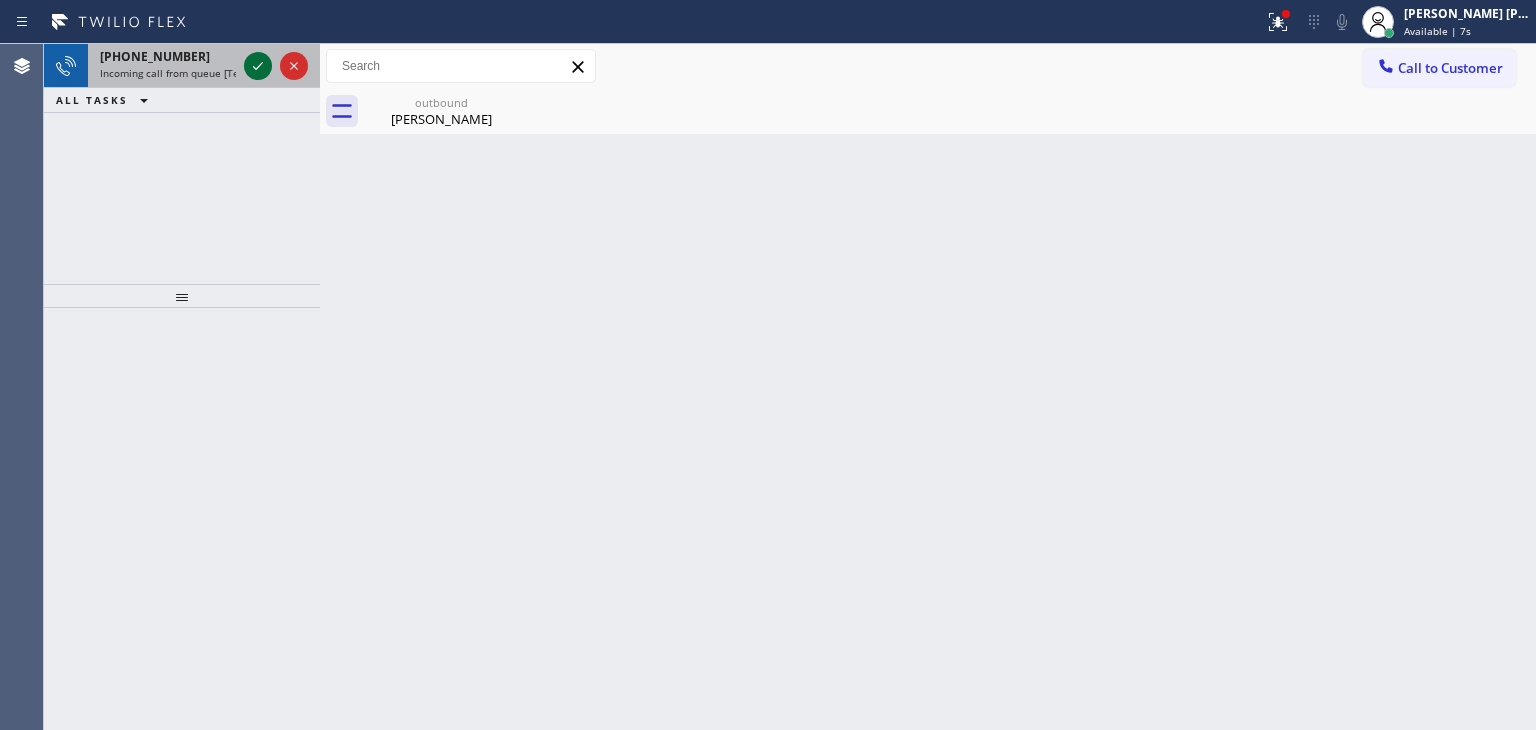 drag, startPoint x: 260, startPoint y: 133, endPoint x: 254, endPoint y: 73, distance: 60.299255 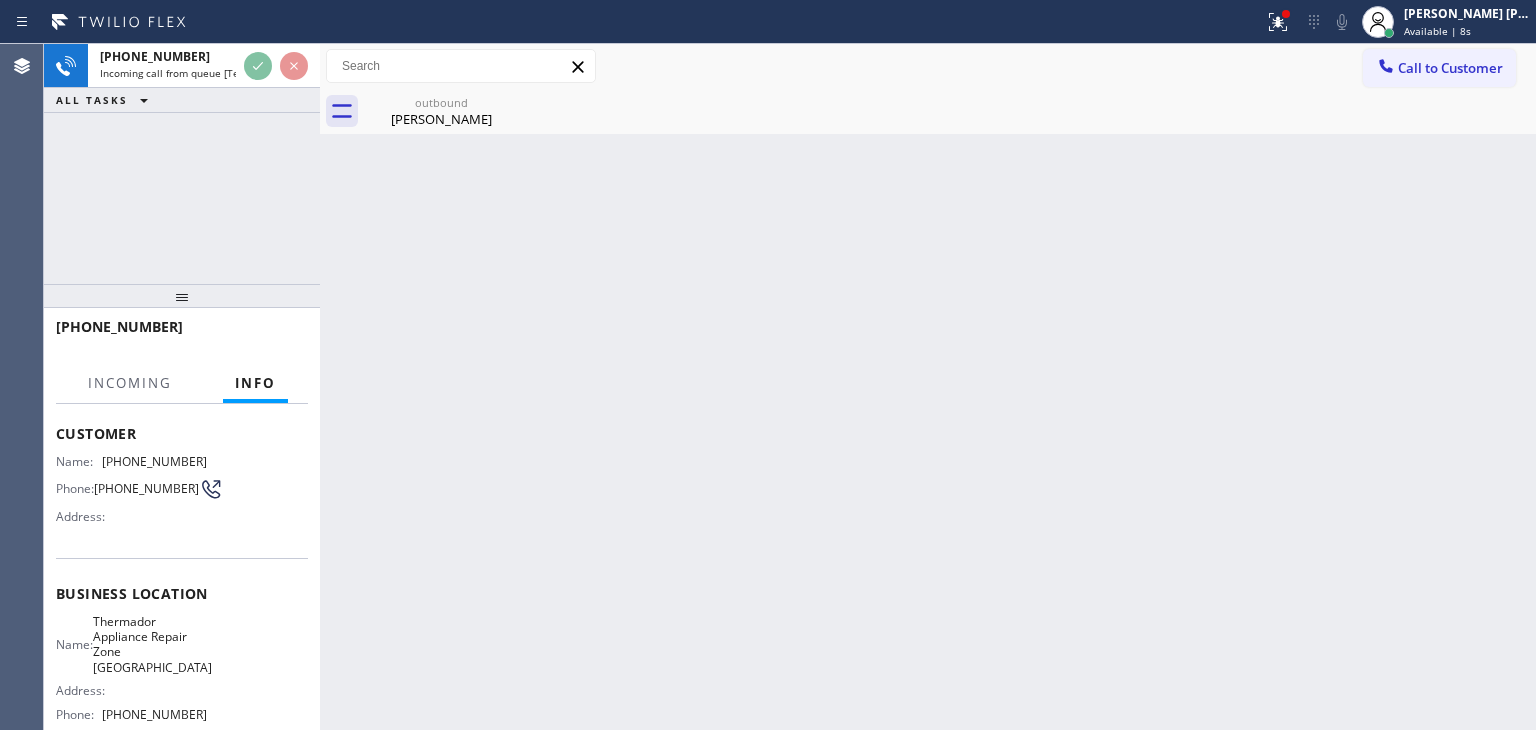 scroll, scrollTop: 200, scrollLeft: 0, axis: vertical 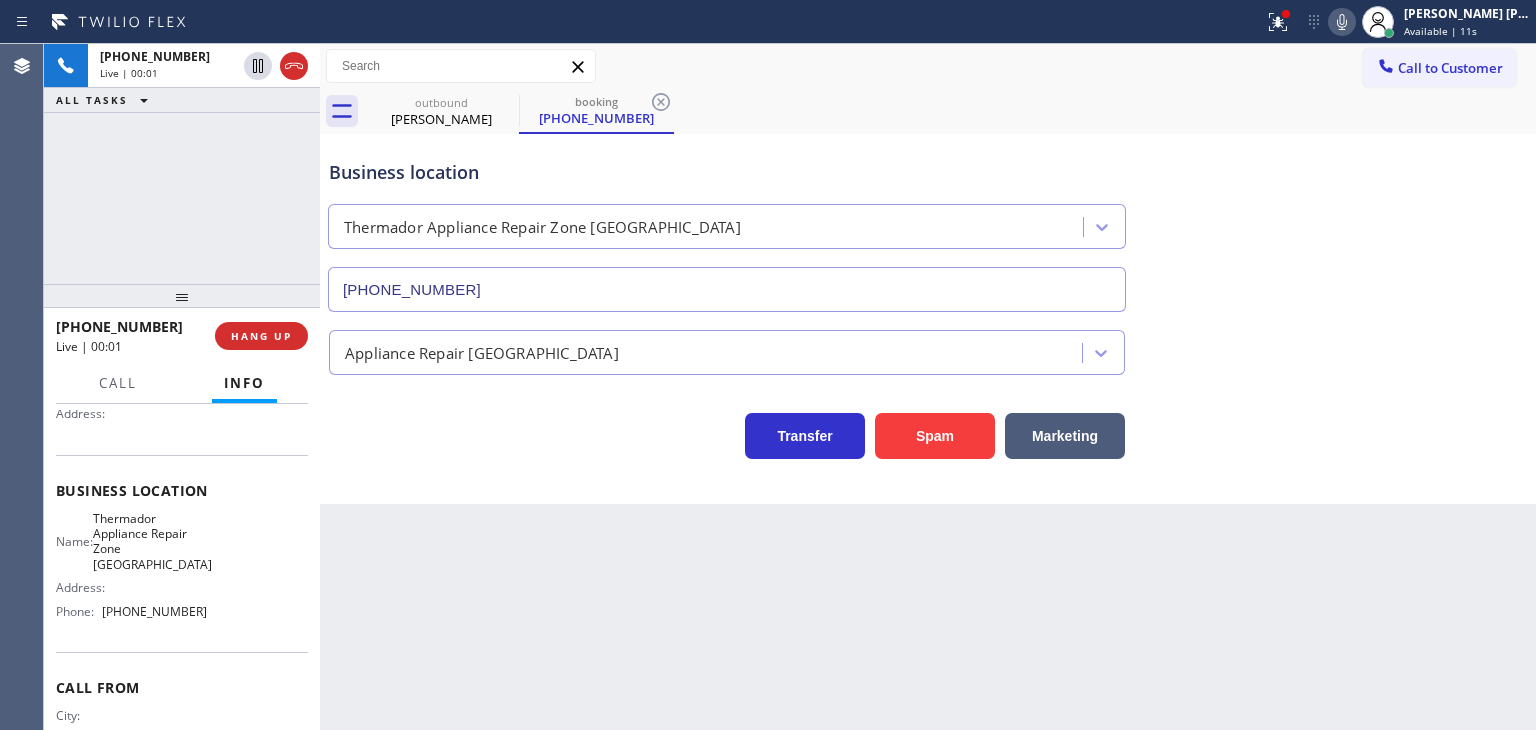 type on "[PHONE_NUMBER]" 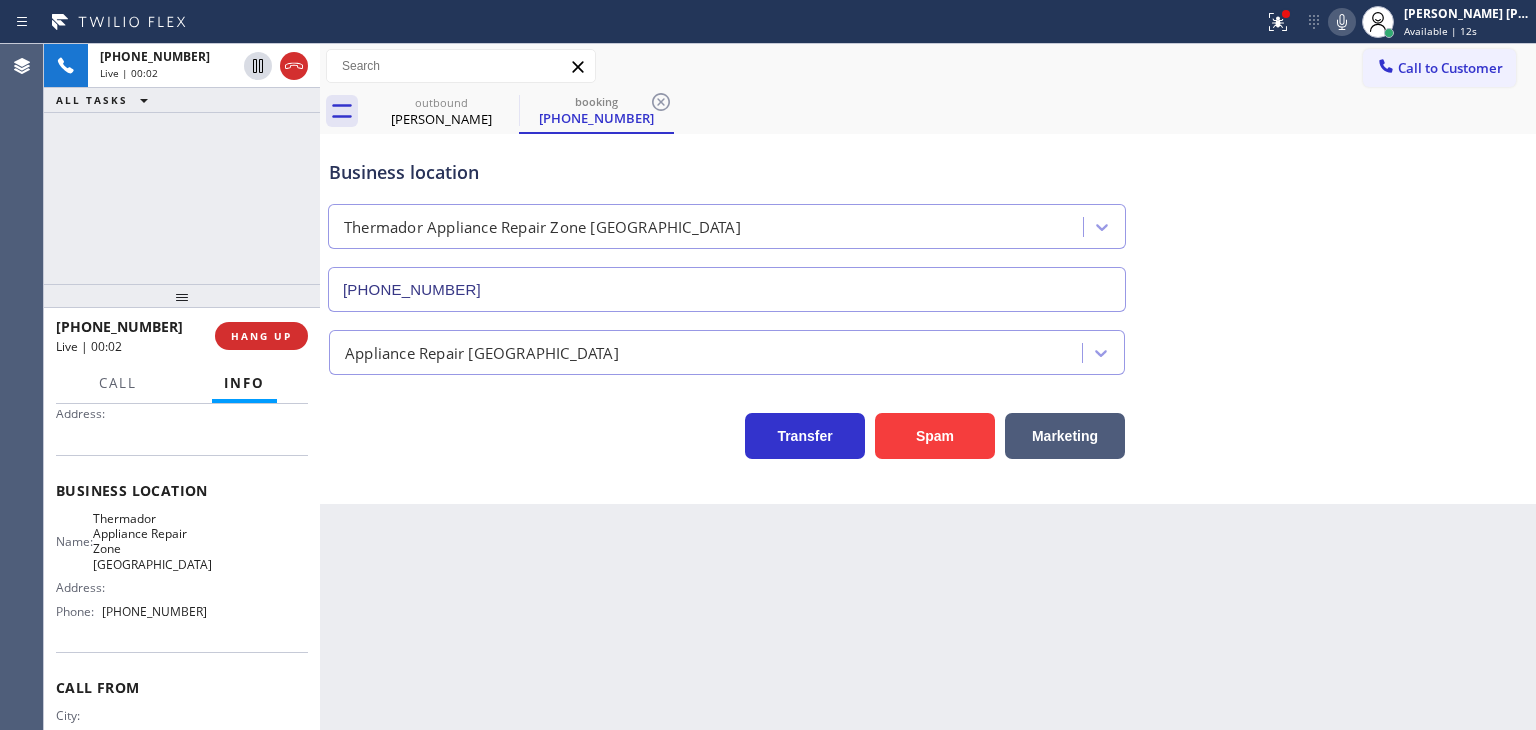 click 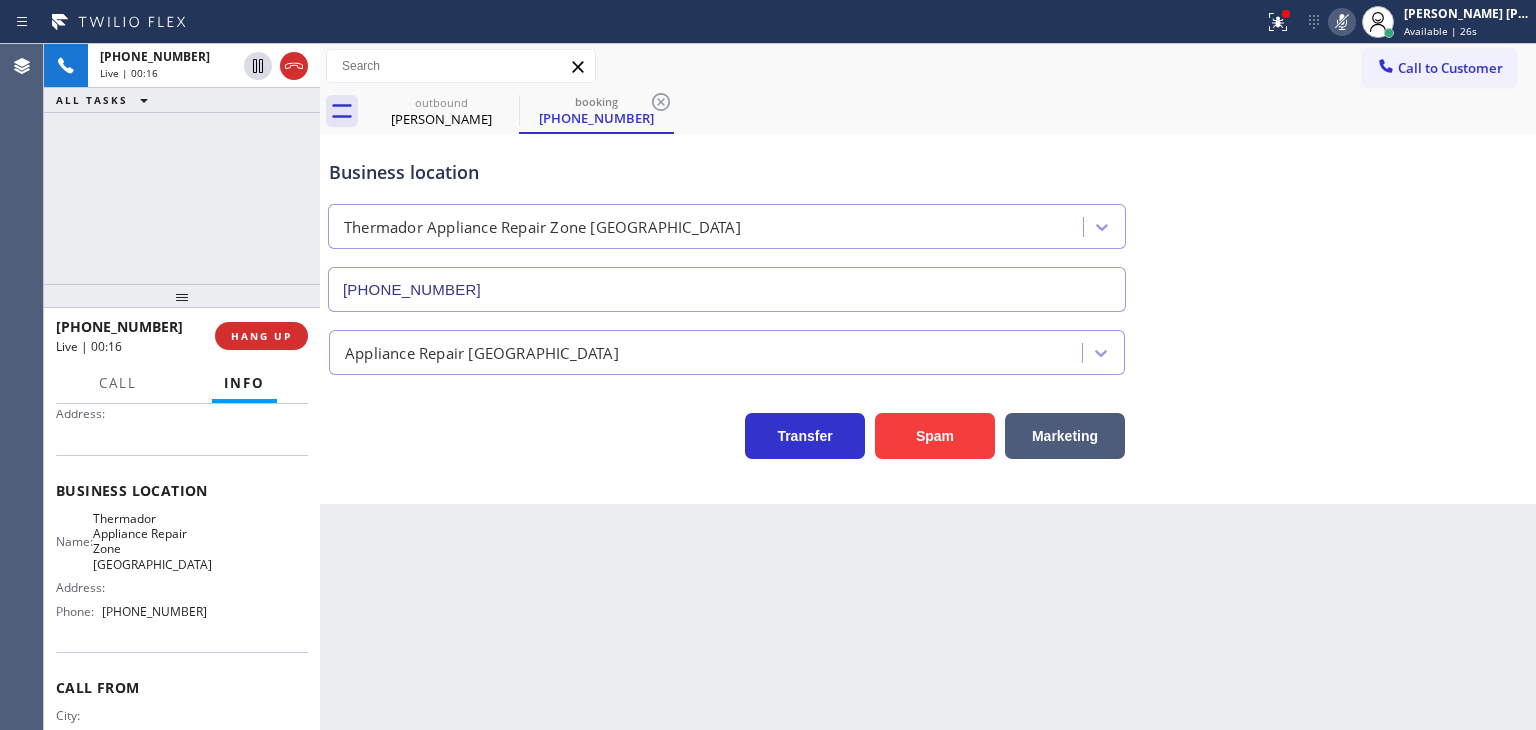 drag, startPoint x: 1425, startPoint y: 72, endPoint x: 1341, endPoint y: 97, distance: 87.64131 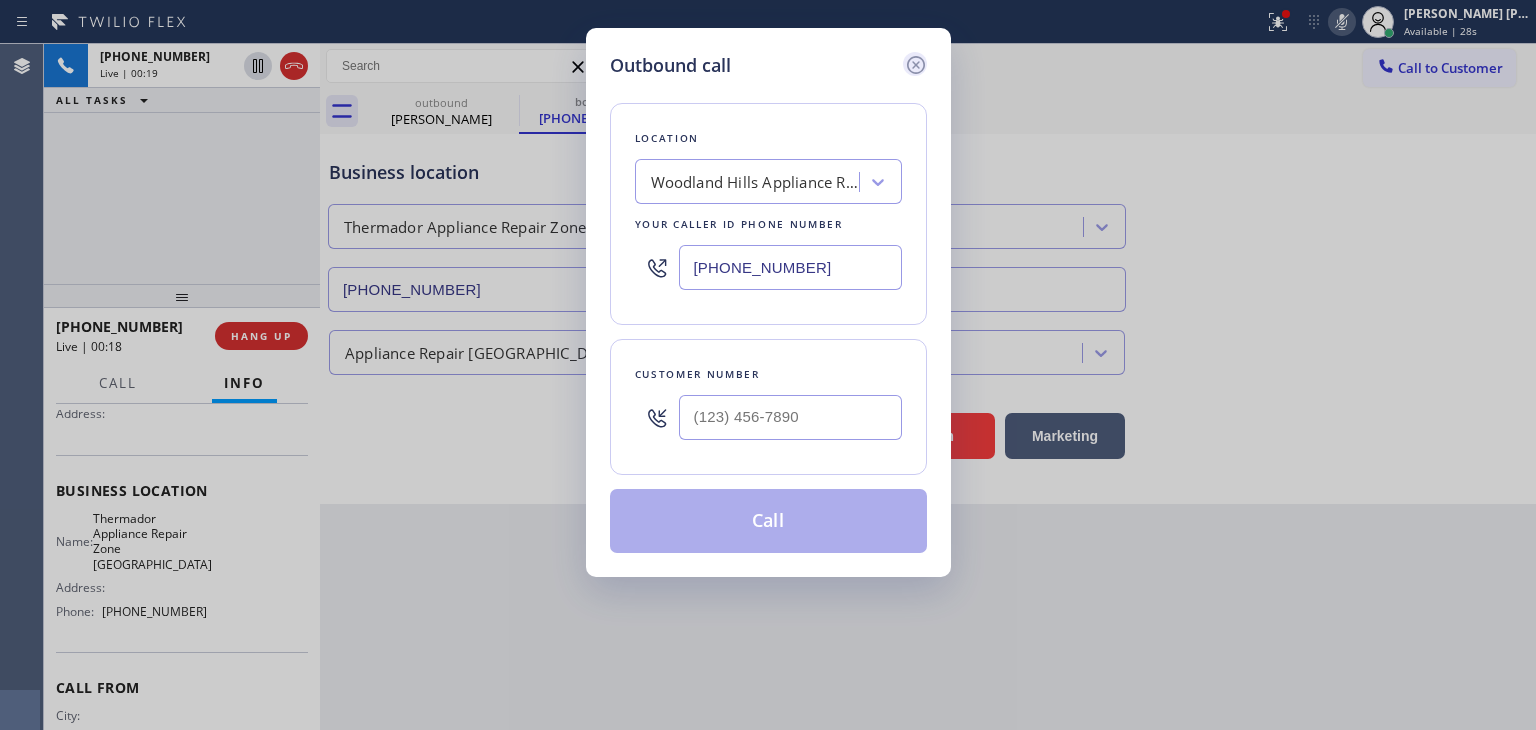 click 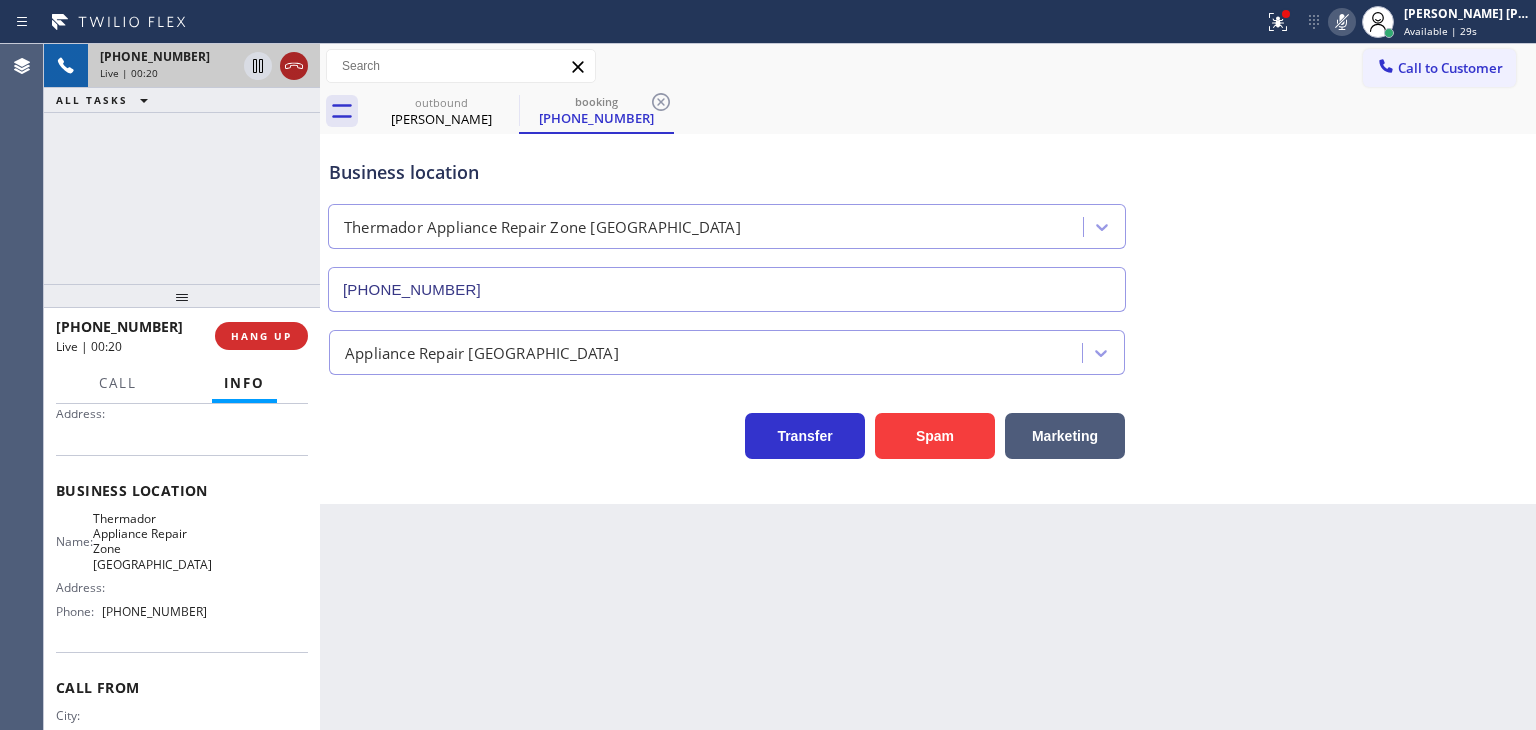 click 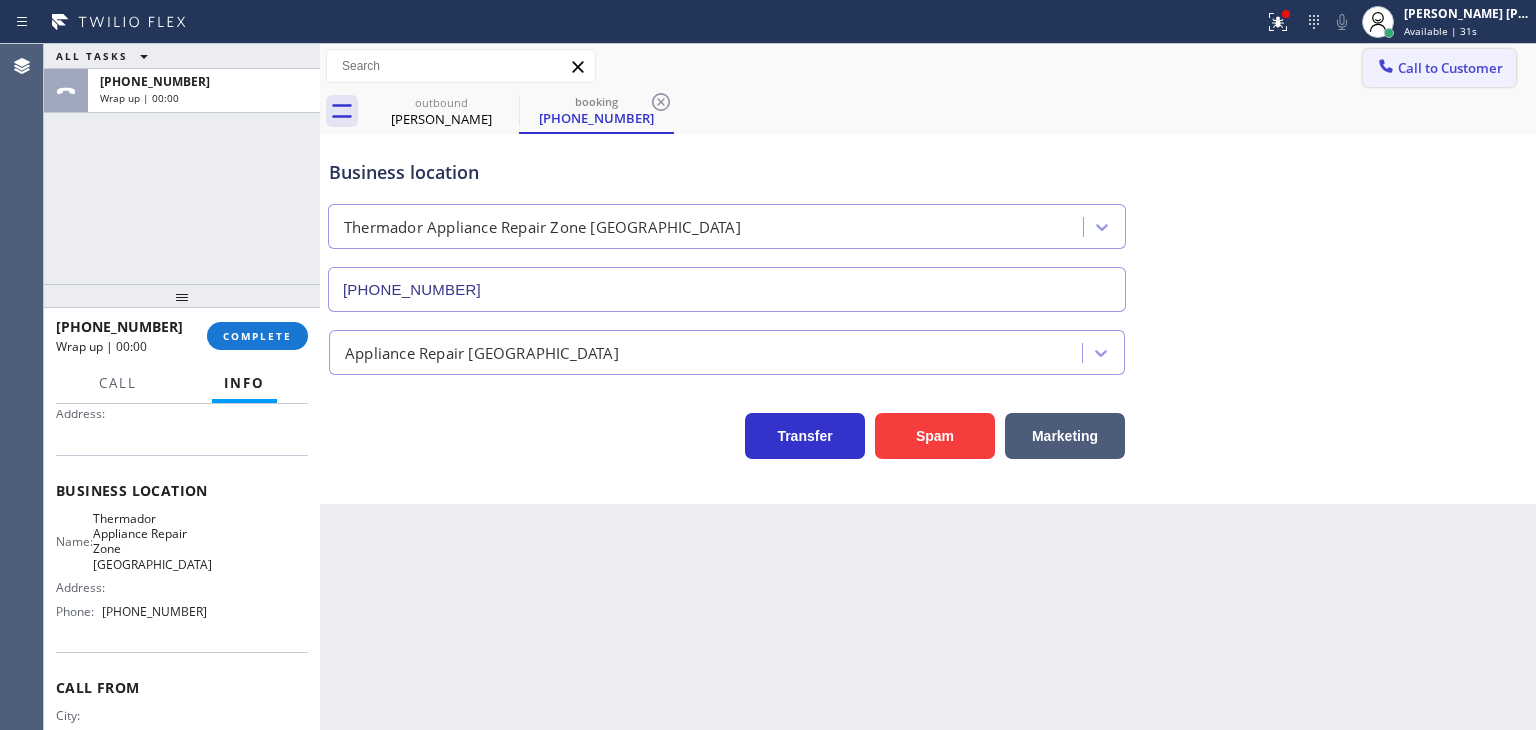 click on "Call to Customer" at bounding box center (1450, 68) 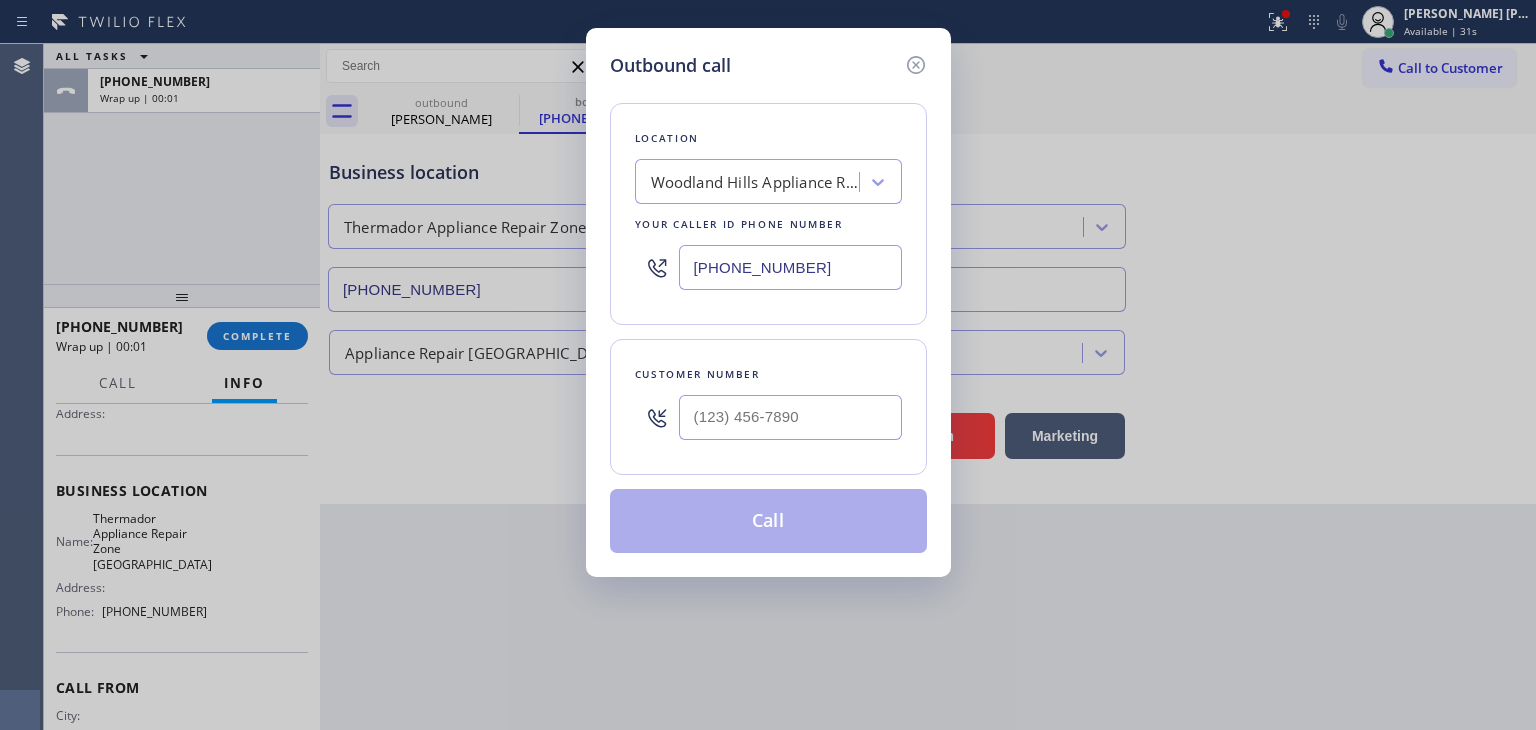drag, startPoint x: 888, startPoint y: 276, endPoint x: 622, endPoint y: 300, distance: 267.0805 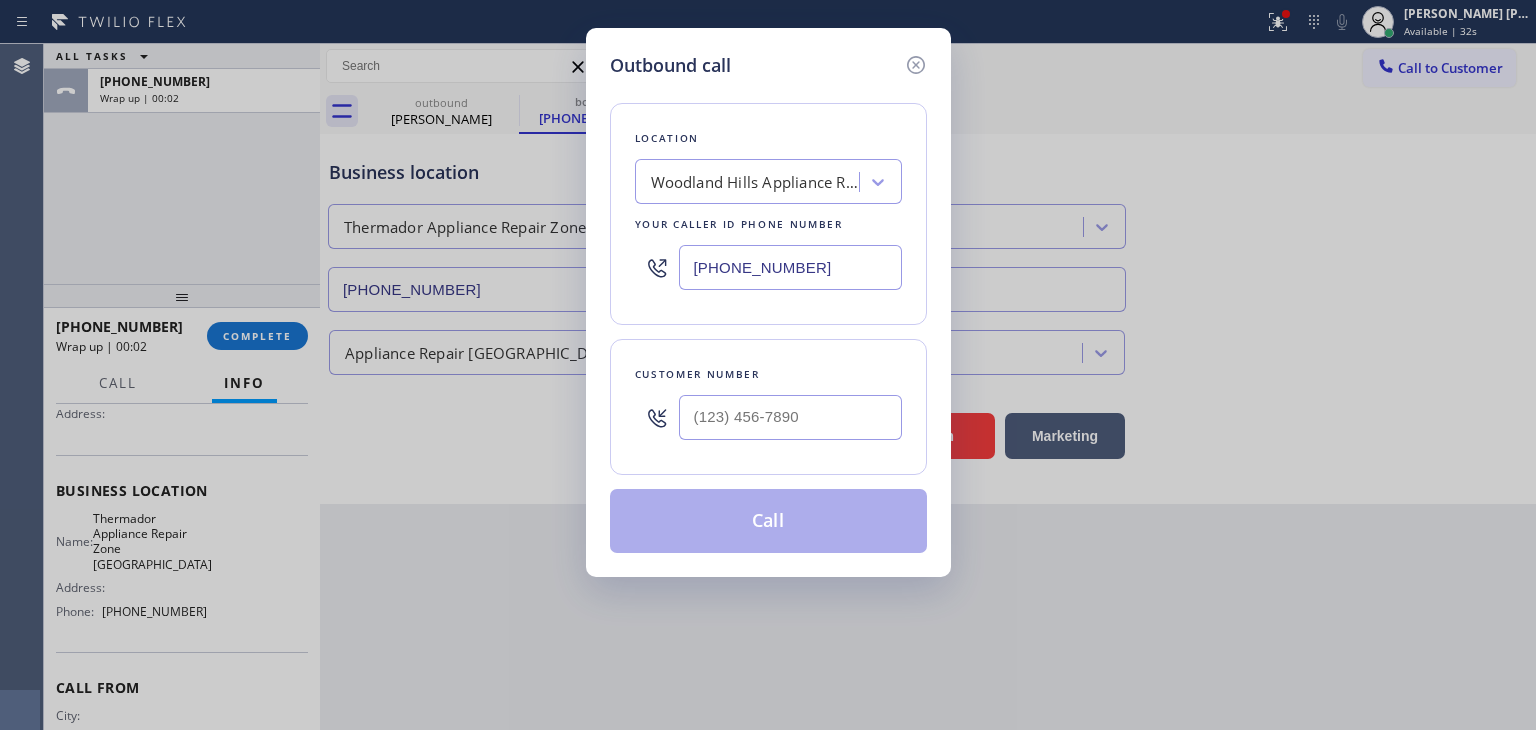 paste on "347) 836-6590" 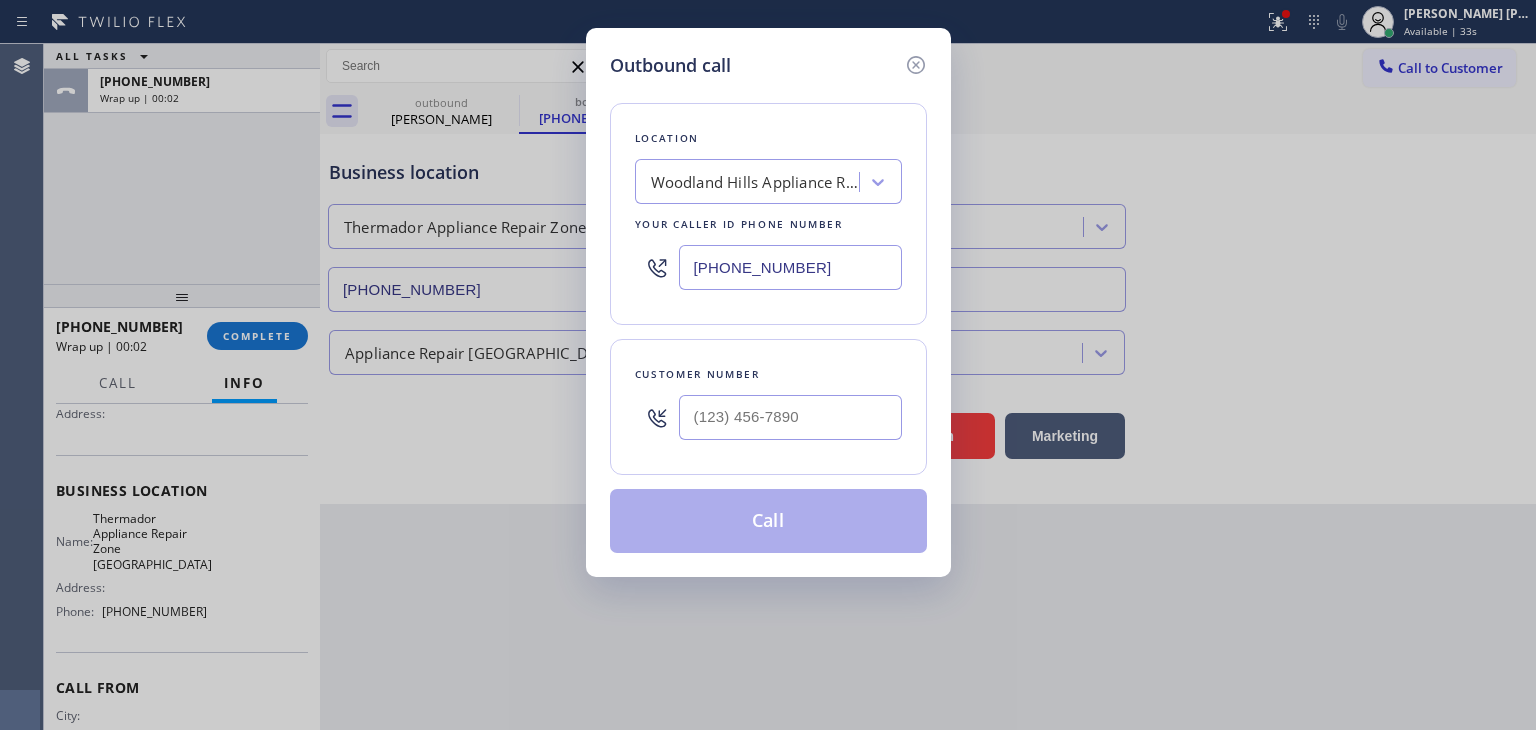 type on "[PHONE_NUMBER]" 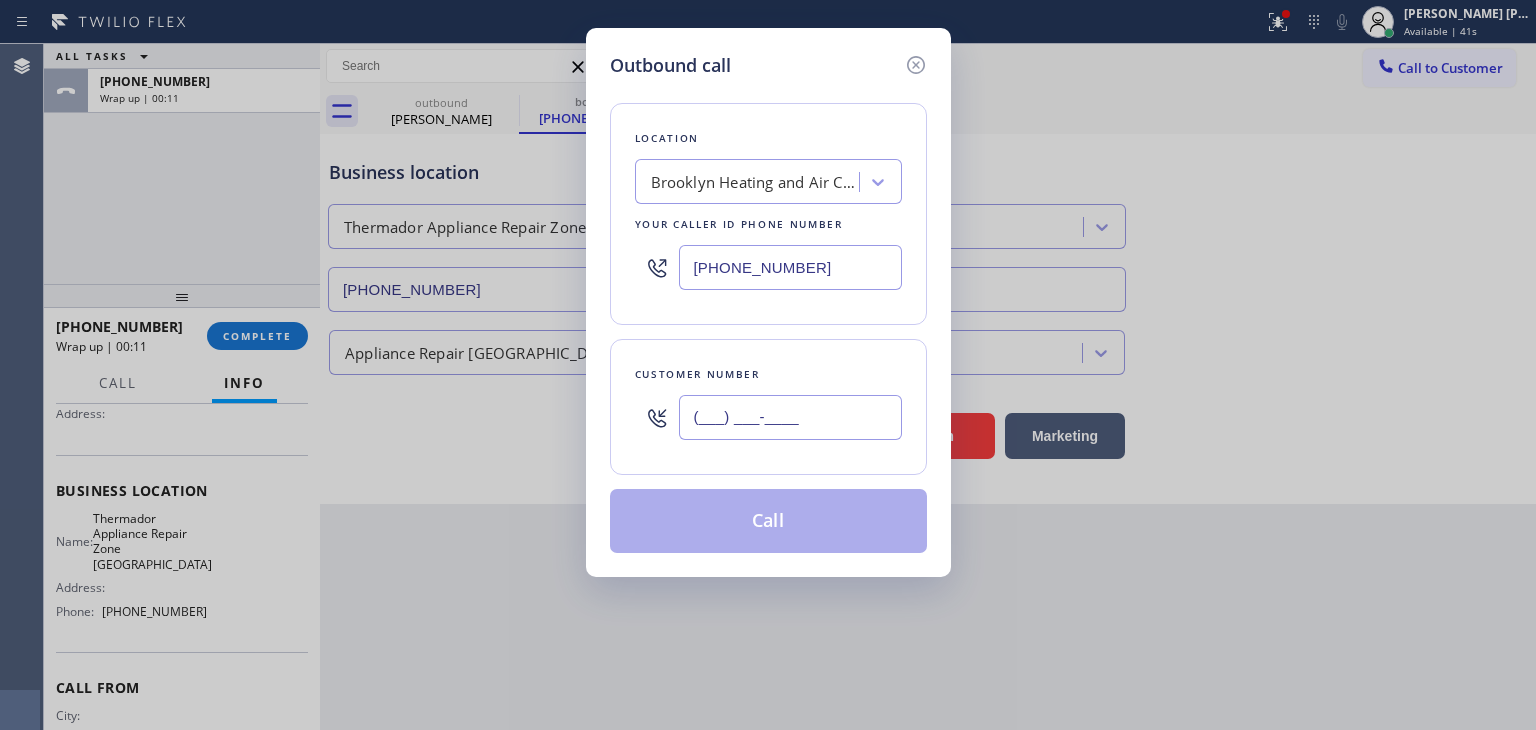 paste on "347) 461-6047" 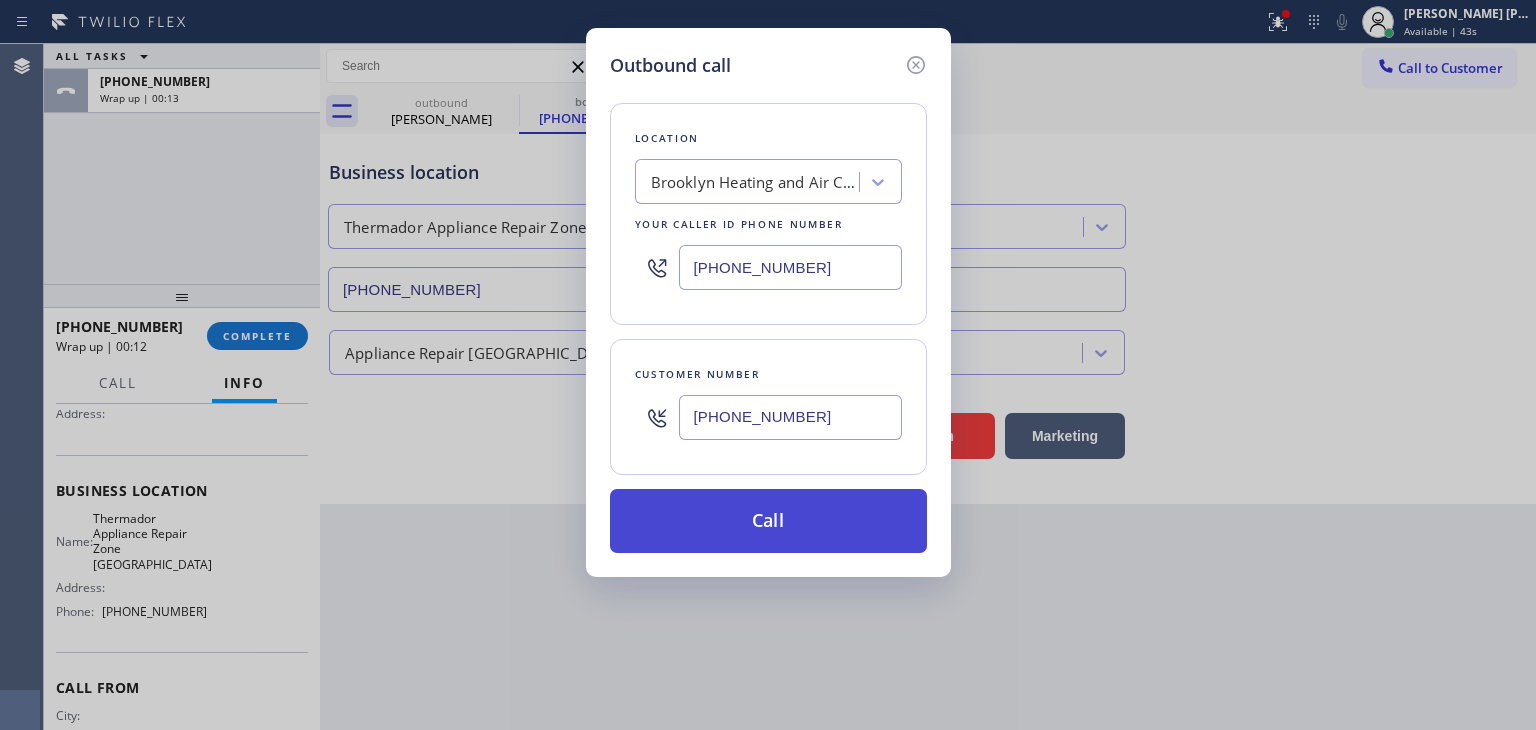 type on "[PHONE_NUMBER]" 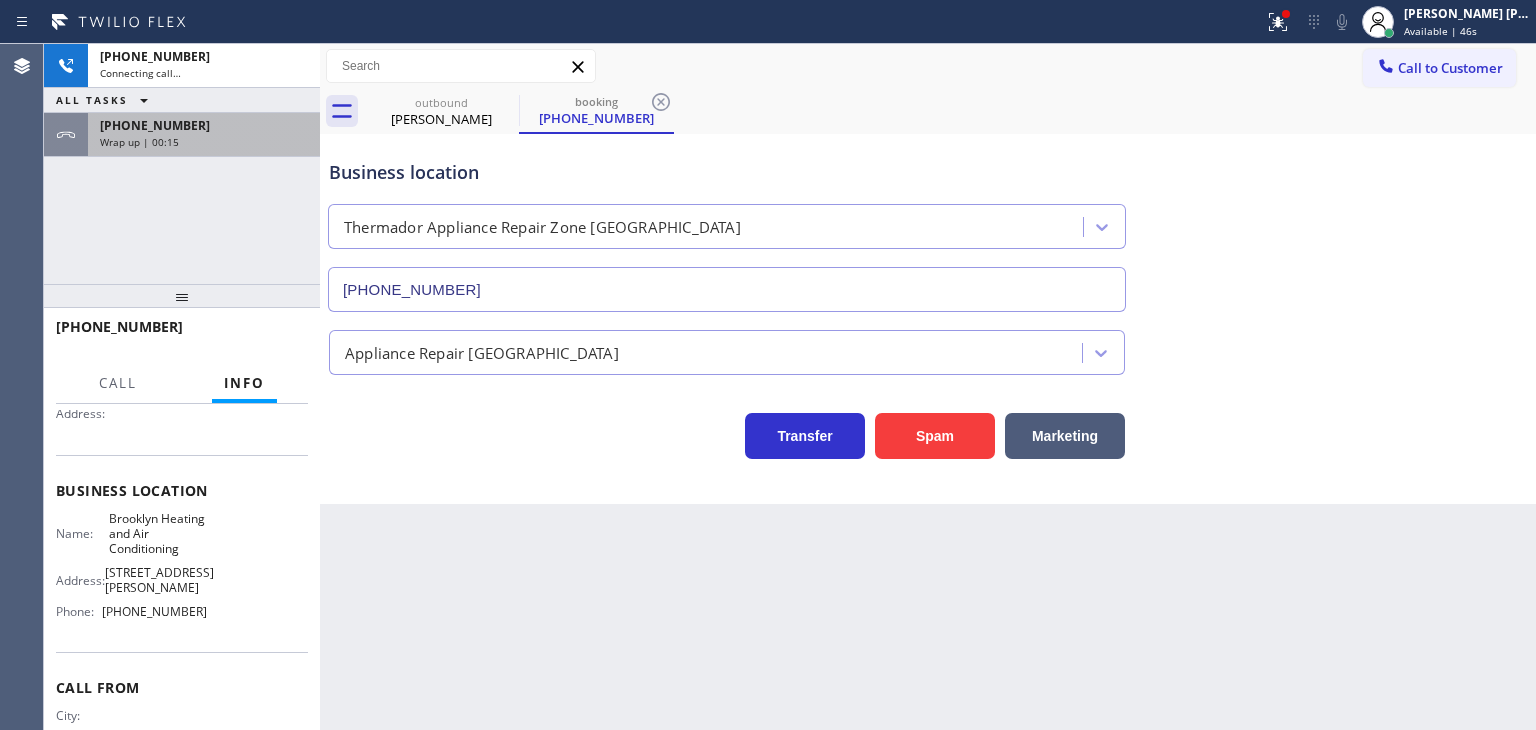 click on "Wrap up | 00:15" at bounding box center [139, 142] 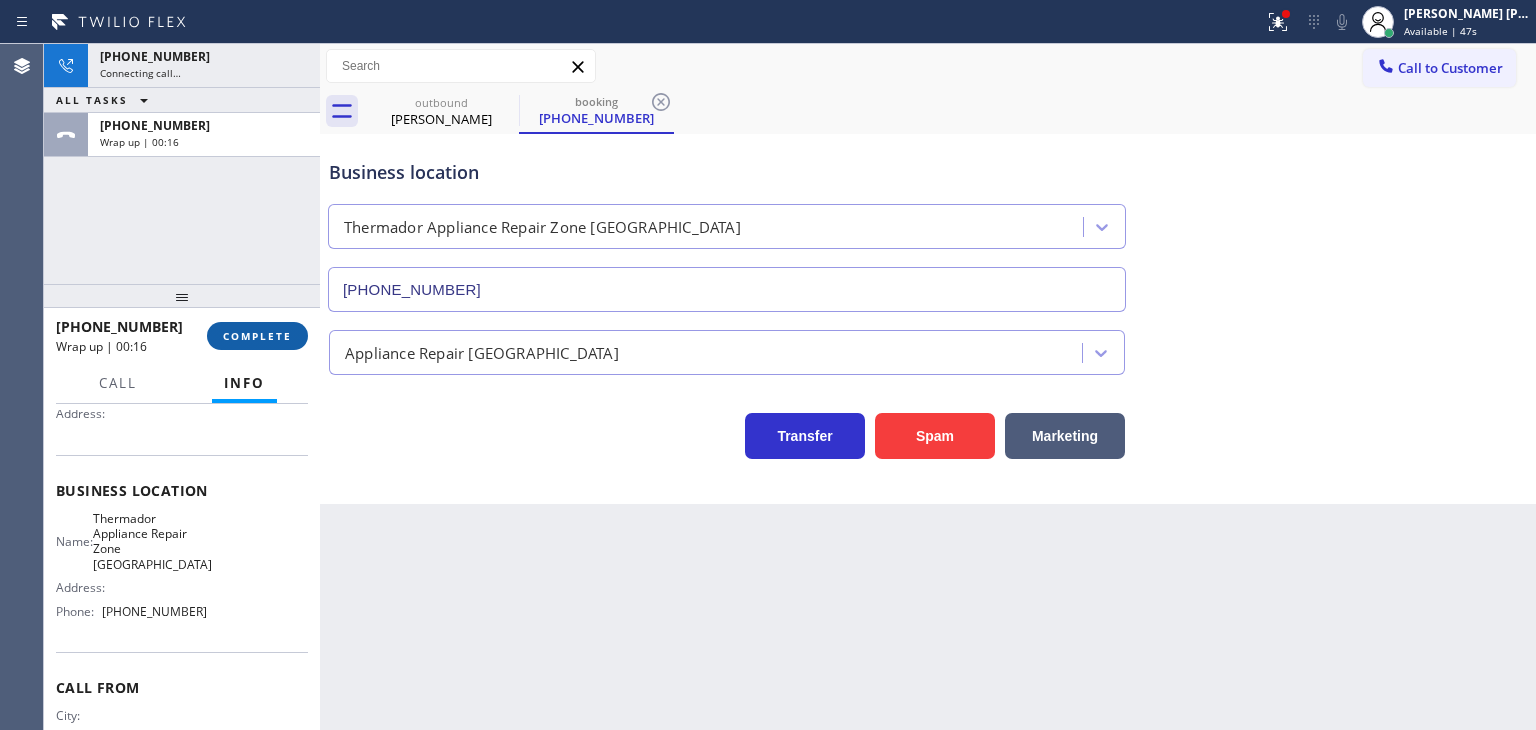 click on "COMPLETE" at bounding box center (257, 336) 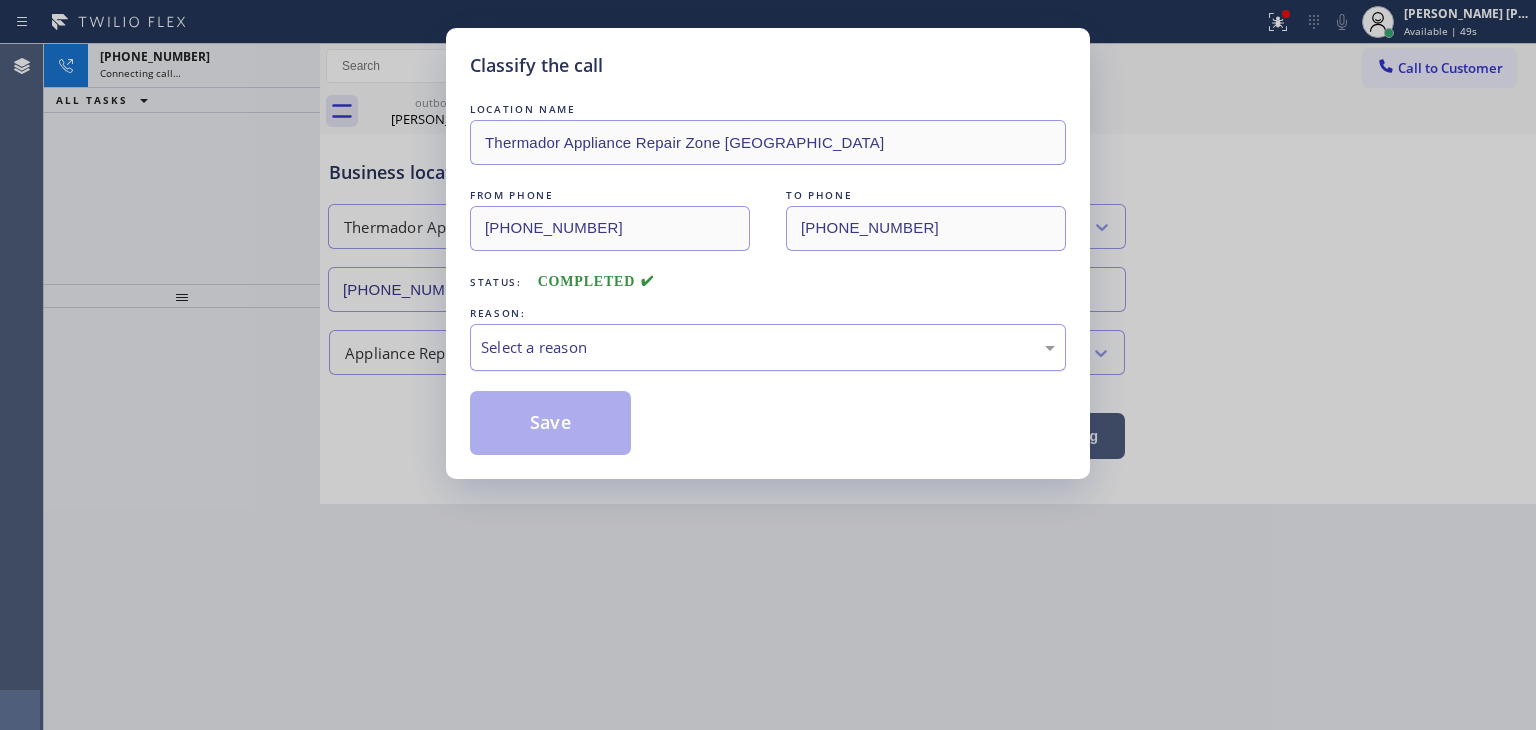click on "Select a reason" at bounding box center (768, 347) 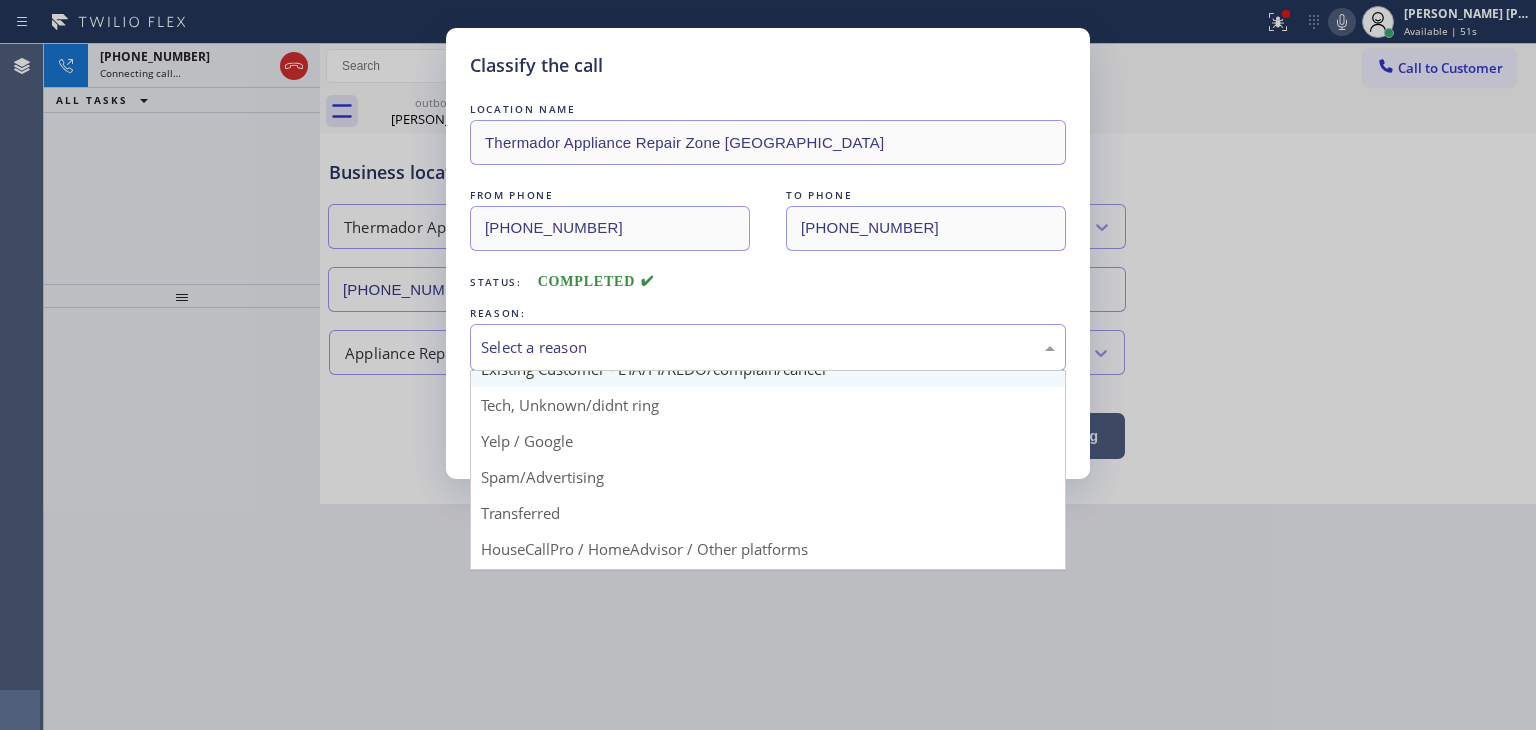 scroll, scrollTop: 125, scrollLeft: 0, axis: vertical 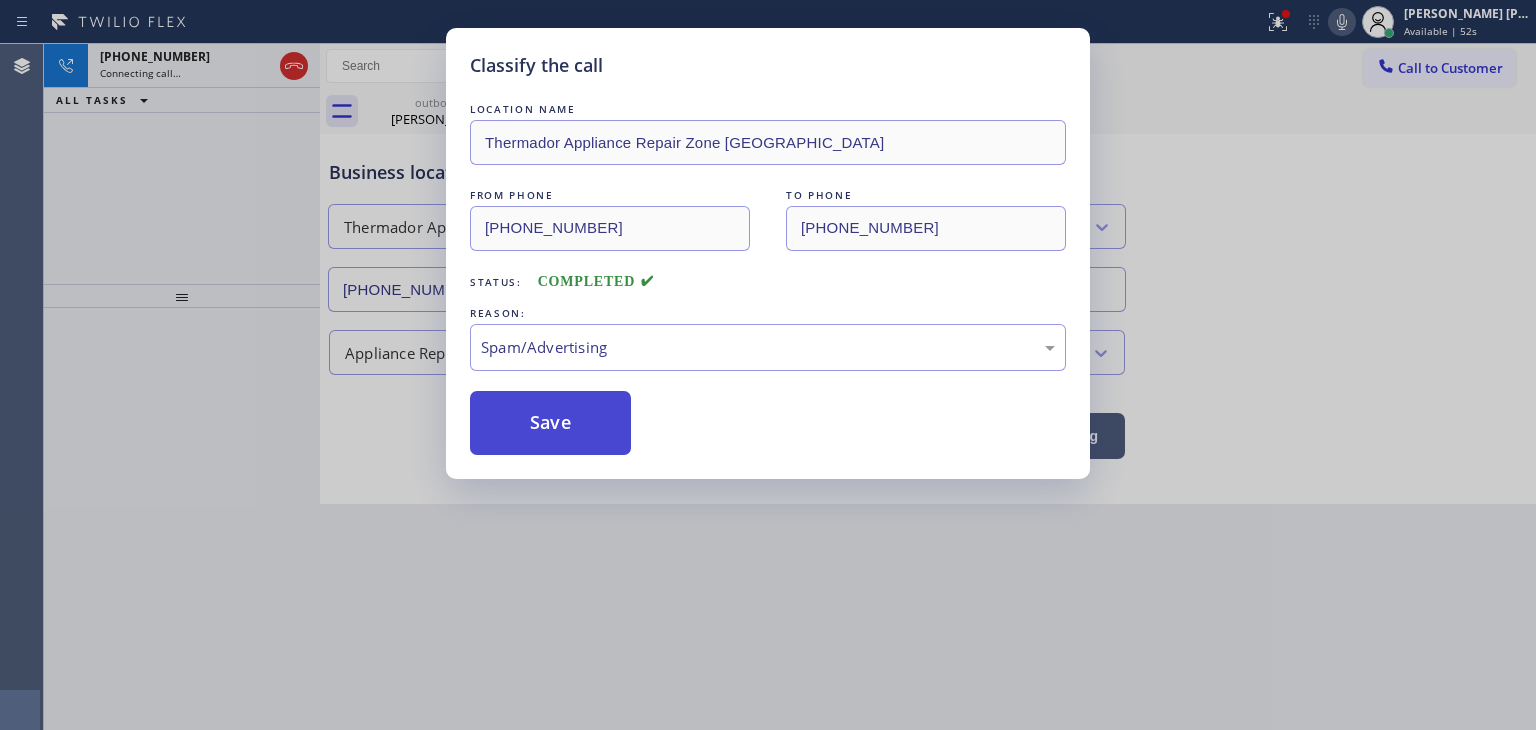 click on "Save" at bounding box center (550, 423) 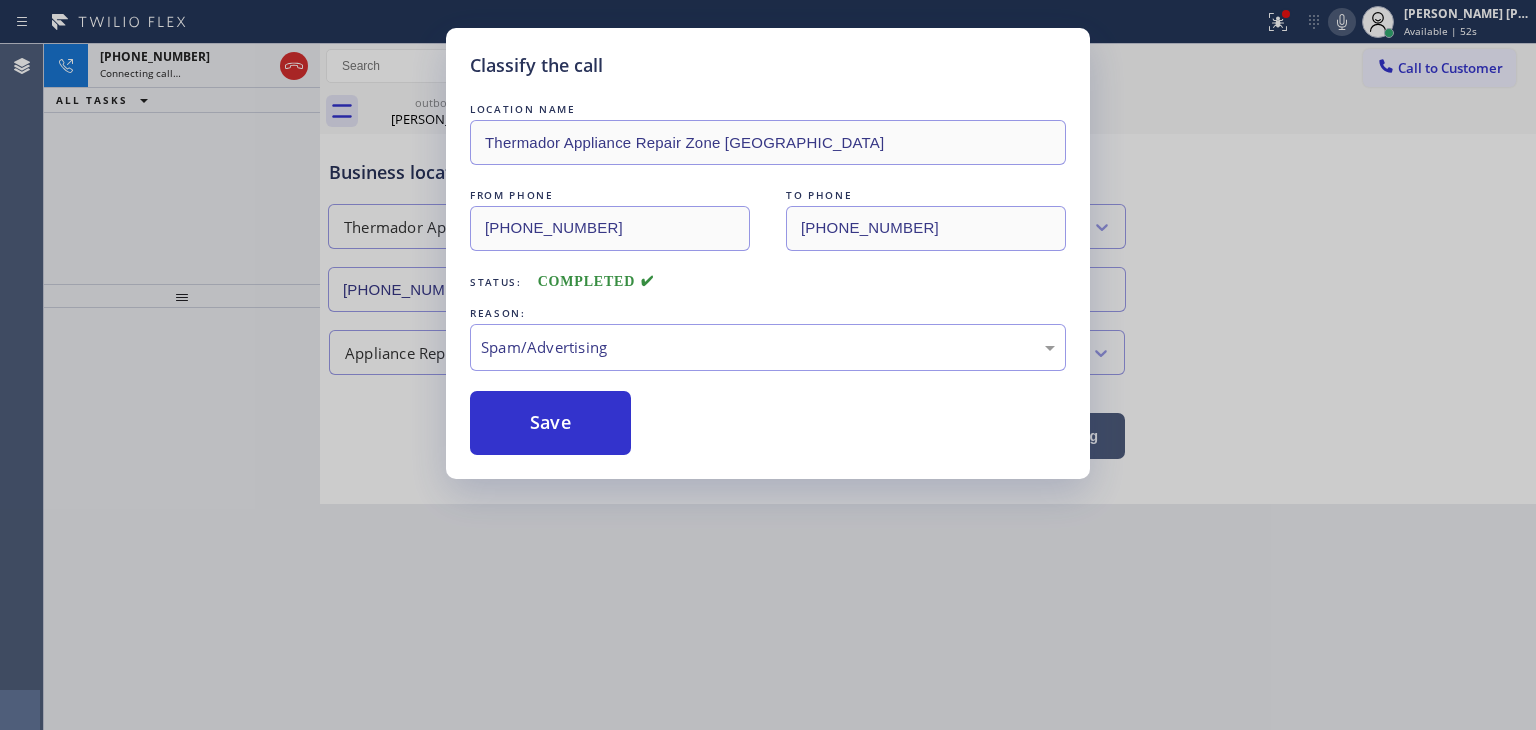 type on "[PHONE_NUMBER]" 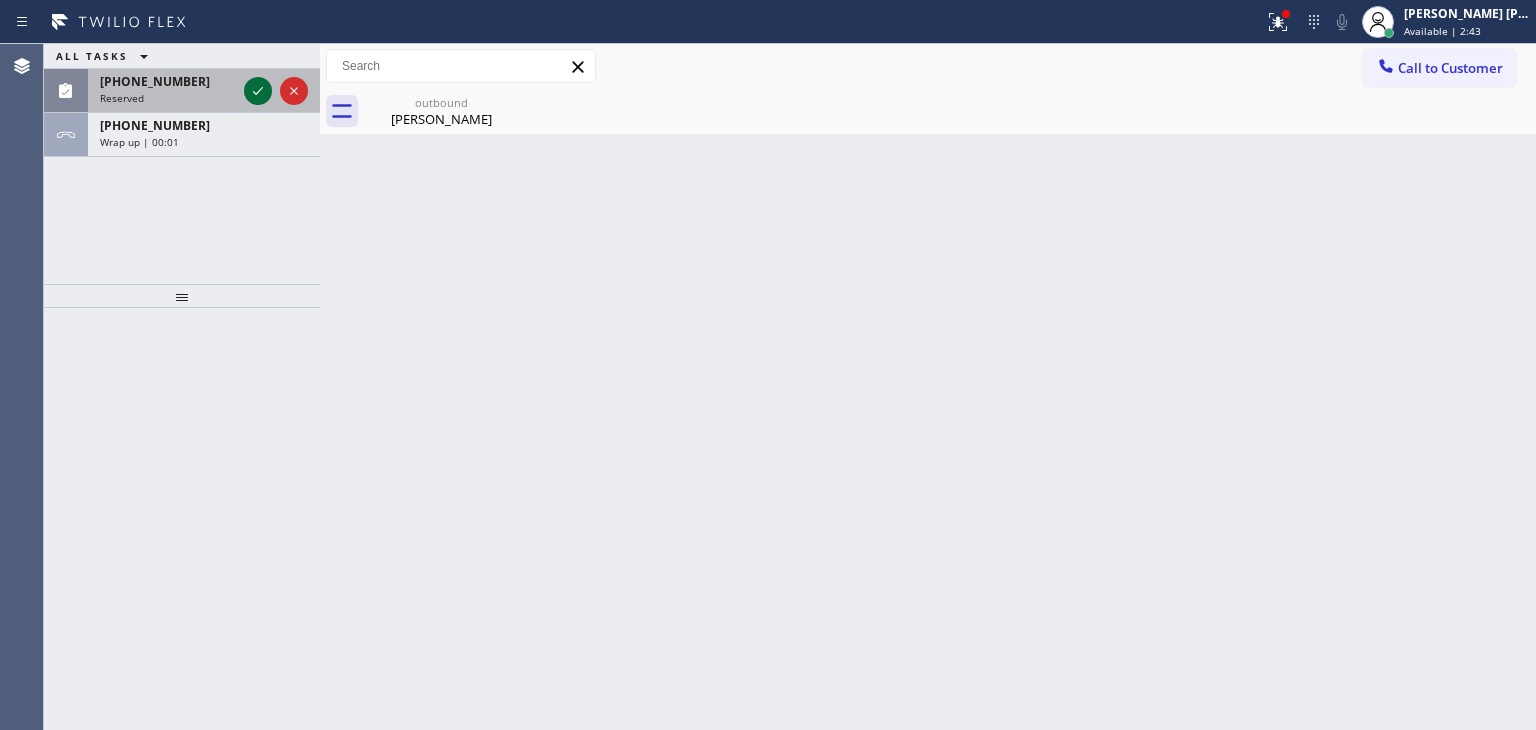 click 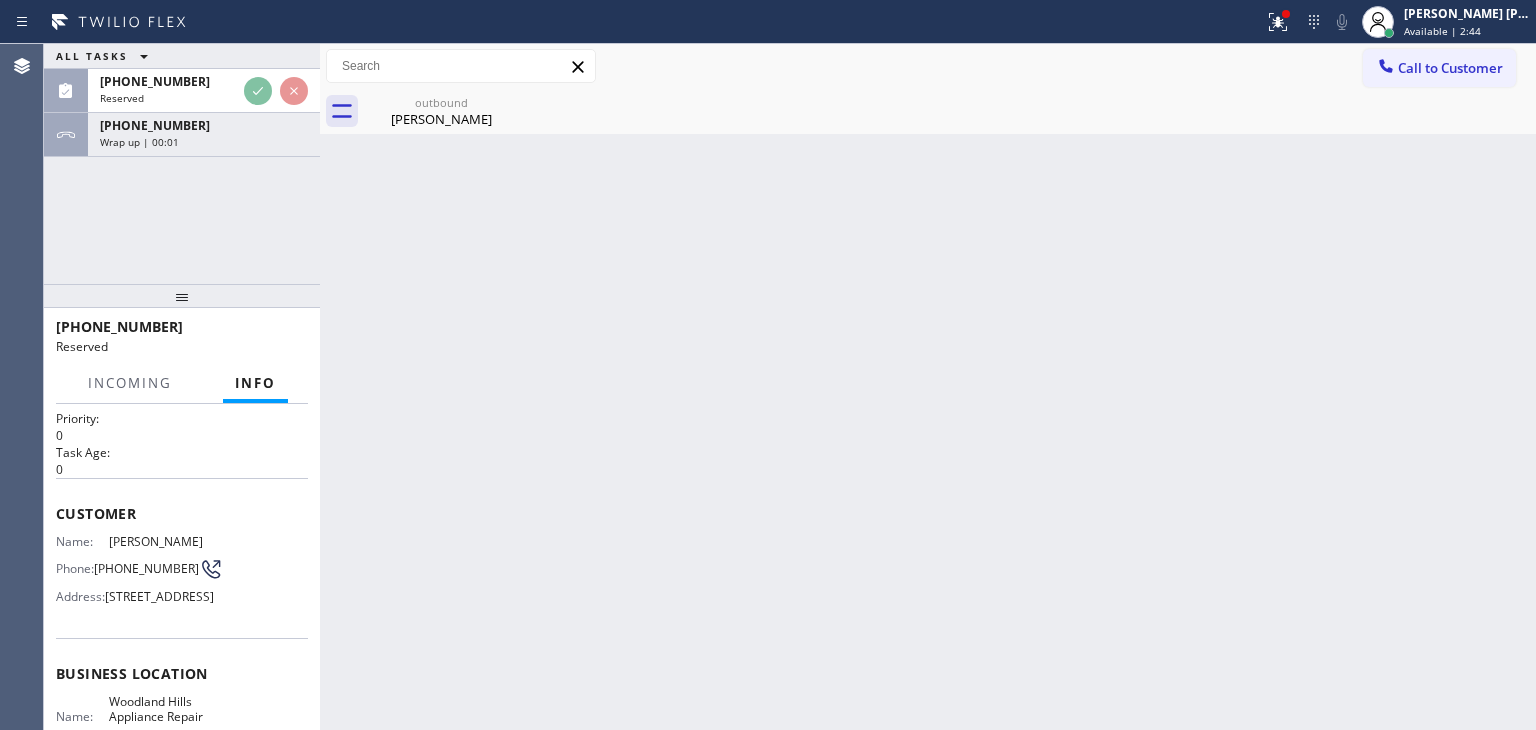 scroll, scrollTop: 100, scrollLeft: 0, axis: vertical 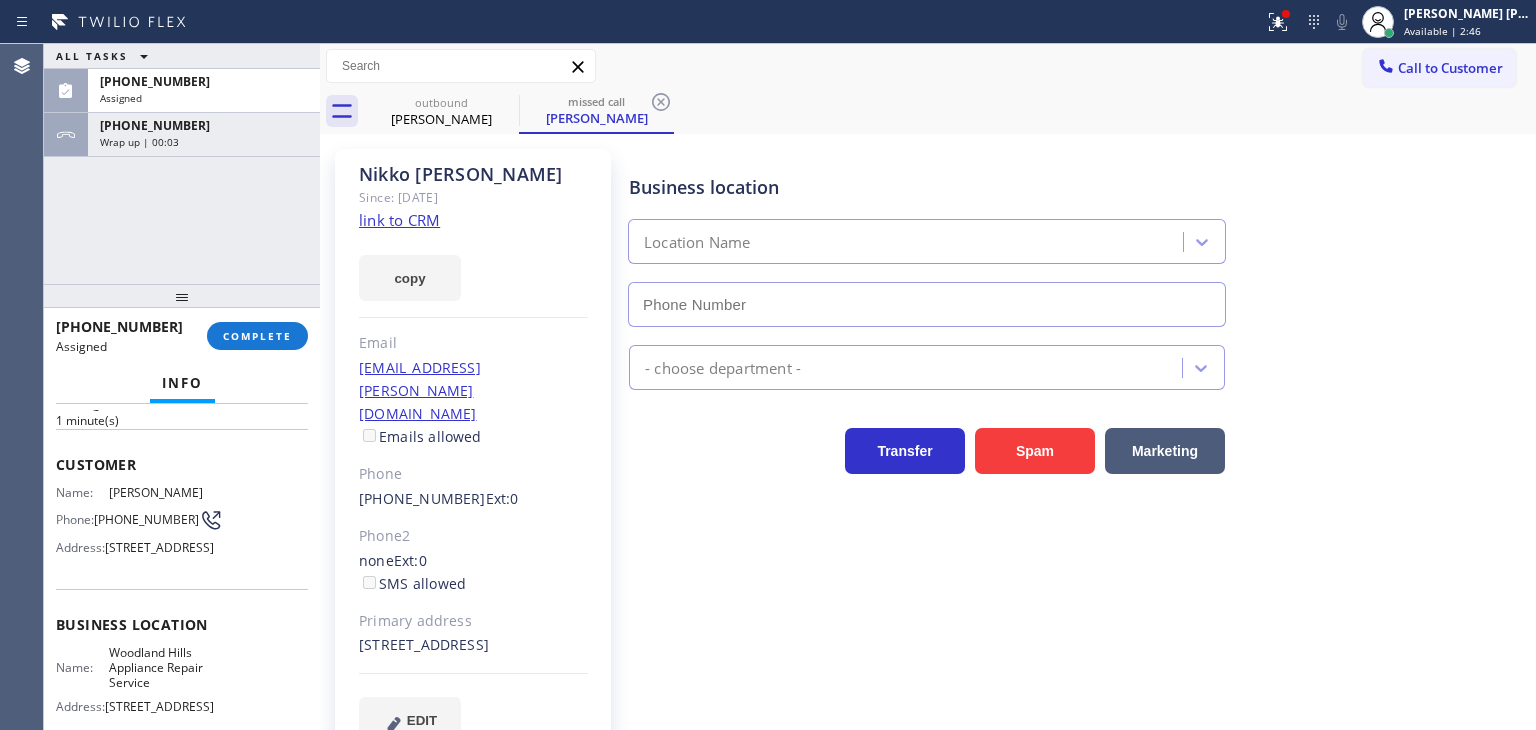 type on "[PHONE_NUMBER]" 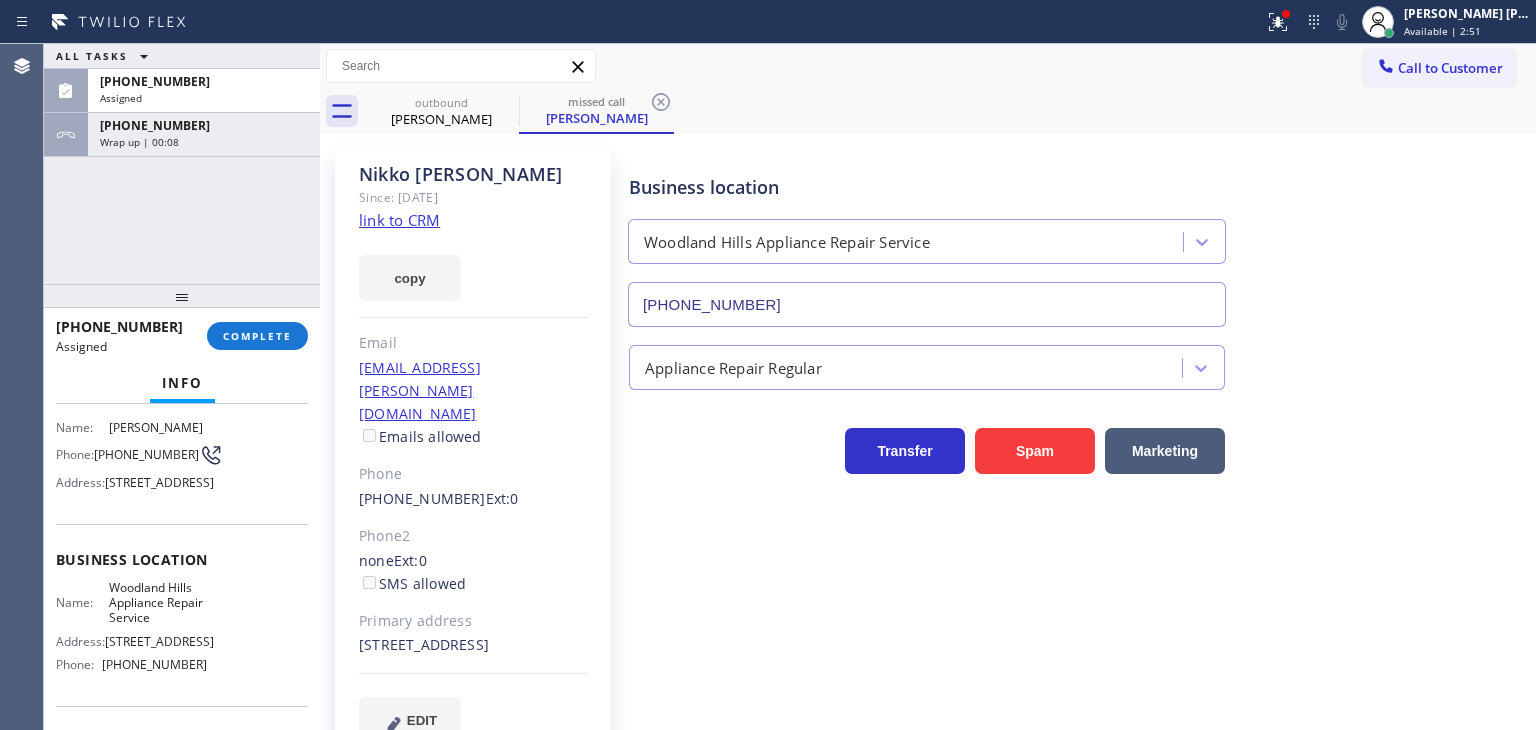 scroll, scrollTop: 200, scrollLeft: 0, axis: vertical 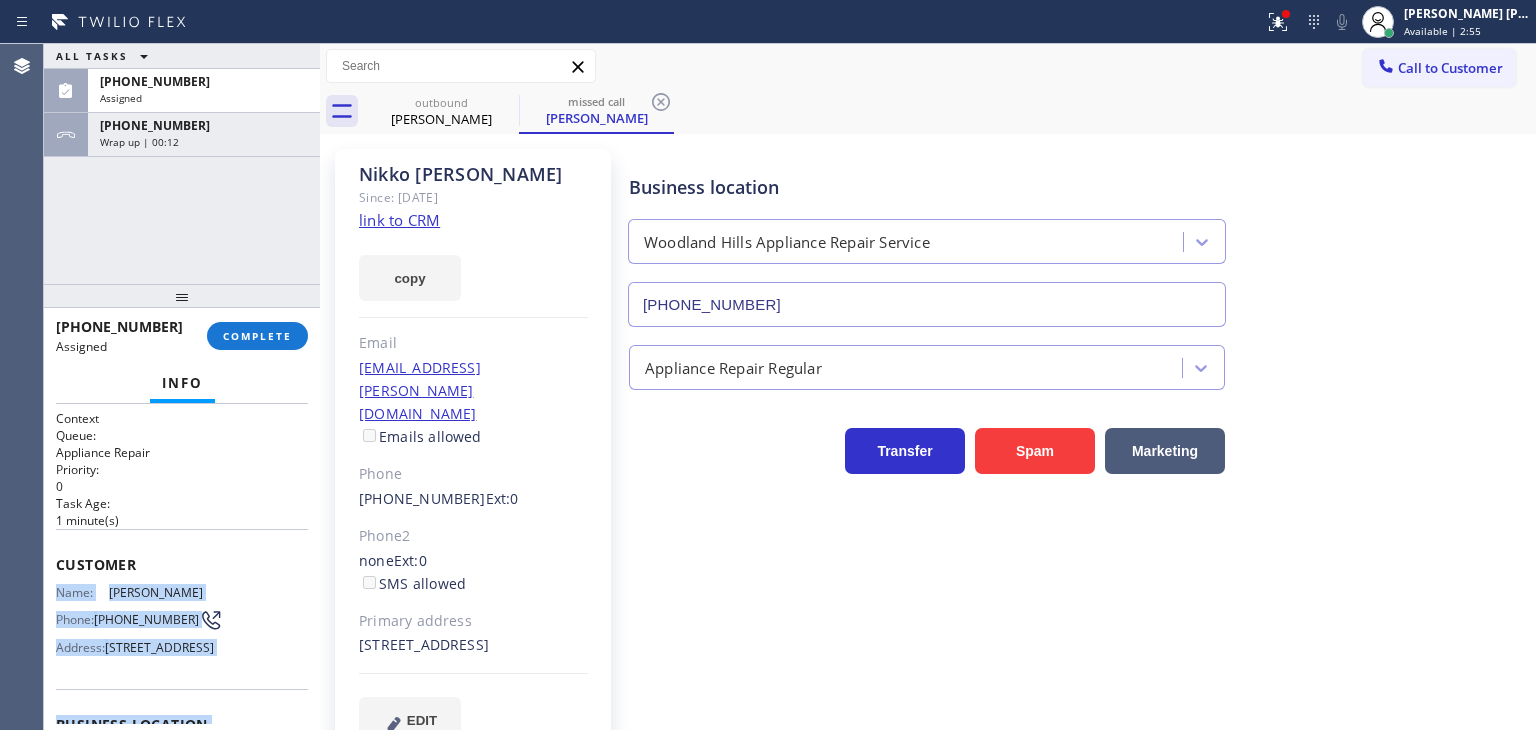 drag, startPoint x: 213, startPoint y: 677, endPoint x: 53, endPoint y: 595, distance: 179.78876 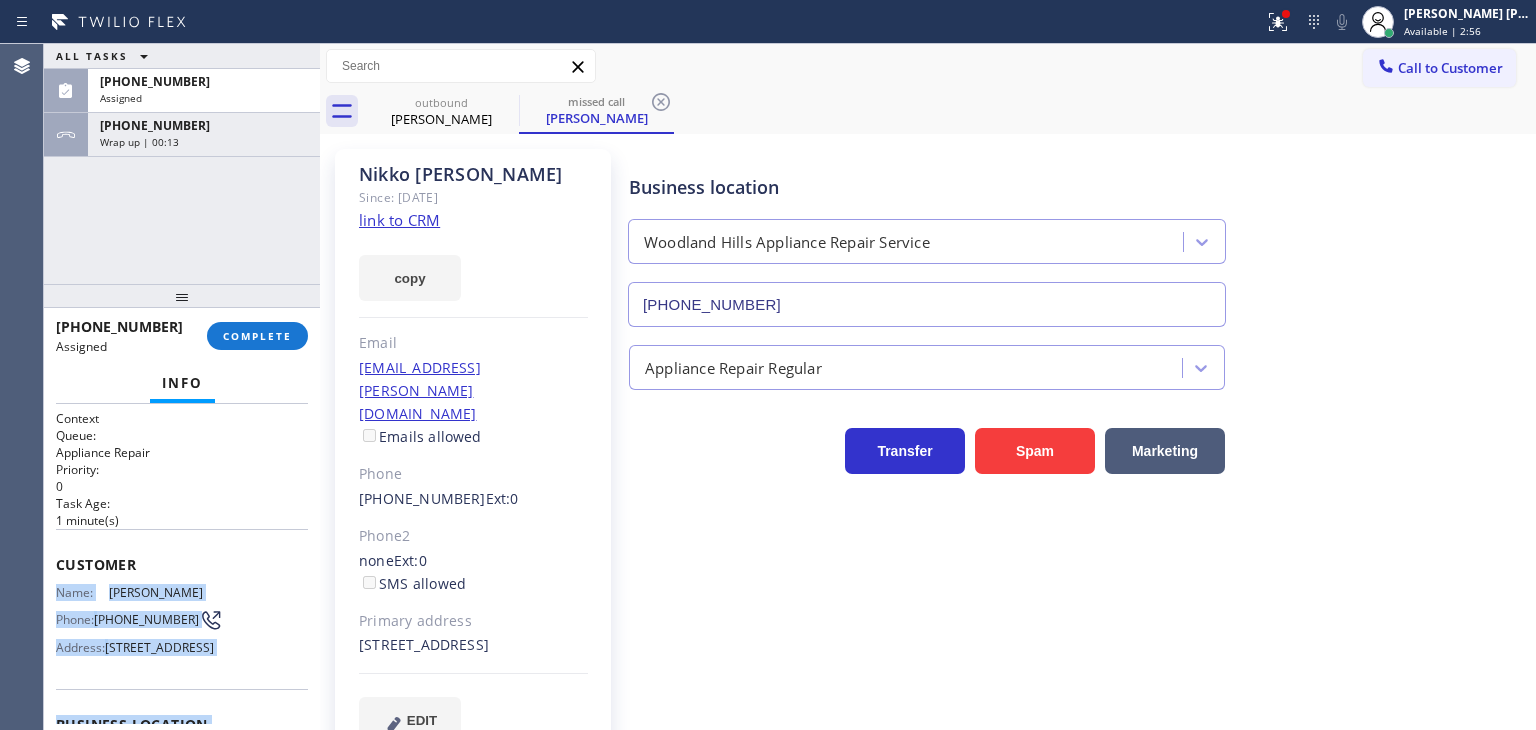 copy on "Name:  [PERSON_NAME] Phone: [PHONE_NUMBER] Address: [STREET_ADDRESS] Business location Name: [GEOGRAPHIC_DATA] Appliance Repair Service Address: [STREET_ADDRESS][GEOGRAPHIC_DATA]: [PHONE_NUMBER]" 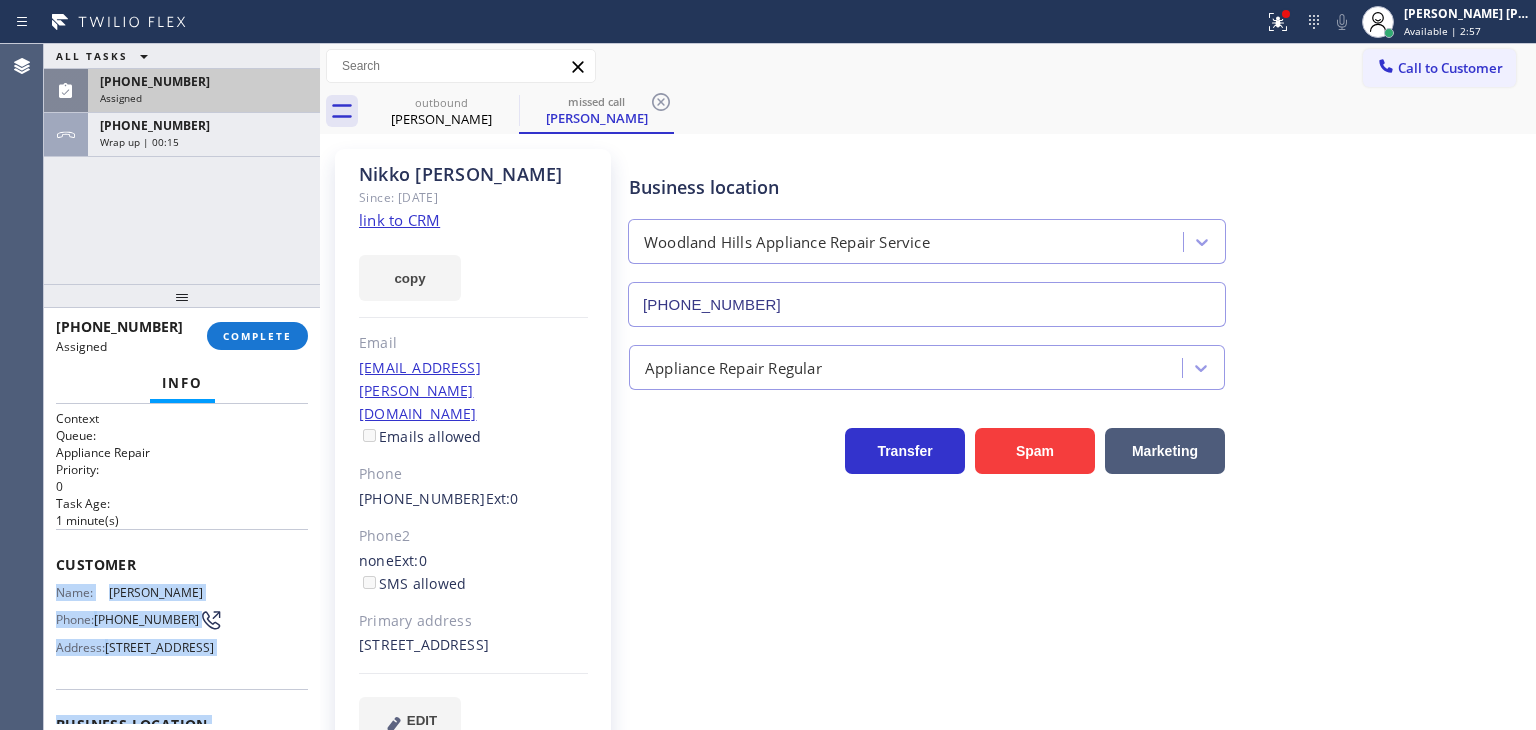 click on "[PHONE_NUMBER]" at bounding box center [204, 81] 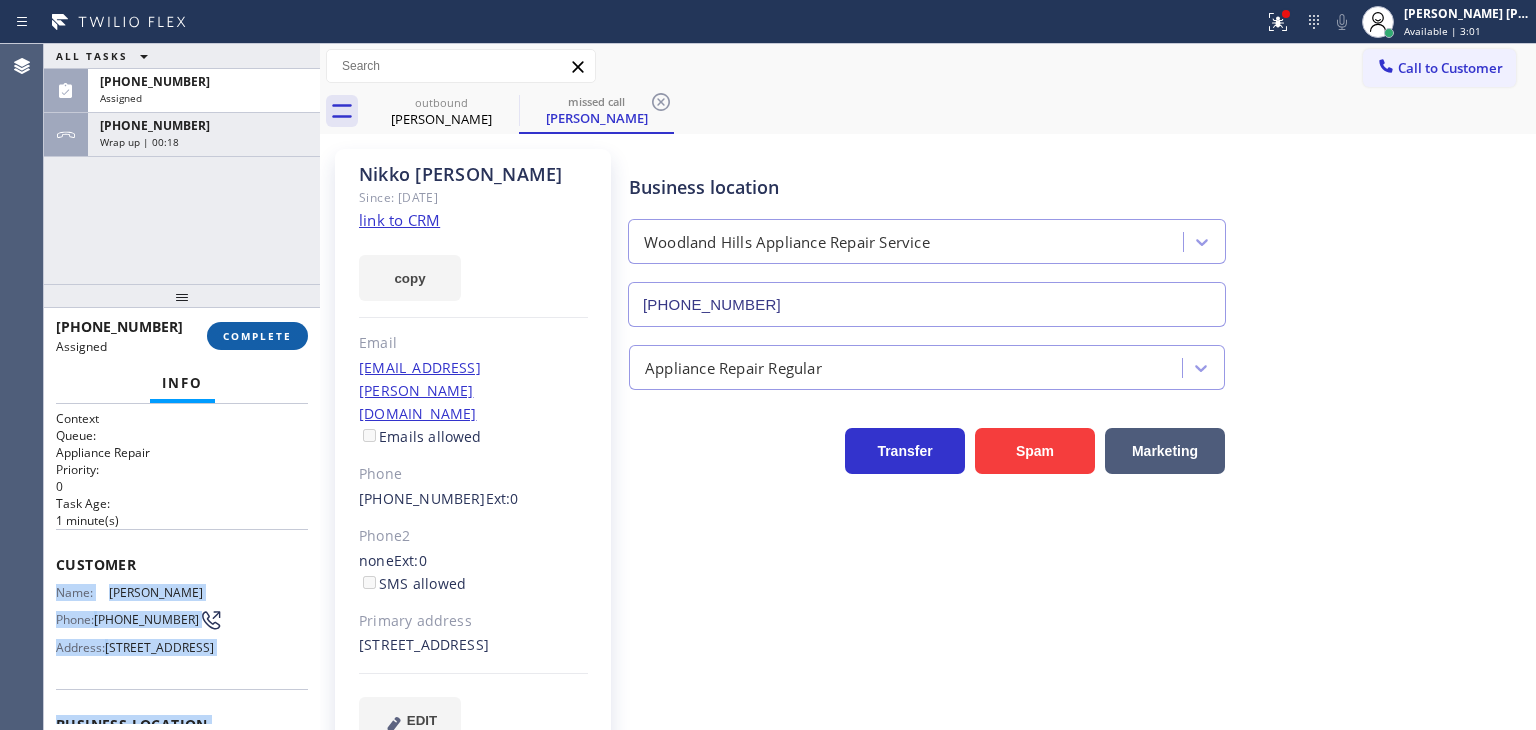 click on "COMPLETE" at bounding box center [257, 336] 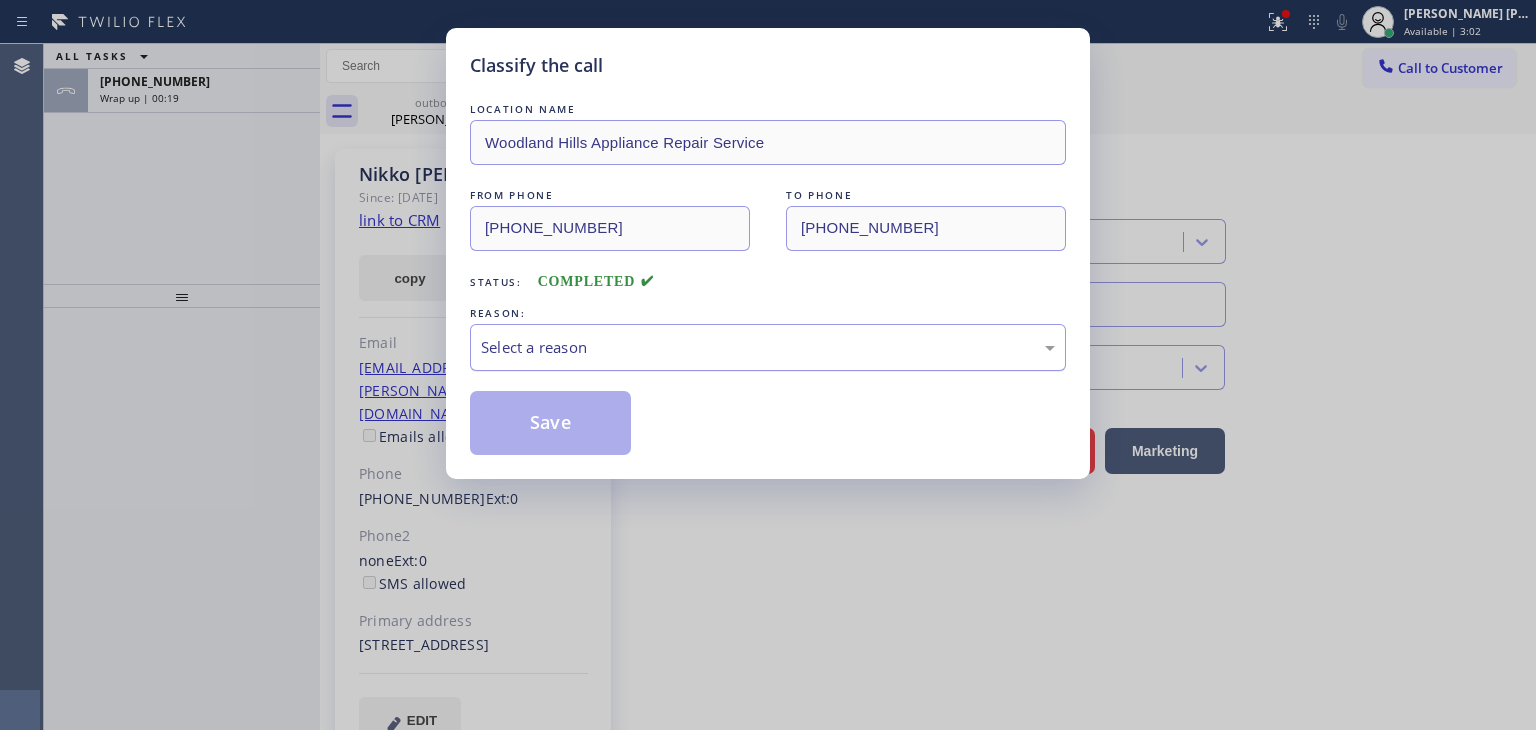 click on "Select a reason" at bounding box center (768, 347) 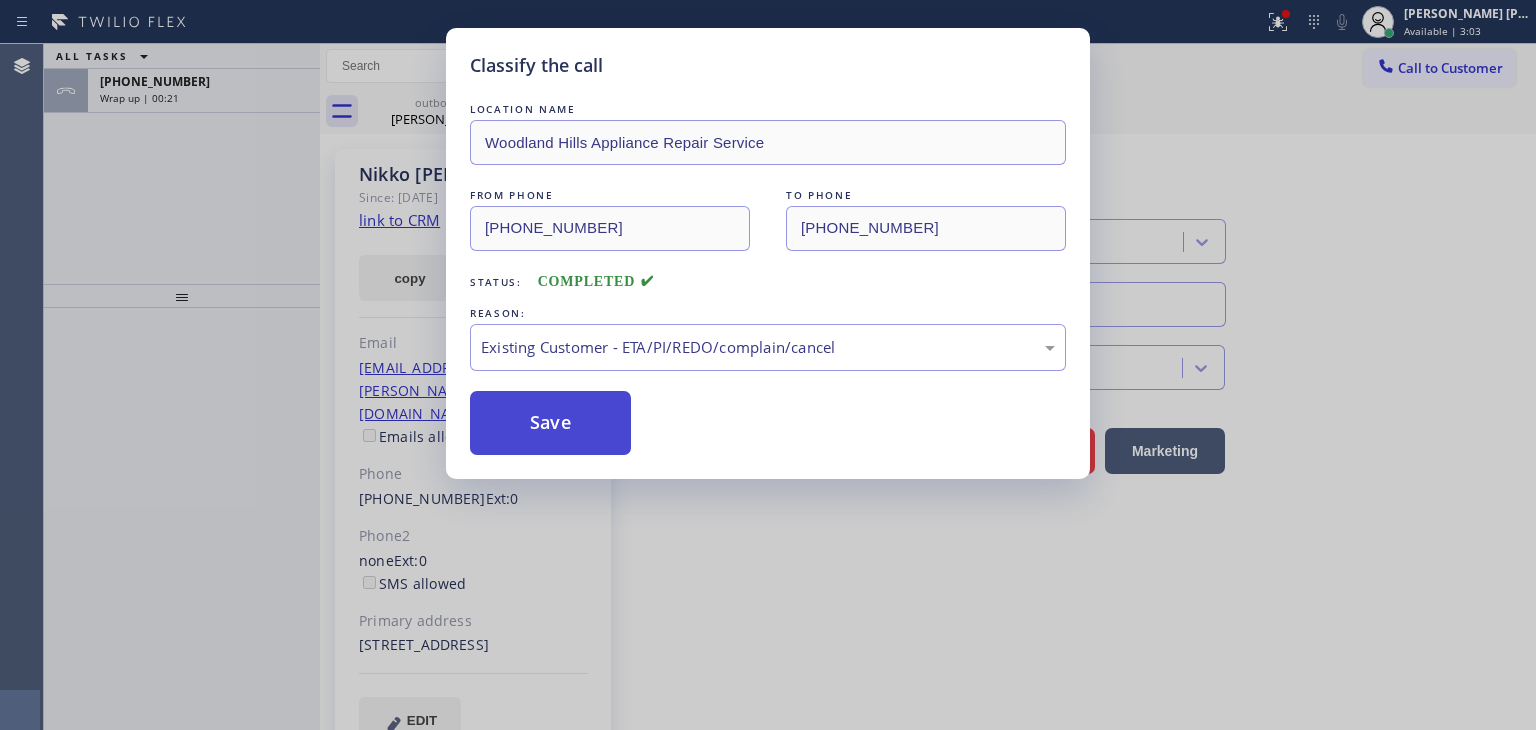 click on "Save" at bounding box center [550, 423] 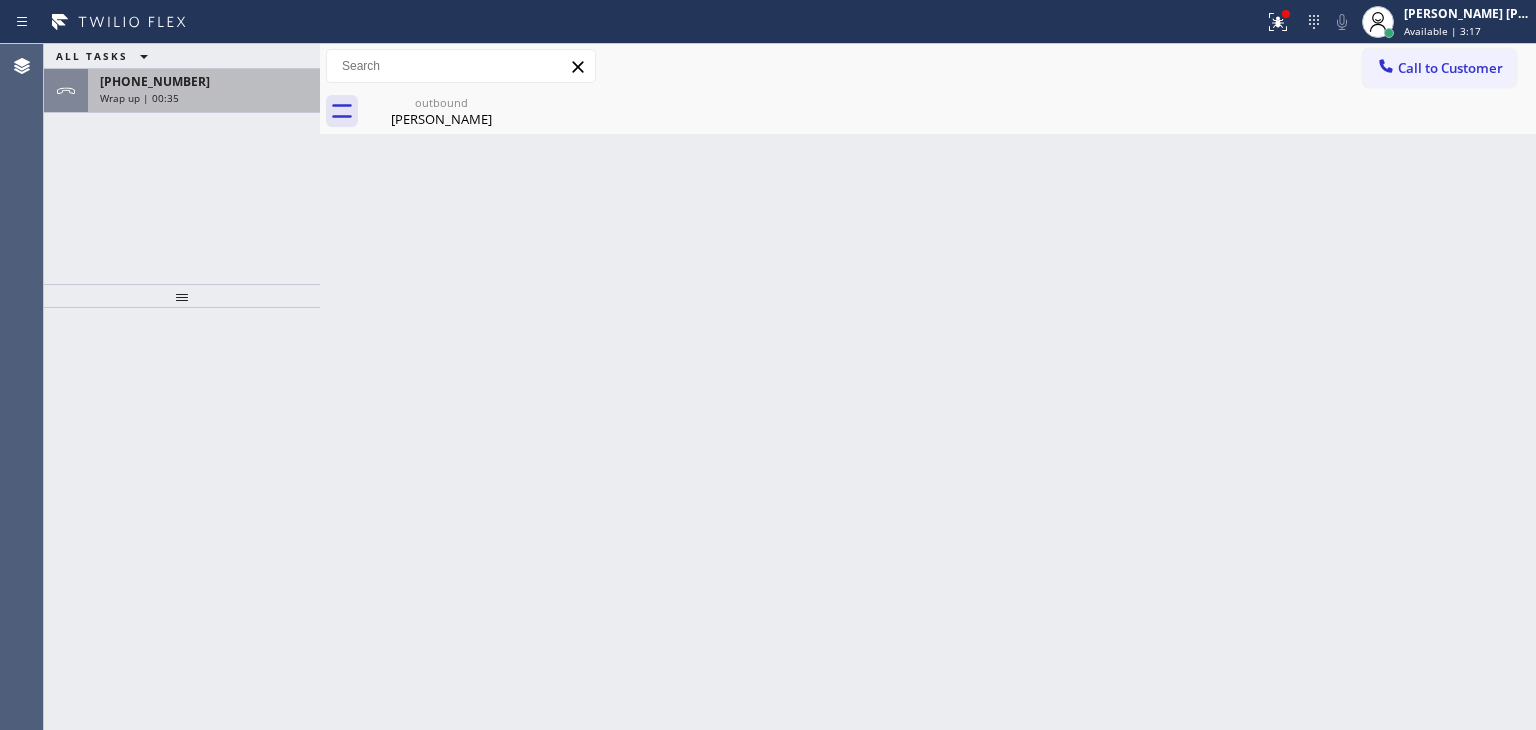 click on "[PHONE_NUMBER]" at bounding box center (204, 81) 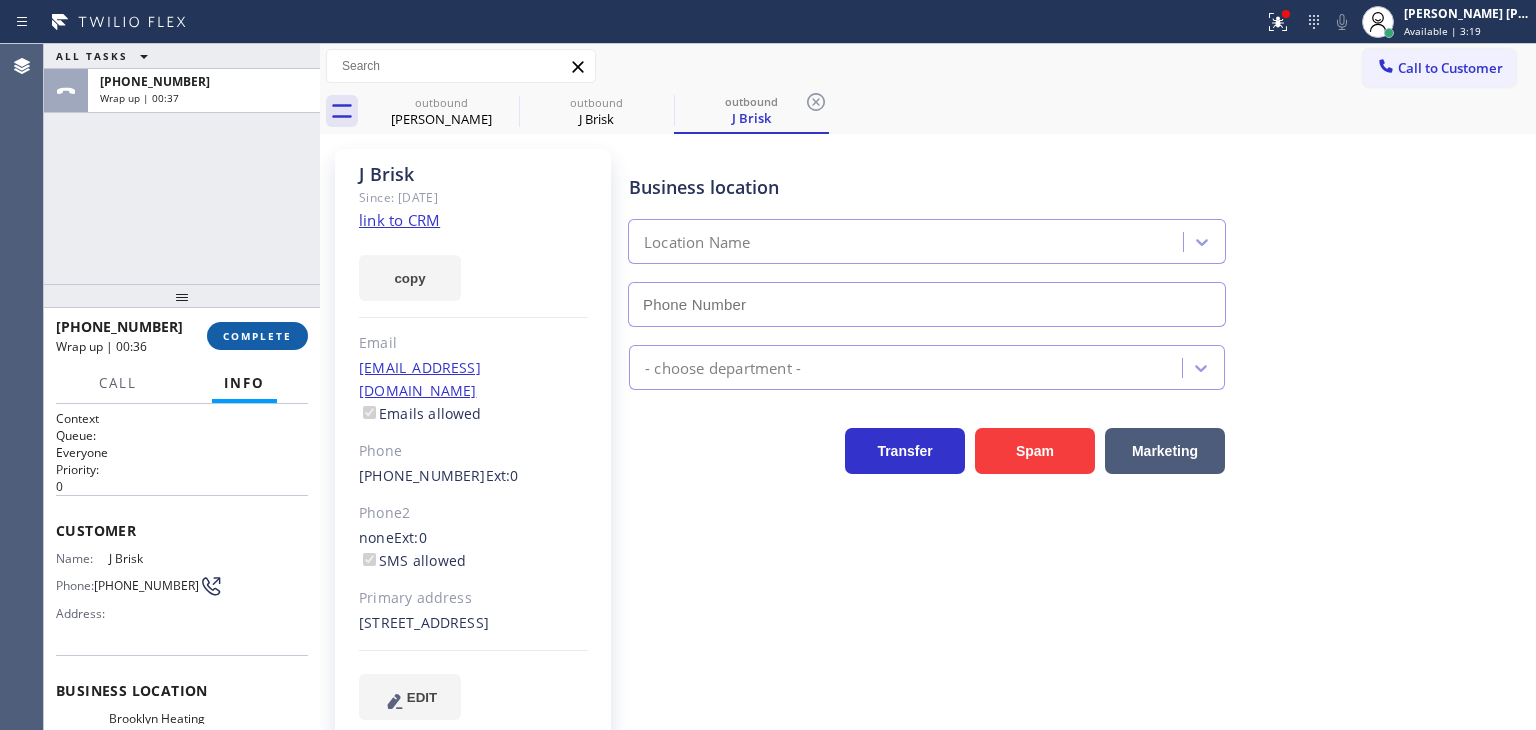 click on "COMPLETE" at bounding box center [257, 336] 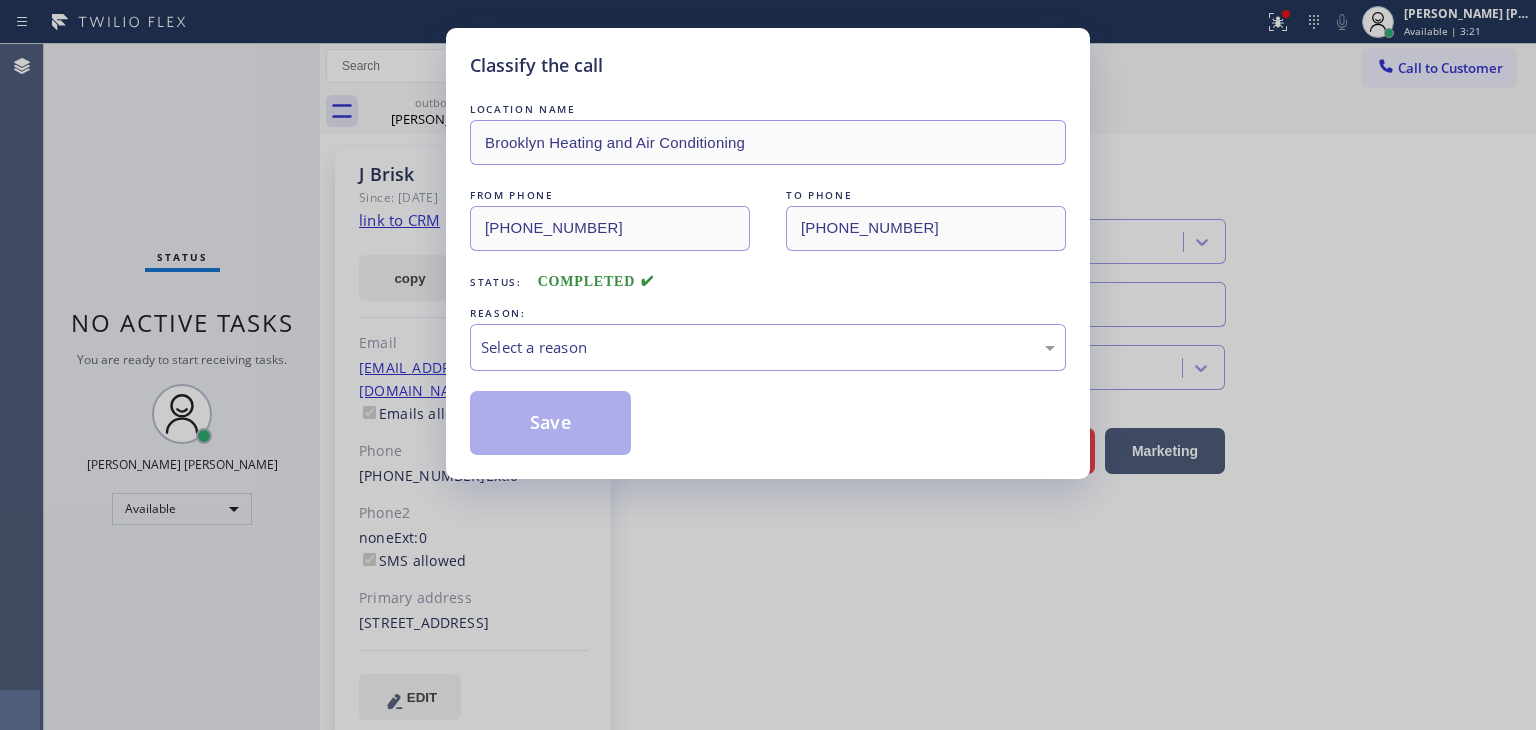 type on "[PHONE_NUMBER]" 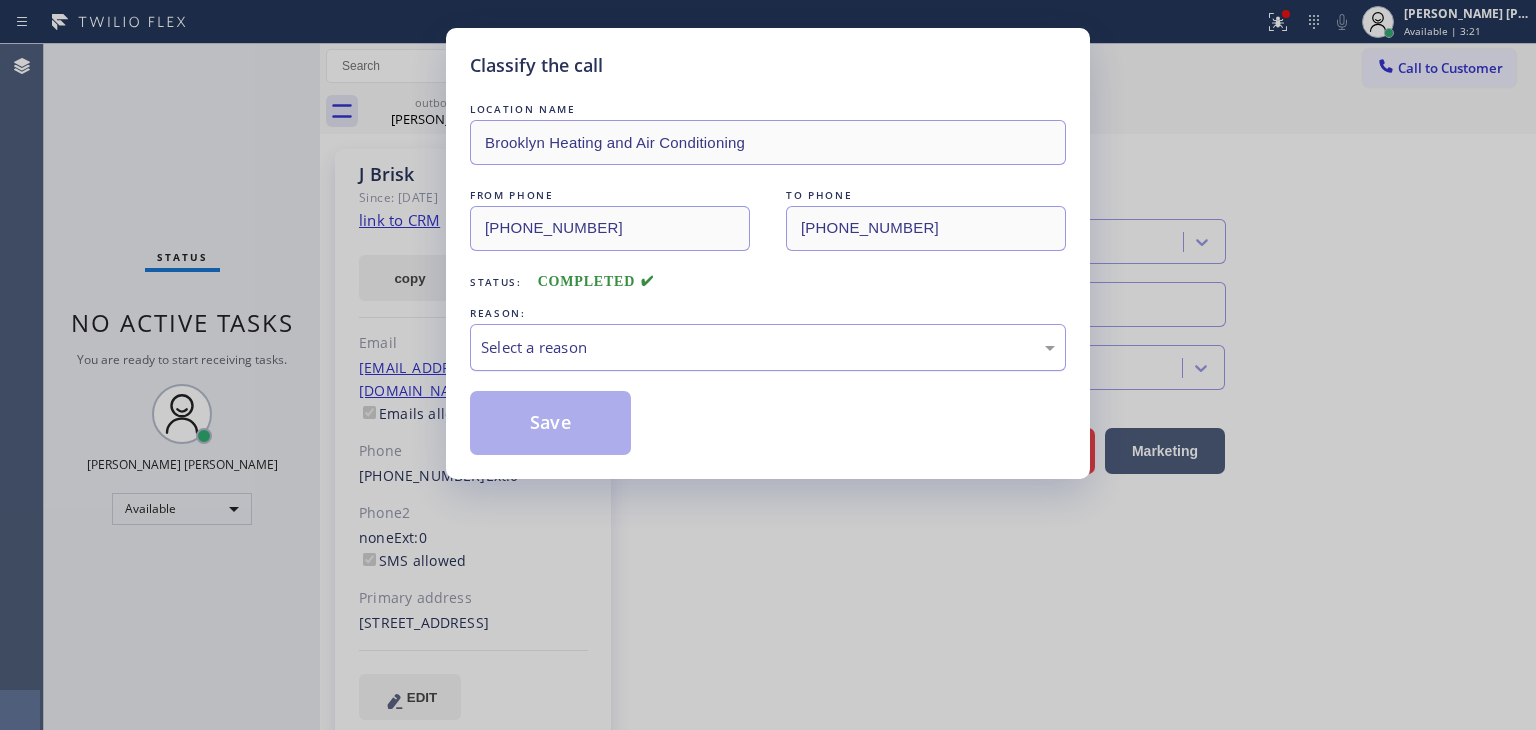 click on "Select a reason" at bounding box center [768, 347] 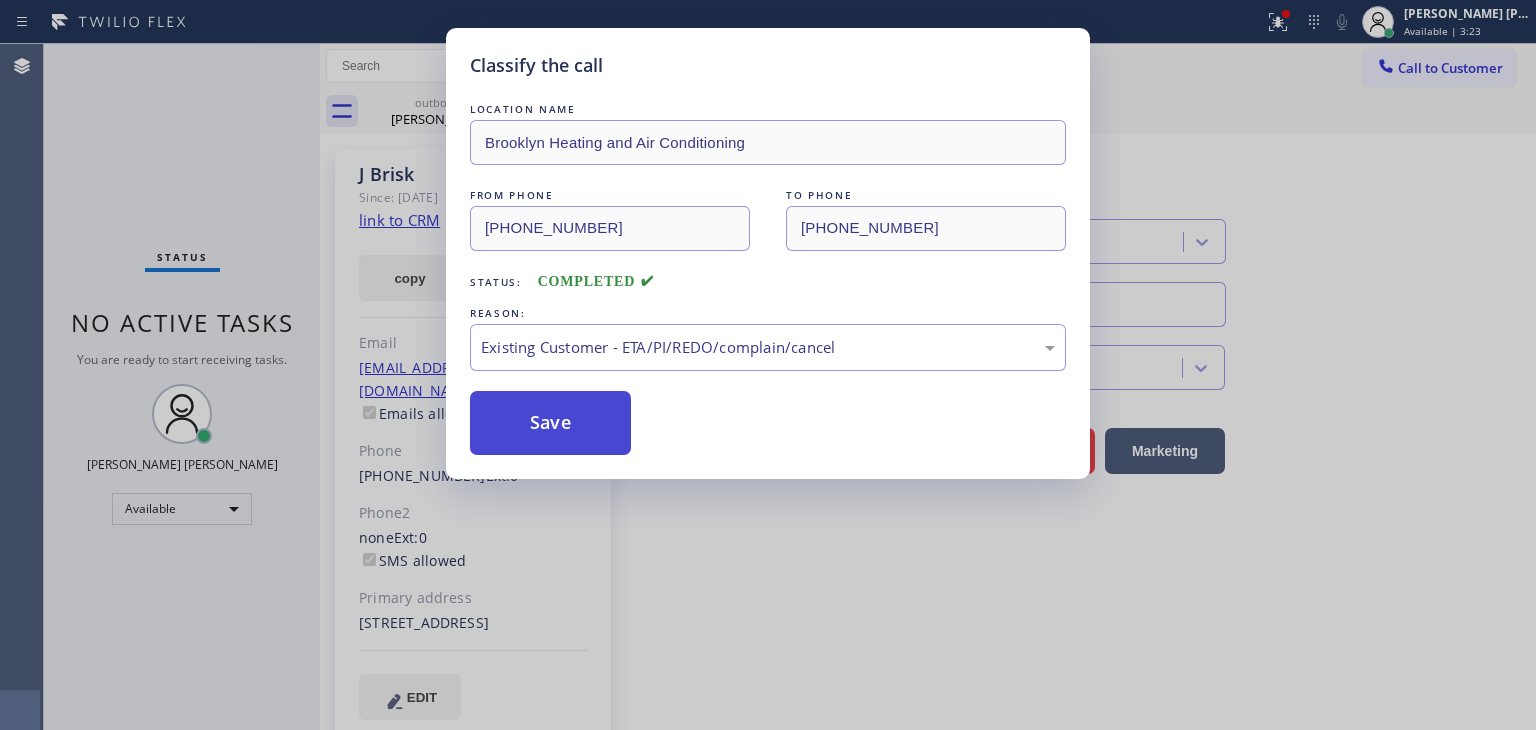 click on "Save" at bounding box center [550, 423] 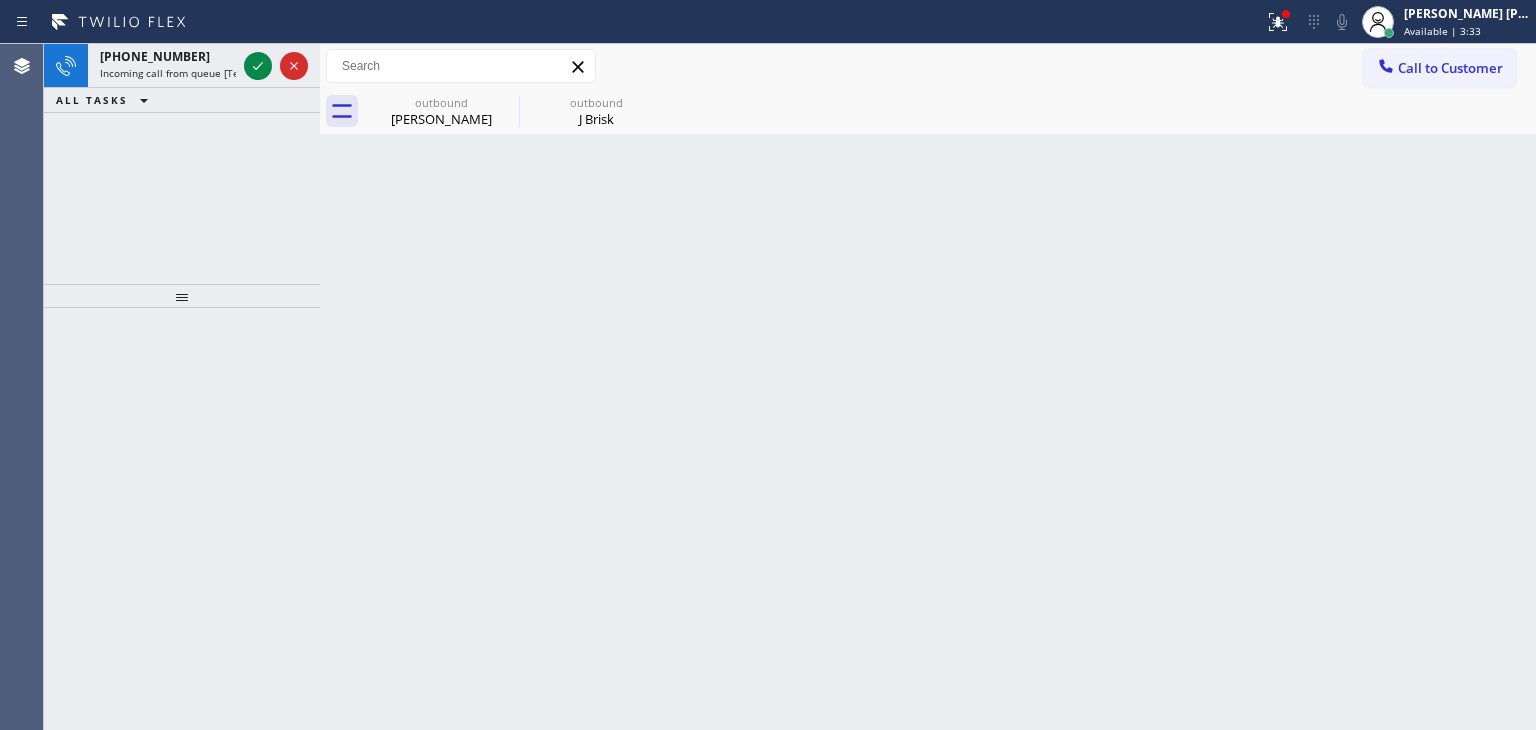 click 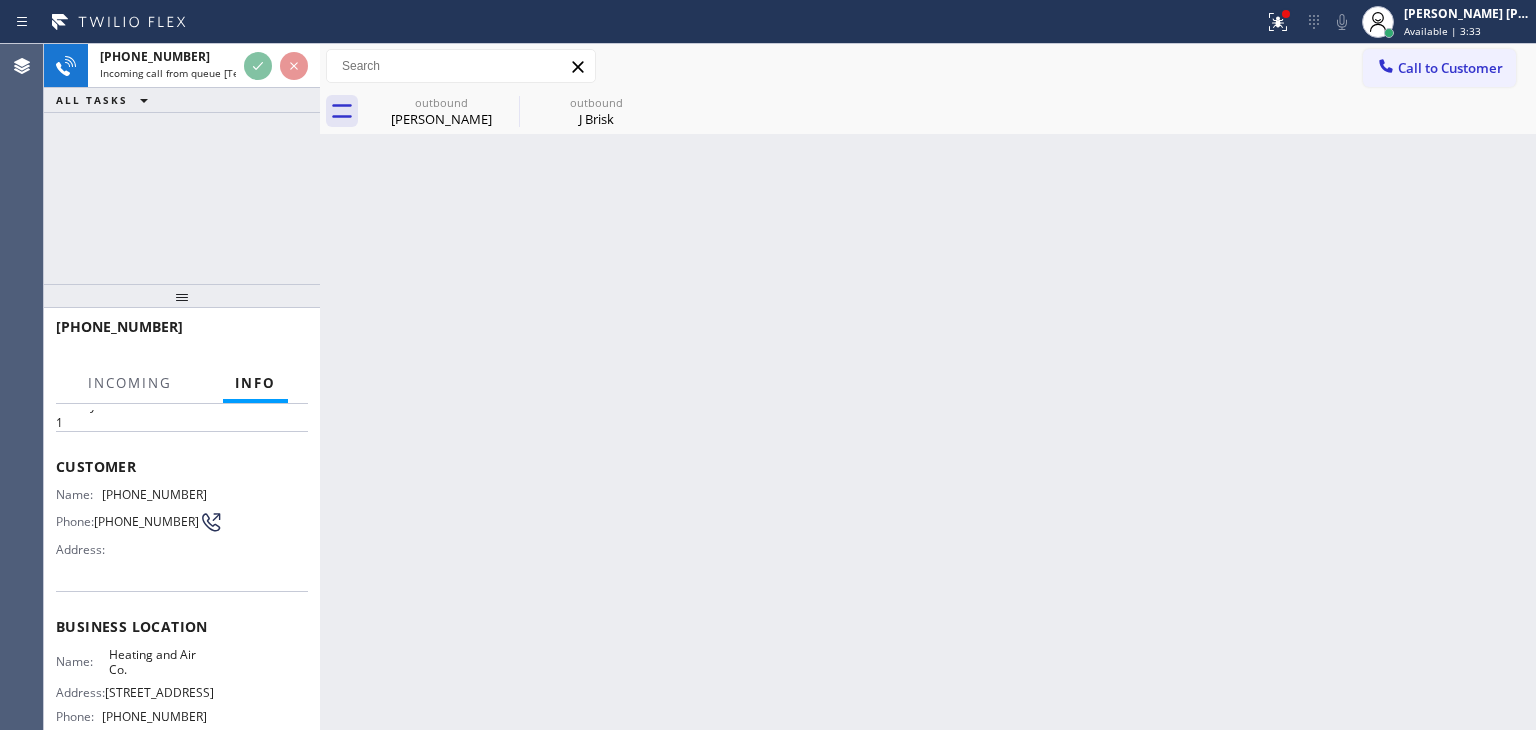 scroll, scrollTop: 100, scrollLeft: 0, axis: vertical 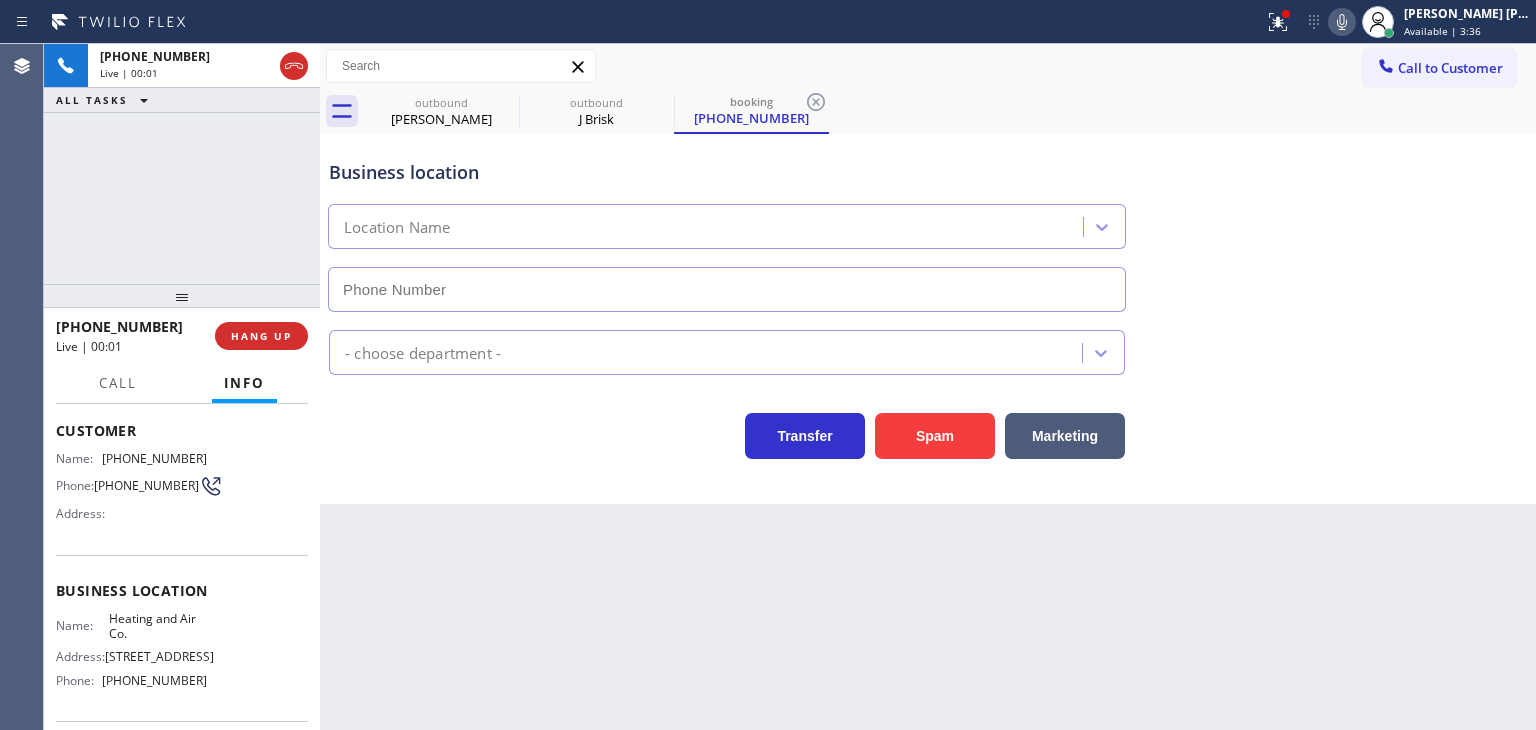 type on "[PHONE_NUMBER]" 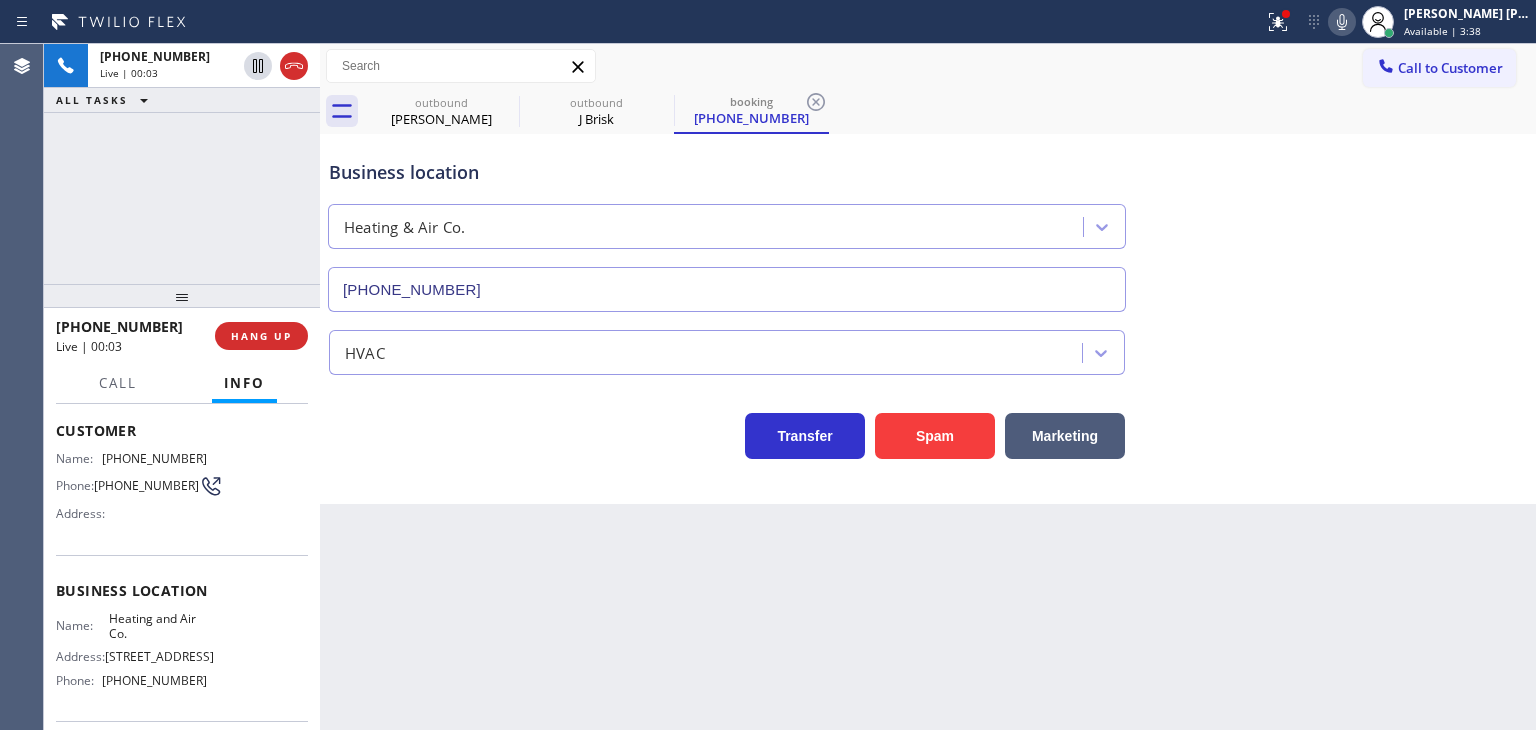 click 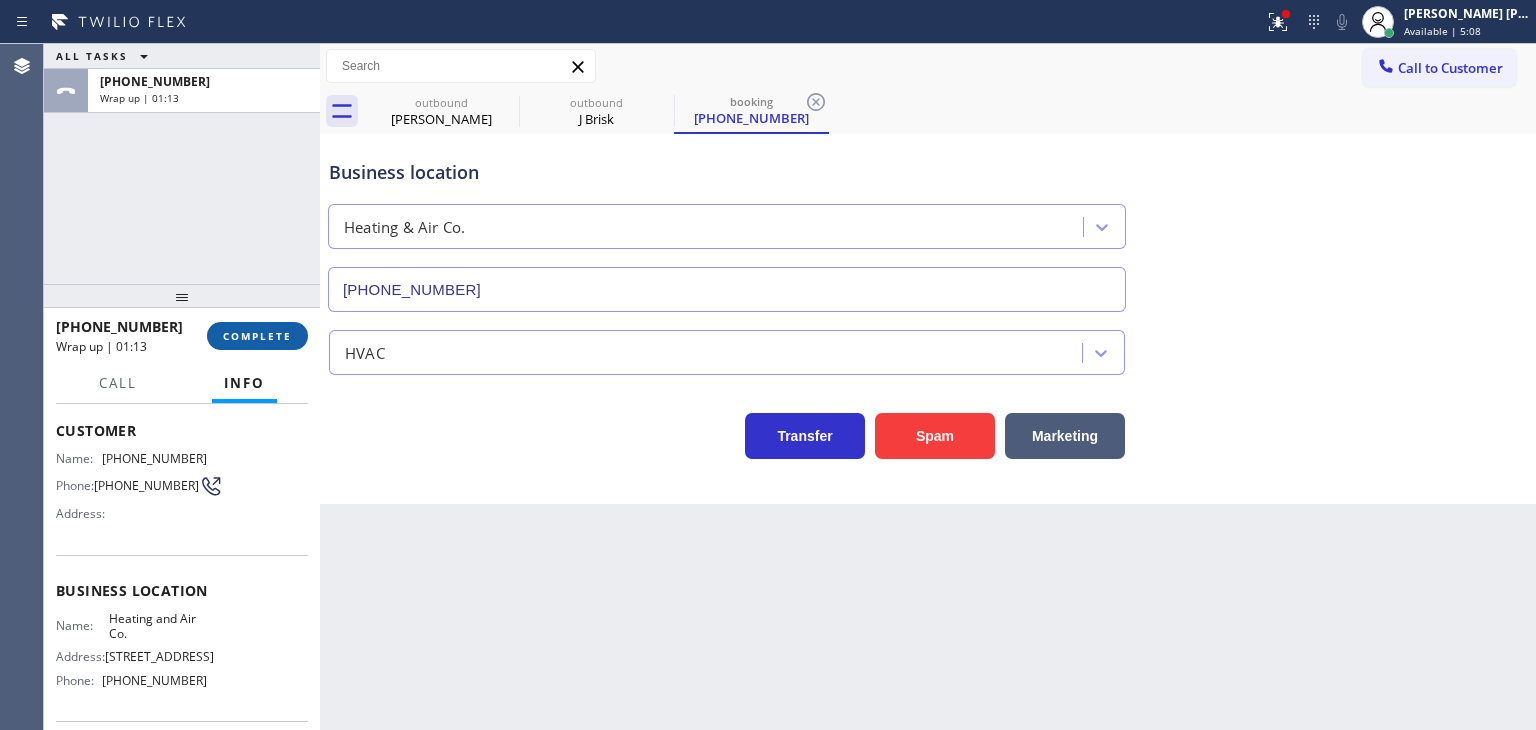 click on "COMPLETE" at bounding box center (257, 336) 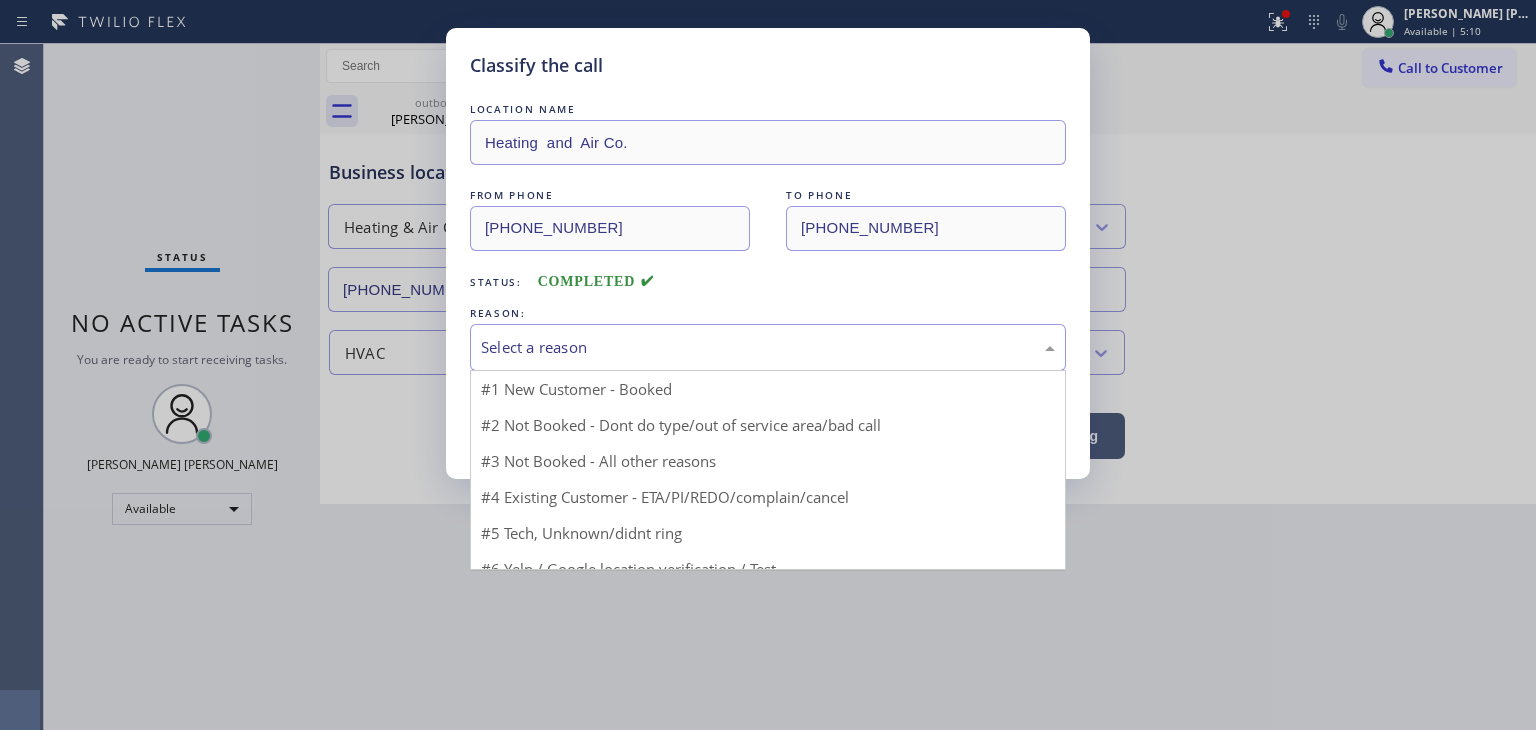 click on "Select a reason" at bounding box center [768, 347] 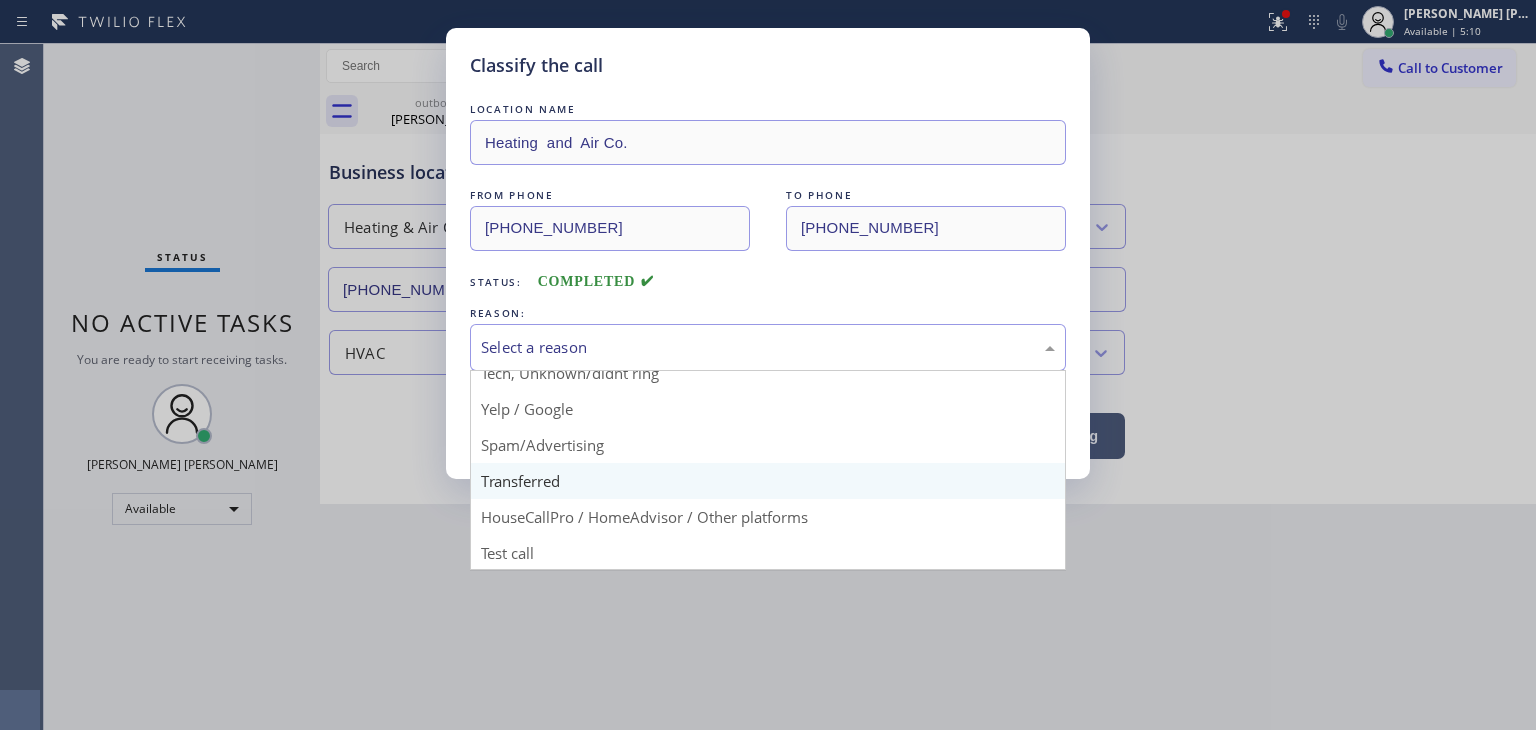 scroll, scrollTop: 125, scrollLeft: 0, axis: vertical 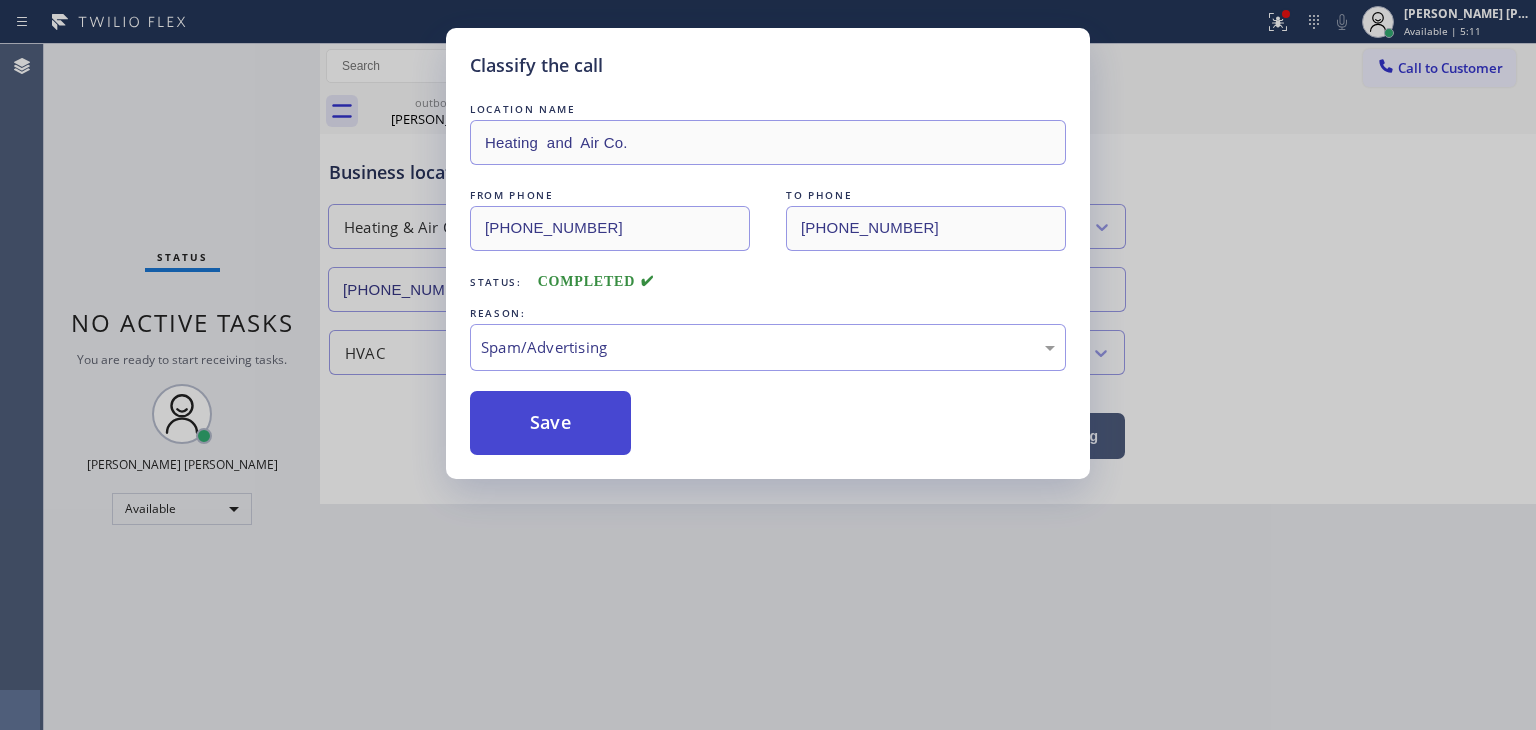 click on "Save" at bounding box center [550, 423] 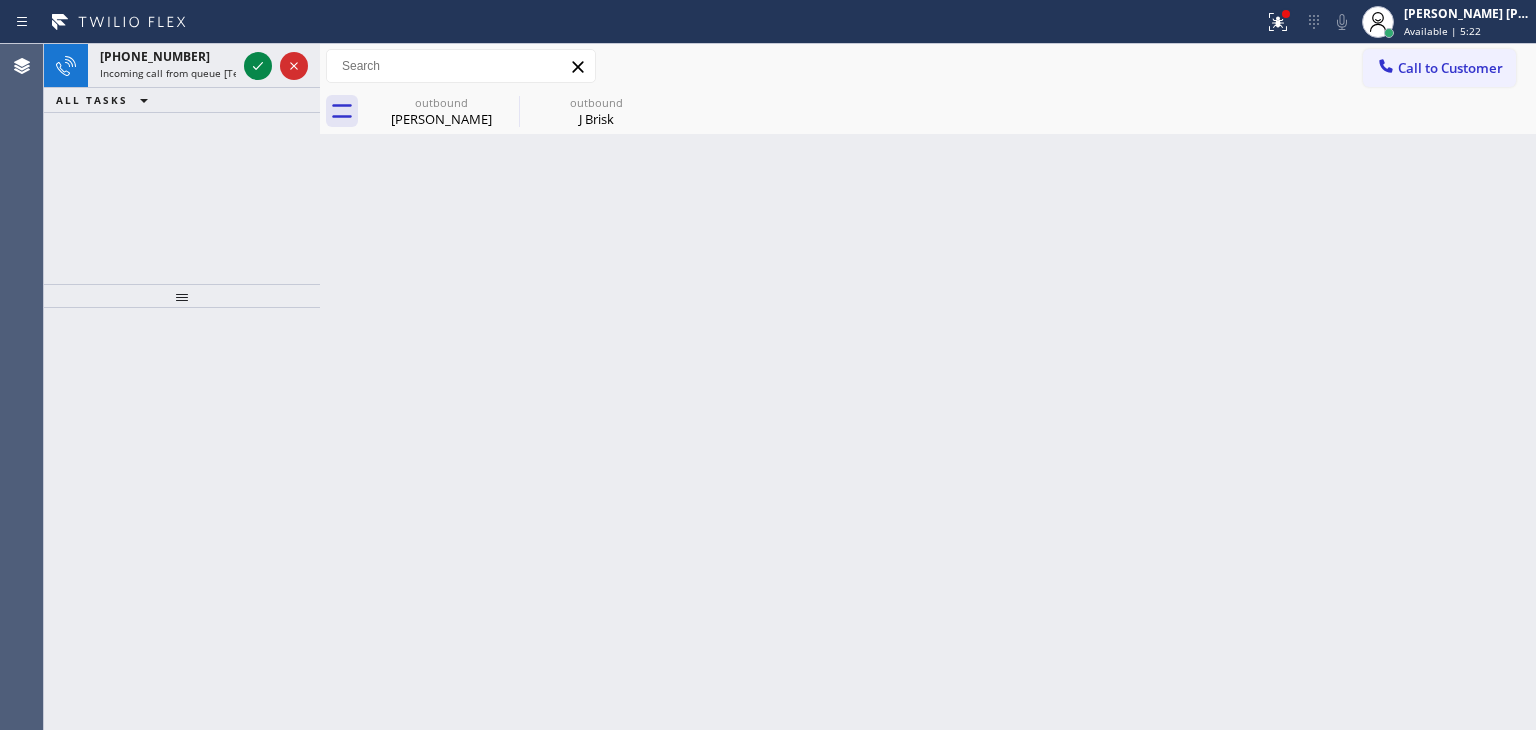 drag, startPoint x: 260, startPoint y: 69, endPoint x: 260, endPoint y: 195, distance: 126 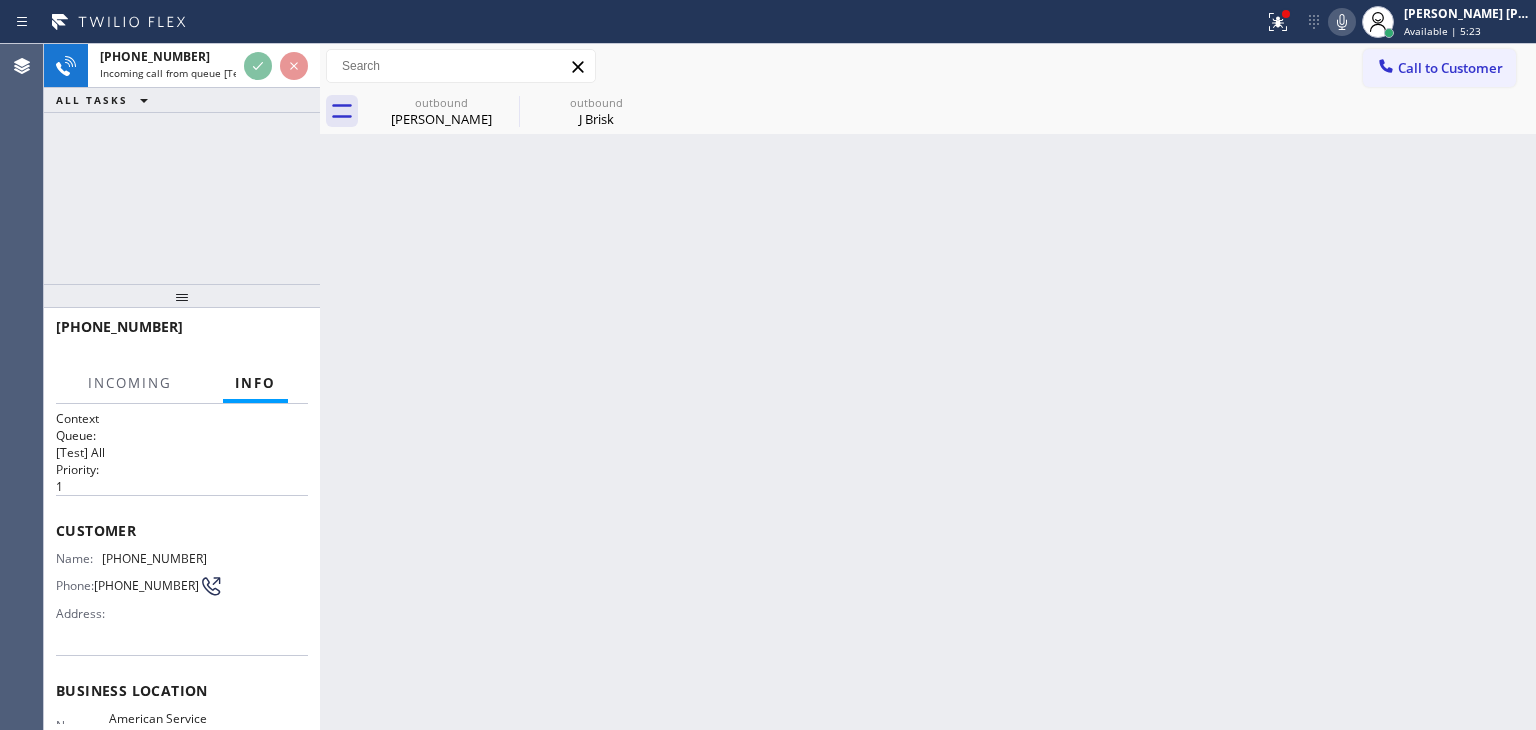 scroll, scrollTop: 100, scrollLeft: 0, axis: vertical 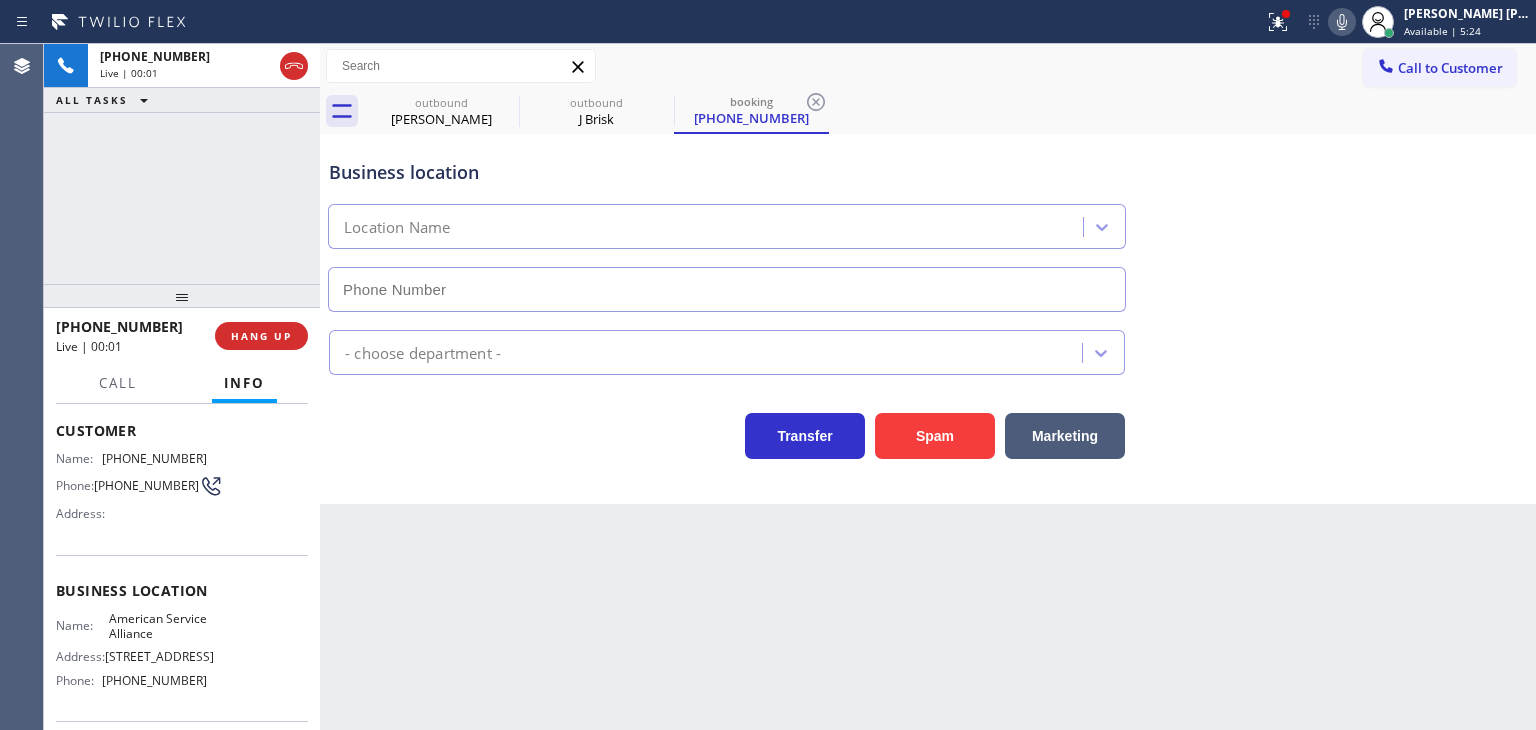 type on "[PHONE_NUMBER]" 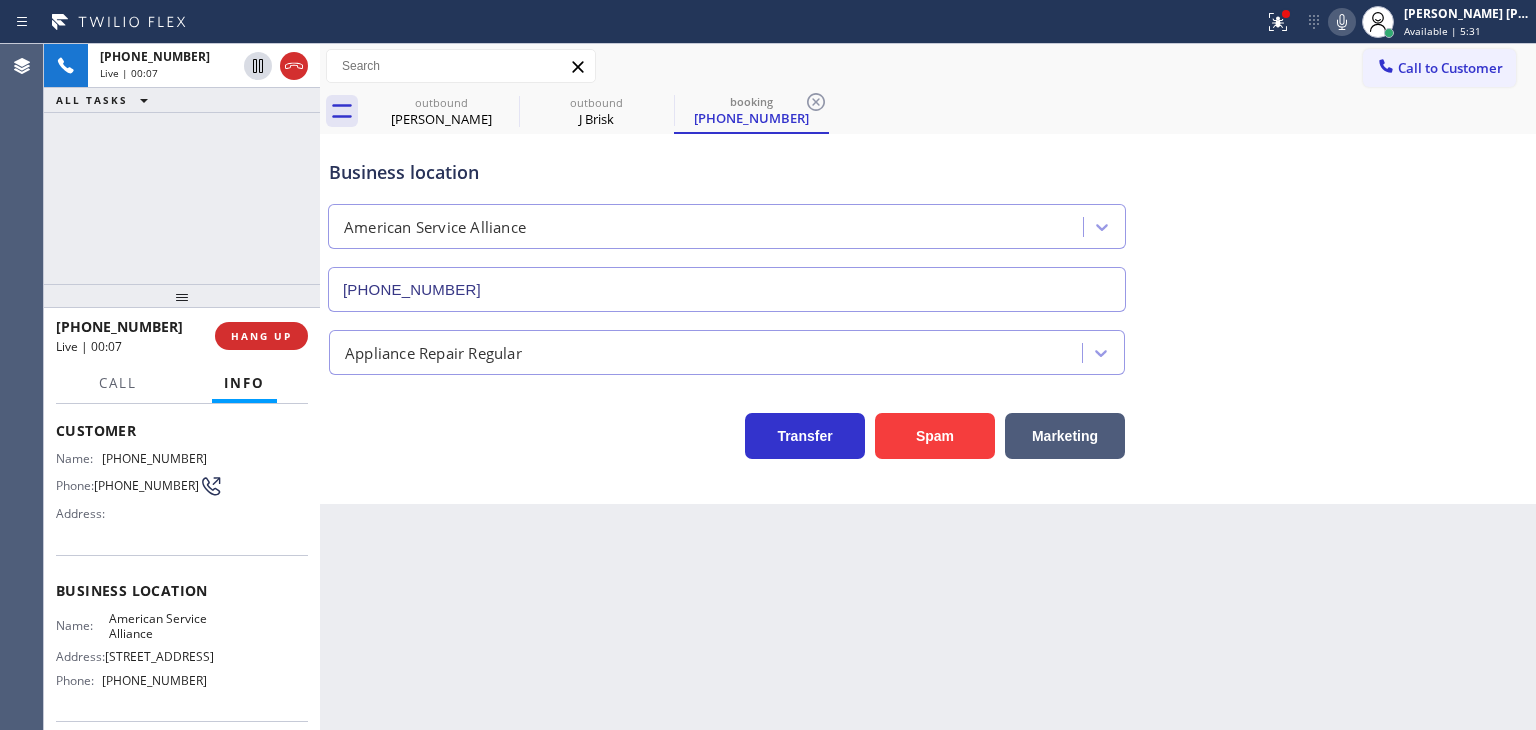 click 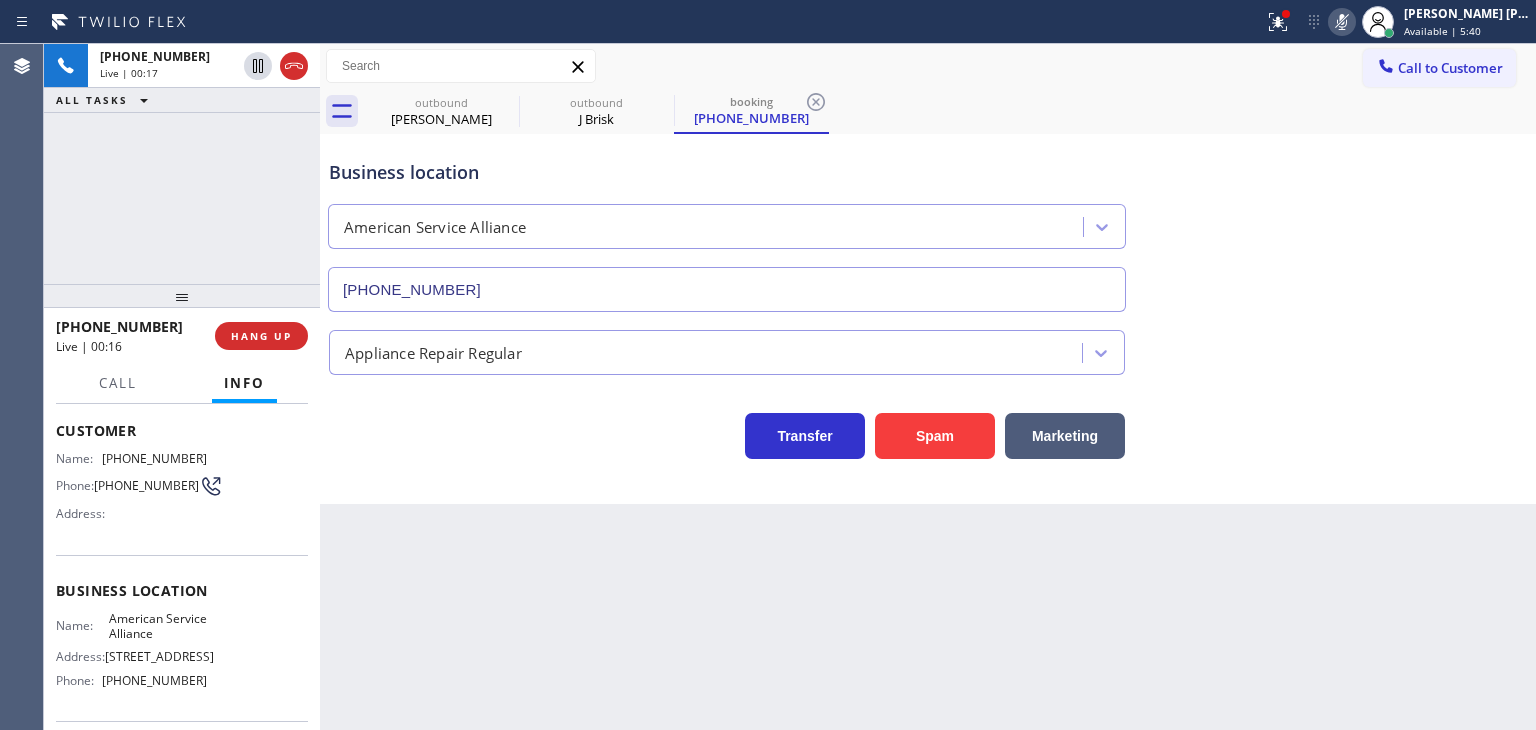 click 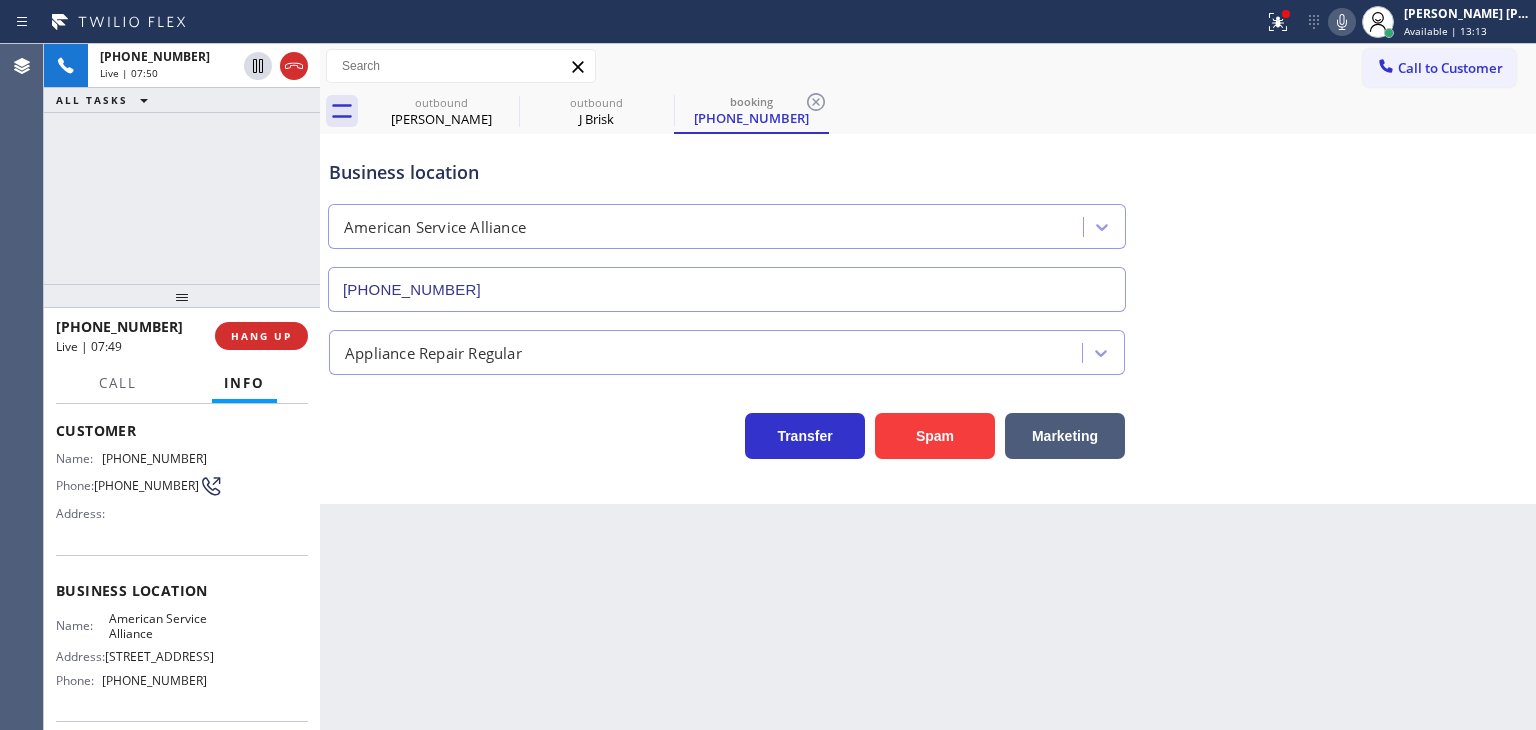 click on "Call to Customer Outbound call Location [GEOGRAPHIC_DATA] Heating and Air Conditioning Your caller id phone number [PHONE_NUMBER] Customer number Call Outbound call Technician Search Technician Your caller id phone number Your caller id phone number Call" at bounding box center [928, 66] 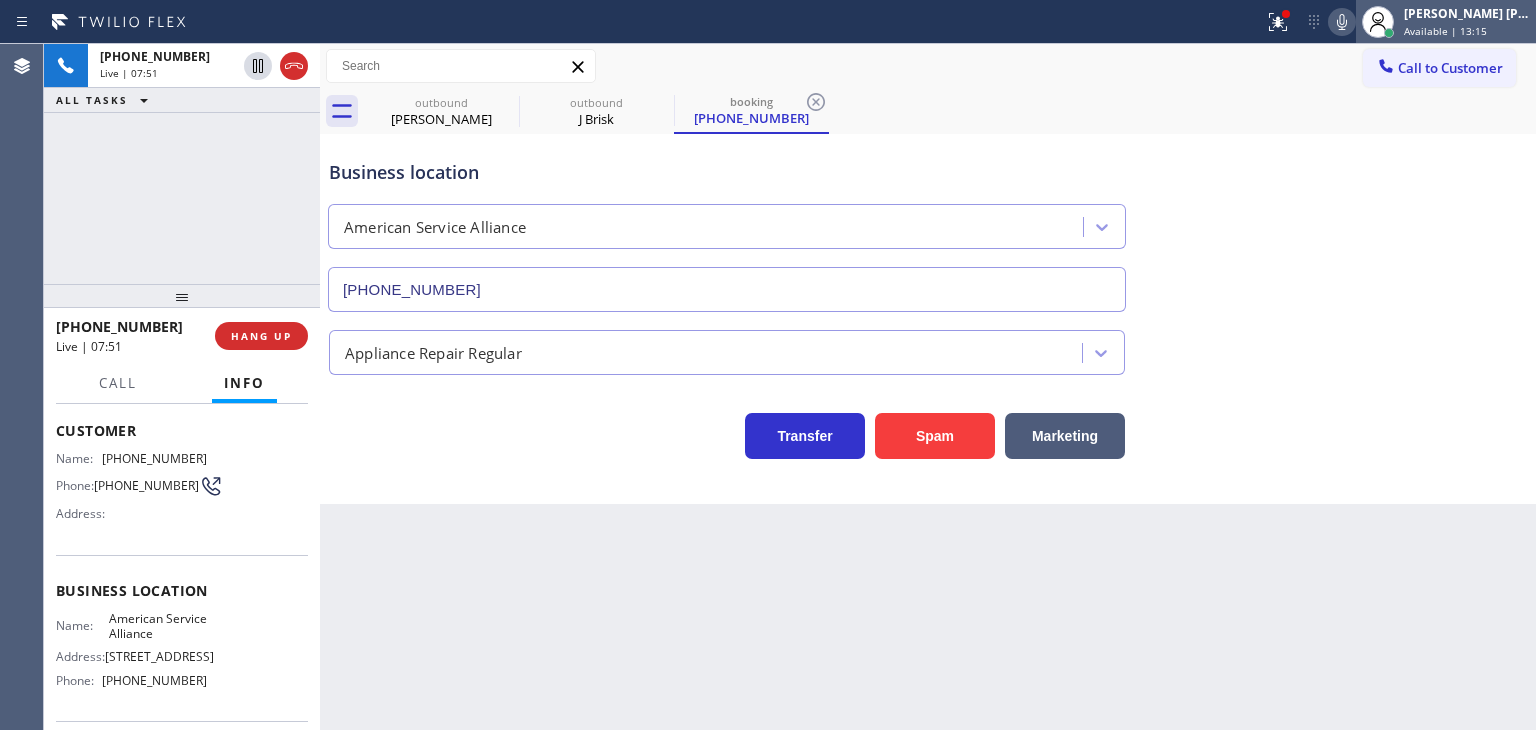 click on "[PERSON_NAME] [PERSON_NAME]" at bounding box center [1467, 13] 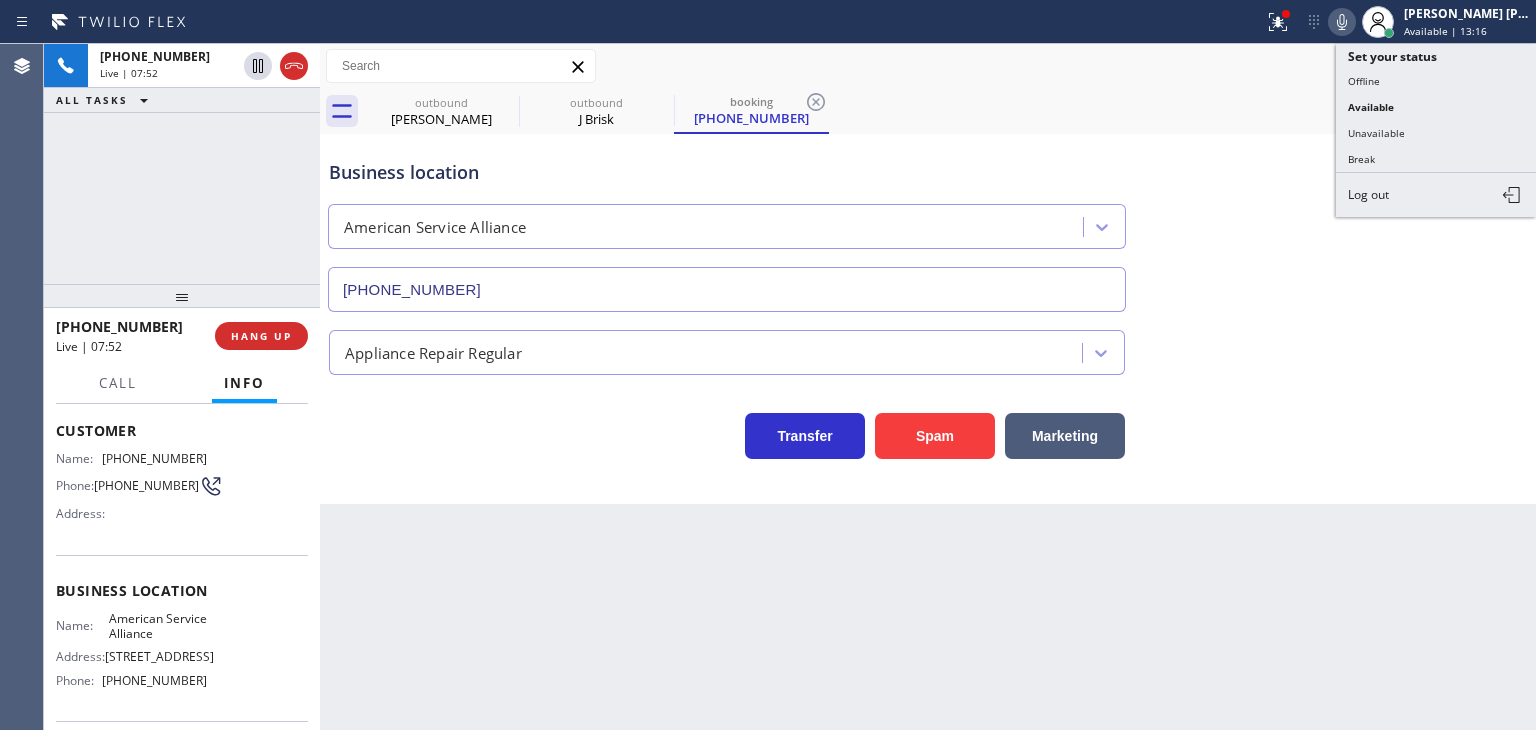 click on "Unavailable" at bounding box center [1436, 133] 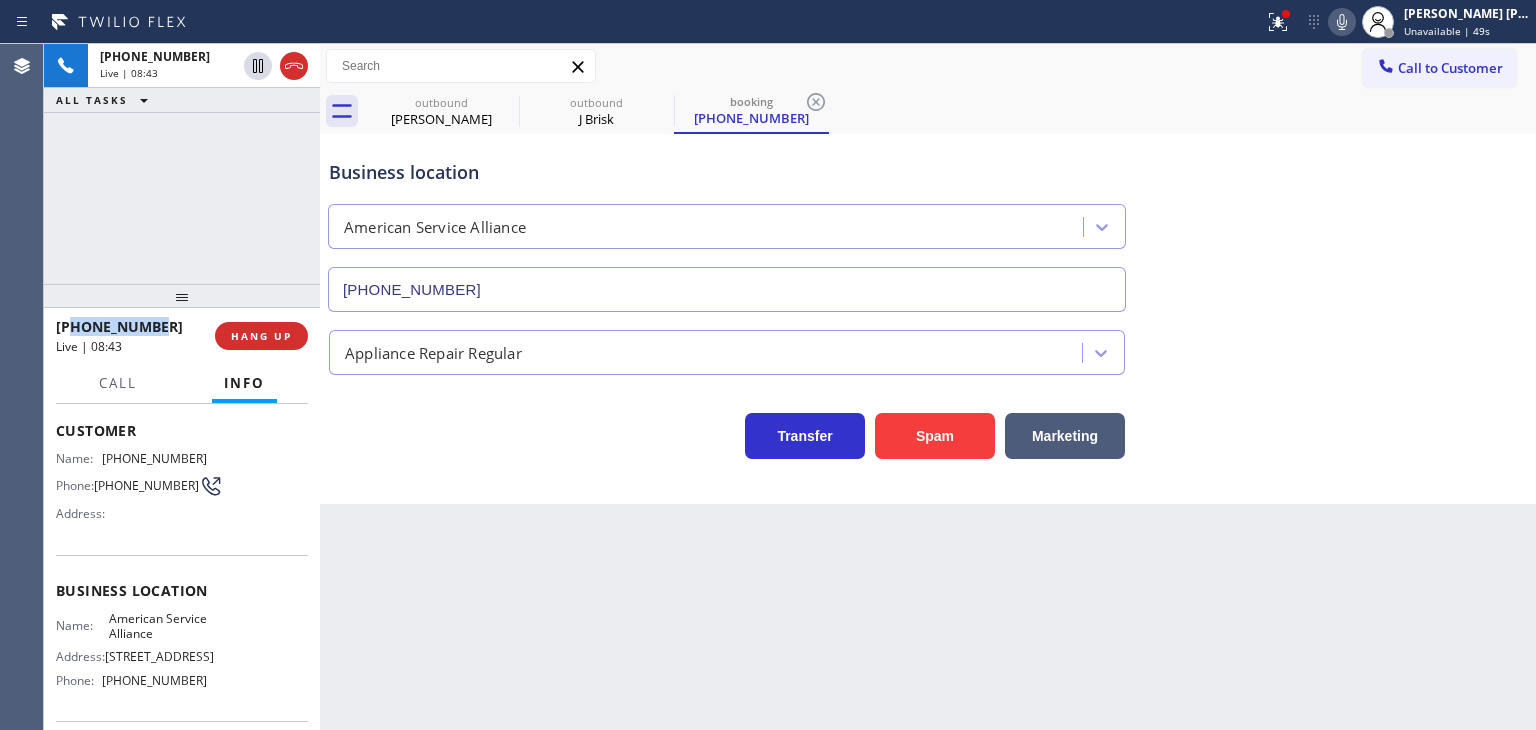 drag, startPoint x: 182, startPoint y: 327, endPoint x: 74, endPoint y: 321, distance: 108.16654 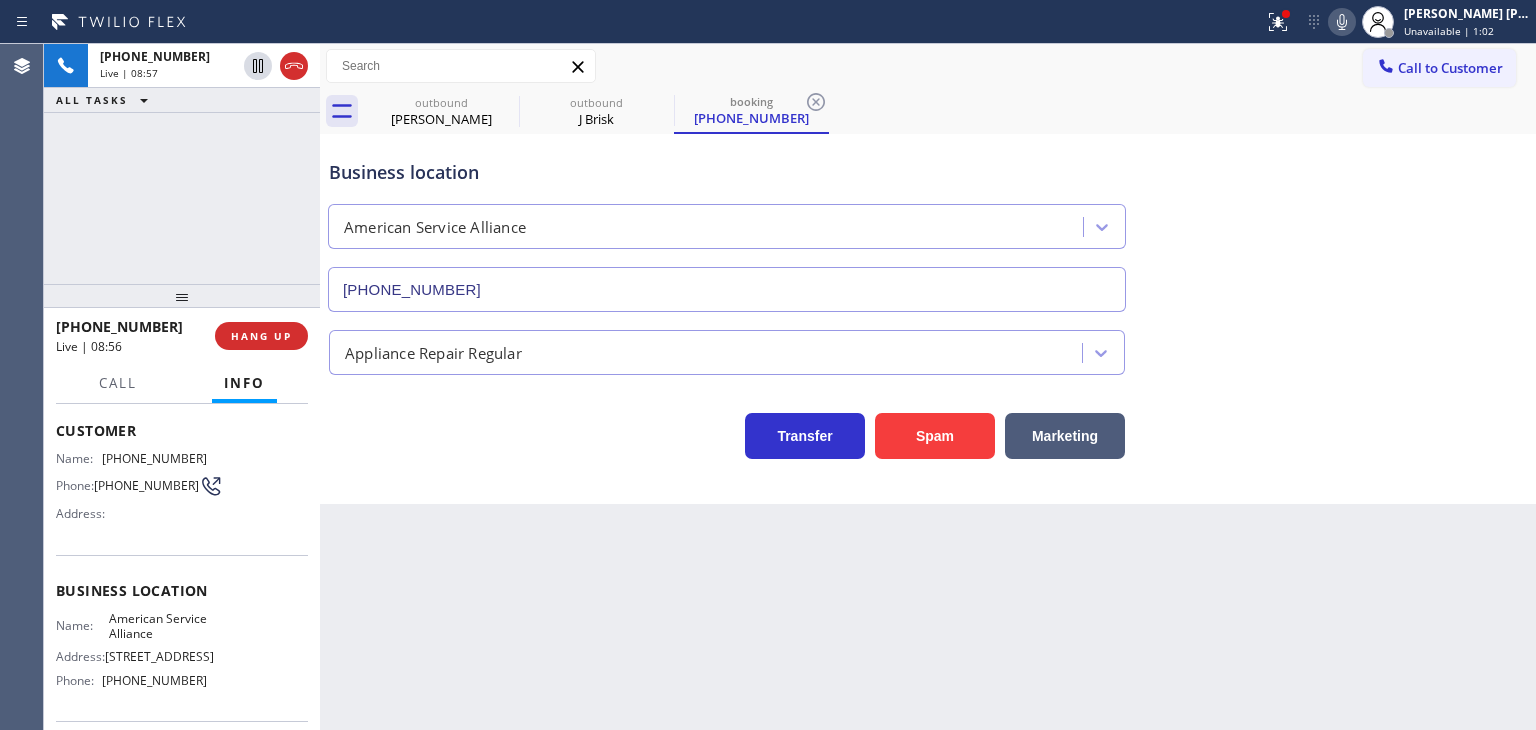 drag, startPoint x: 128, startPoint y: 313, endPoint x: 119, endPoint y: 325, distance: 15 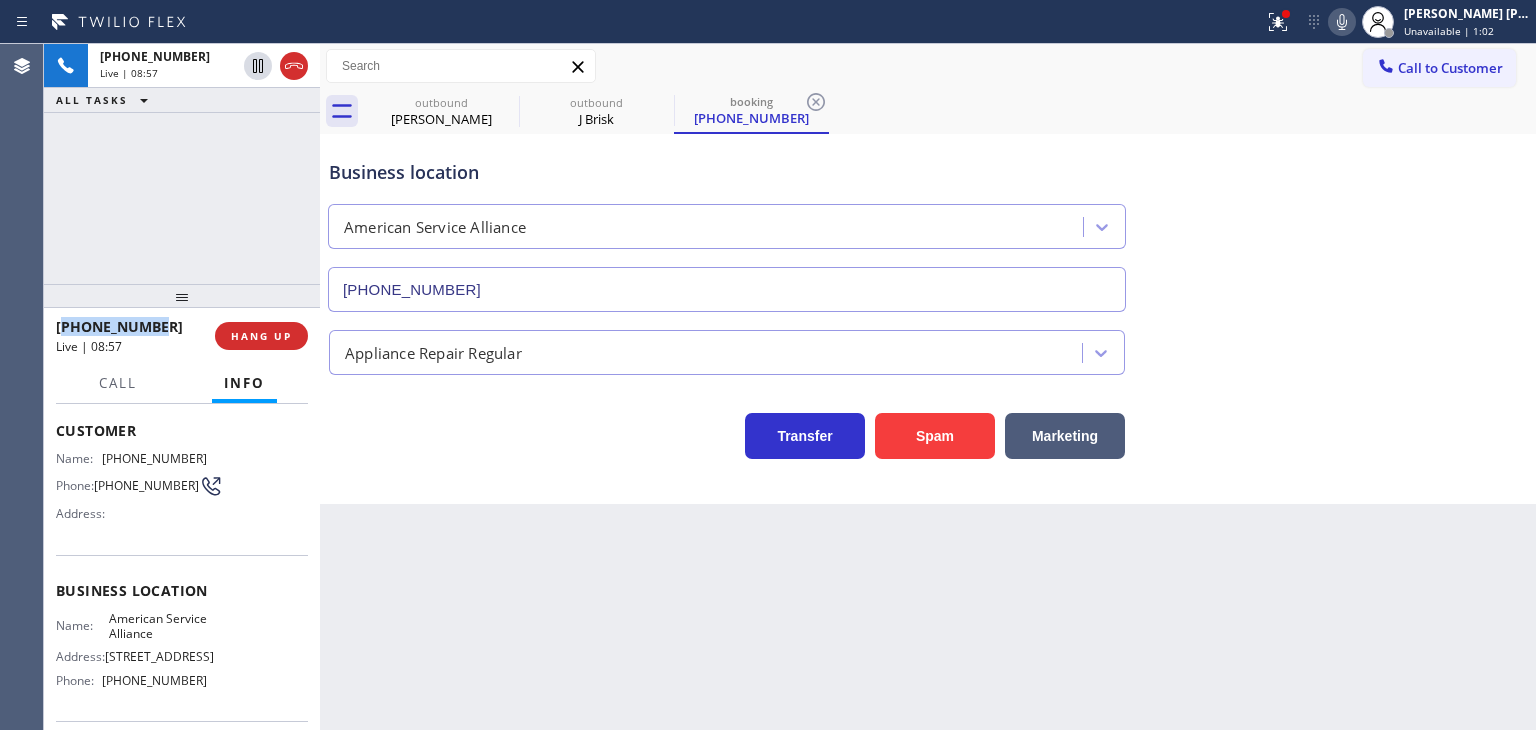 click on "[PHONE_NUMBER]" at bounding box center (119, 326) 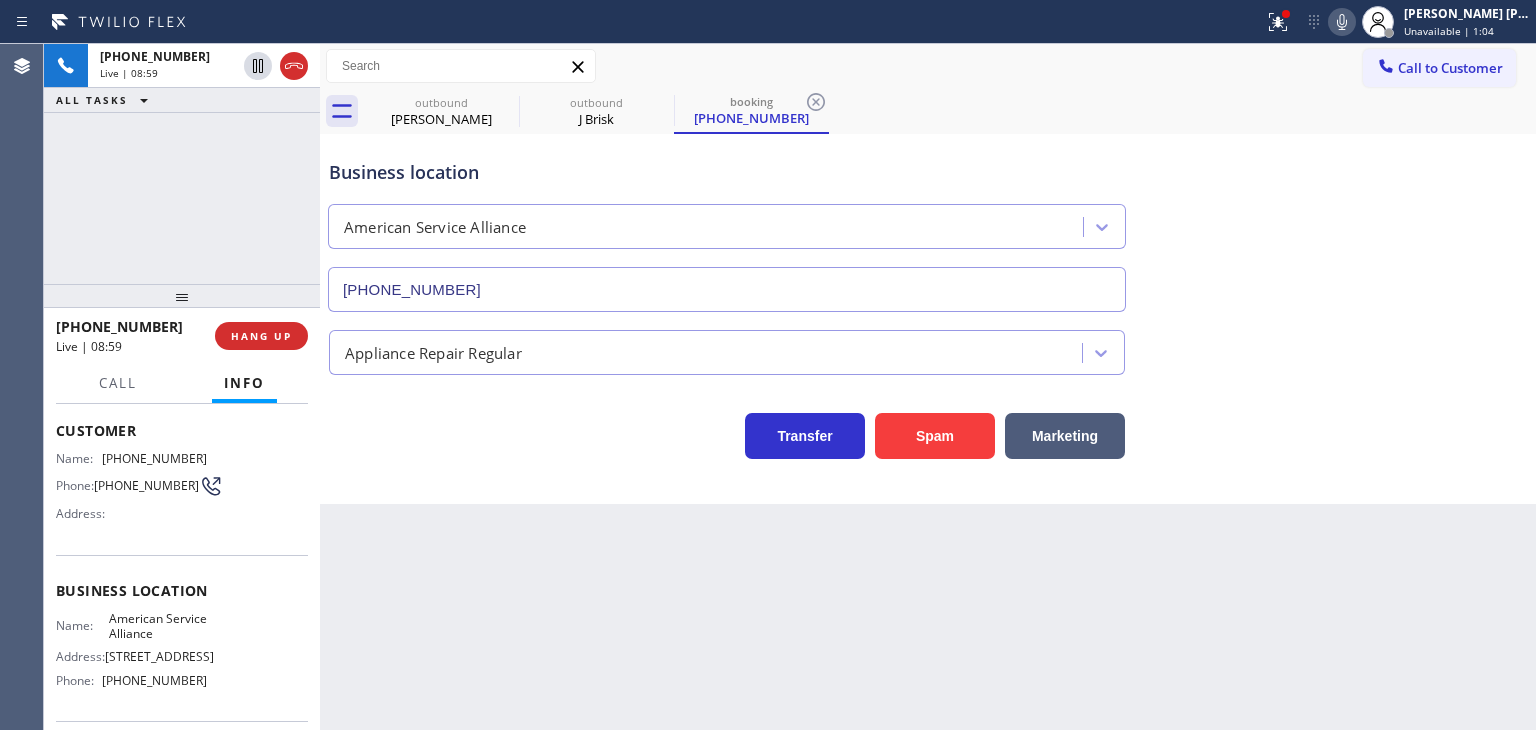 drag, startPoint x: 150, startPoint y: 327, endPoint x: 160, endPoint y: 309, distance: 20.59126 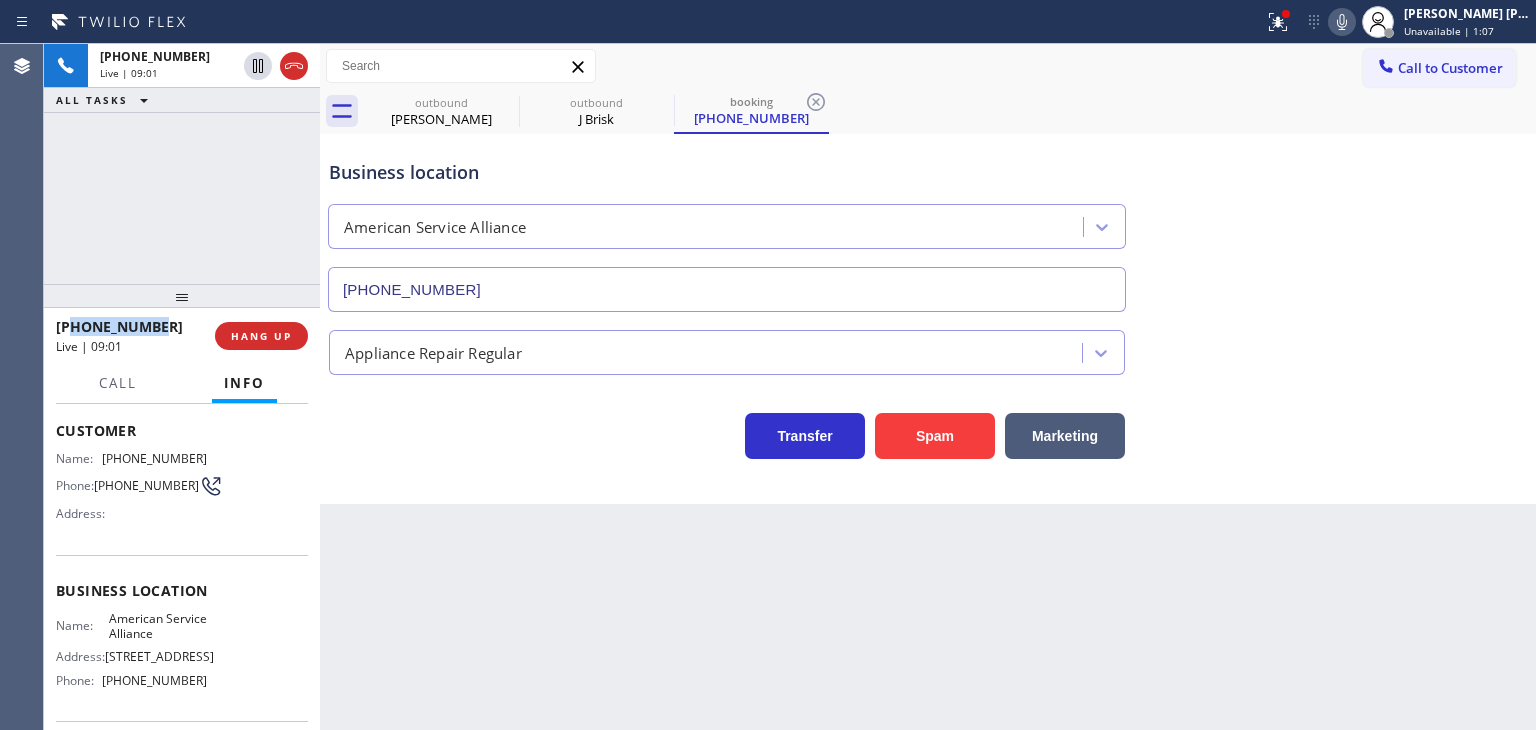 drag, startPoint x: 169, startPoint y: 320, endPoint x: 74, endPoint y: 328, distance: 95.33625 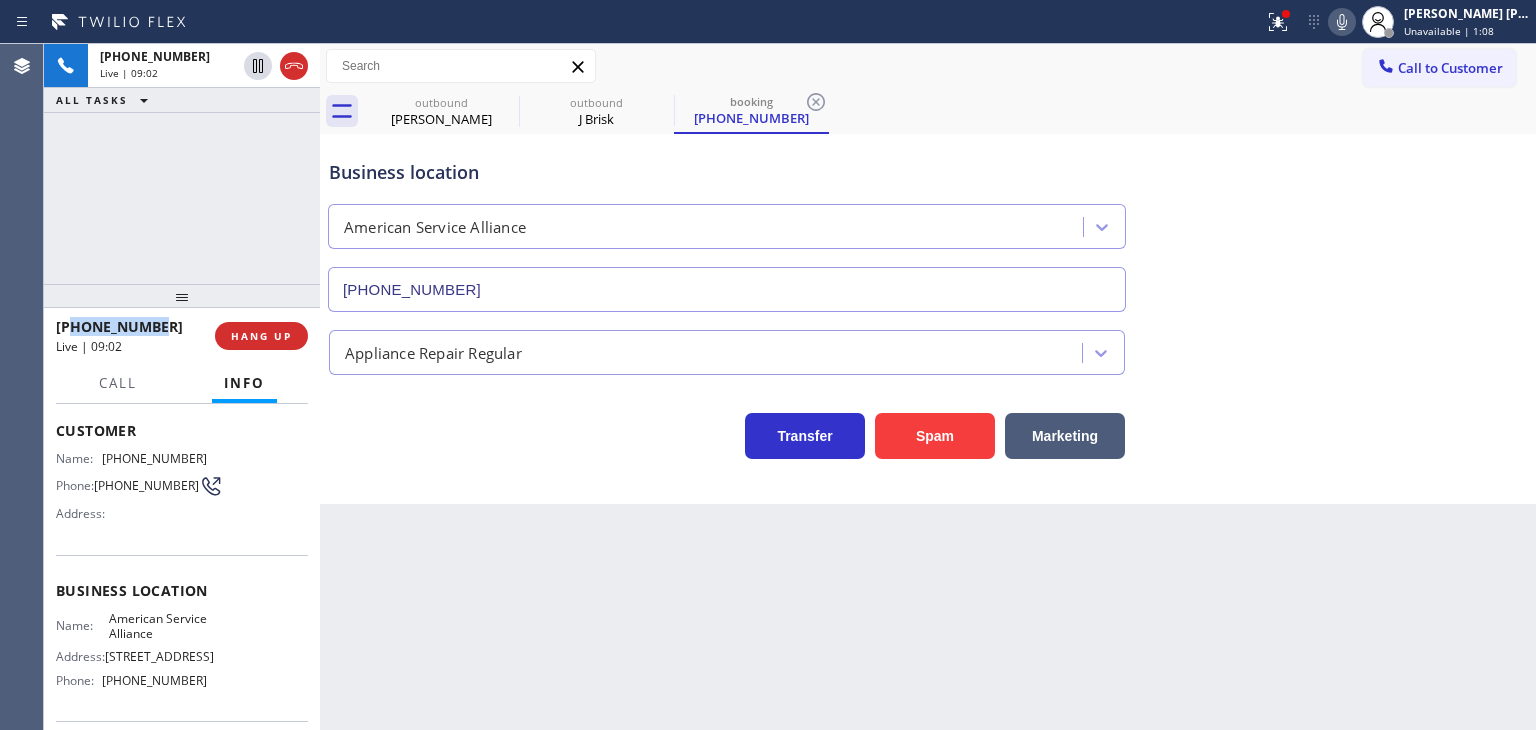 copy on "4086917311" 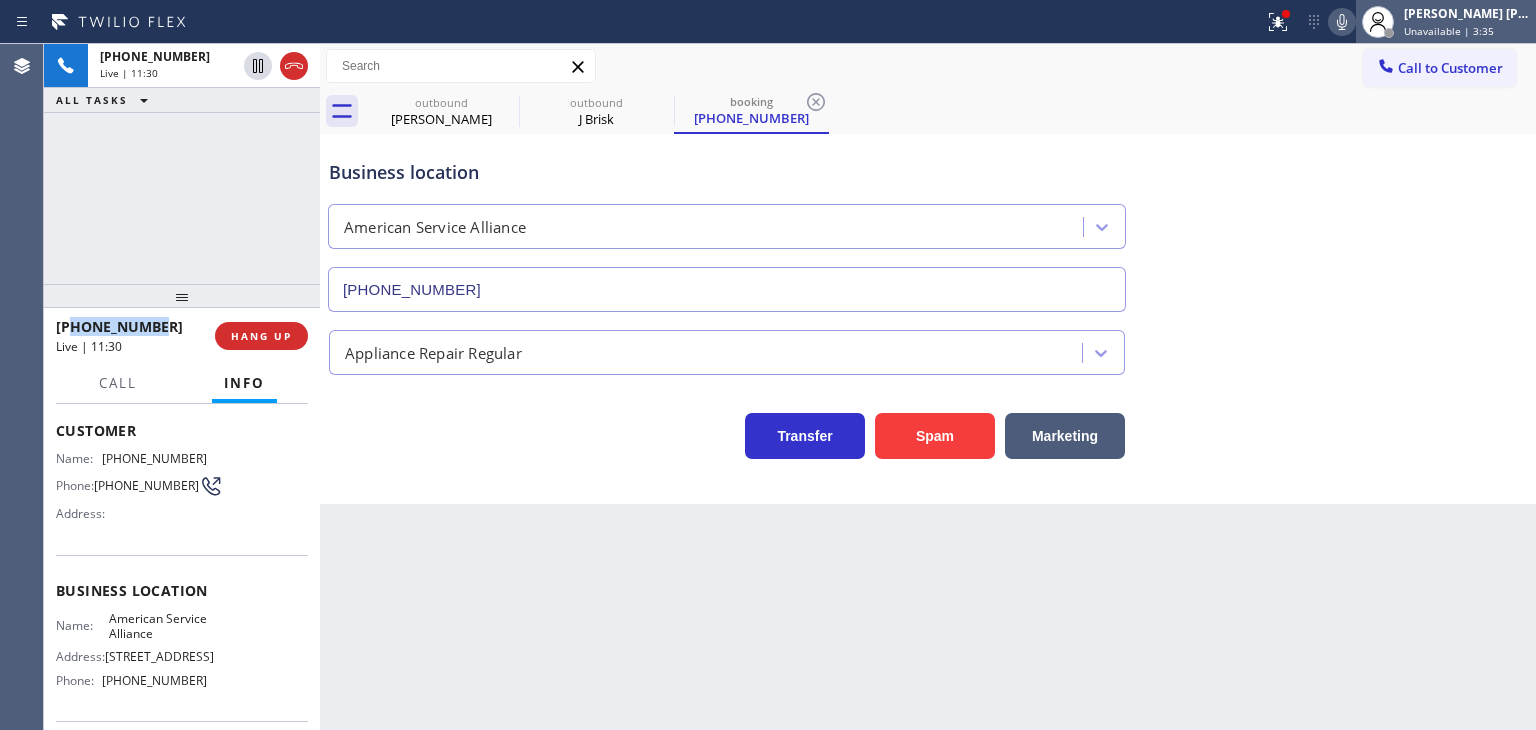 click on "[PERSON_NAME] [PERSON_NAME]" at bounding box center [1467, 13] 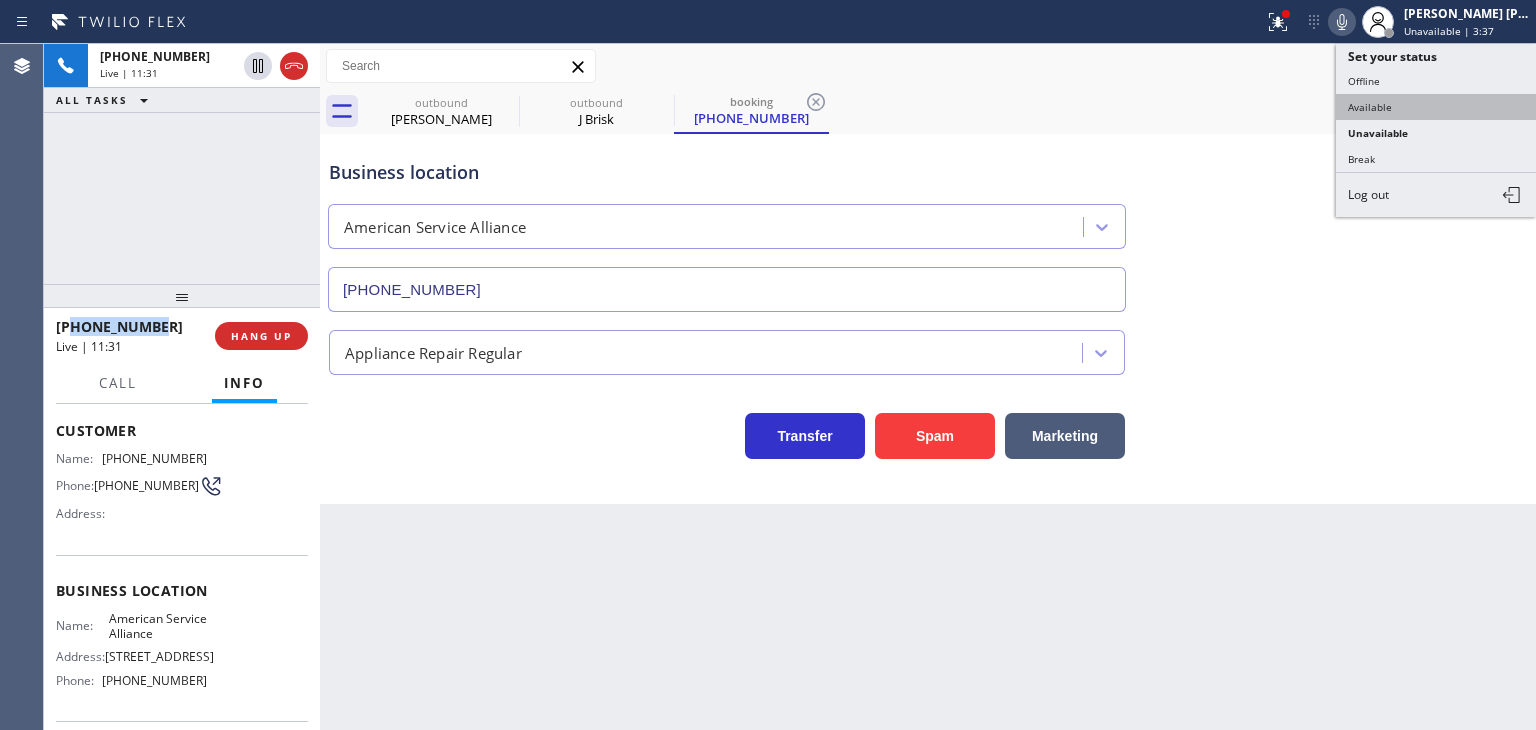 click on "Available" at bounding box center (1436, 107) 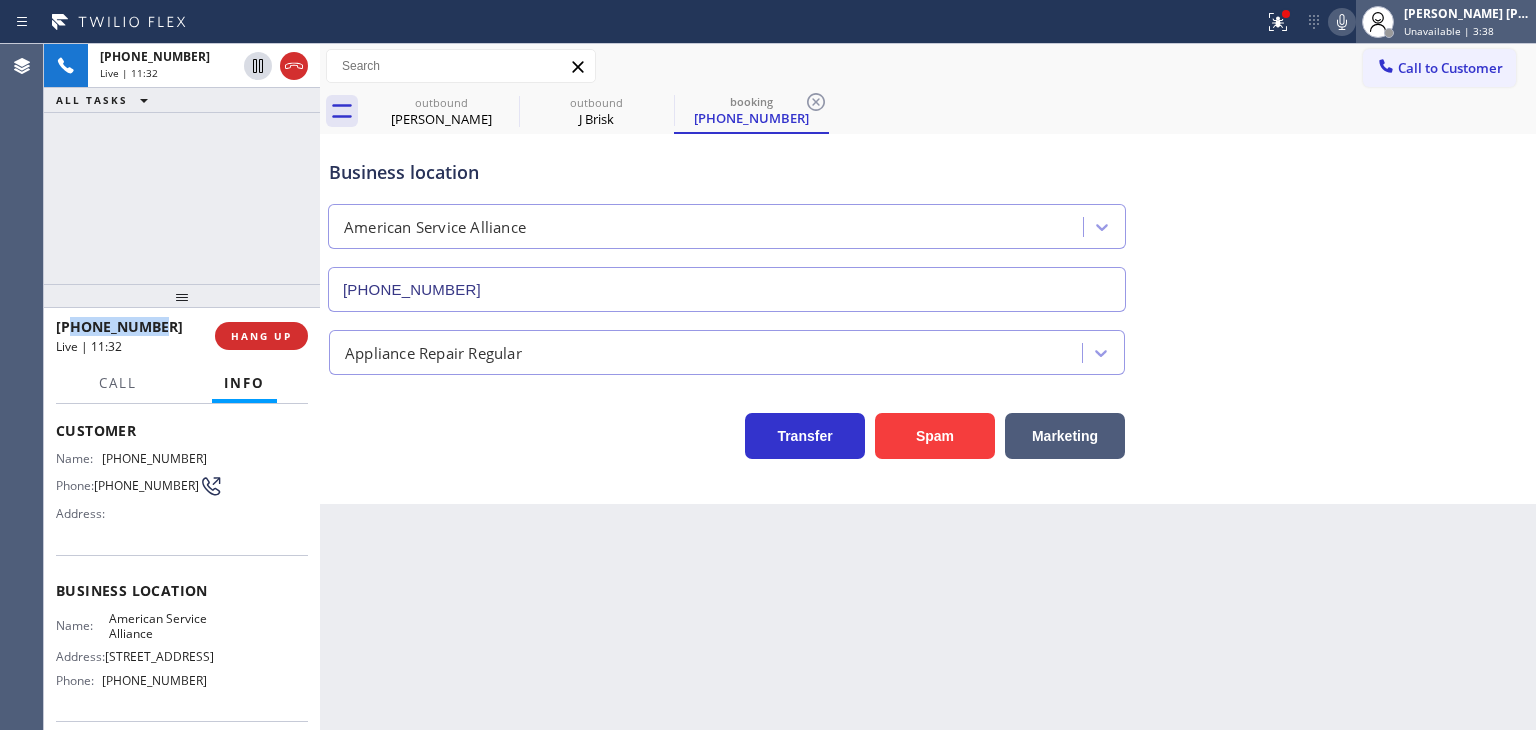 click on "Unavailable | 3:38" at bounding box center (1449, 31) 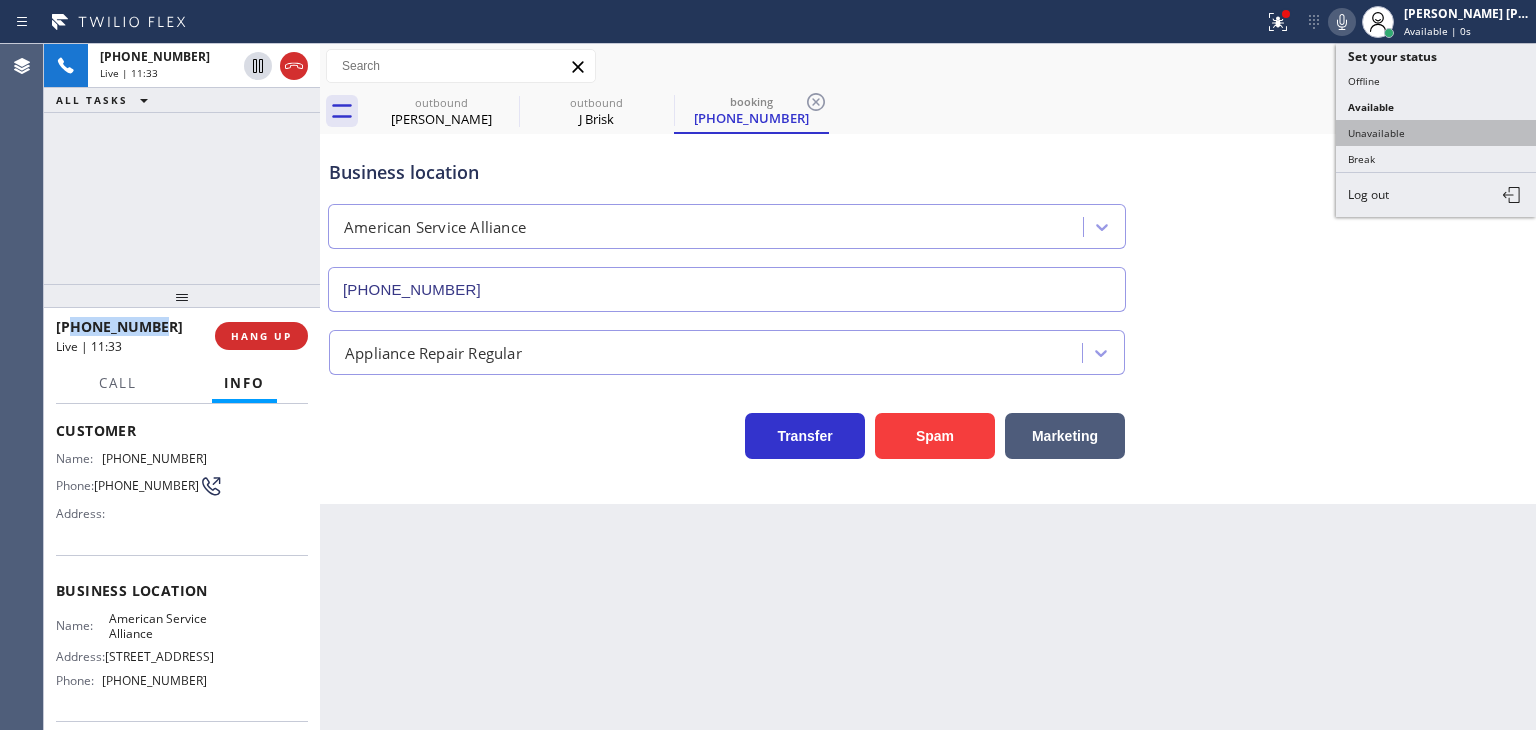 click on "Unavailable" at bounding box center (1436, 133) 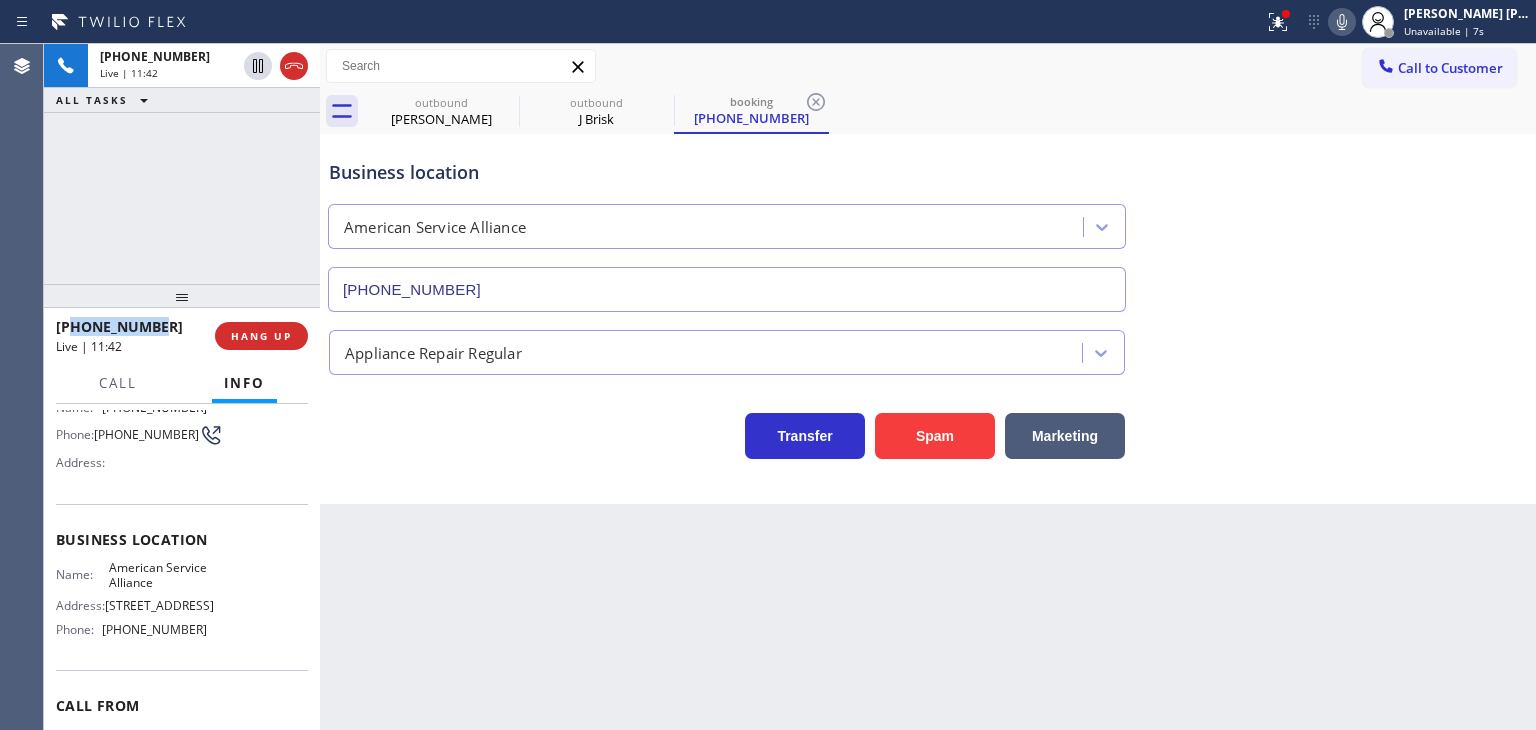 scroll, scrollTop: 200, scrollLeft: 0, axis: vertical 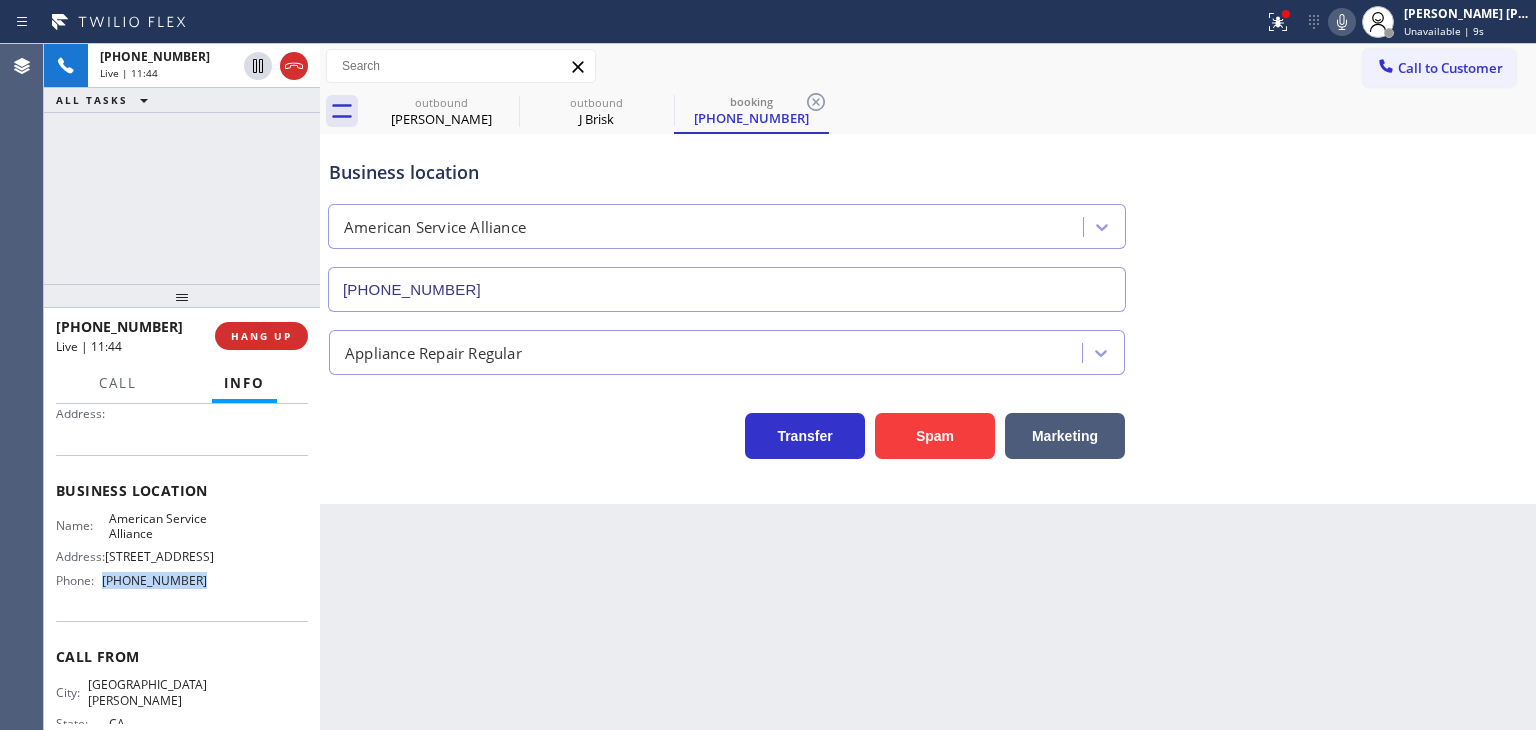 drag, startPoint x: 197, startPoint y: 591, endPoint x: 106, endPoint y: 593, distance: 91.02197 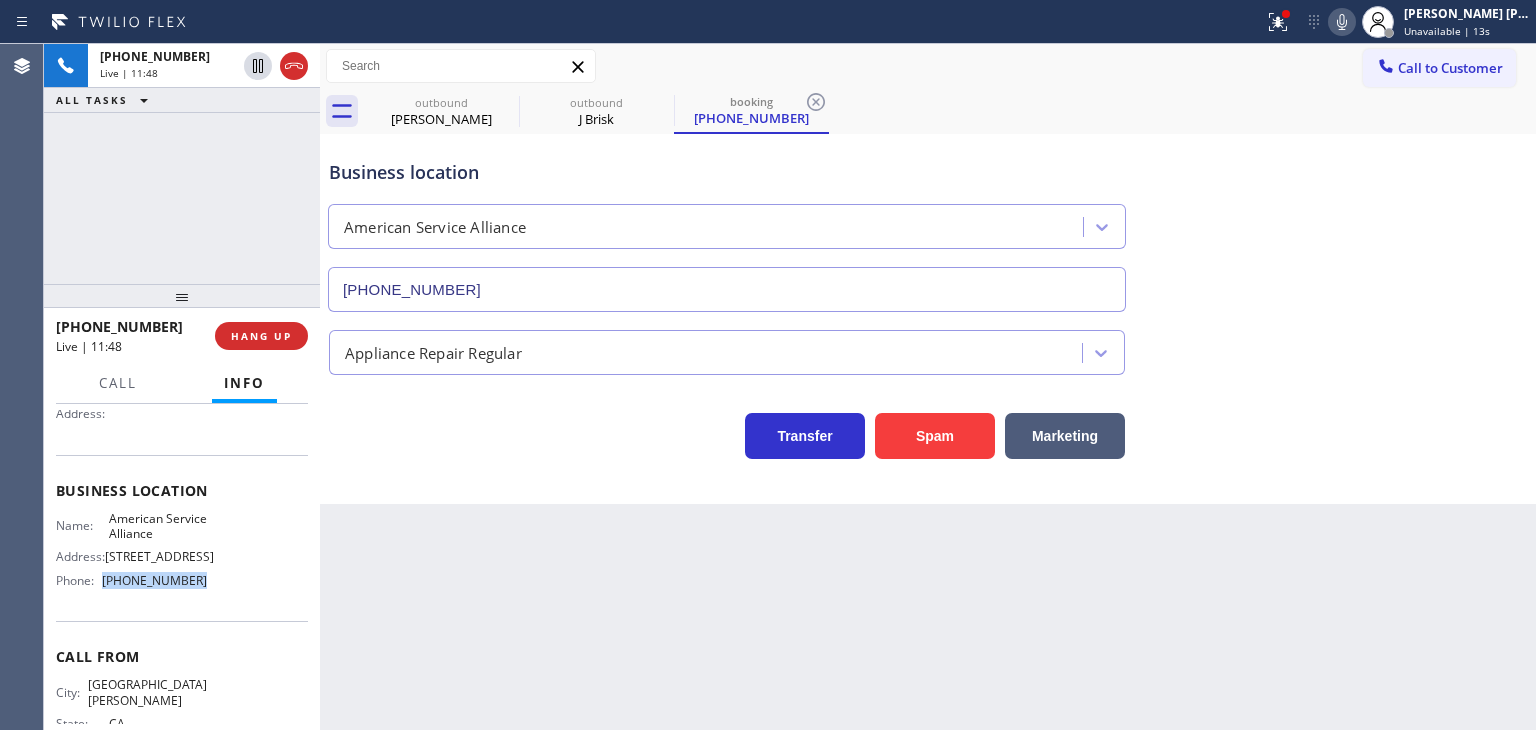 copy on "[PHONE_NUMBER]" 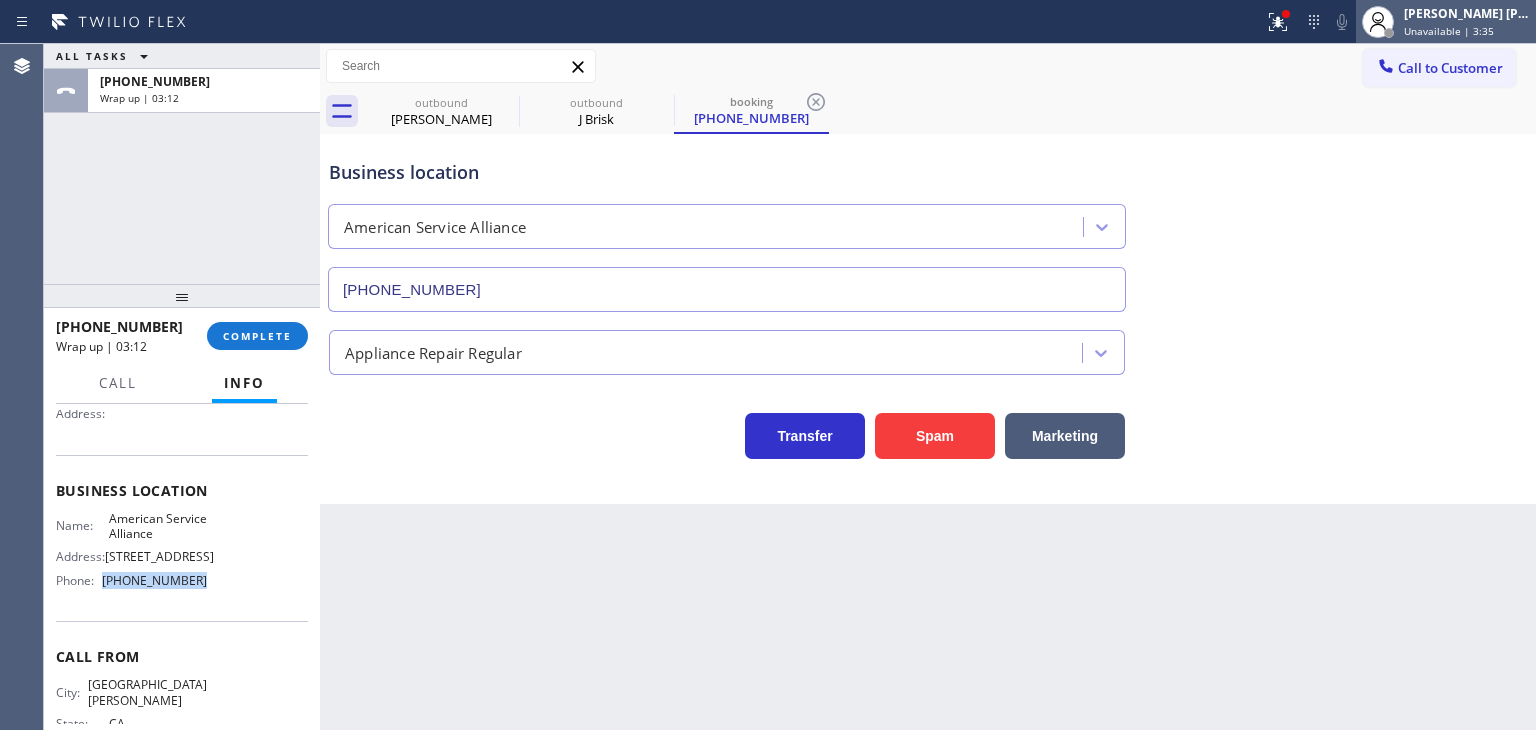 click on "Unavailable | 3:35" at bounding box center [1449, 31] 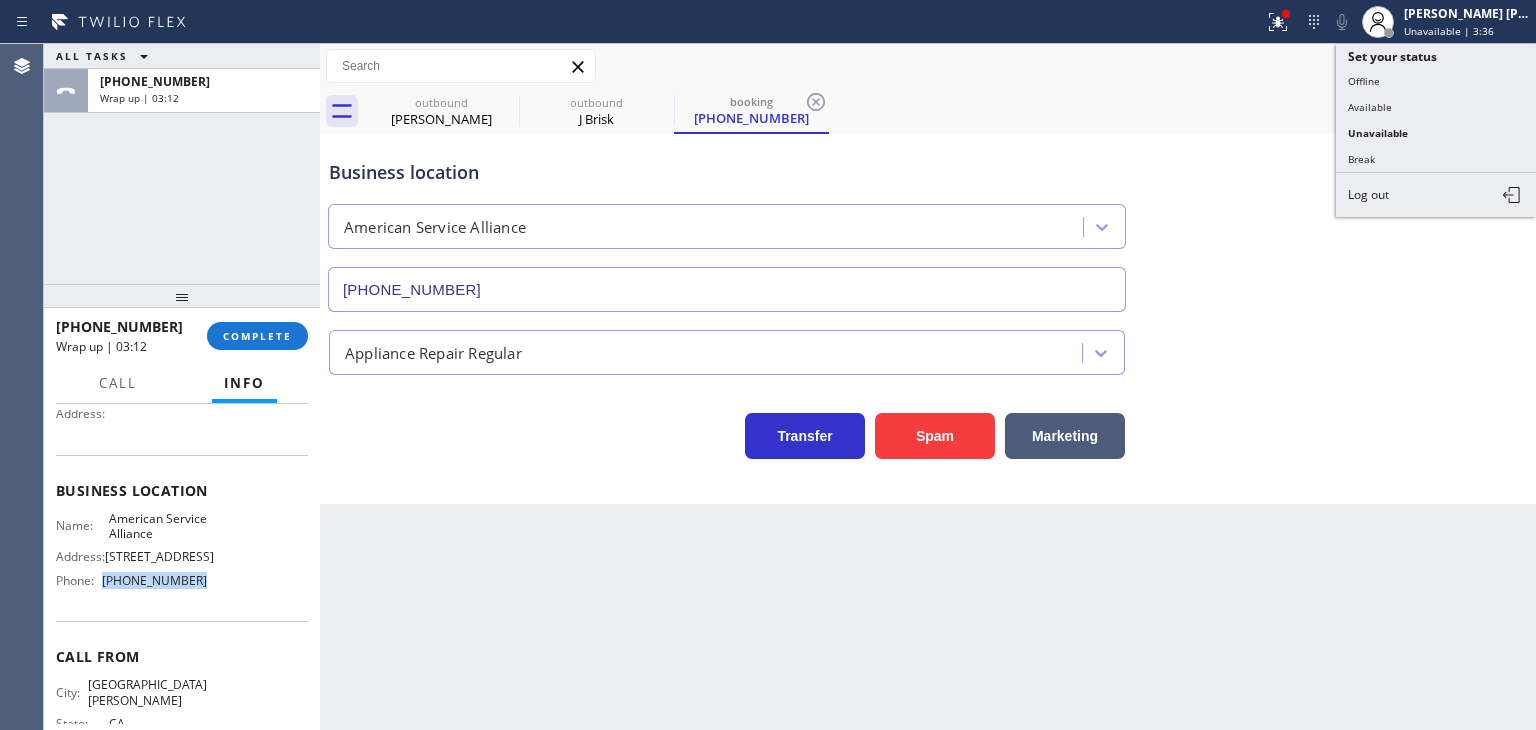 drag, startPoint x: 1412, startPoint y: 95, endPoint x: 1424, endPoint y: 72, distance: 25.942244 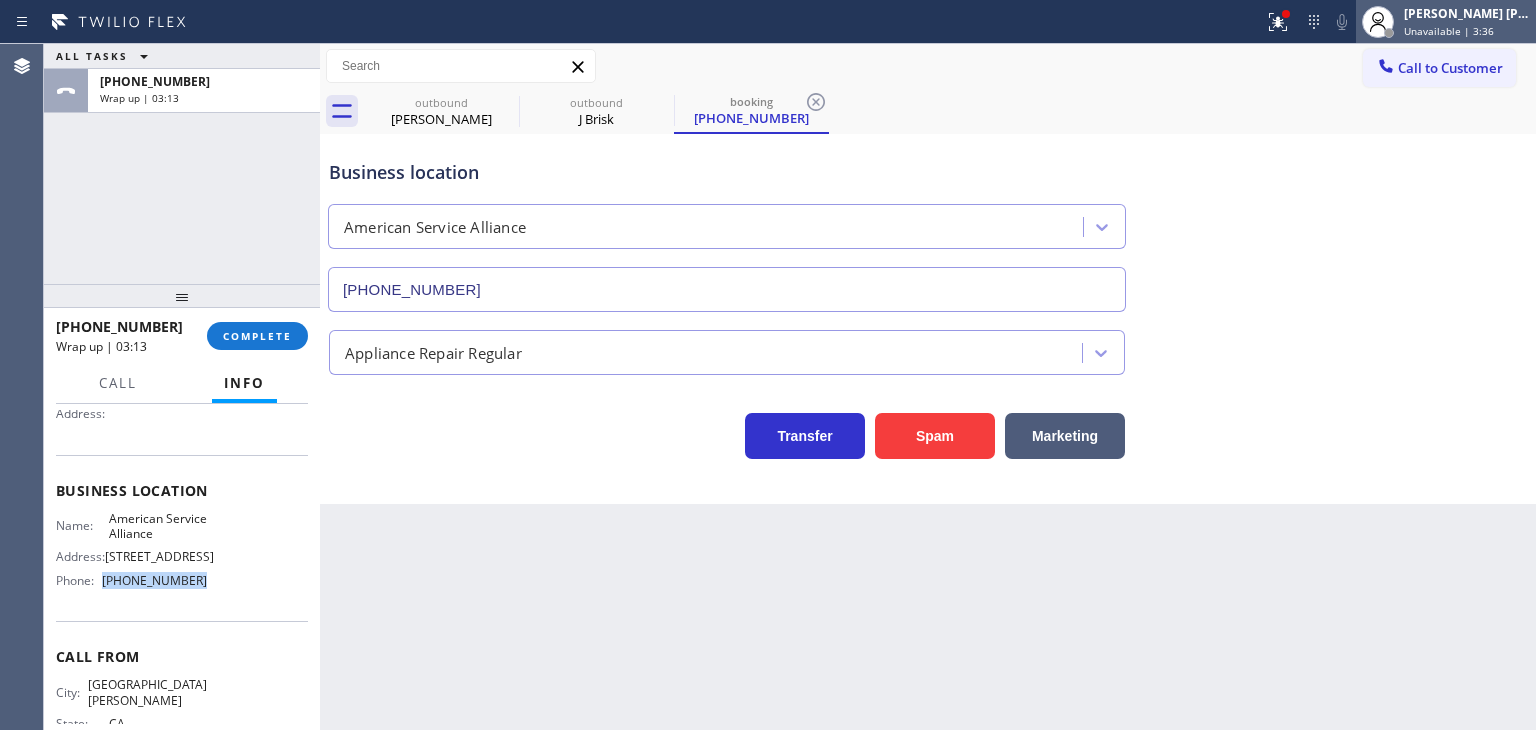 click on "Unavailable | 3:36" at bounding box center [1449, 31] 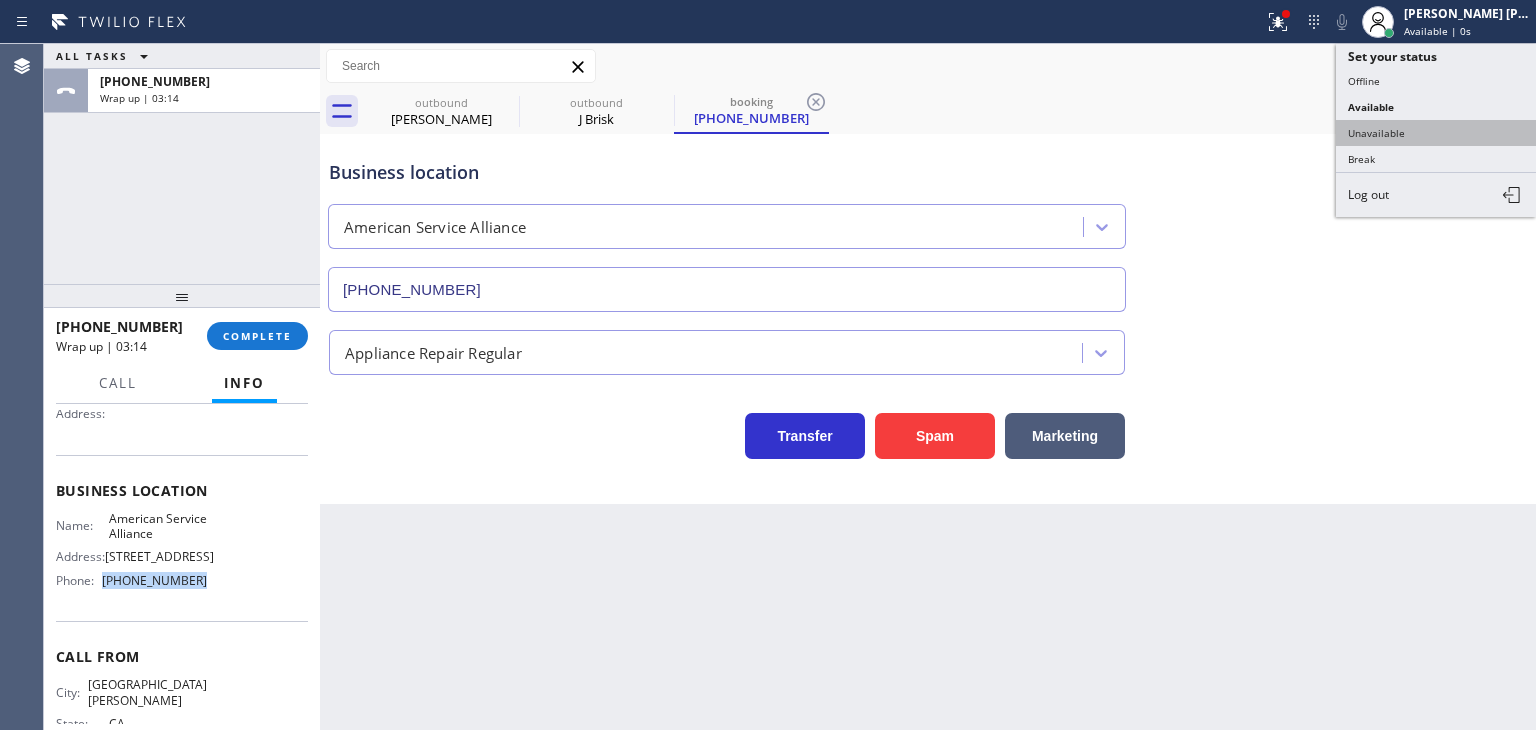 click on "Unavailable" at bounding box center (1436, 133) 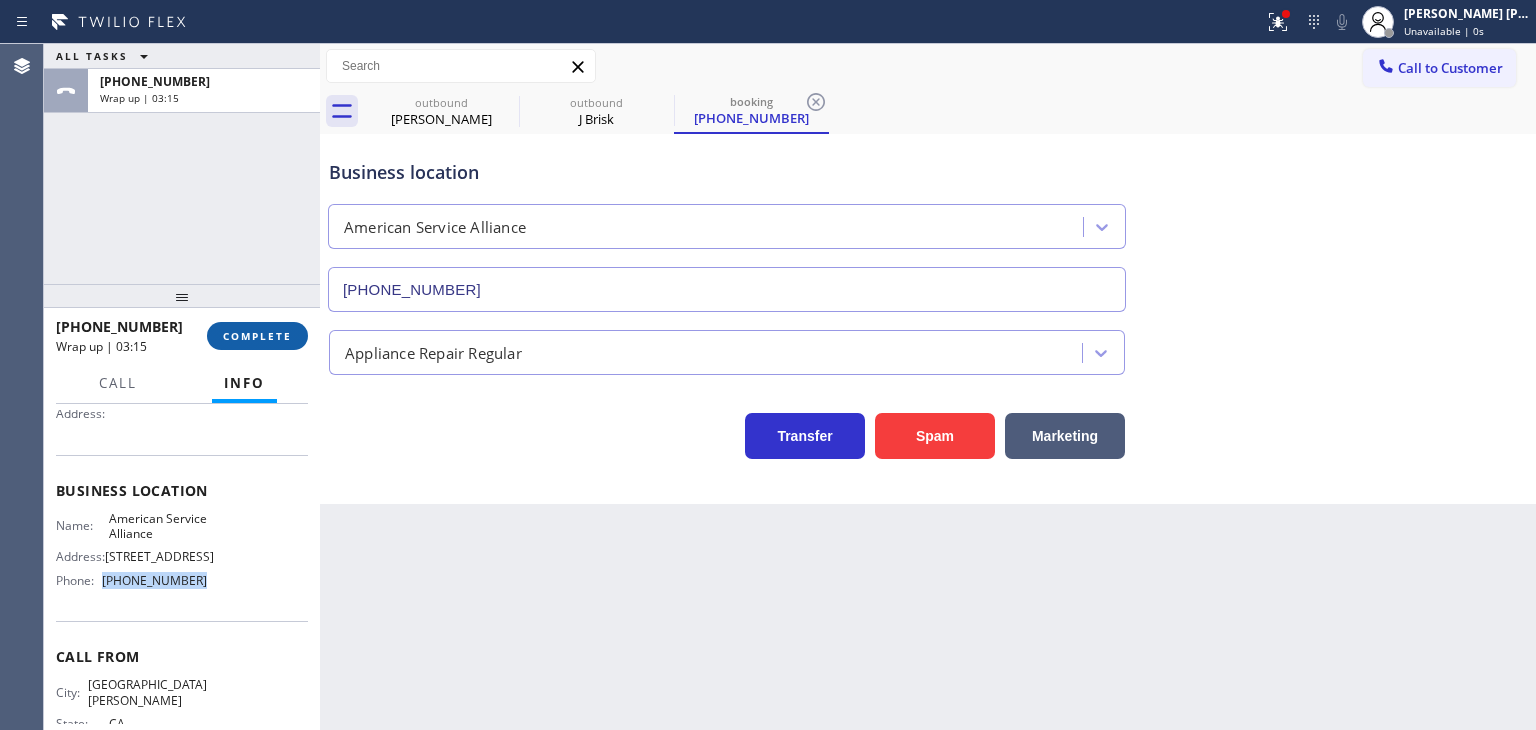 click on "COMPLETE" at bounding box center [257, 336] 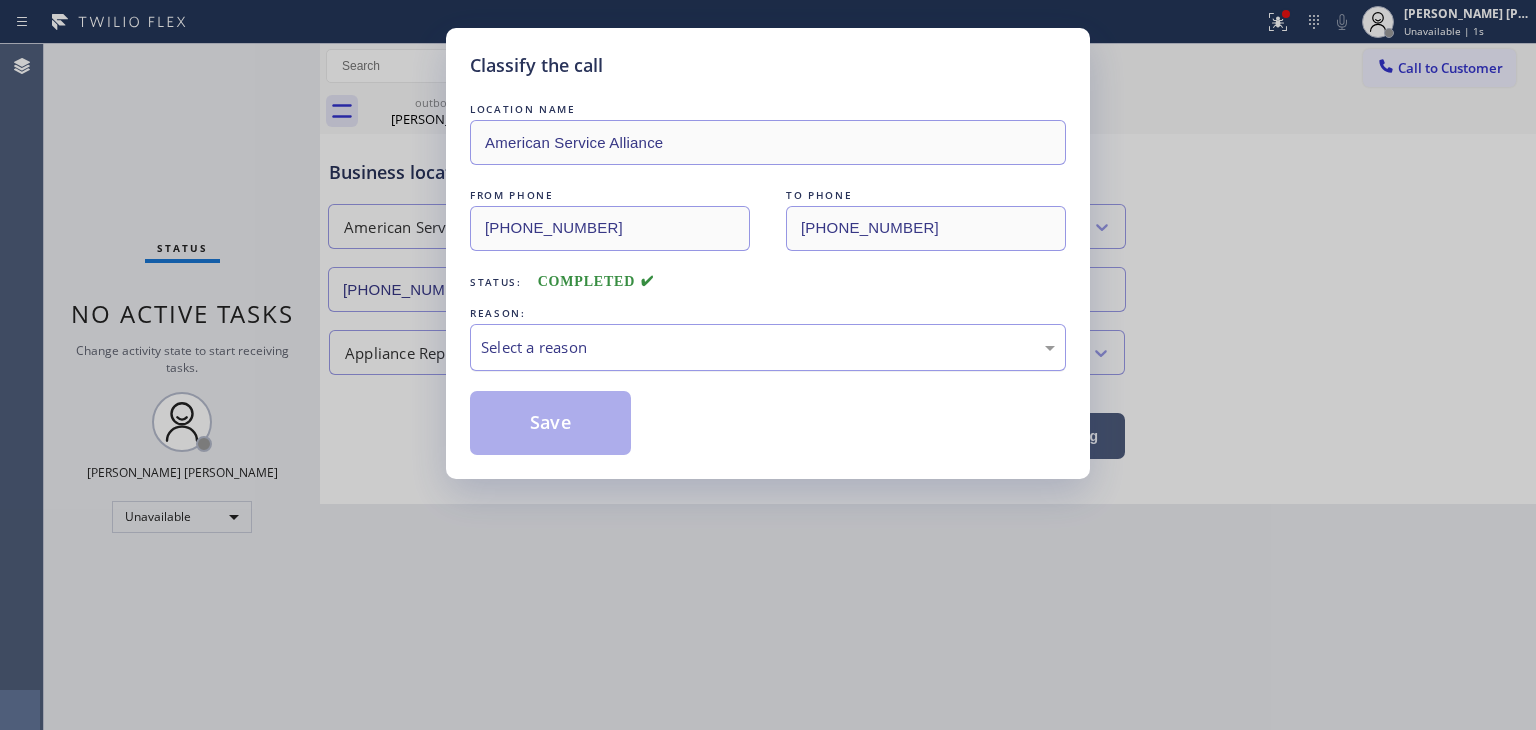 click on "Select a reason" at bounding box center [768, 347] 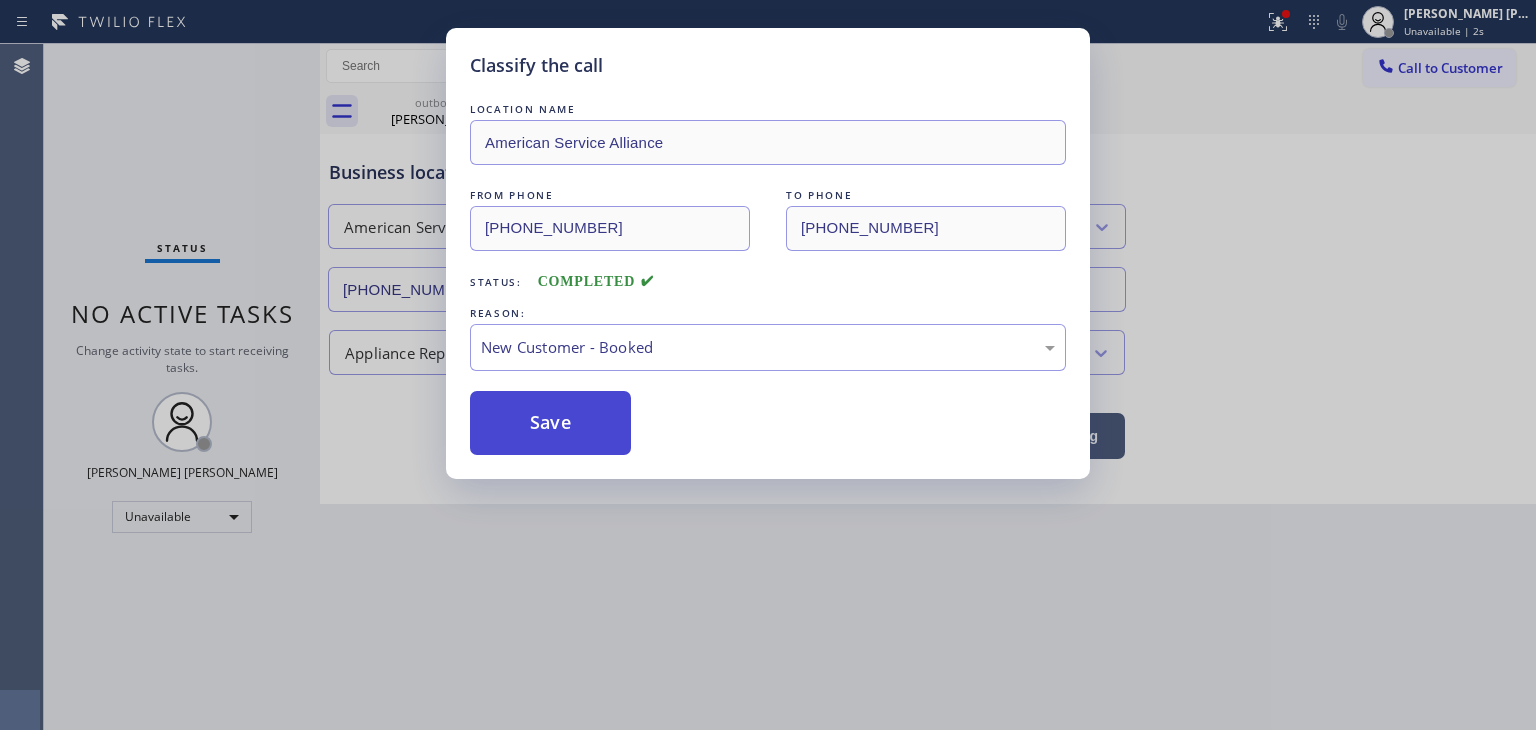 click on "Save" at bounding box center (550, 423) 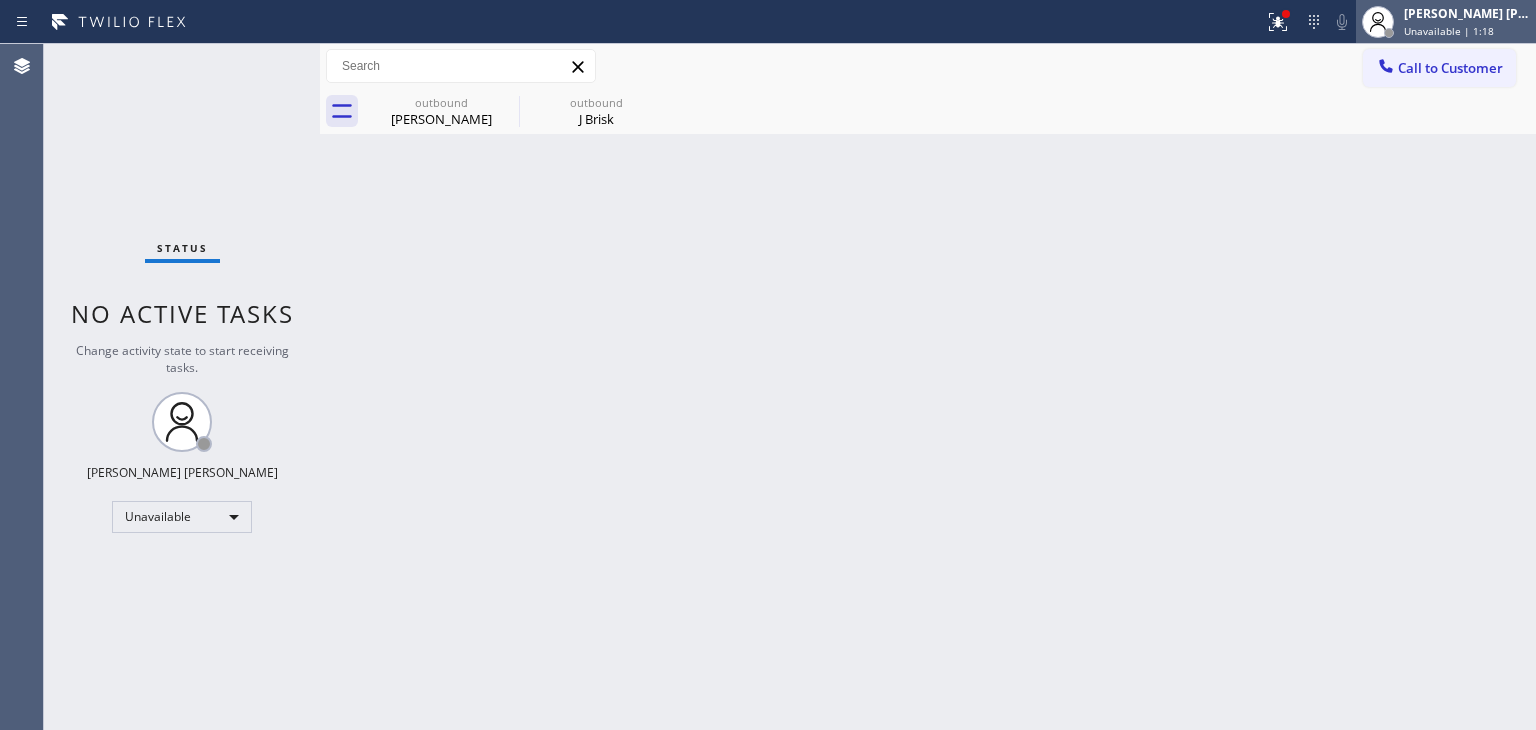 click on "Unavailable | 1:18" at bounding box center [1449, 31] 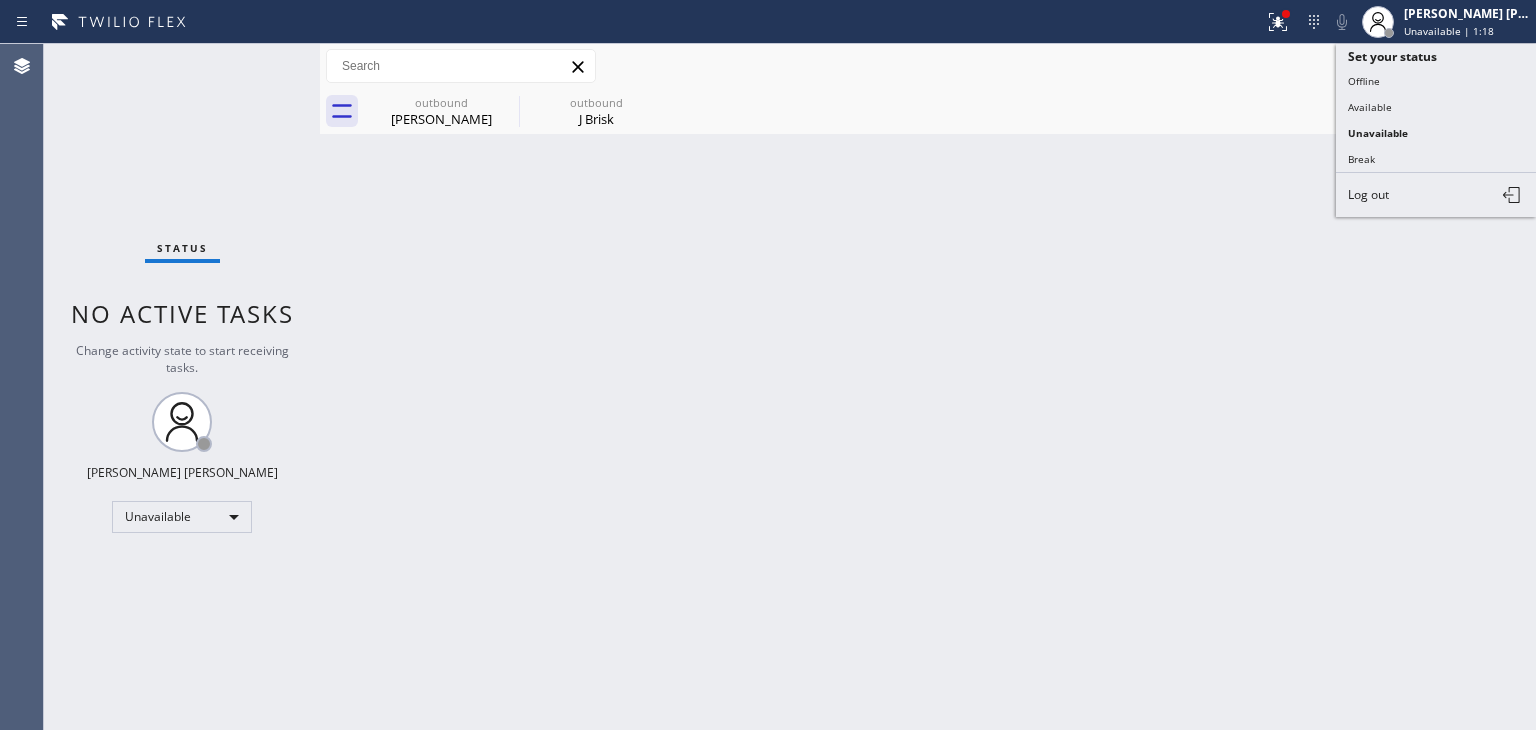 drag, startPoint x: 1412, startPoint y: 109, endPoint x: 1130, endPoint y: 276, distance: 327.73923 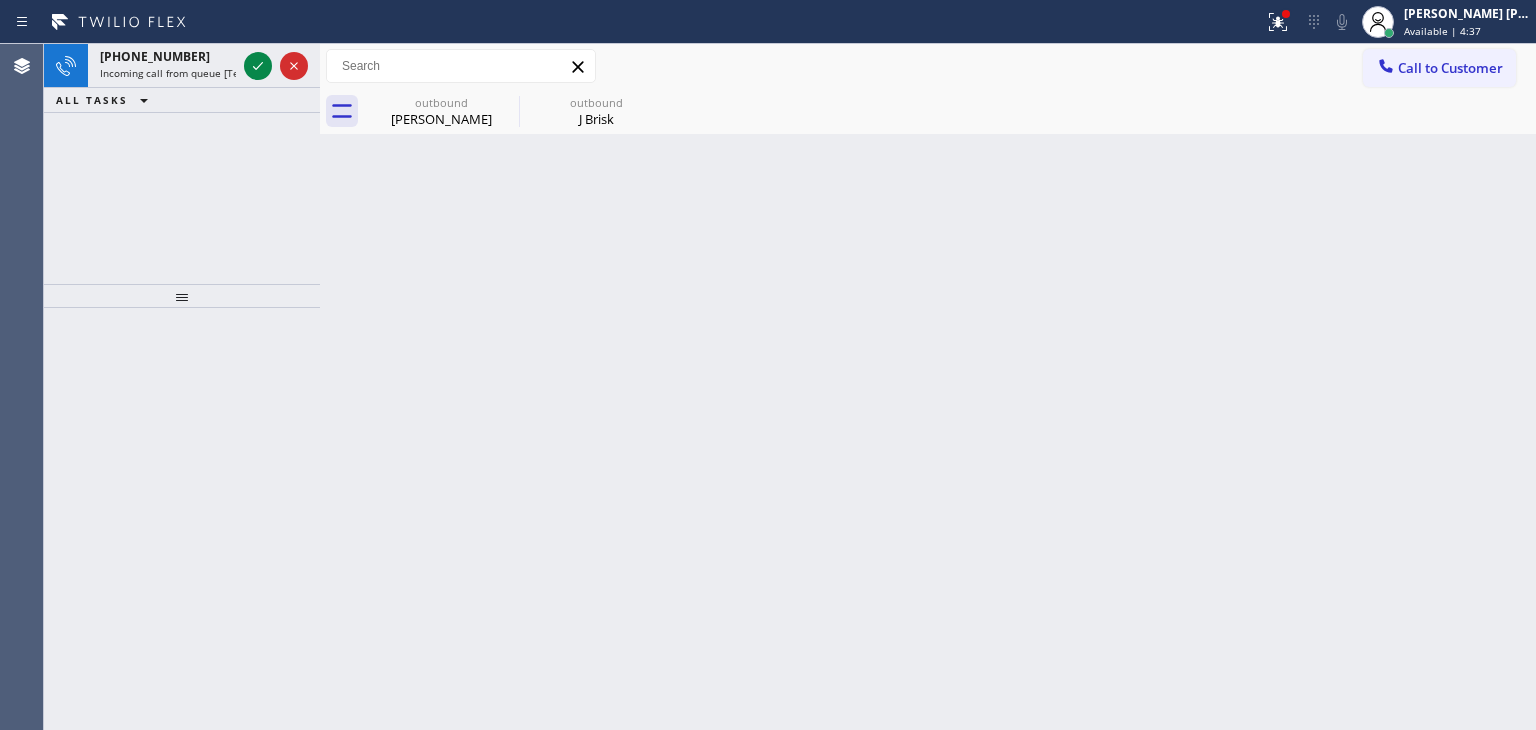 drag, startPoint x: 251, startPoint y: 66, endPoint x: 251, endPoint y: 96, distance: 30 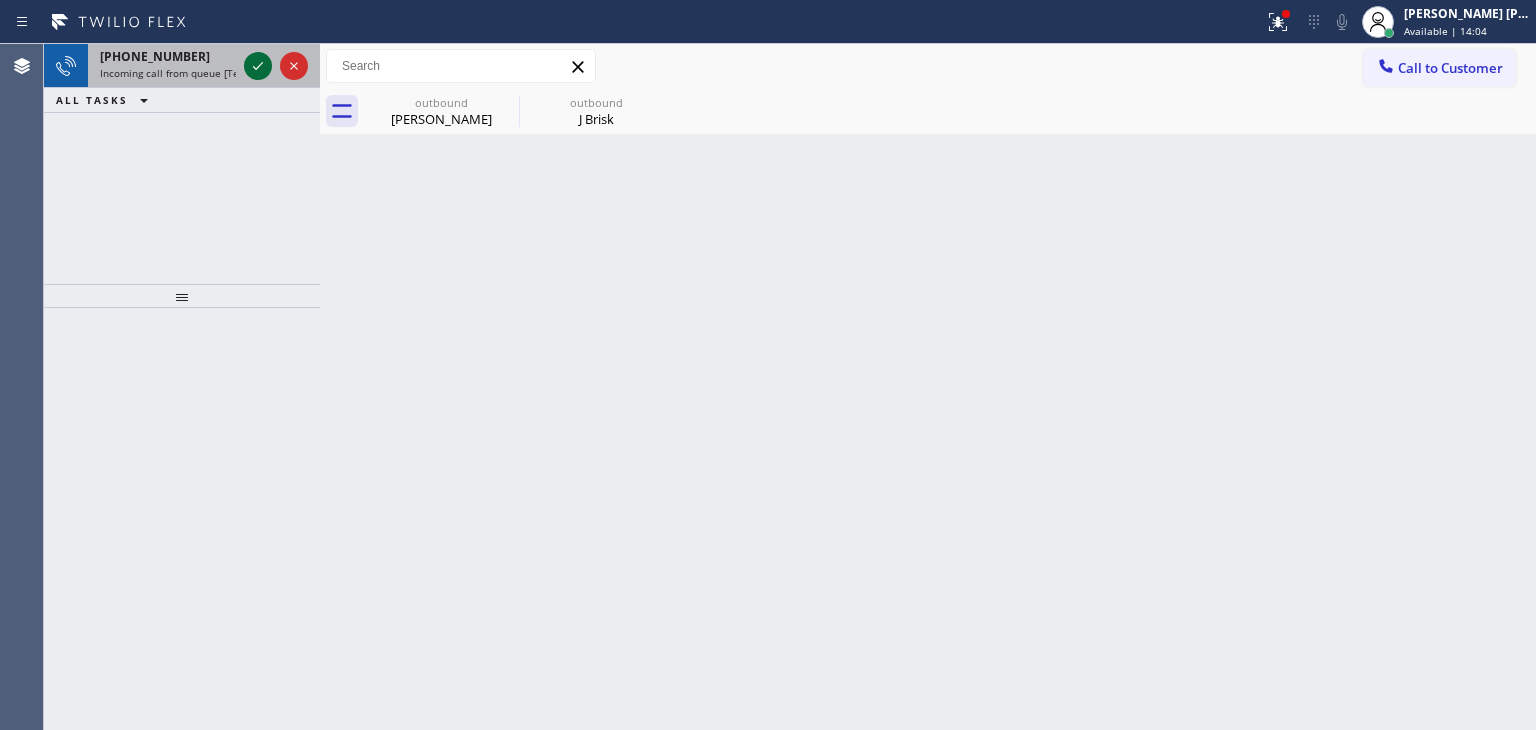 click 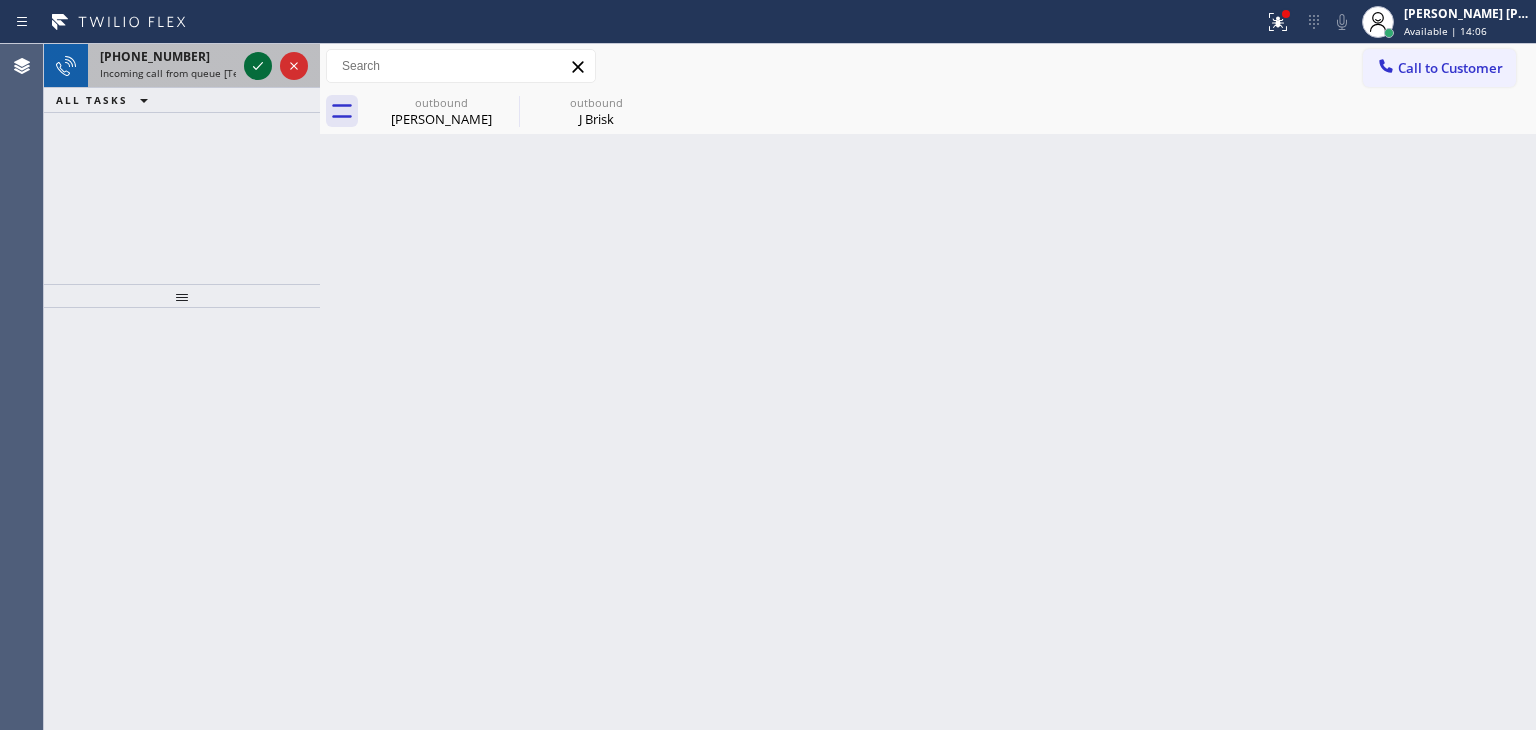 click 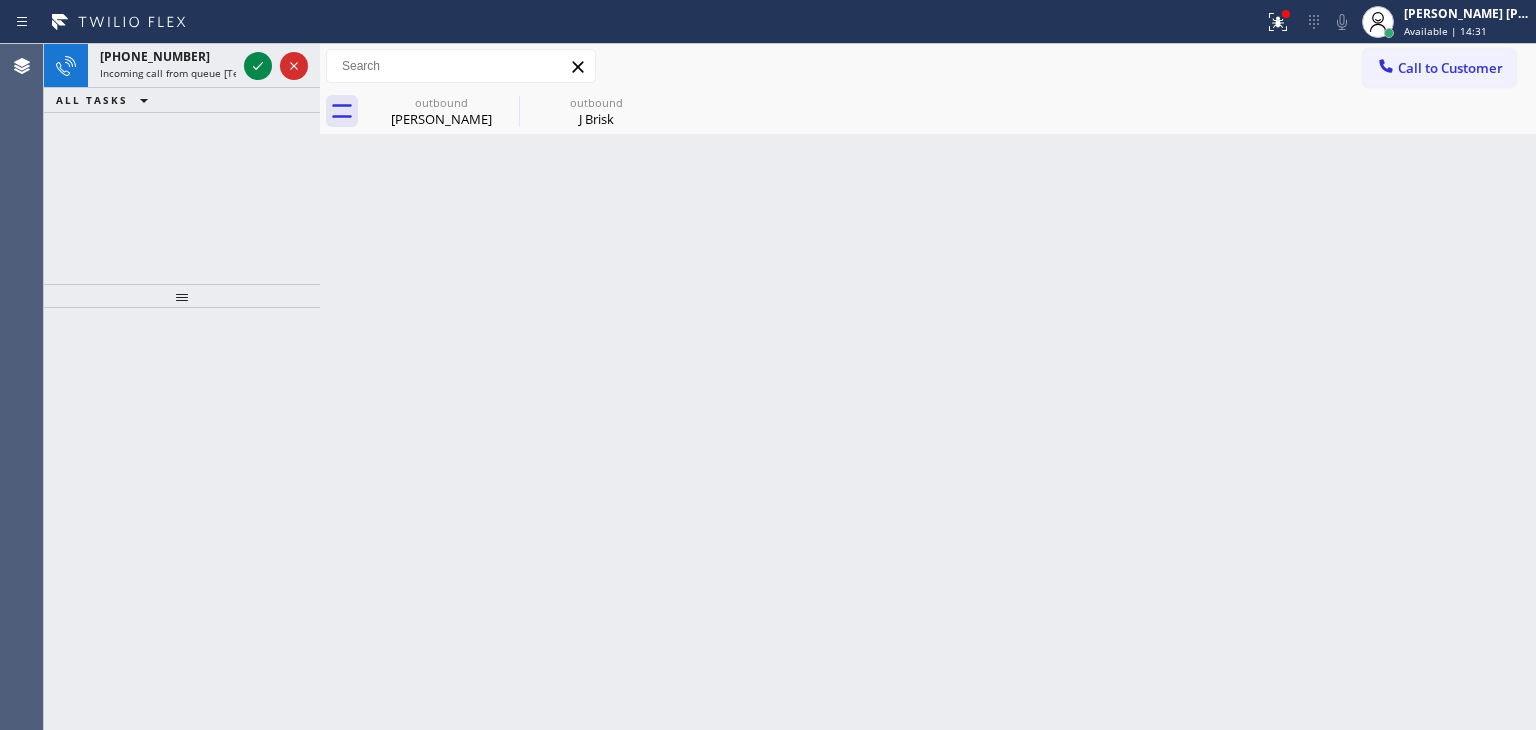drag, startPoint x: 261, startPoint y: 62, endPoint x: 267, endPoint y: 90, distance: 28.635643 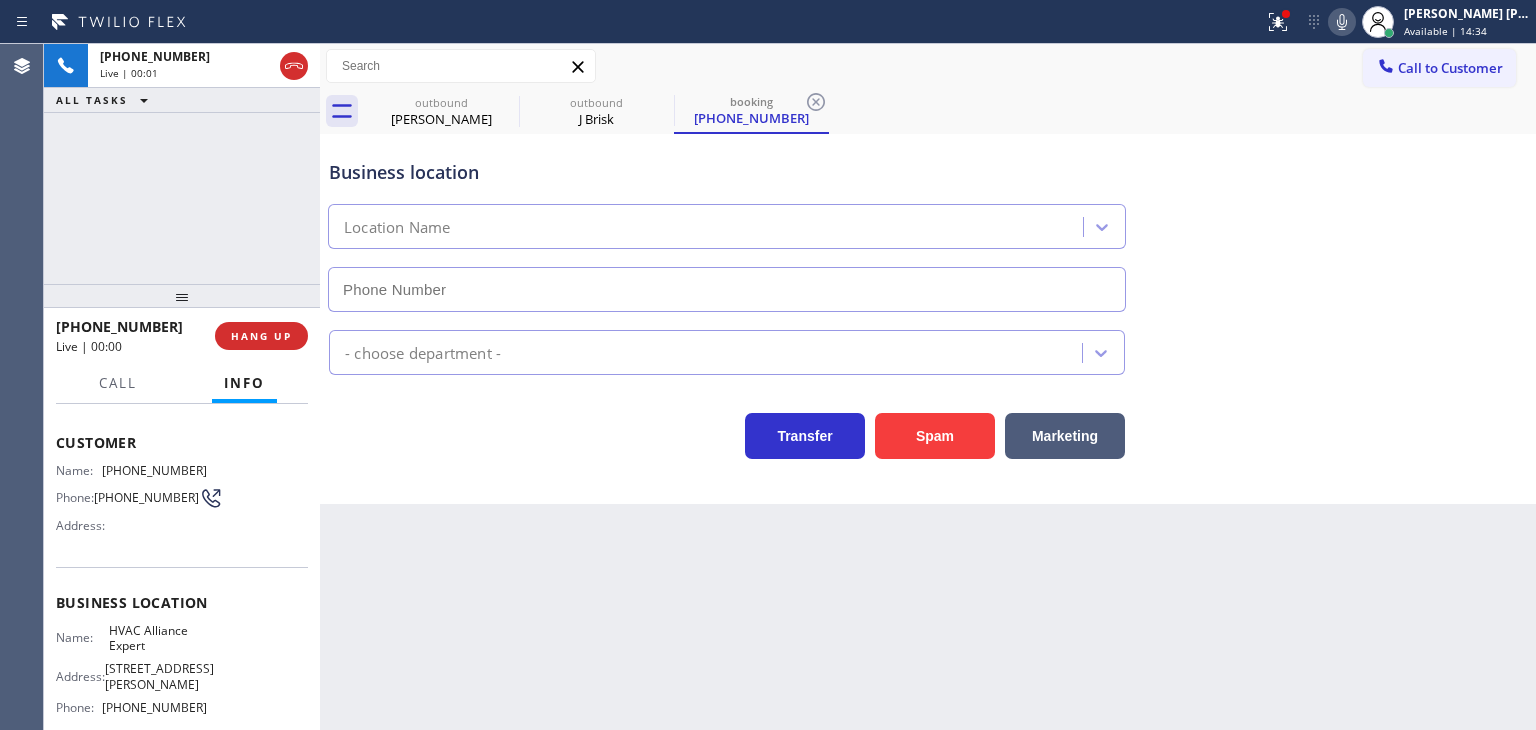 type on "[PHONE_NUMBER]" 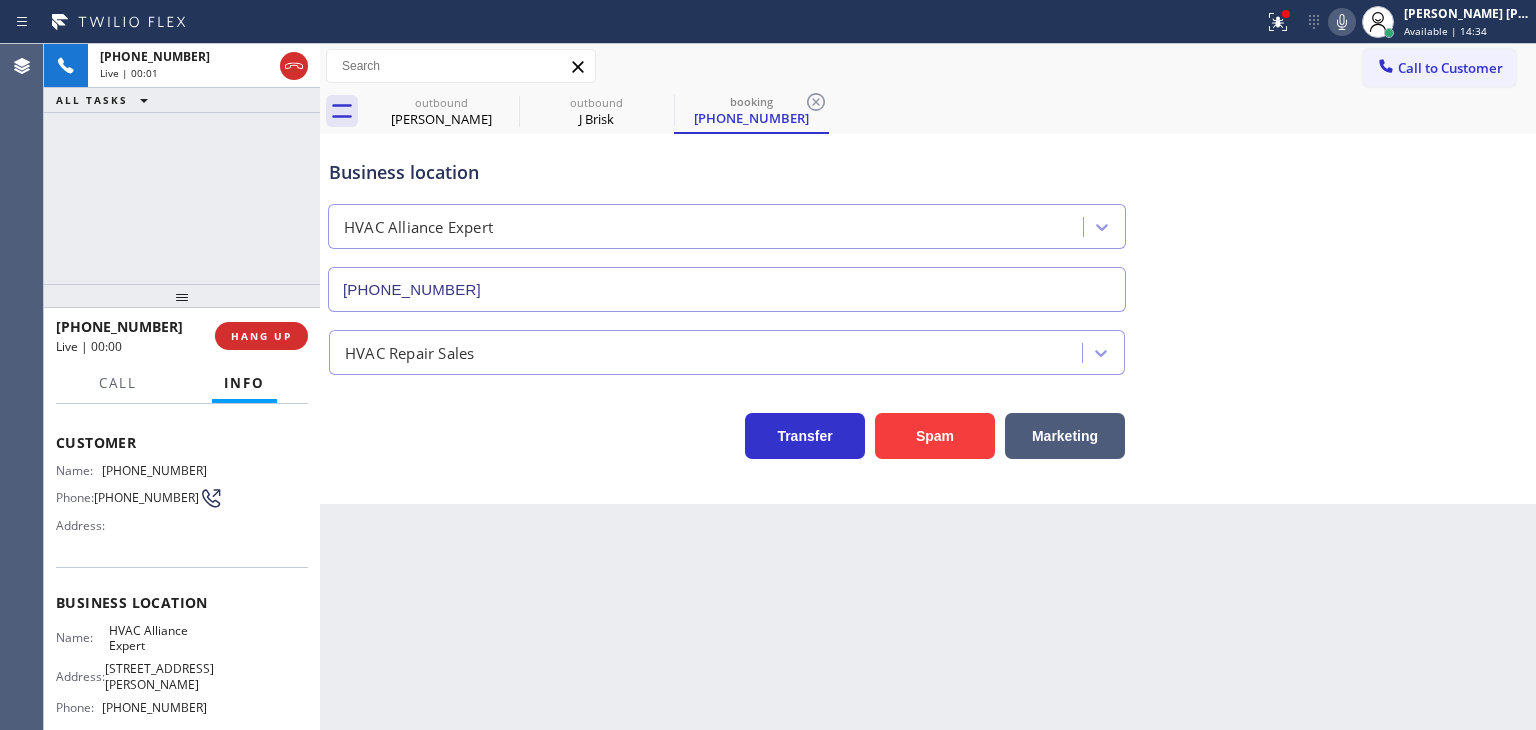 scroll, scrollTop: 100, scrollLeft: 0, axis: vertical 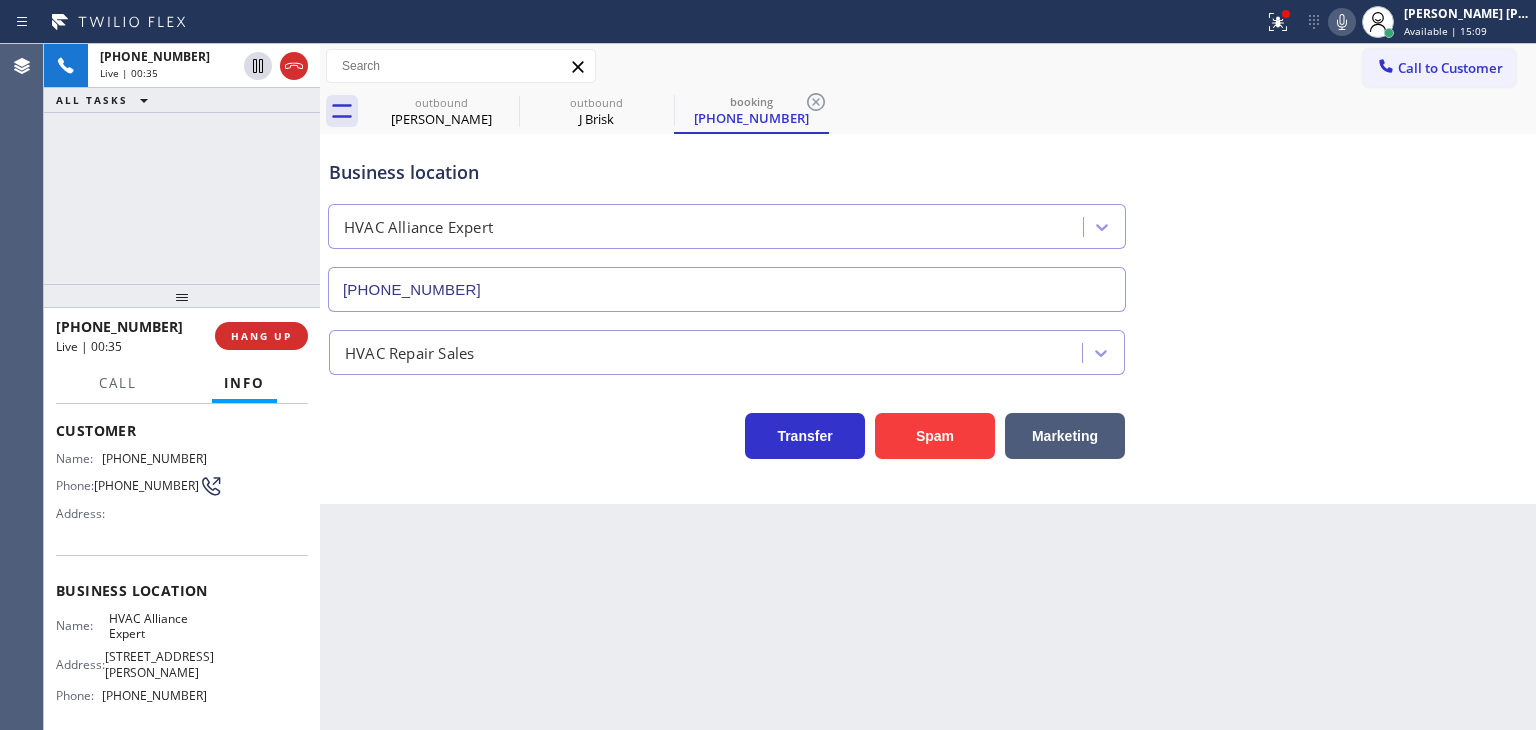 click on "Transfer Spam Marketing" at bounding box center [727, 431] 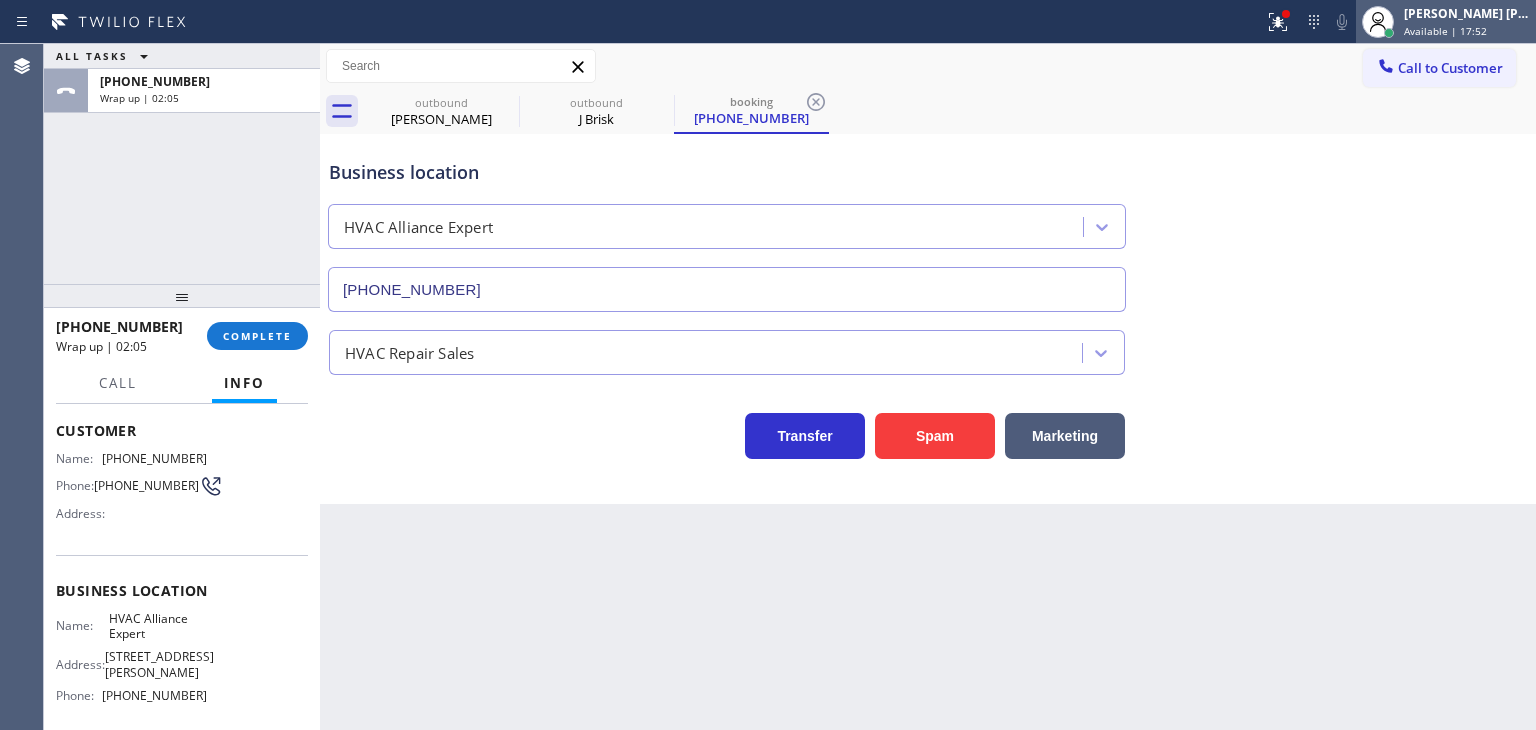 click on "Available | 17:52" at bounding box center [1445, 31] 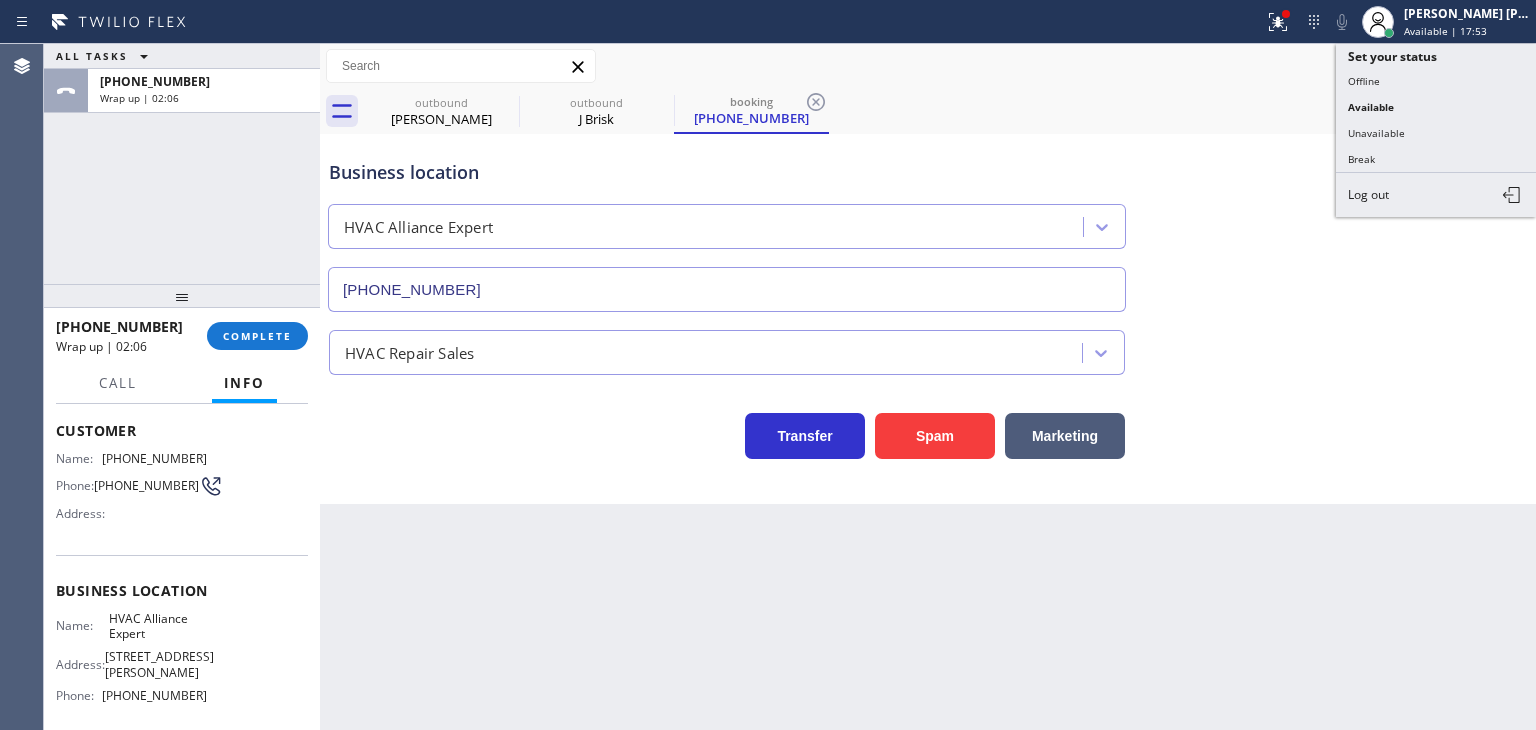 drag, startPoint x: 1432, startPoint y: 121, endPoint x: 214, endPoint y: 289, distance: 1229.5316 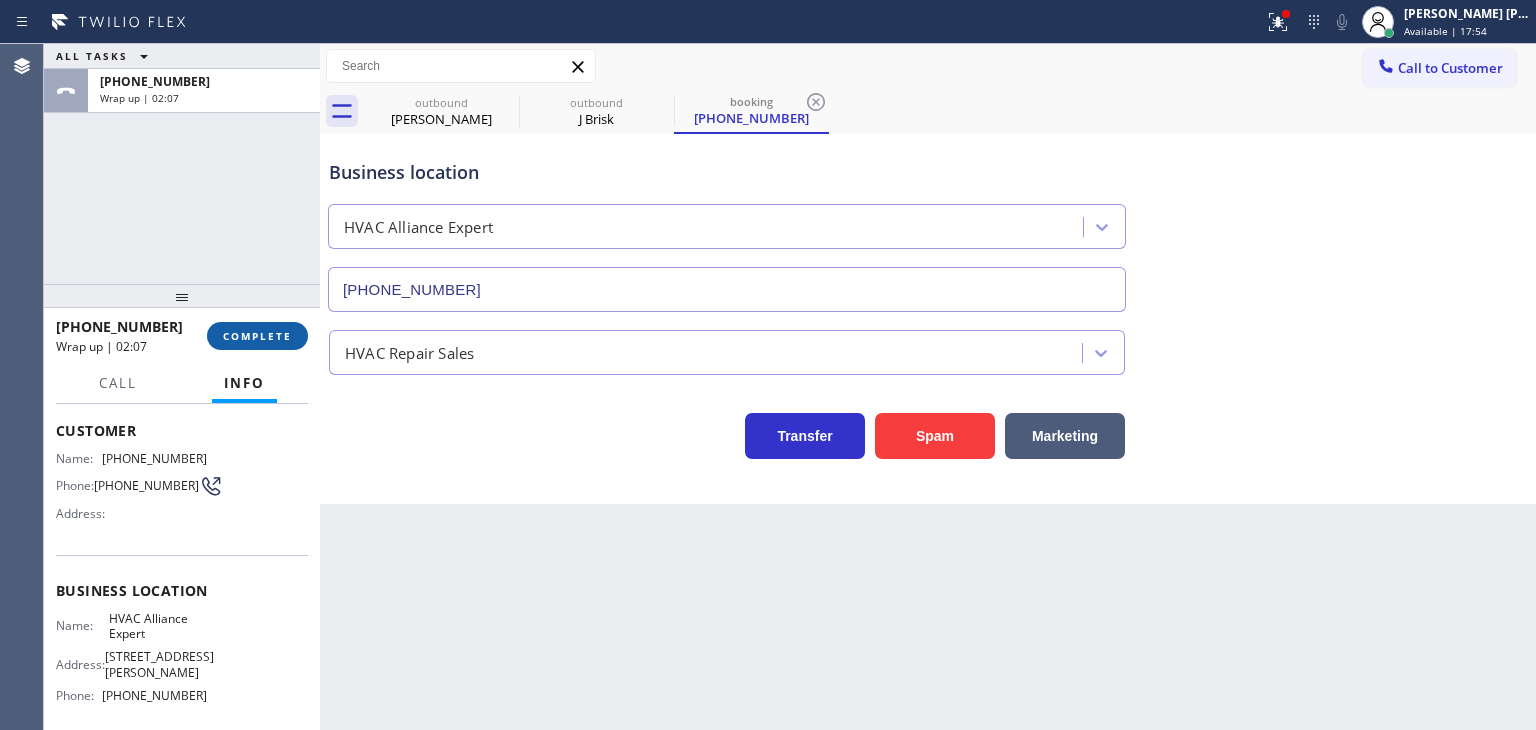 click on "COMPLETE" at bounding box center [257, 336] 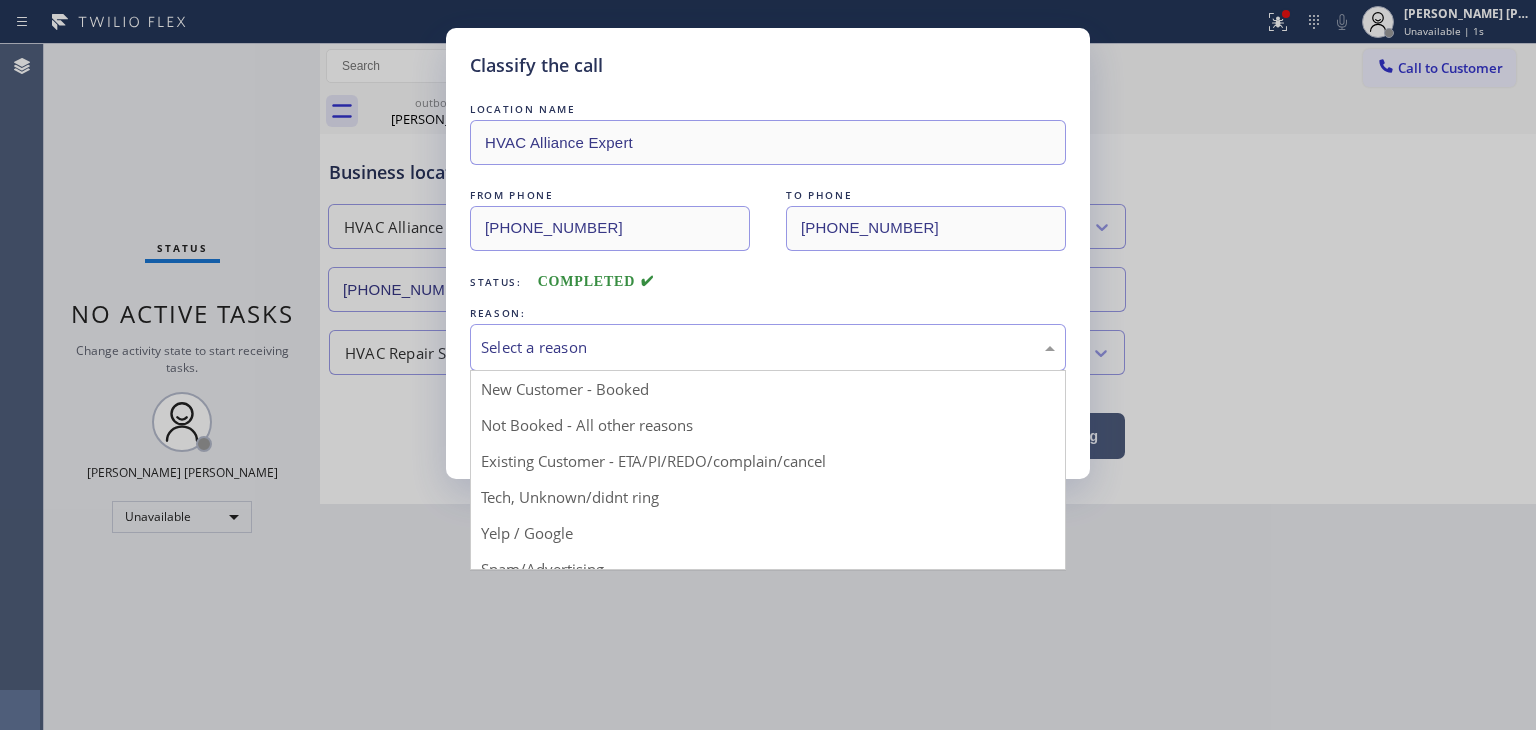 click on "Select a reason" at bounding box center (768, 347) 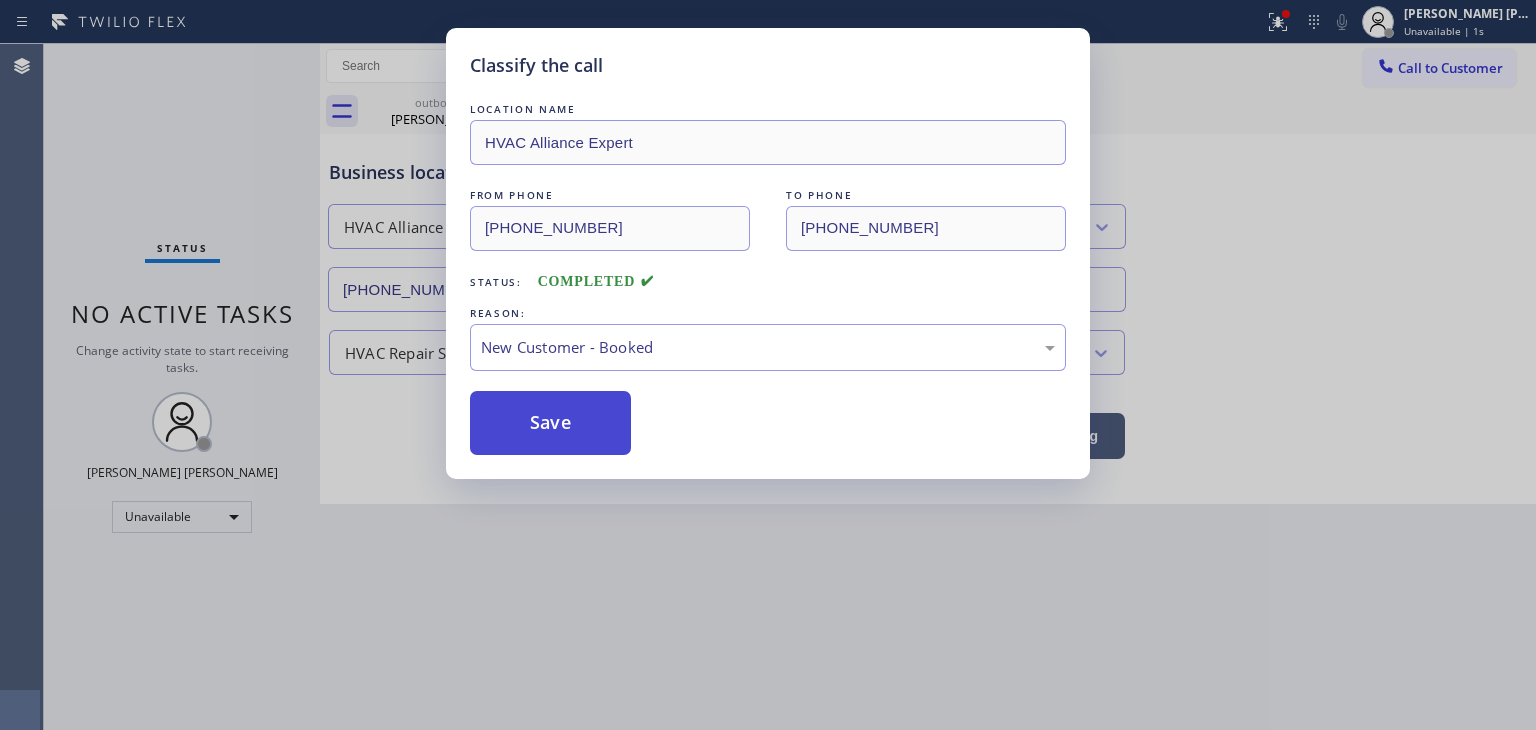 click on "Save" at bounding box center [550, 423] 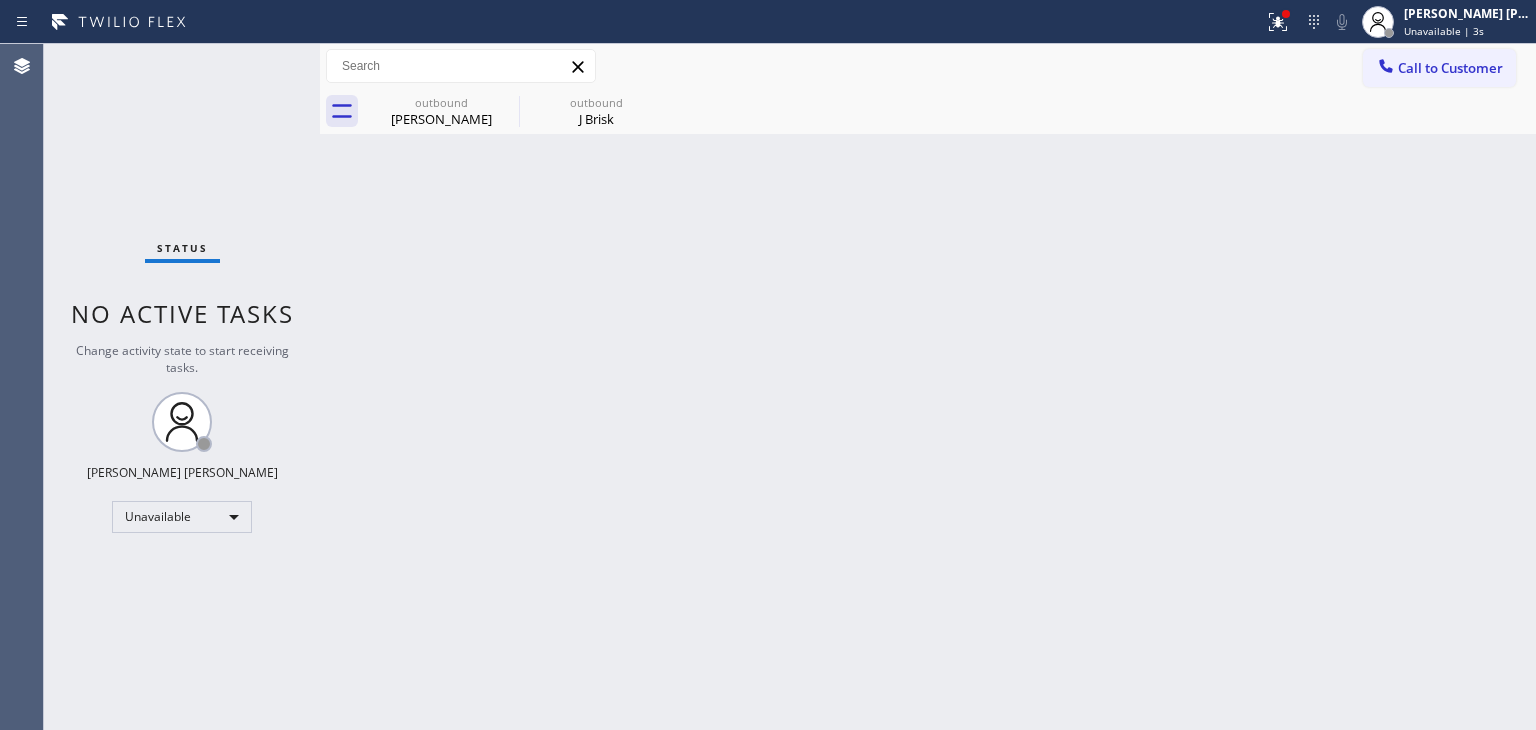 click on "Unavailable | 3s" at bounding box center (1444, 31) 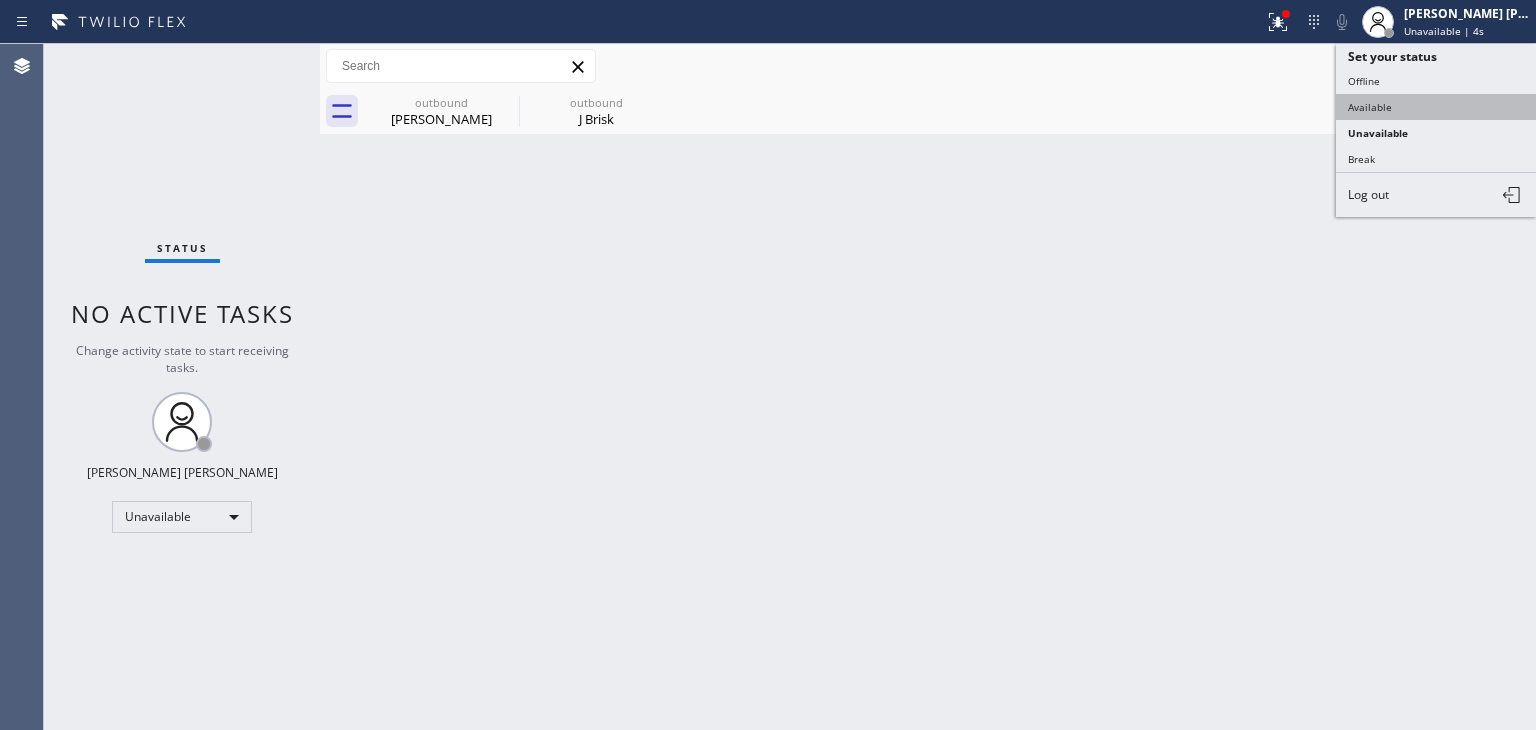 click on "Available" at bounding box center [1436, 107] 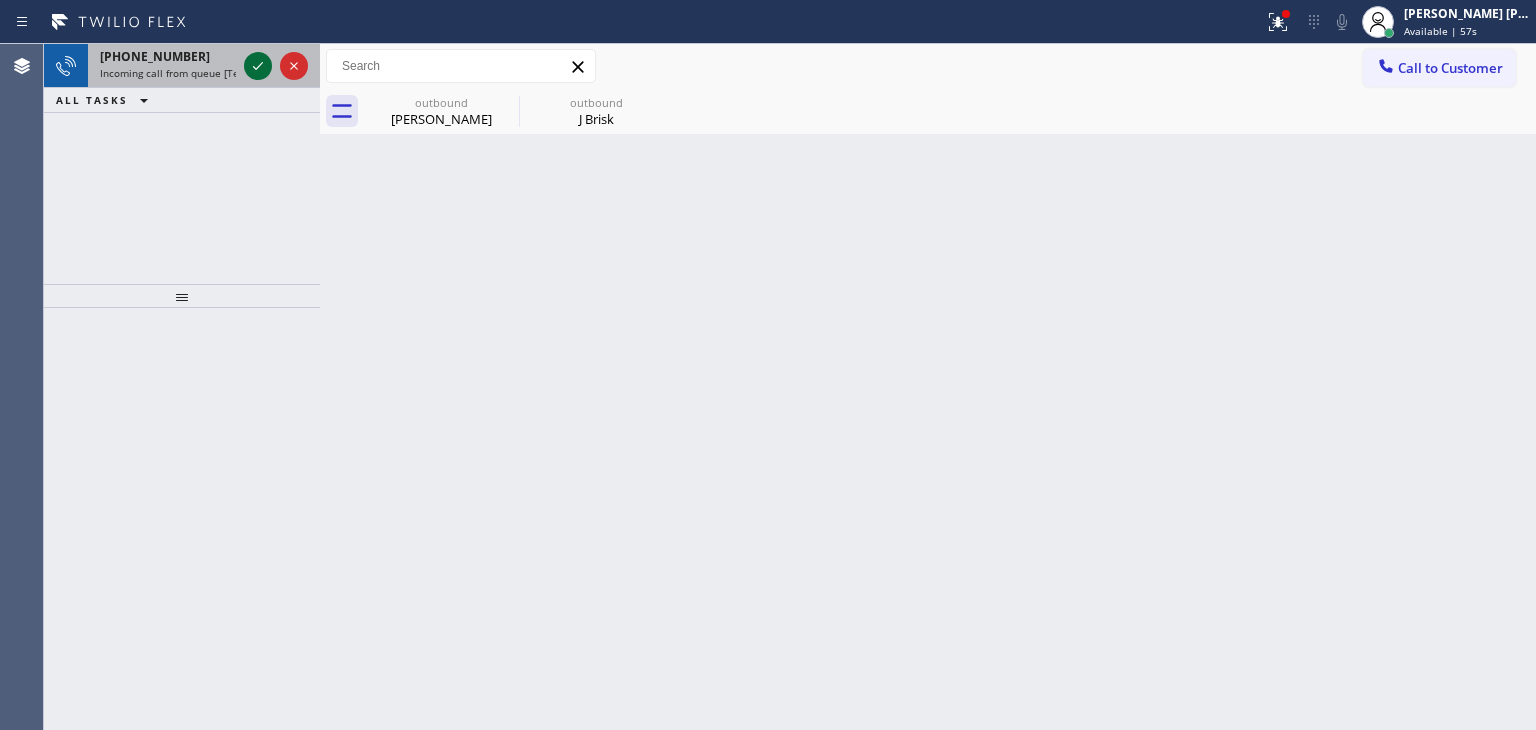 click 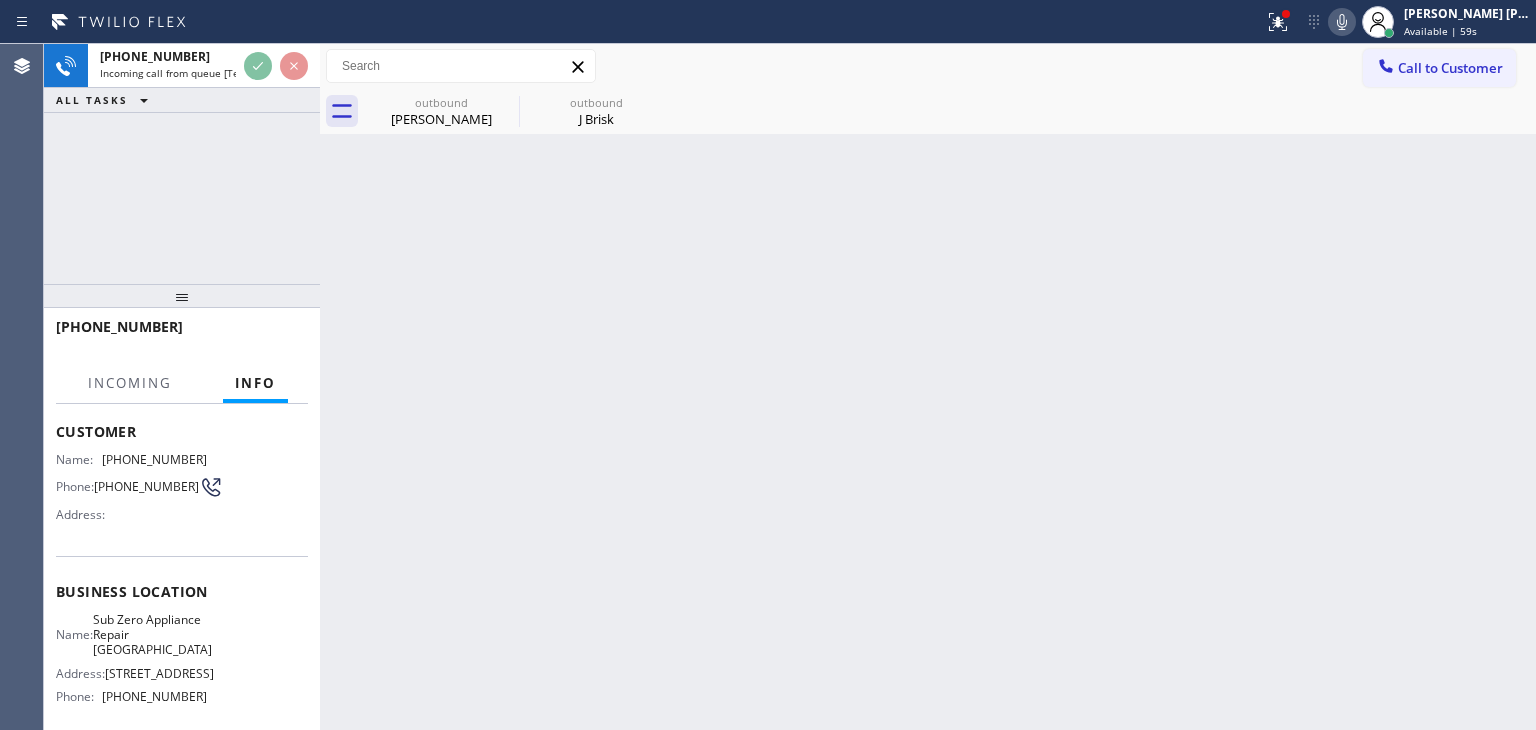 scroll, scrollTop: 100, scrollLeft: 0, axis: vertical 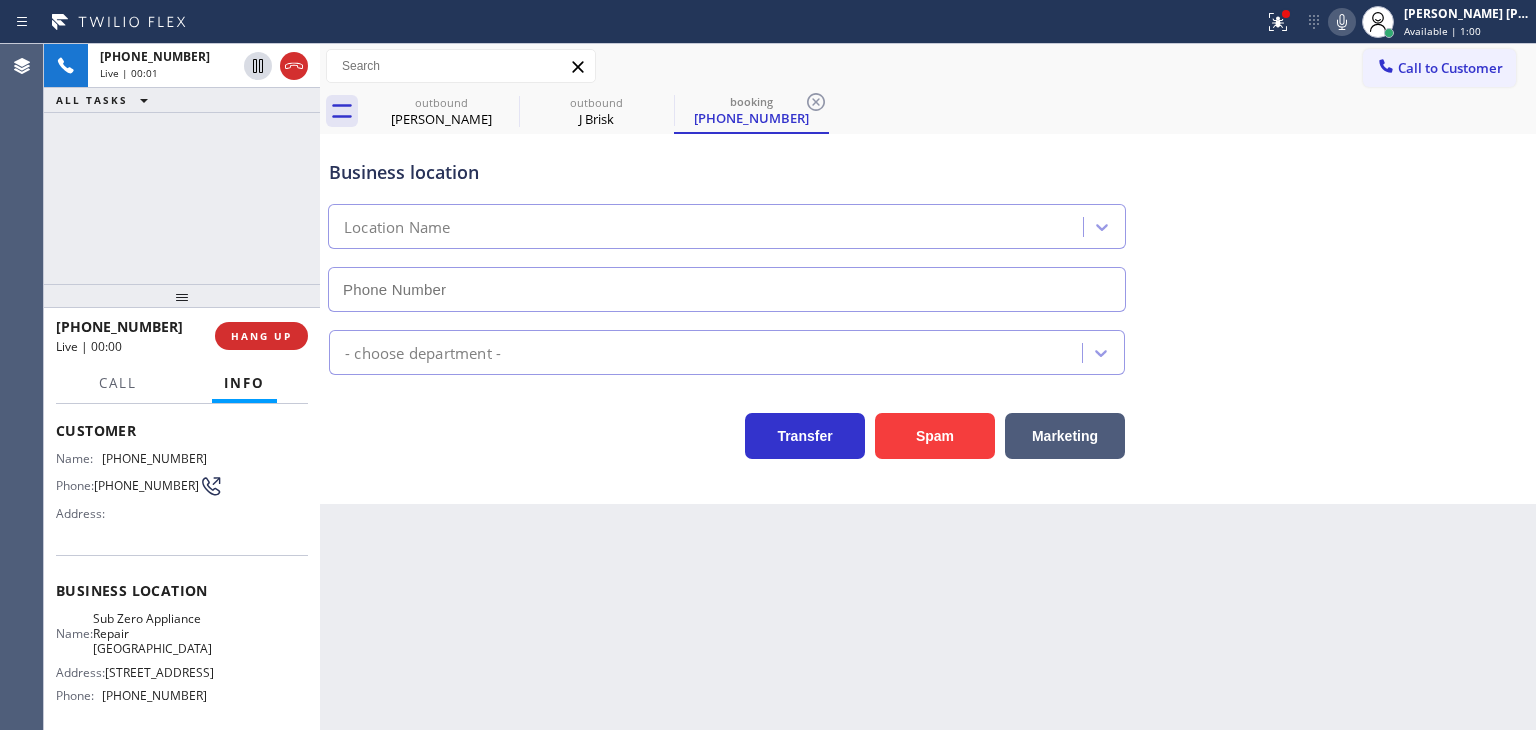 type on "[PHONE_NUMBER]" 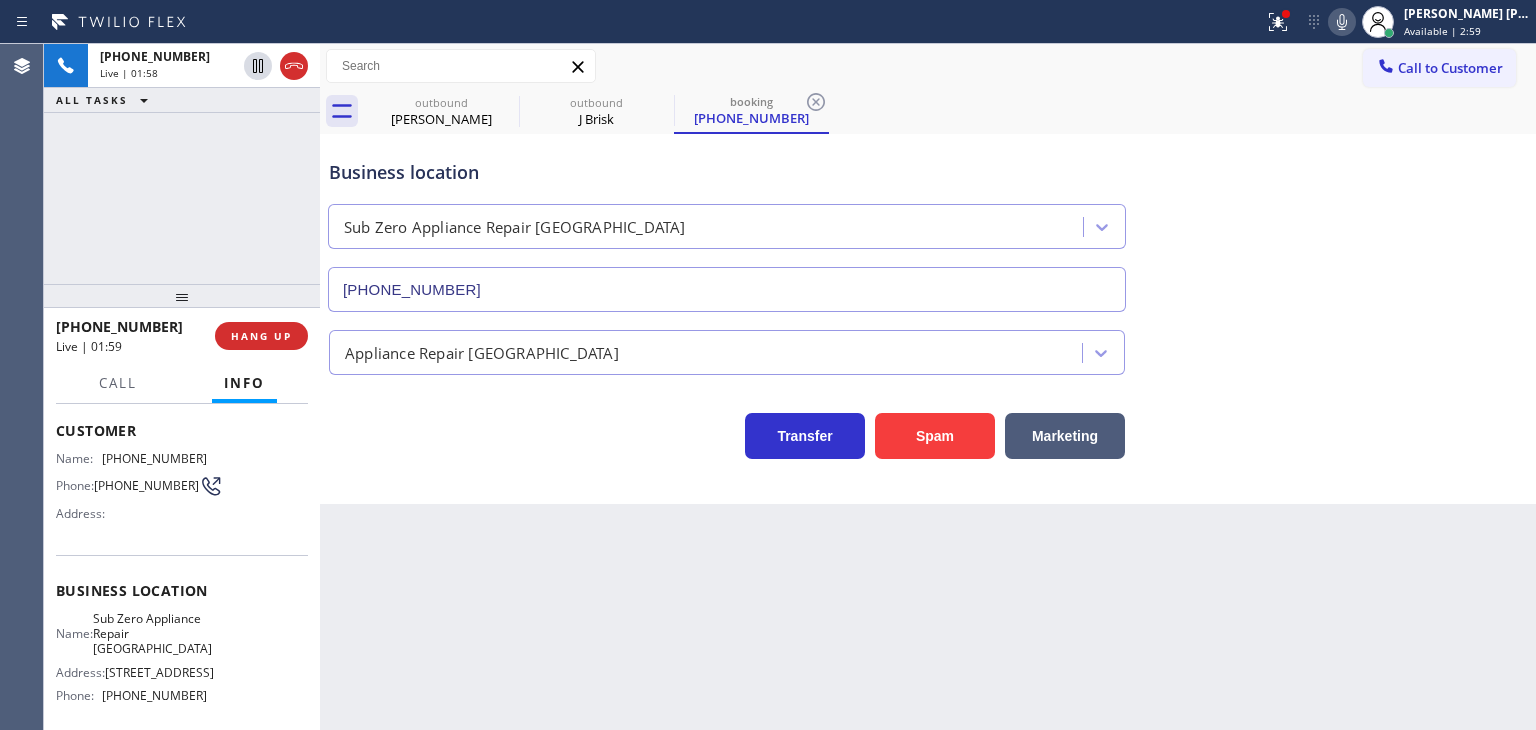 click 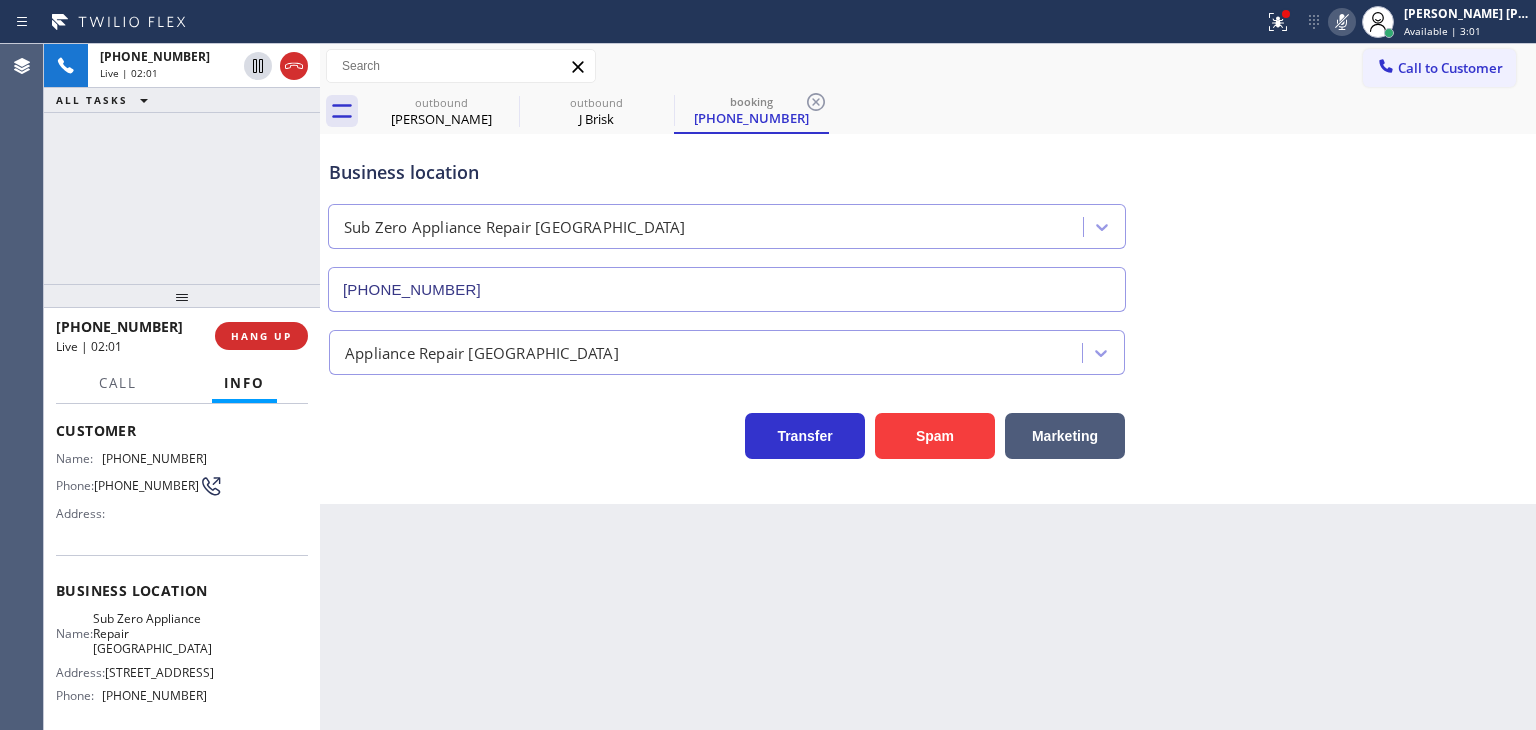 click 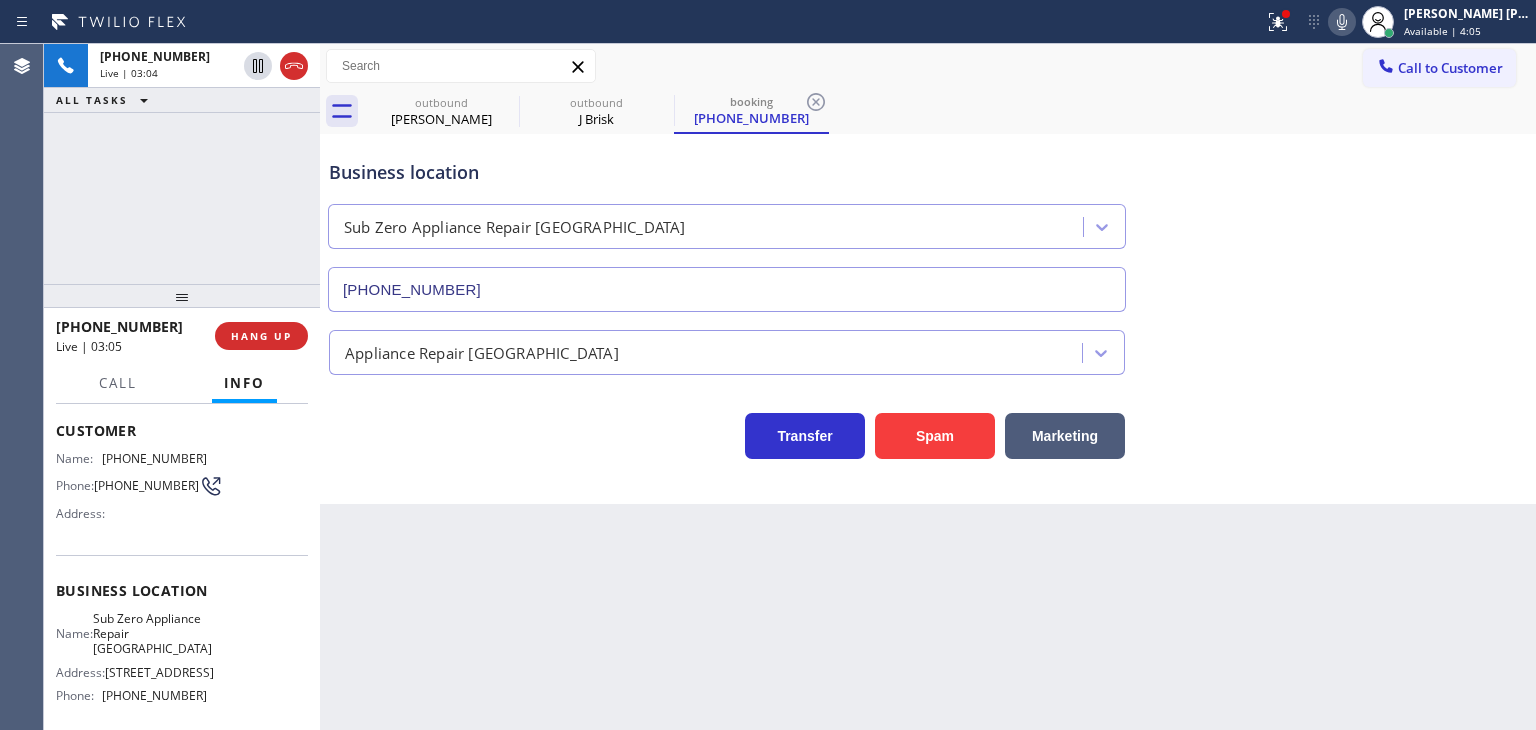 click 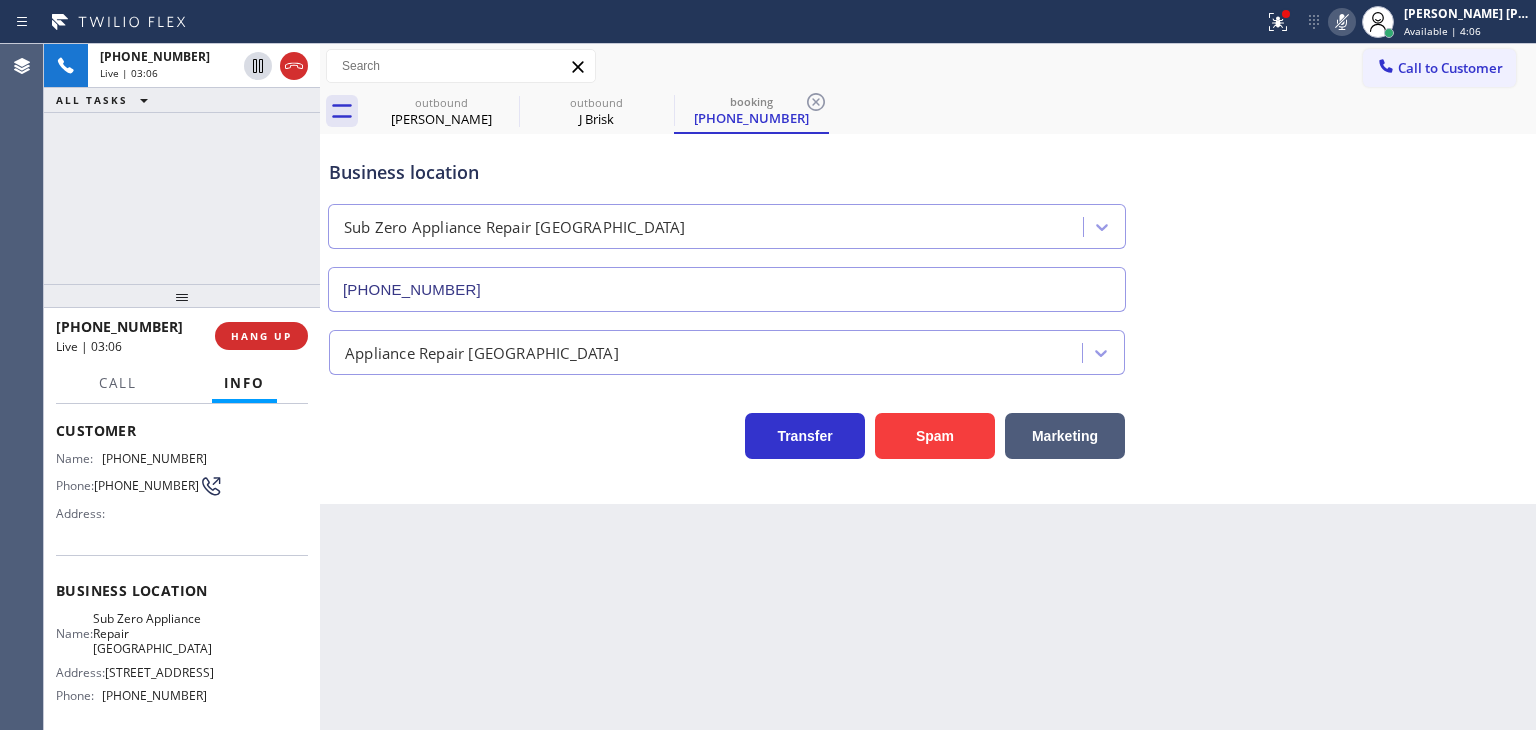 click 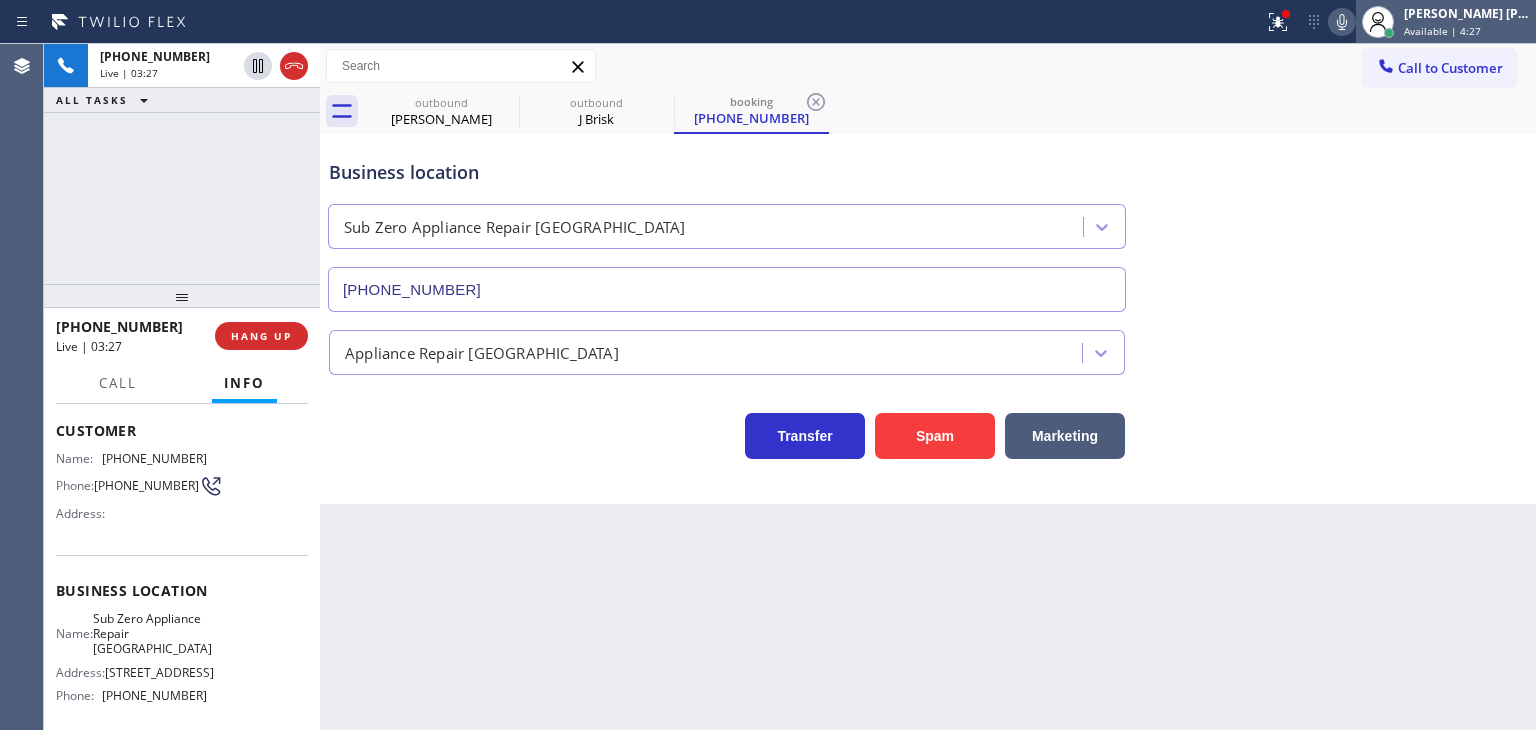 click on "[PERSON_NAME] [PERSON_NAME]" at bounding box center (1467, 13) 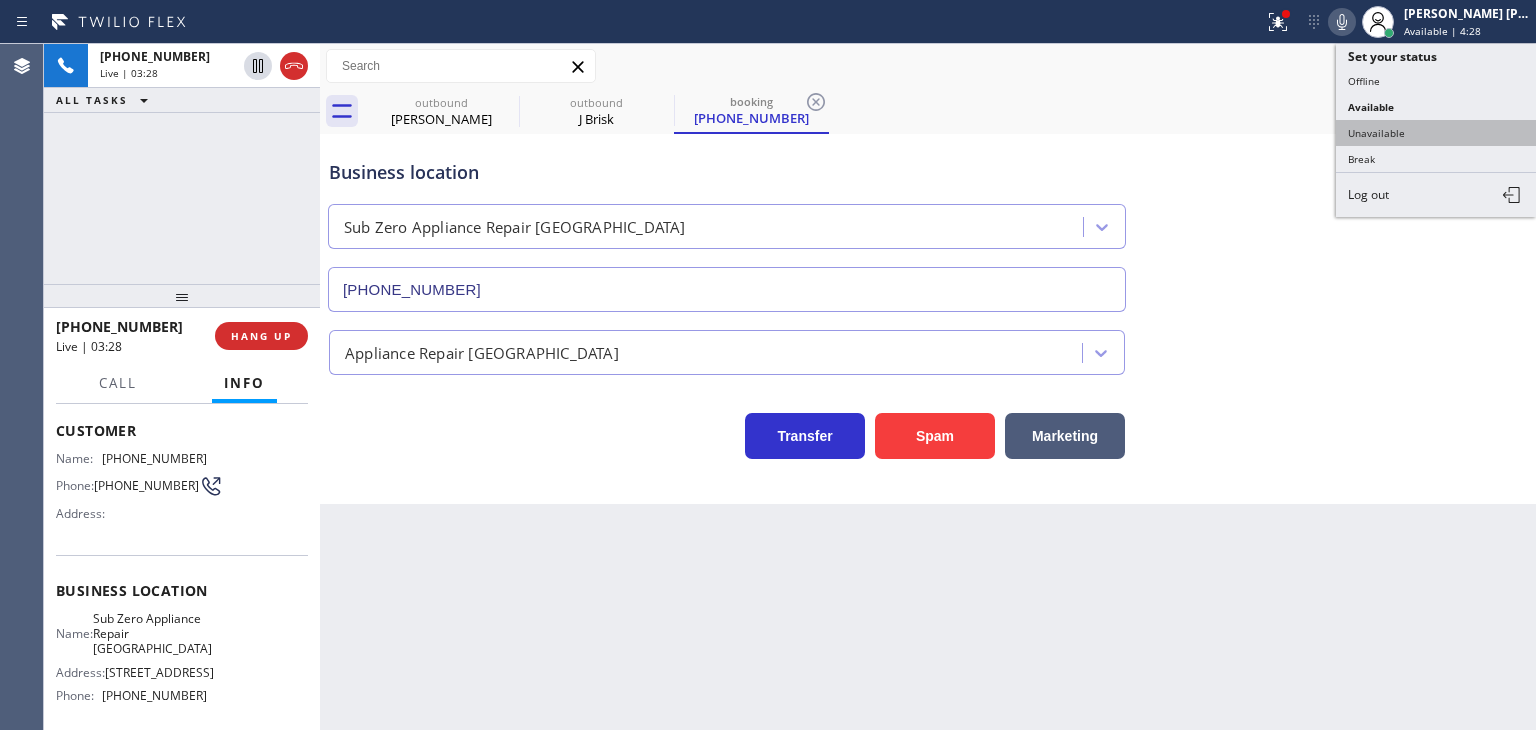 click on "Unavailable" at bounding box center [1436, 133] 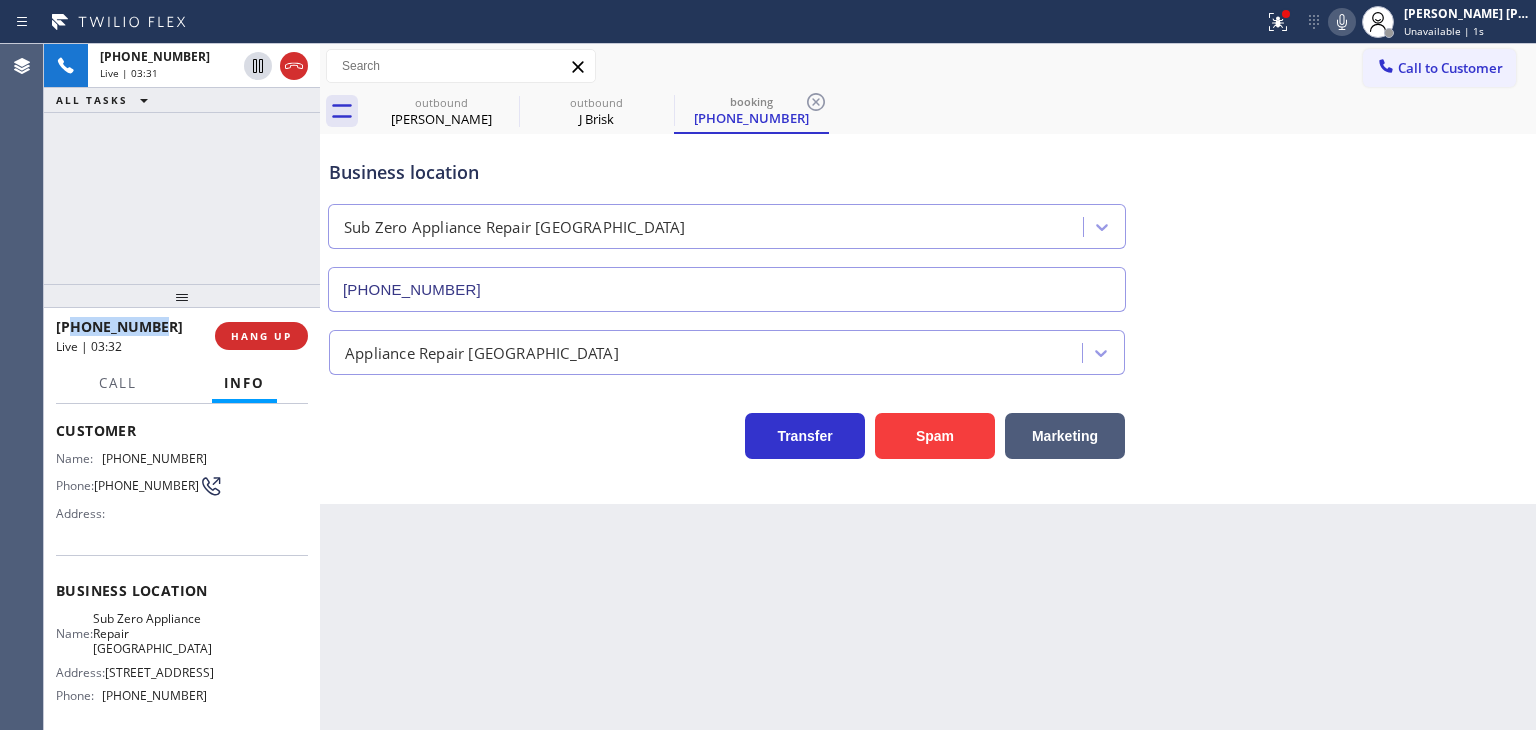 drag, startPoint x: 178, startPoint y: 332, endPoint x: 73, endPoint y: 329, distance: 105.04285 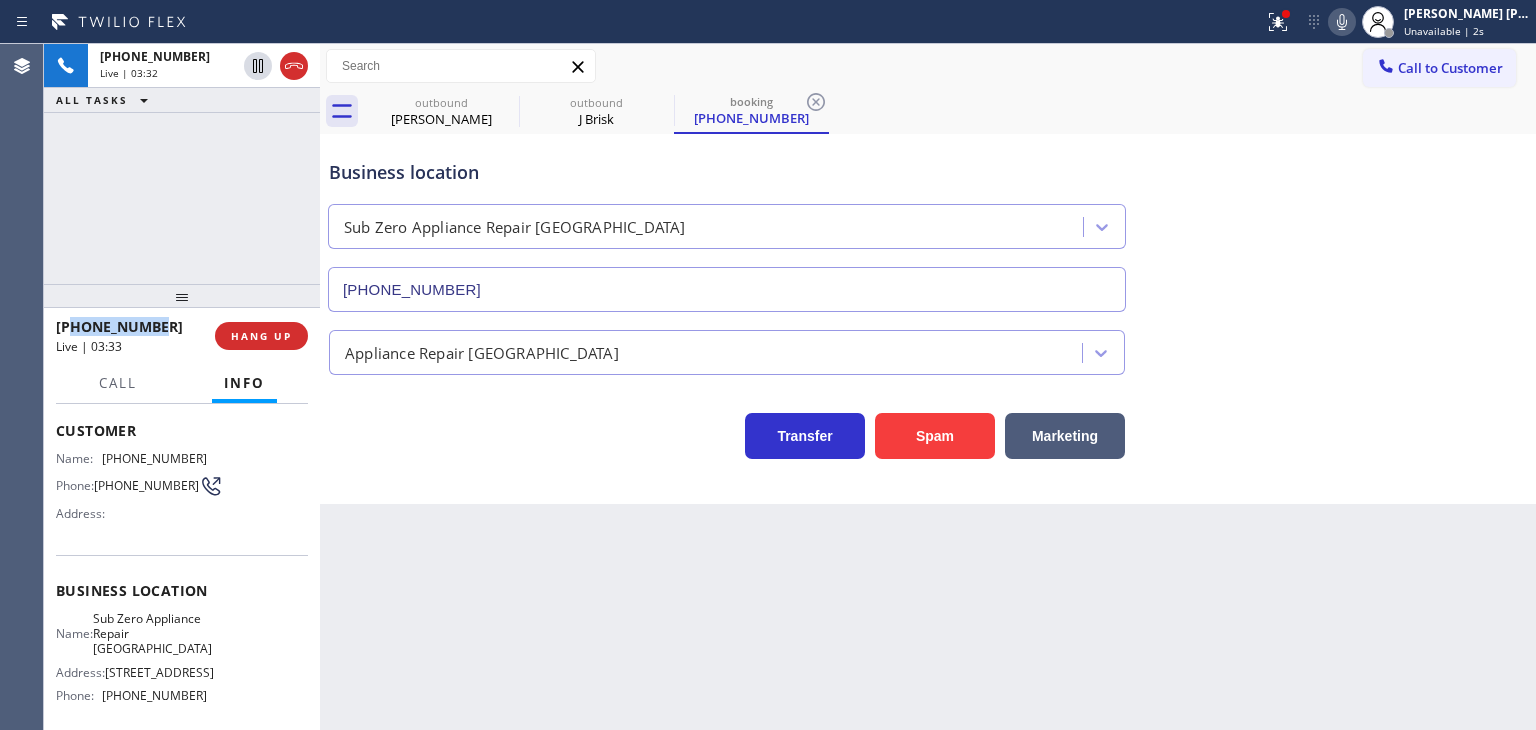 copy on "6302295918" 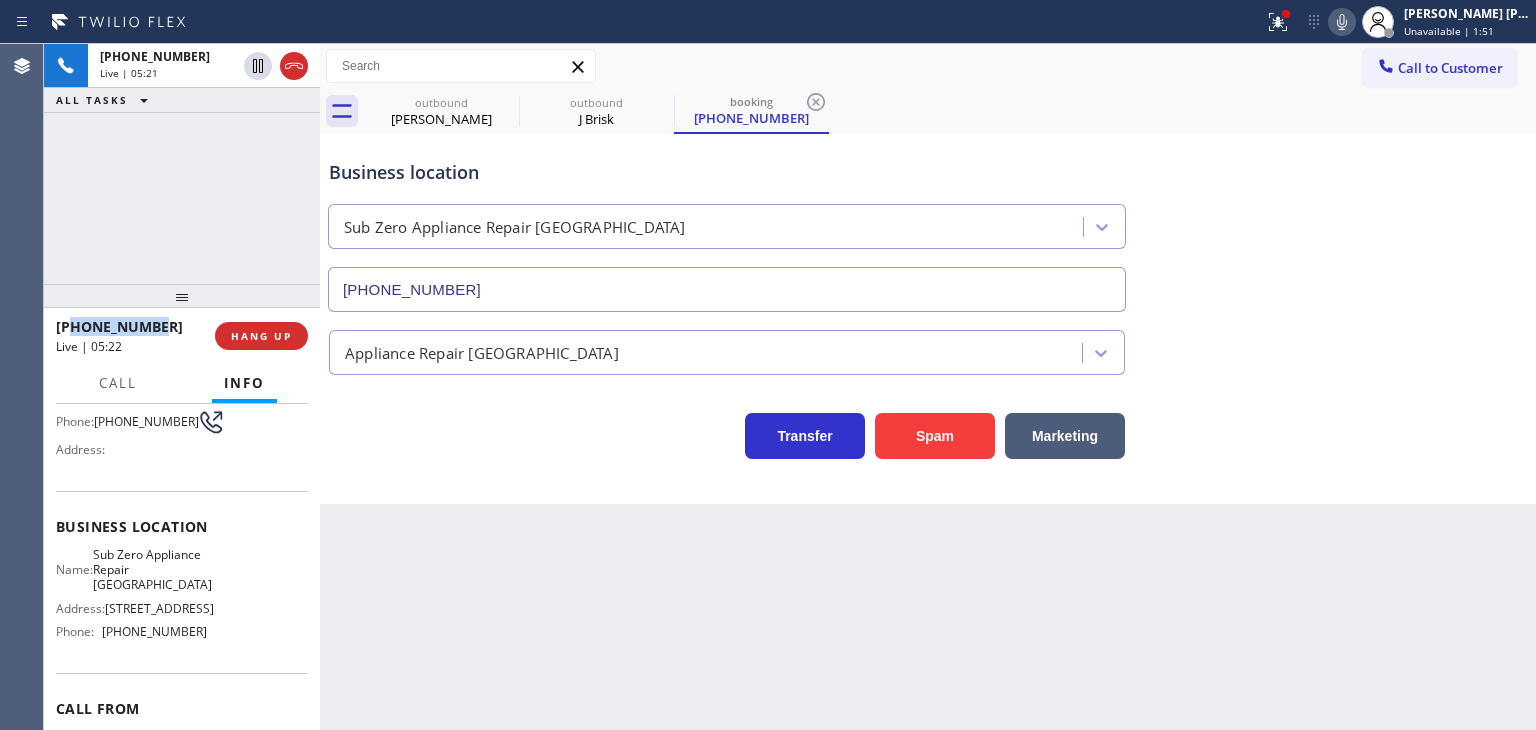 scroll, scrollTop: 200, scrollLeft: 0, axis: vertical 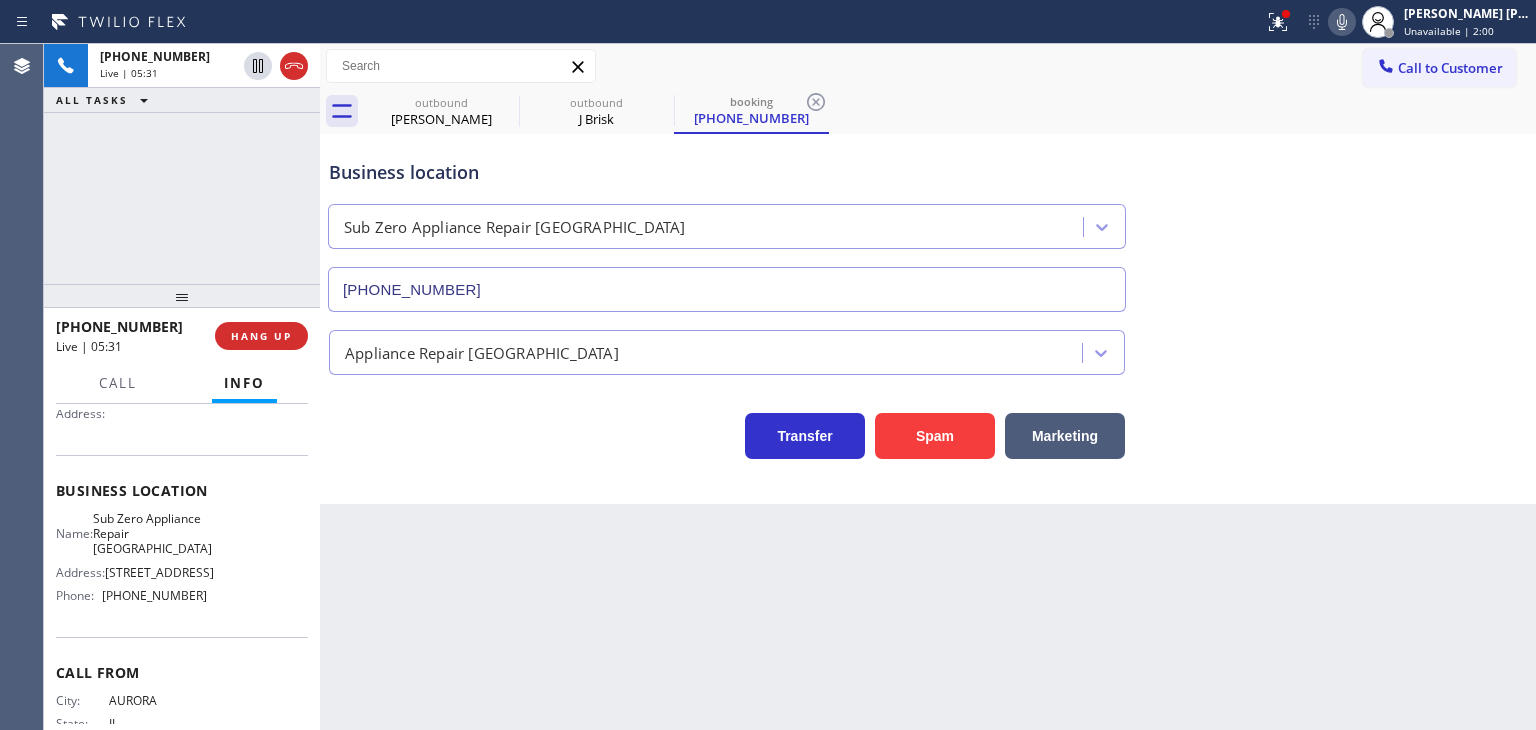 click on "Business location Sub Zero Appliance Repair [GEOGRAPHIC_DATA] [PHONE_NUMBER]" at bounding box center (928, 221) 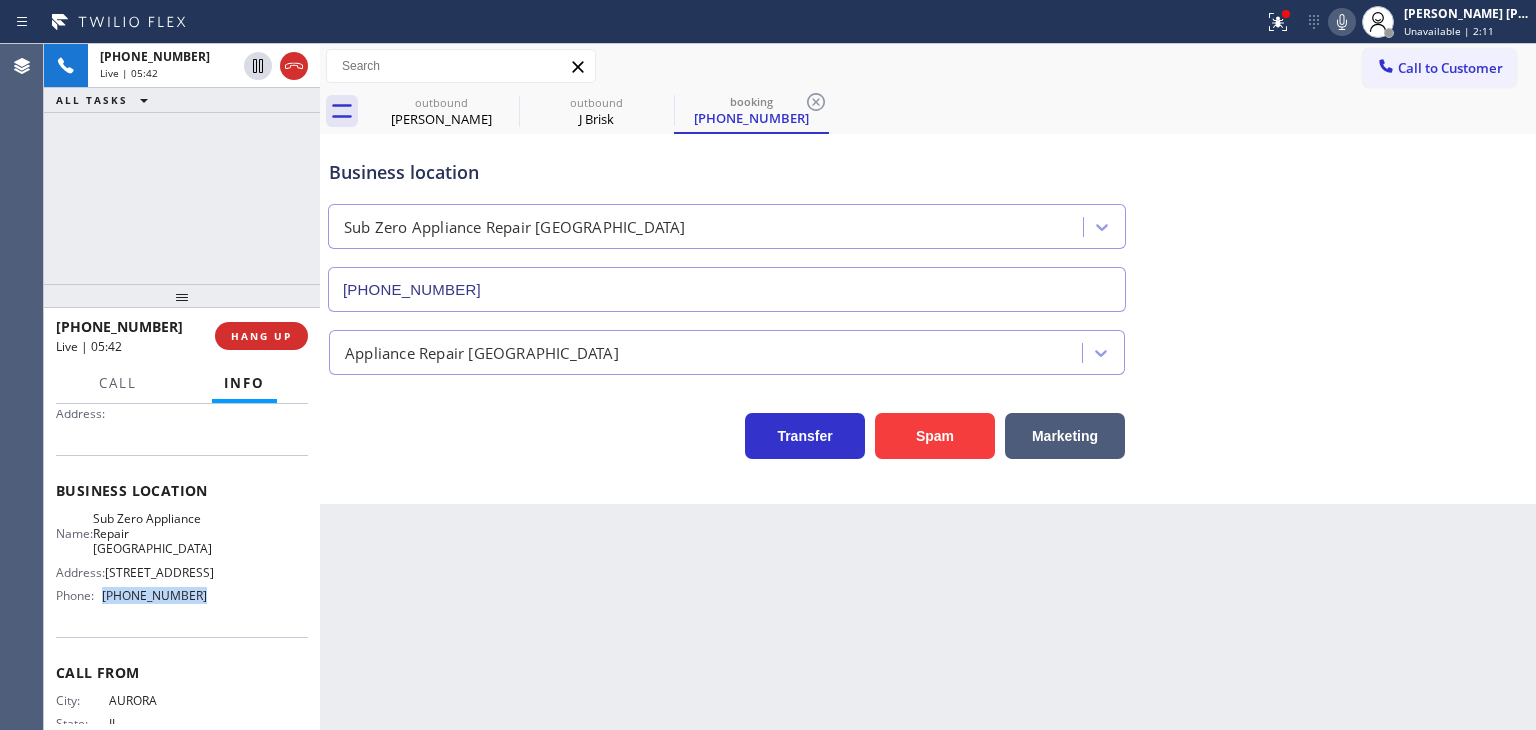 drag, startPoint x: 206, startPoint y: 621, endPoint x: 104, endPoint y: 618, distance: 102.044106 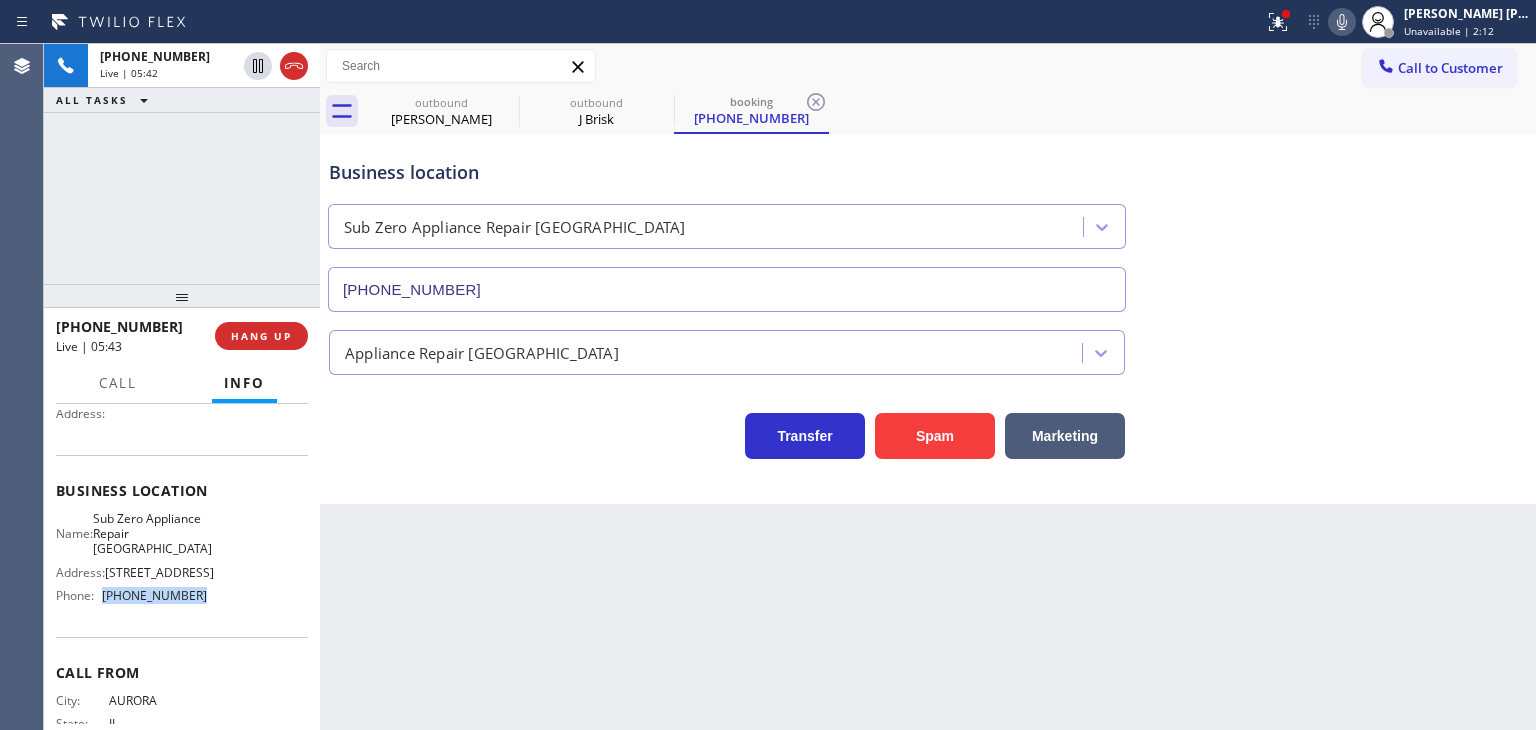 copy on "[PHONE_NUMBER]" 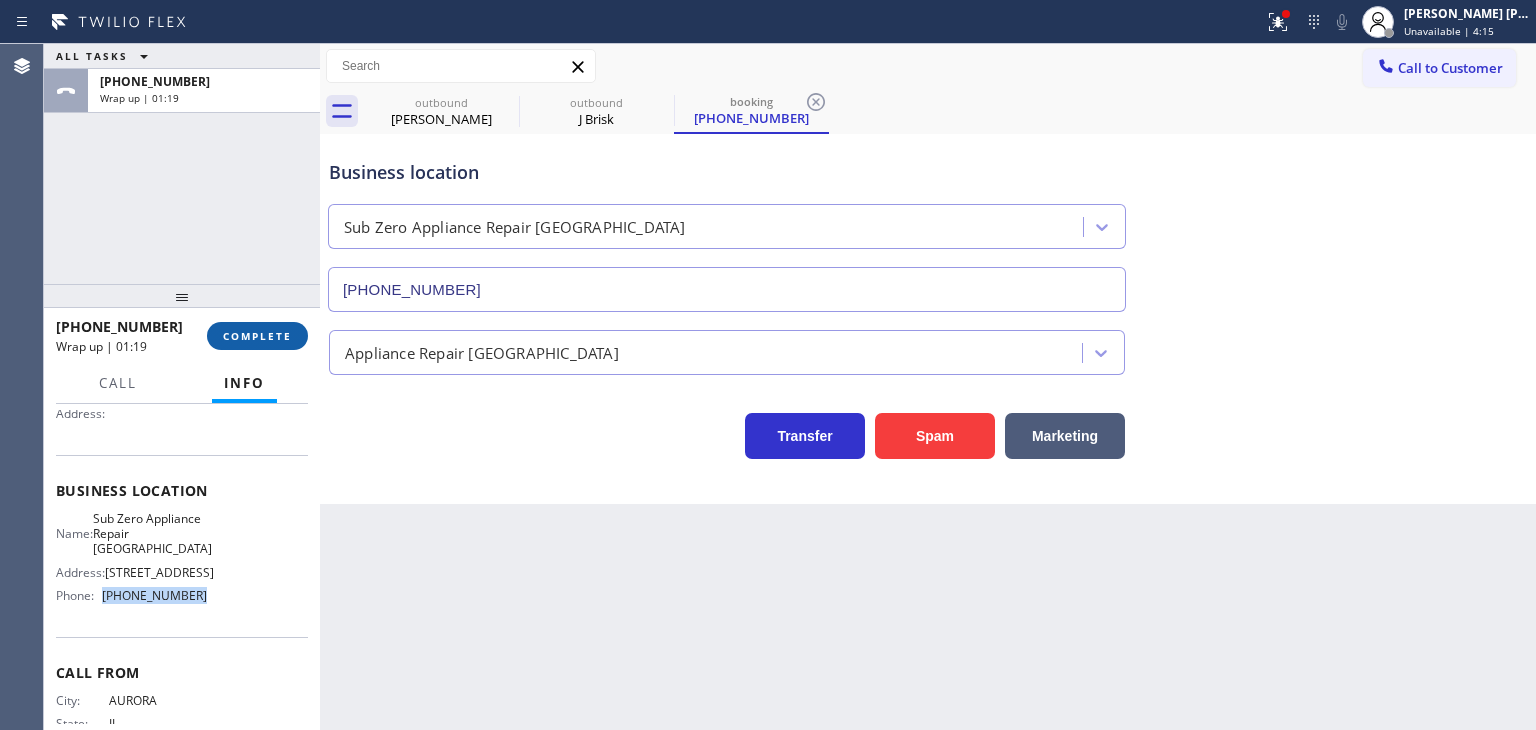 click on "COMPLETE" at bounding box center (257, 336) 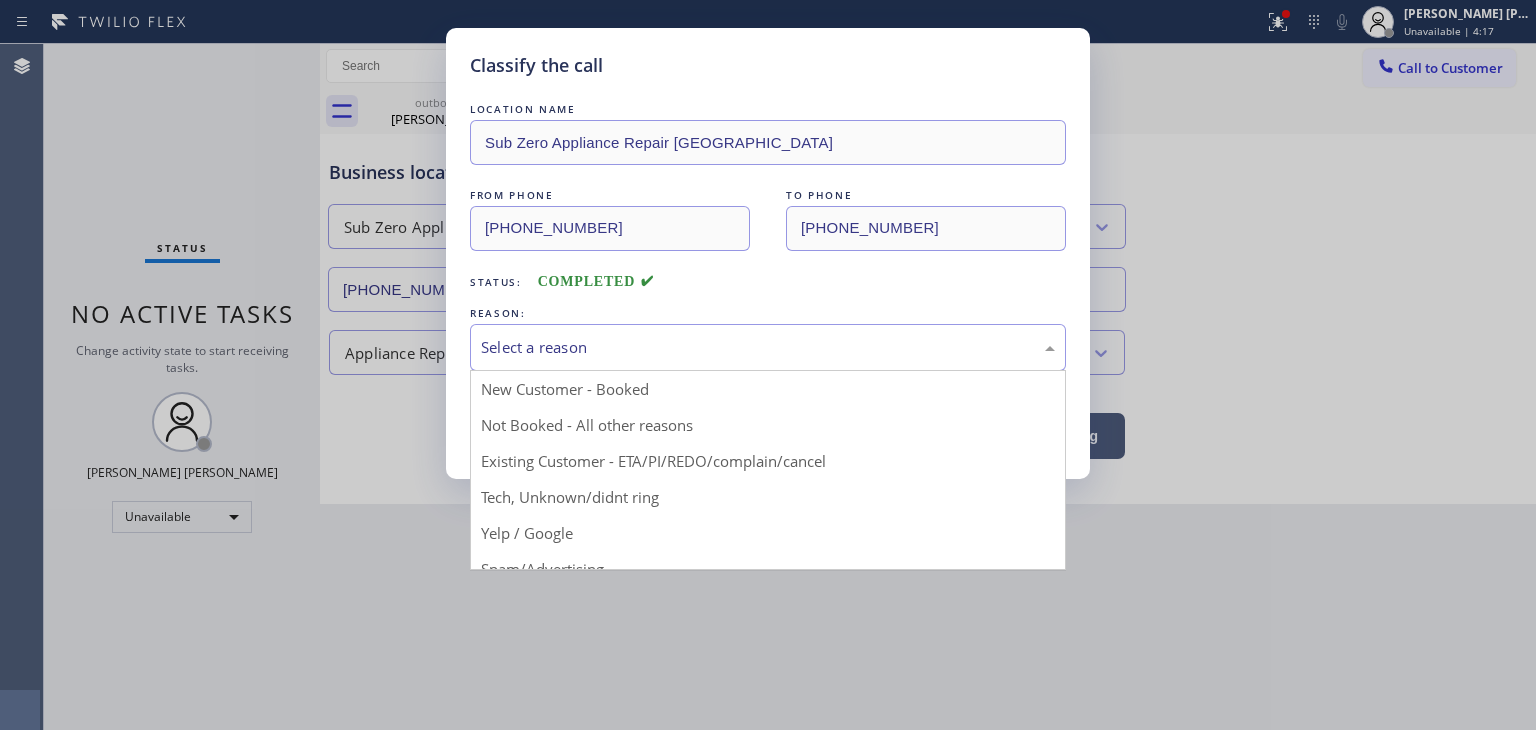 click on "Select a reason" at bounding box center (768, 347) 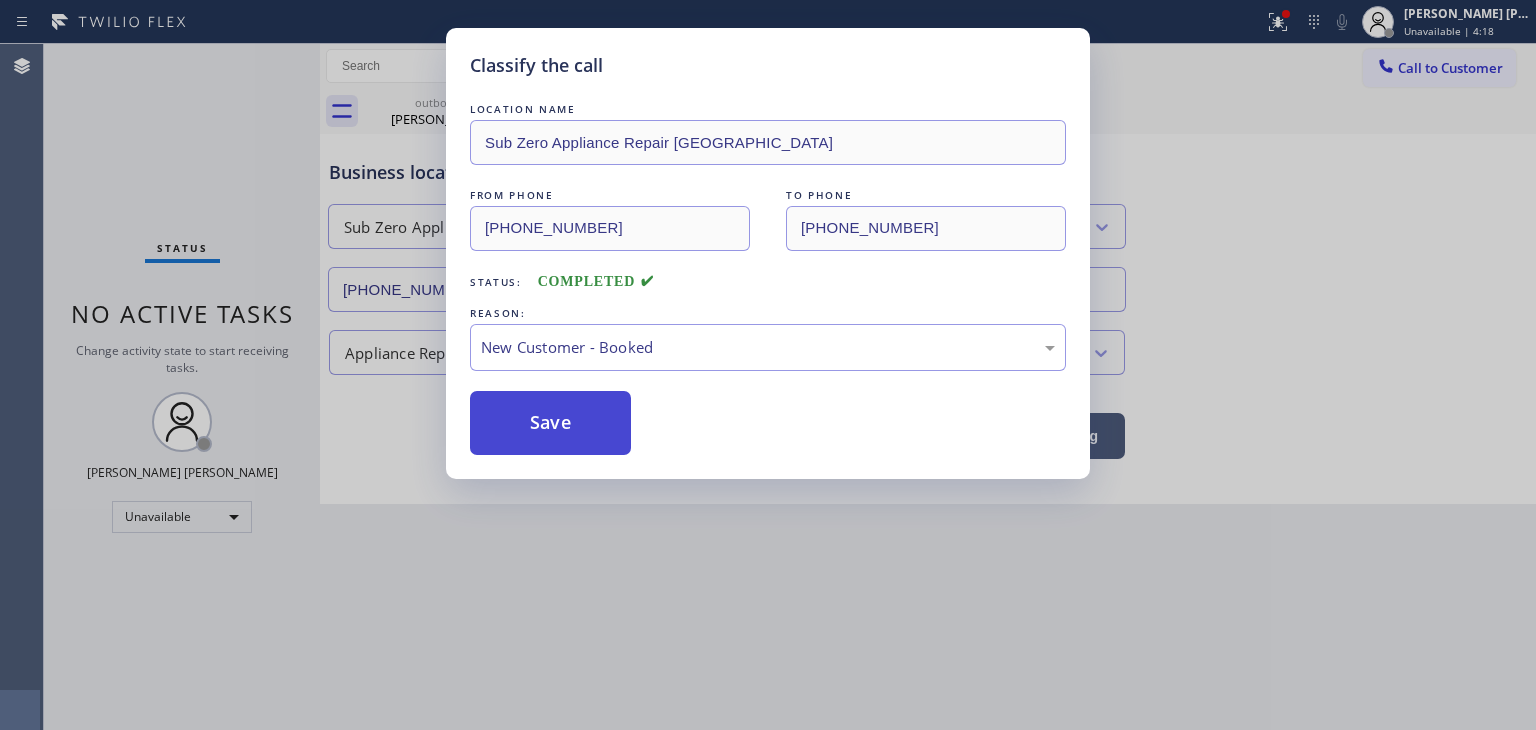 click on "Save" at bounding box center [550, 423] 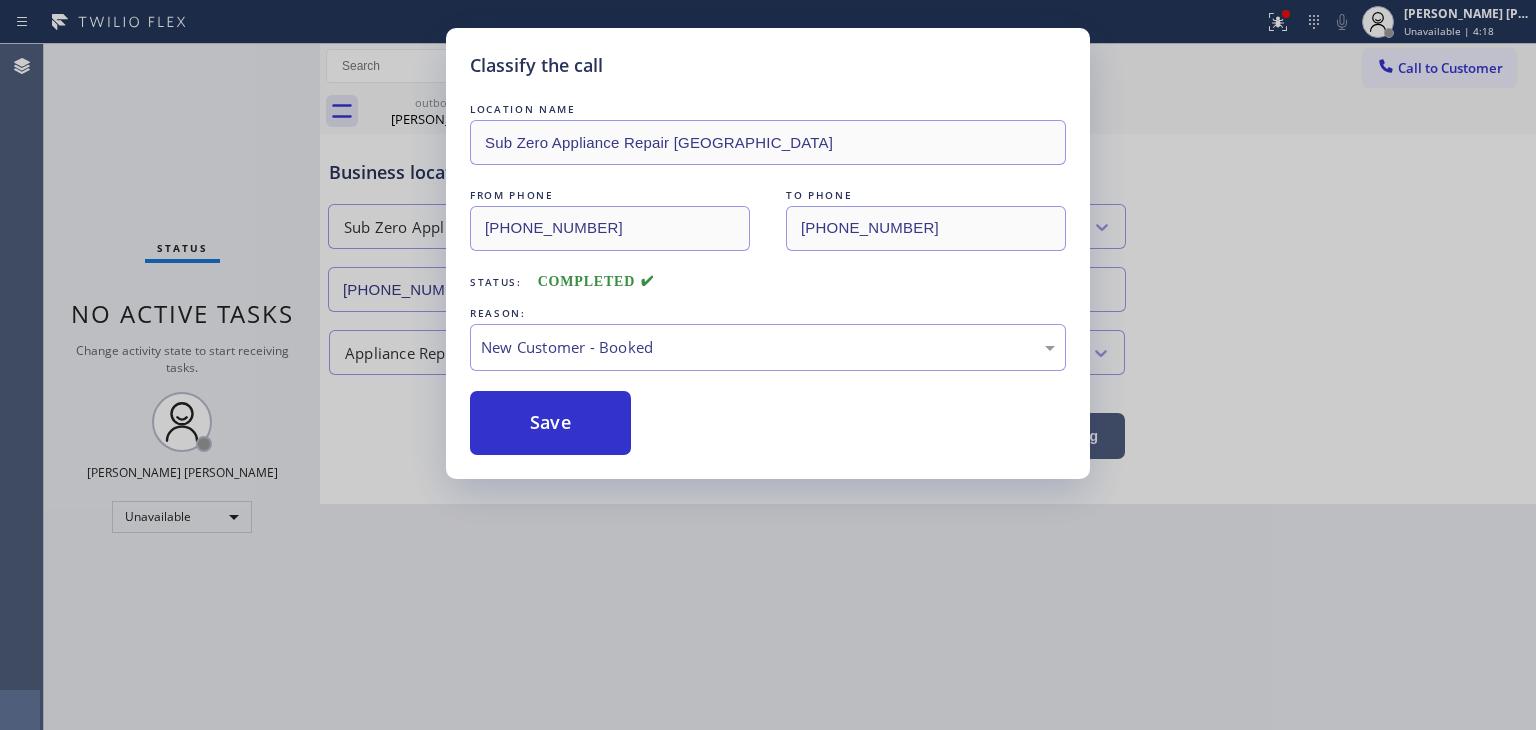 type on "[PHONE_NUMBER]" 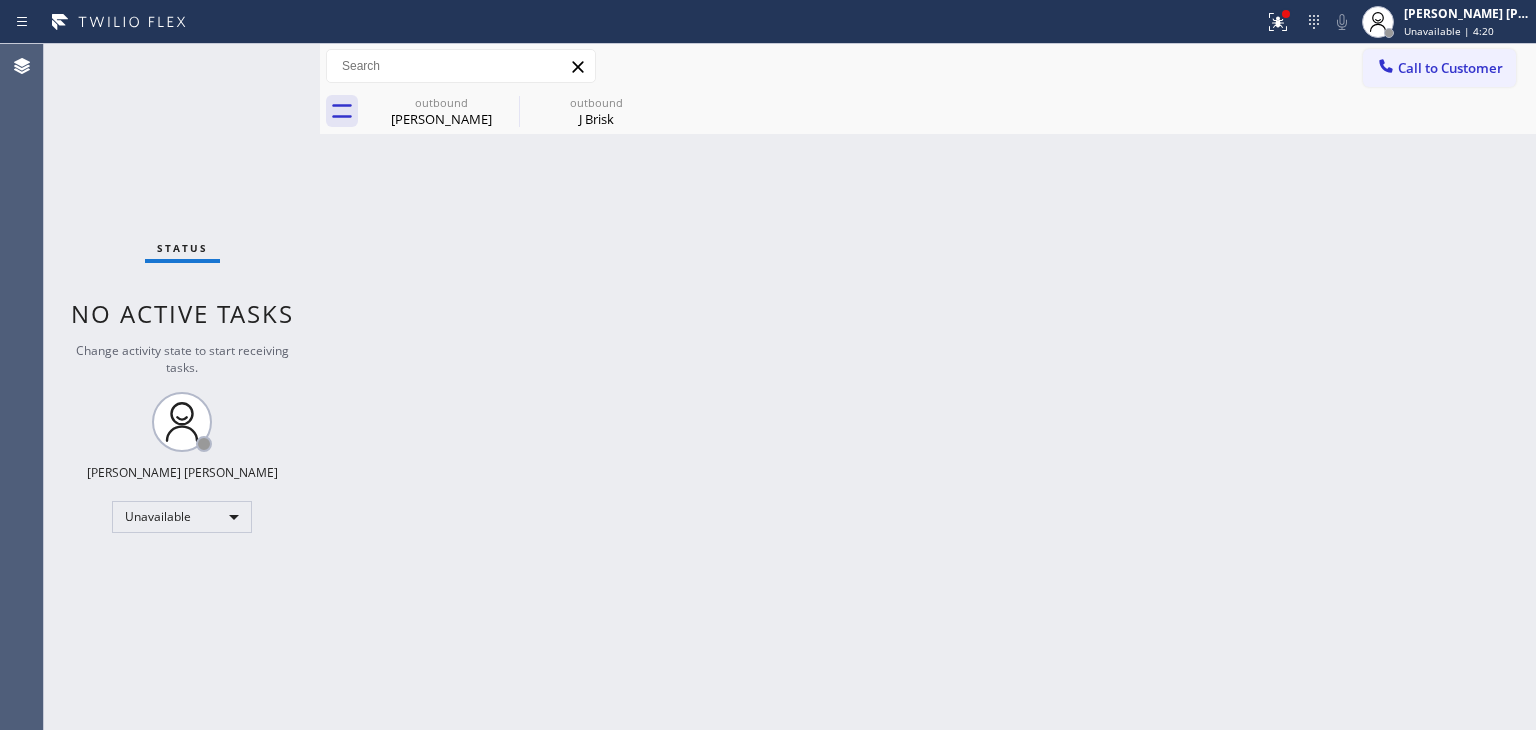 click on "Unavailable | 4:20" at bounding box center [1449, 31] 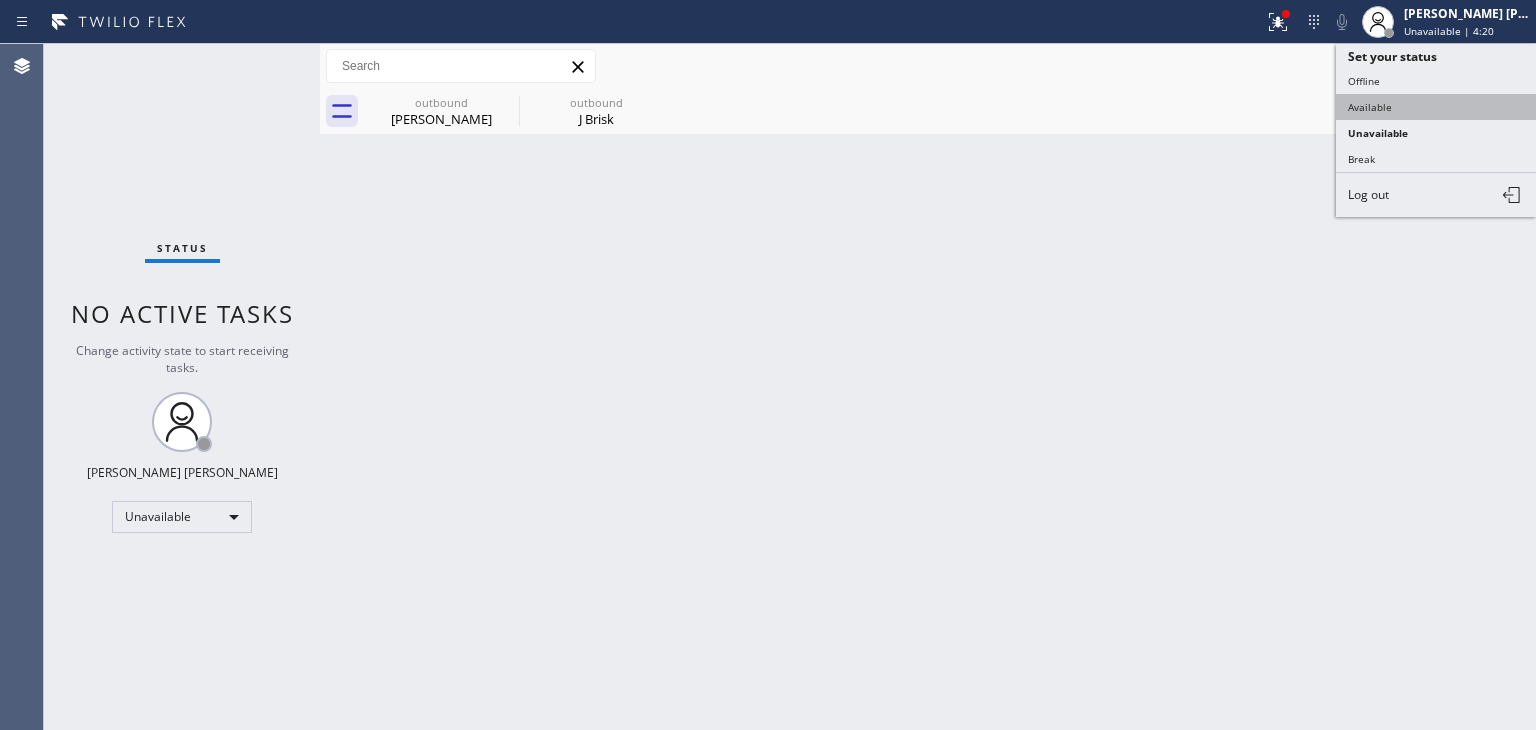 click on "Available" at bounding box center [1436, 107] 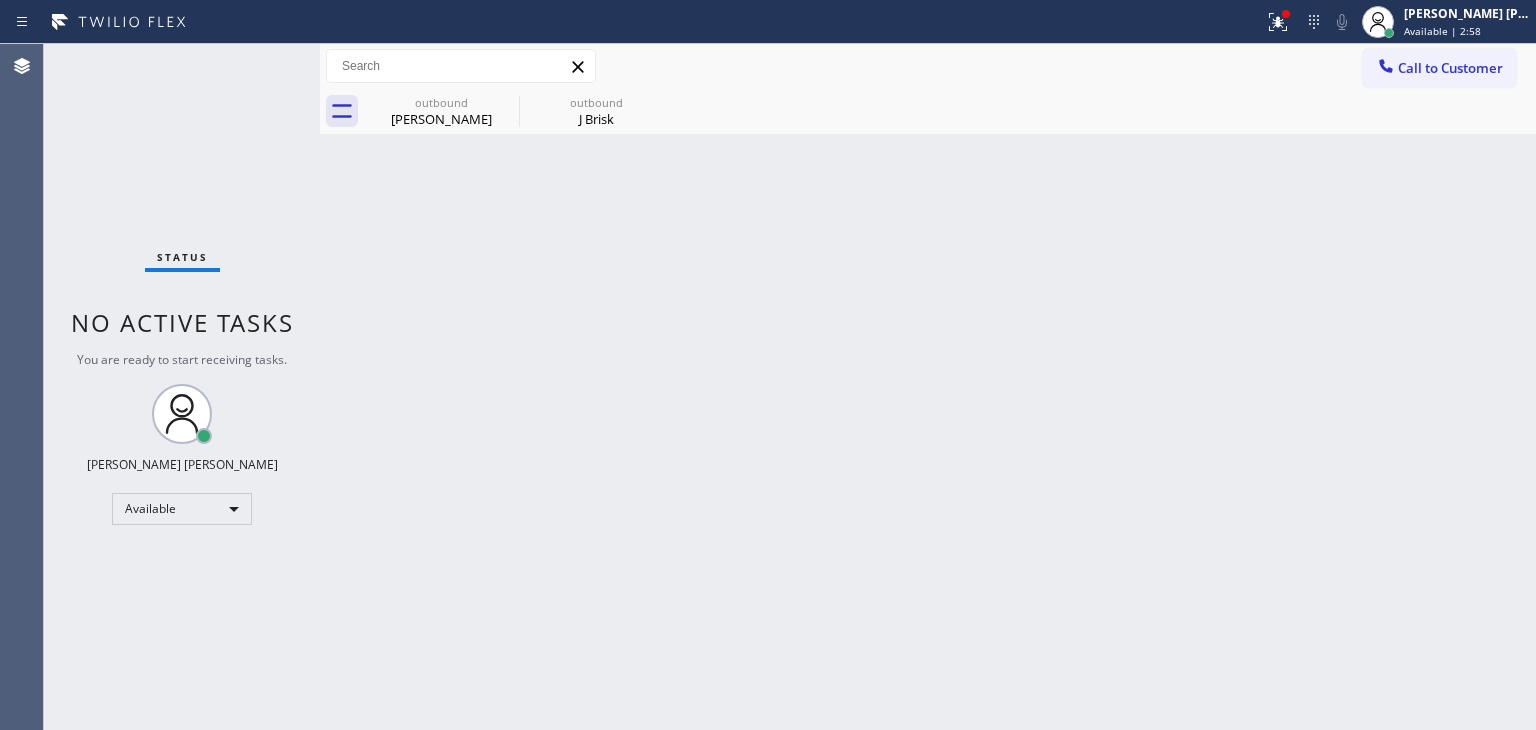 click on "Status   No active tasks     You are ready to start receiving tasks.   [PERSON_NAME] [PERSON_NAME] Available" at bounding box center (182, 387) 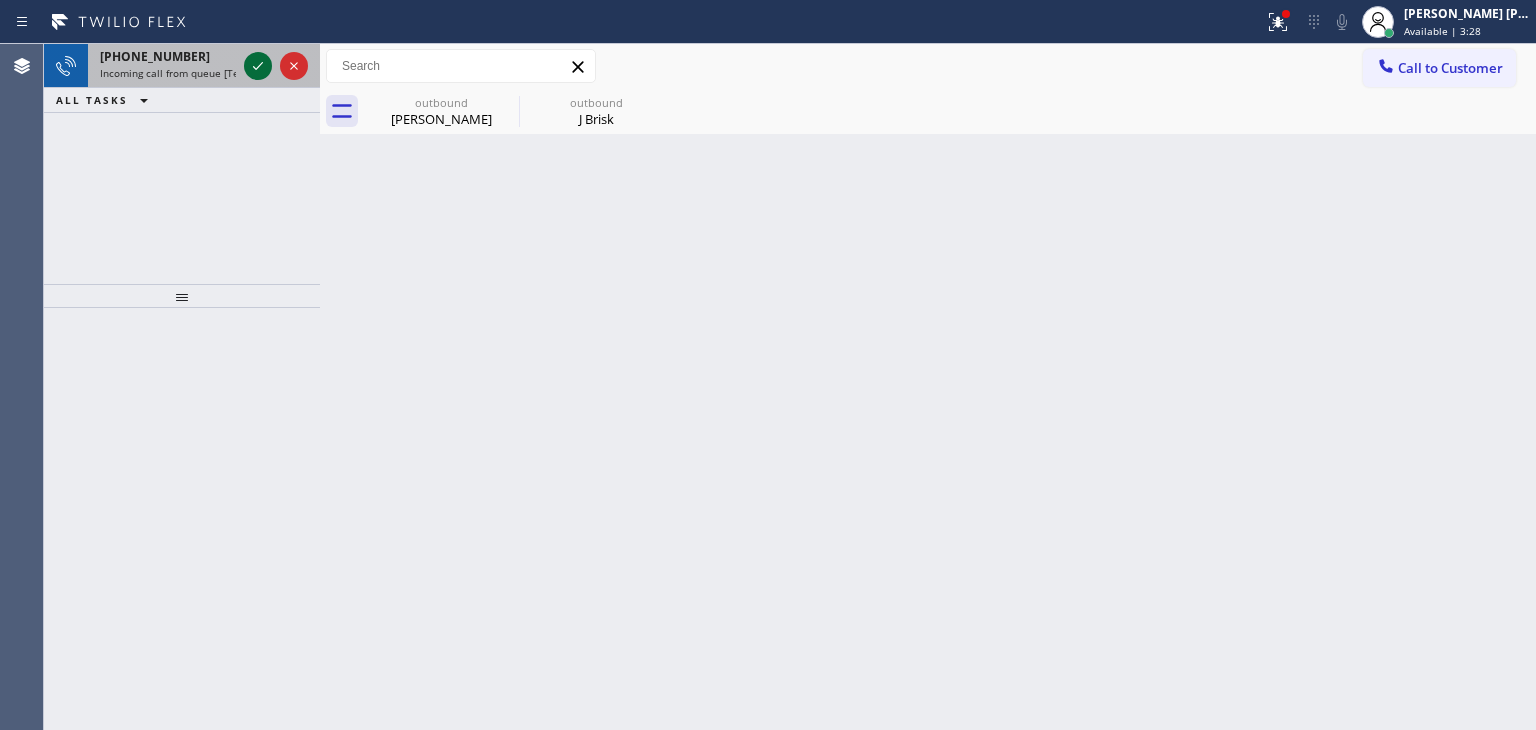 click 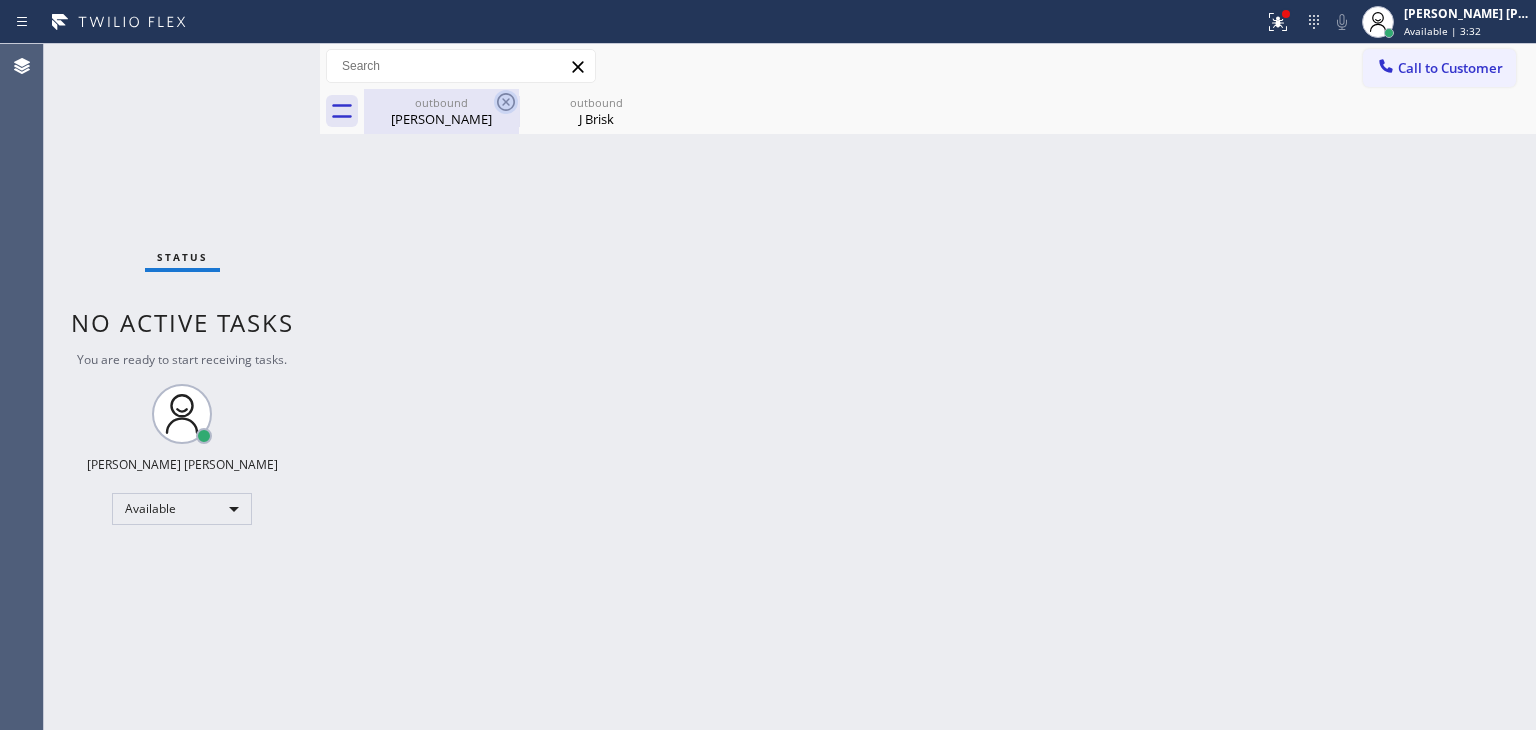 click 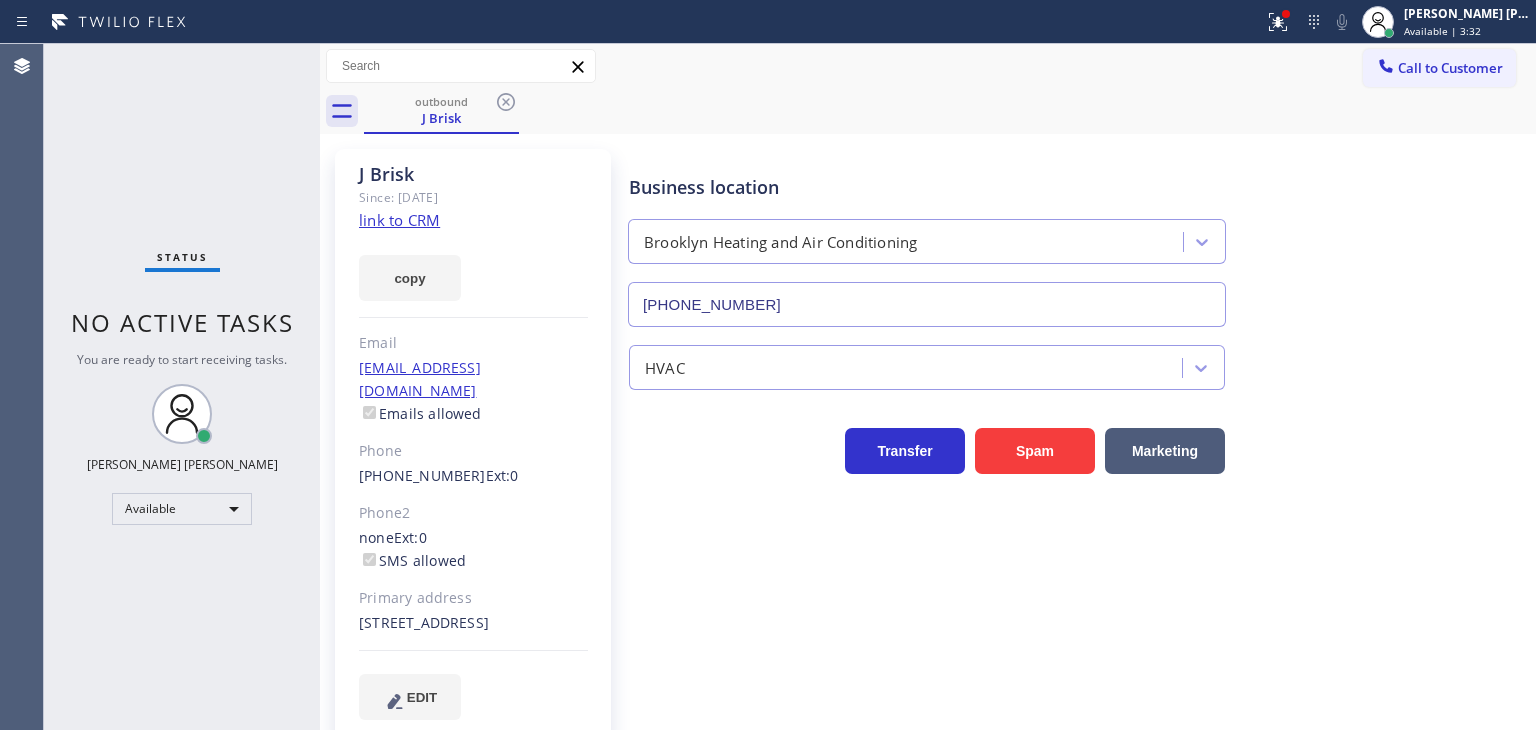 click 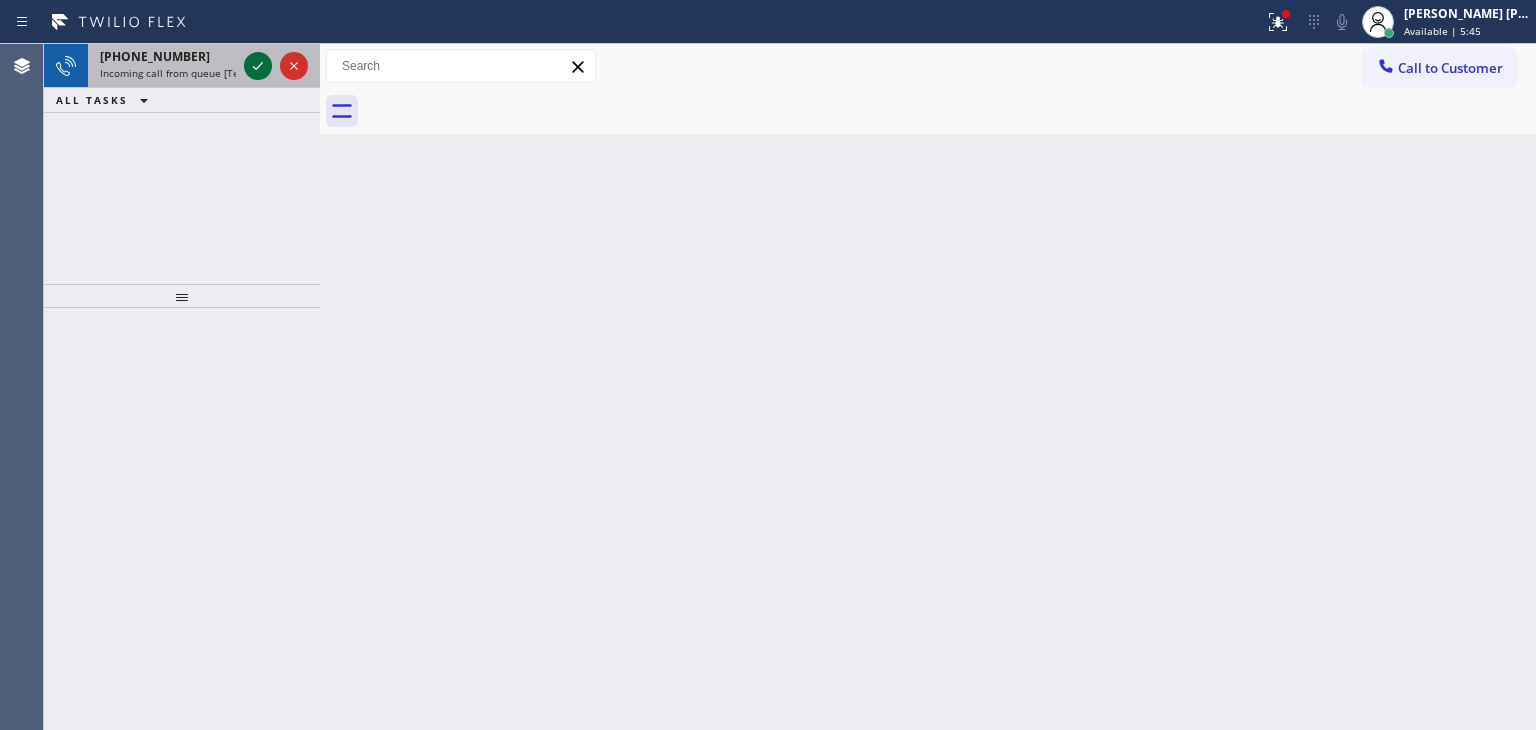click 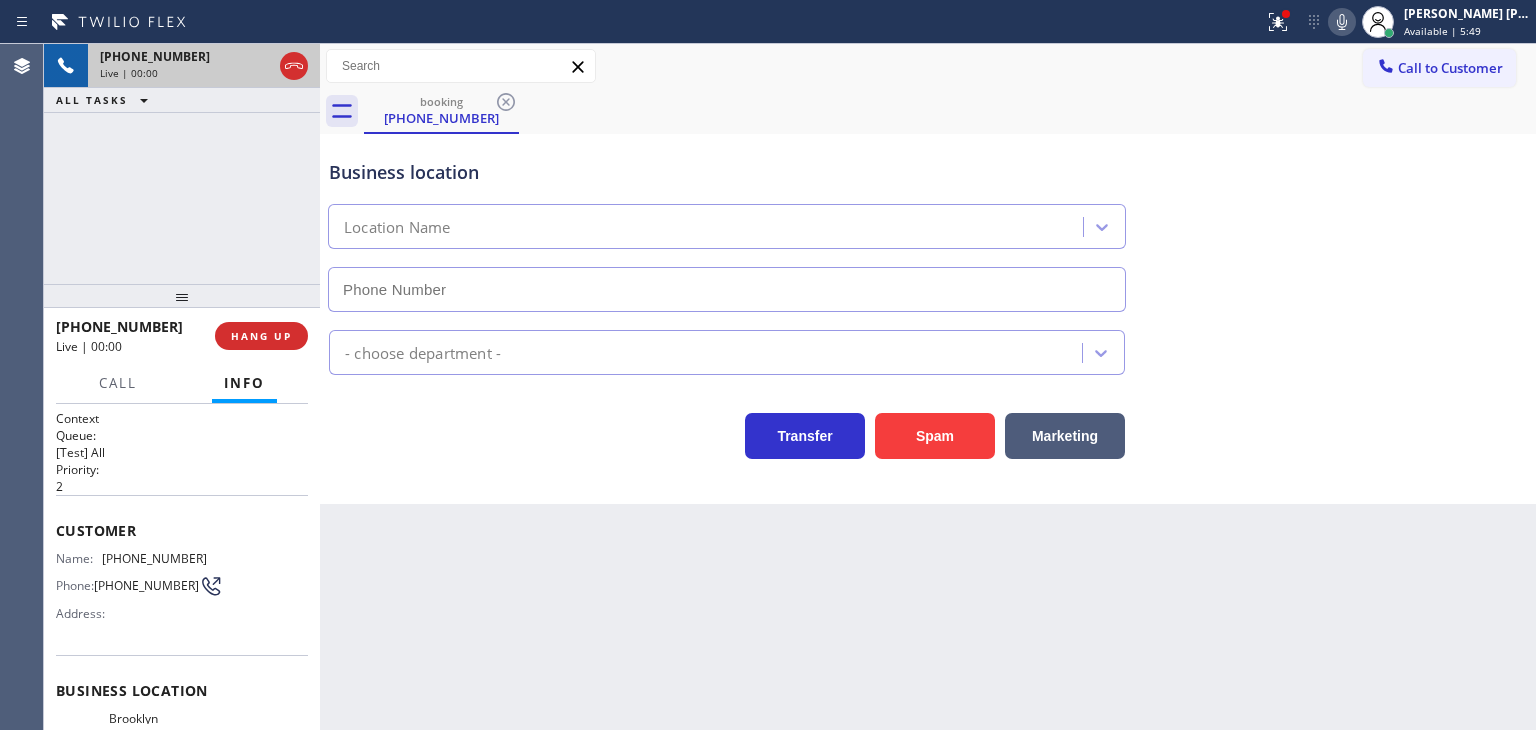 type on "[PHONE_NUMBER]" 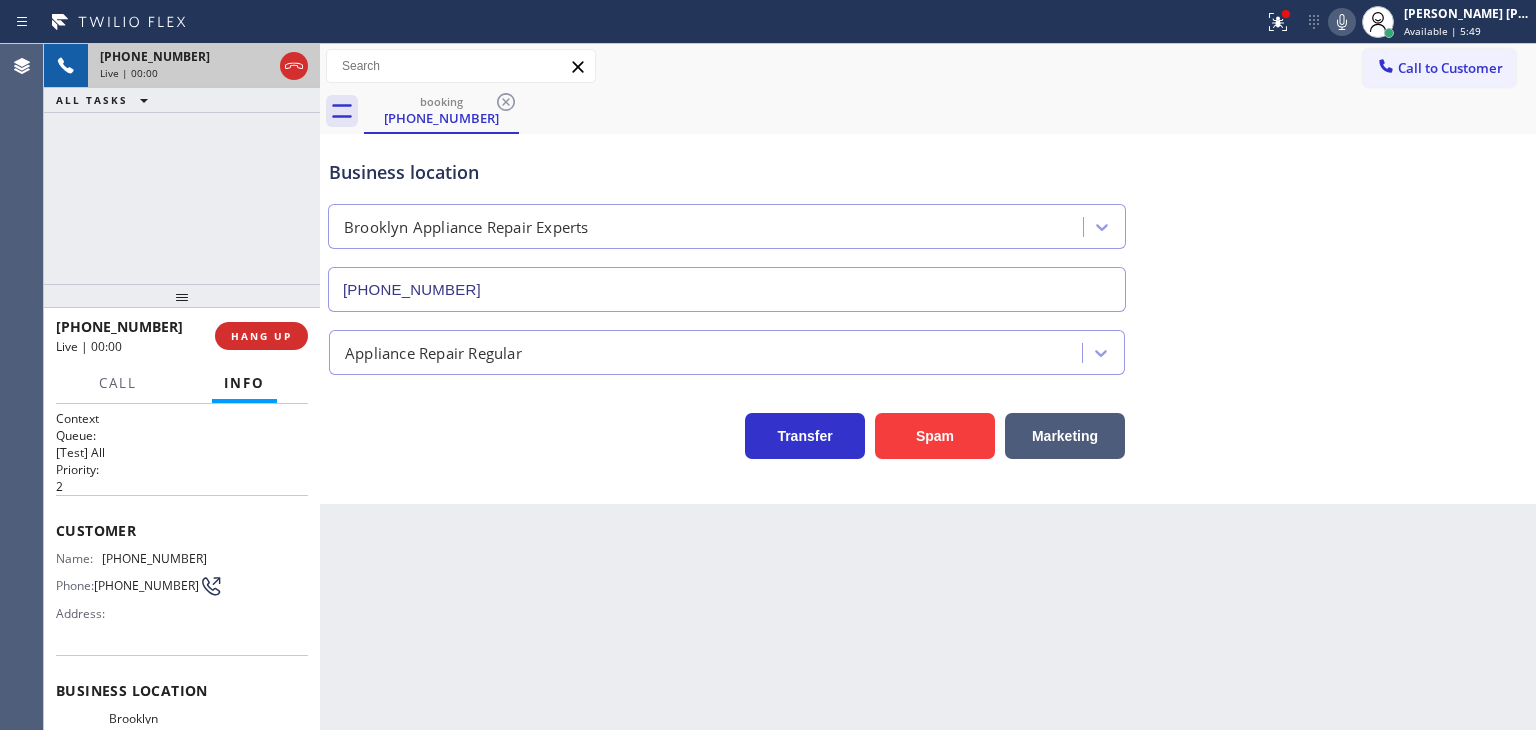 scroll, scrollTop: 100, scrollLeft: 0, axis: vertical 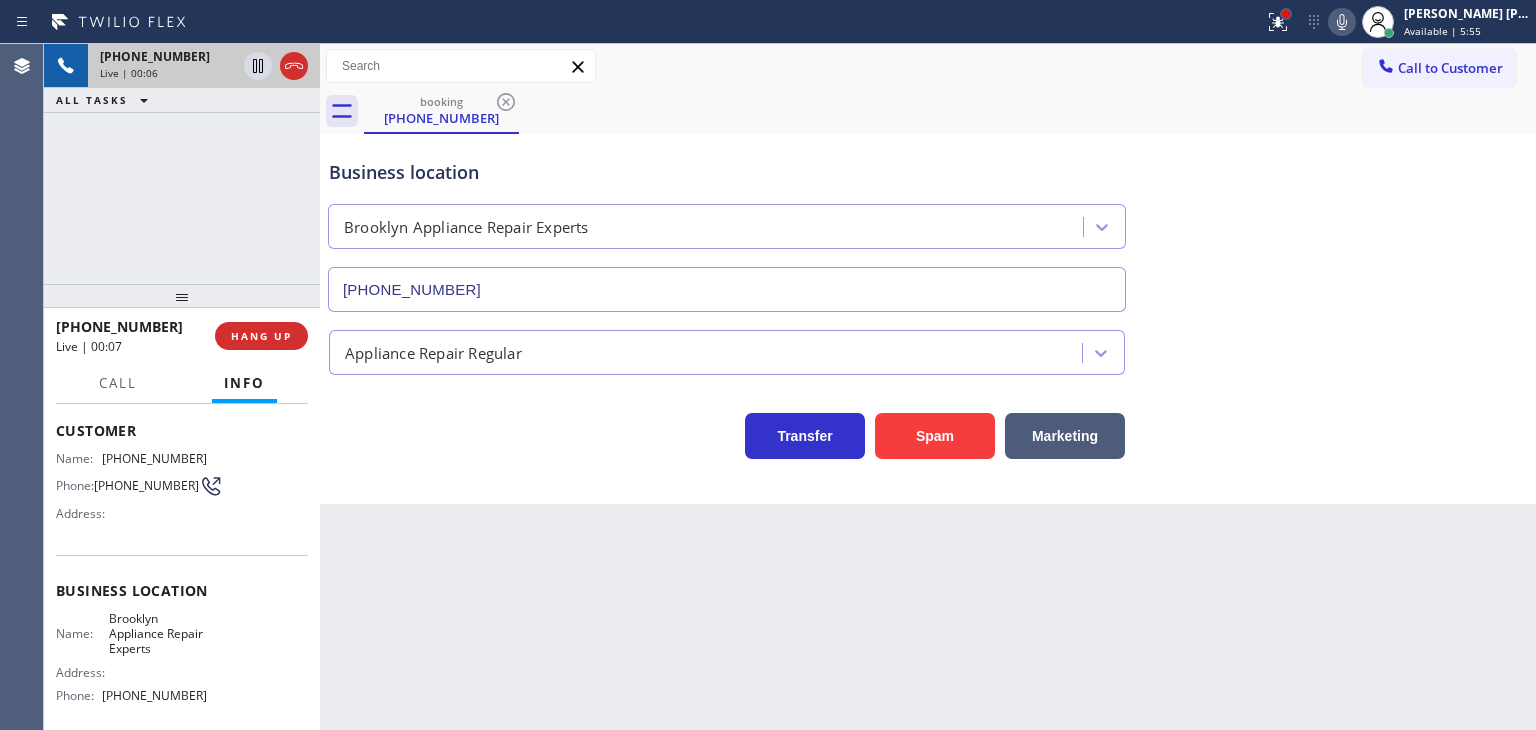 click at bounding box center (1286, 14) 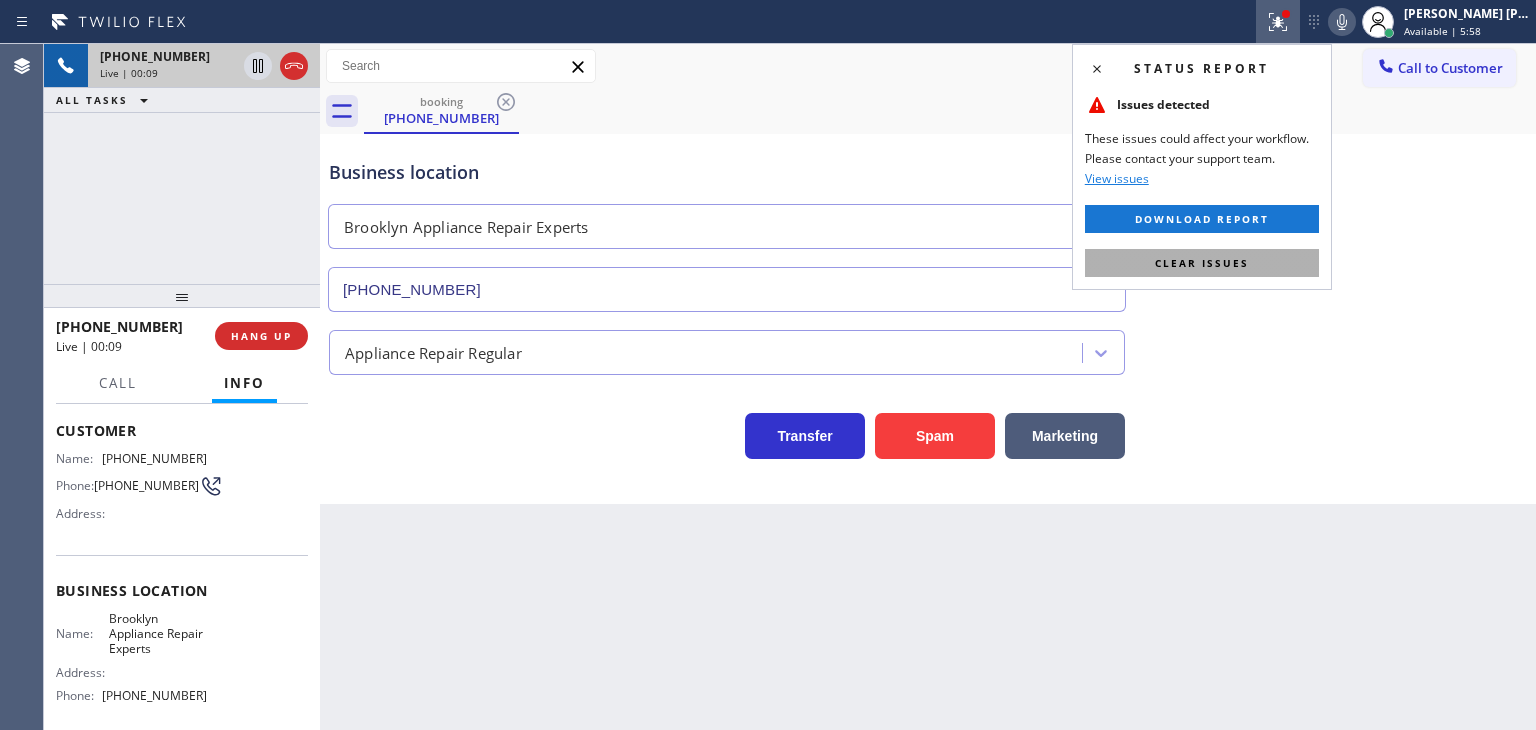 click on "Clear issues" at bounding box center [1202, 263] 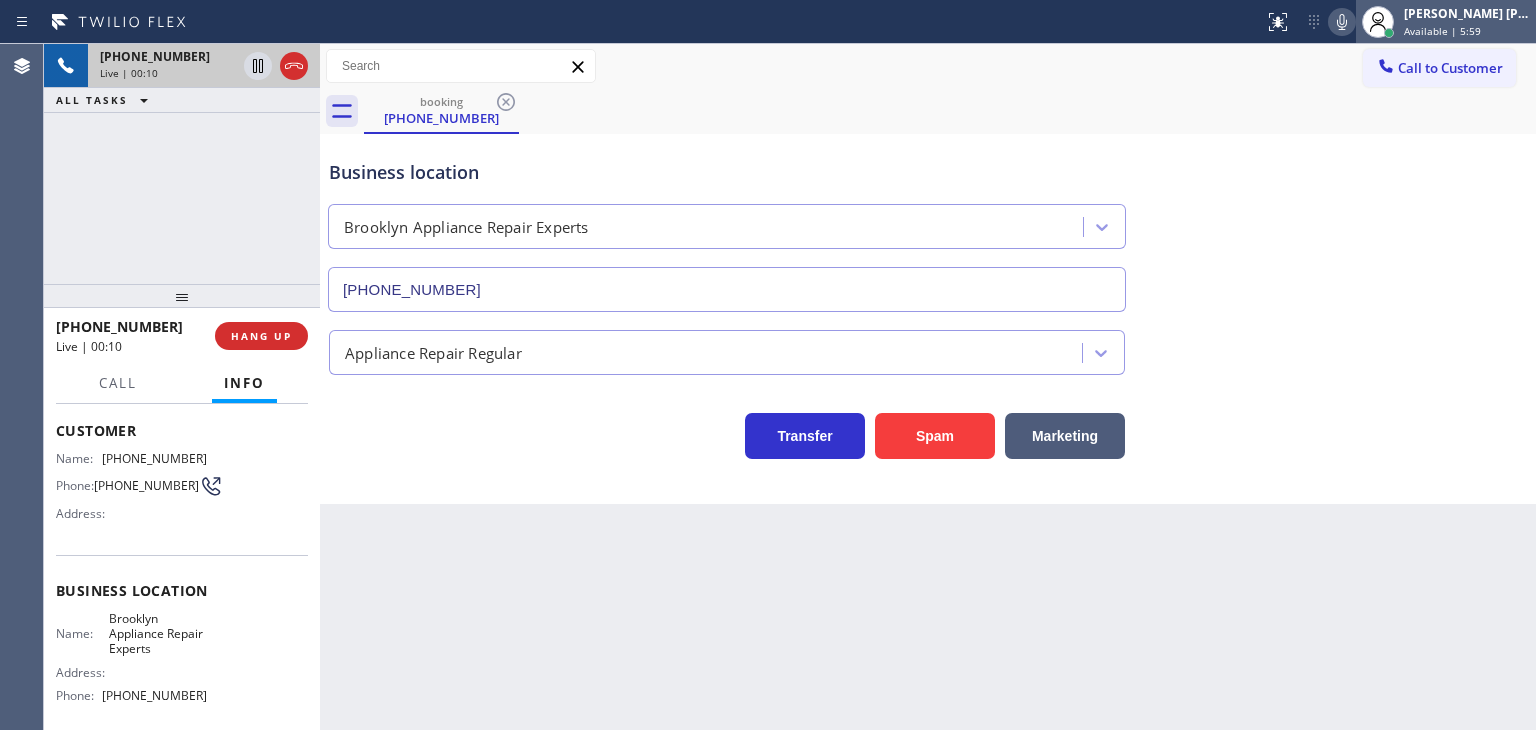click on "[PERSON_NAME] [PERSON_NAME]" at bounding box center [1467, 13] 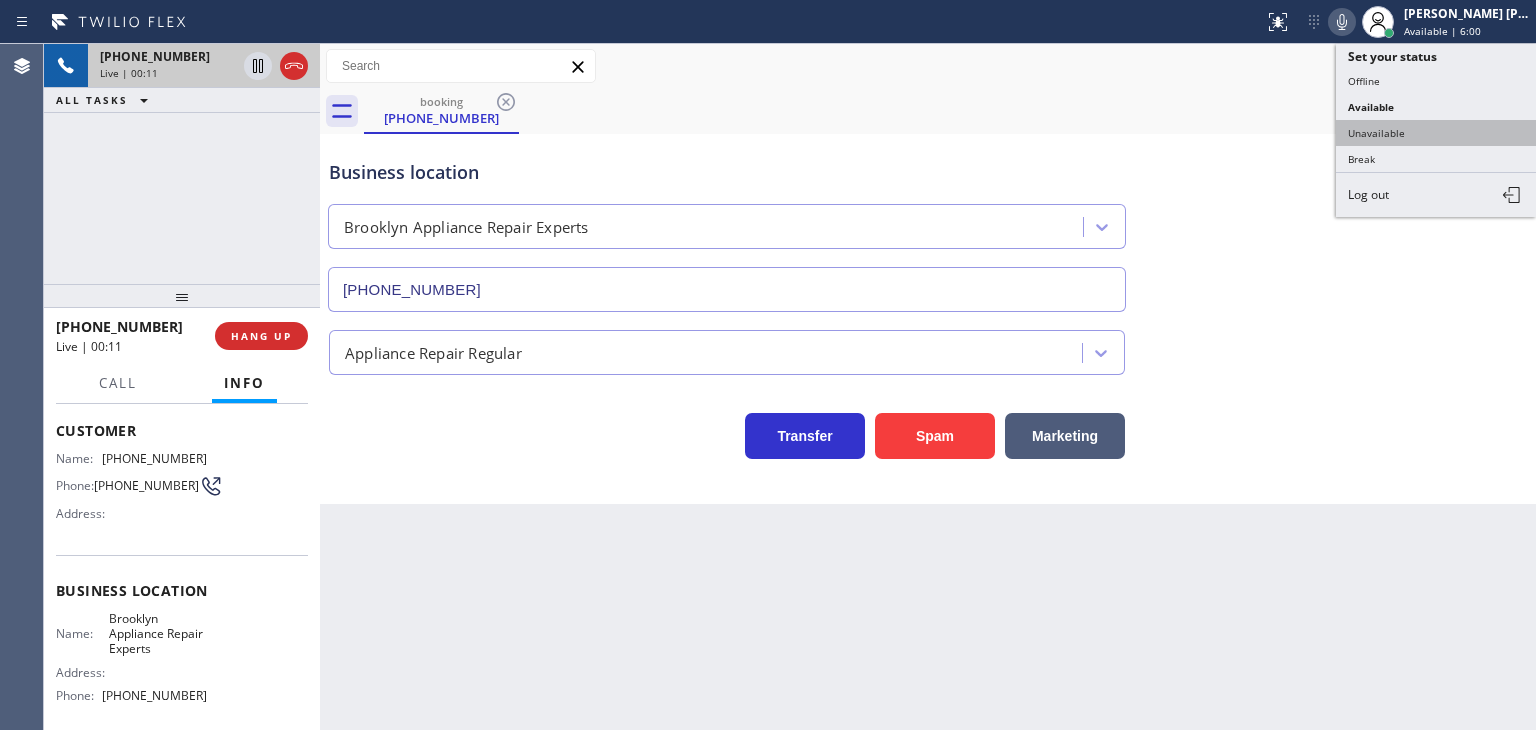 click on "Unavailable" at bounding box center [1436, 133] 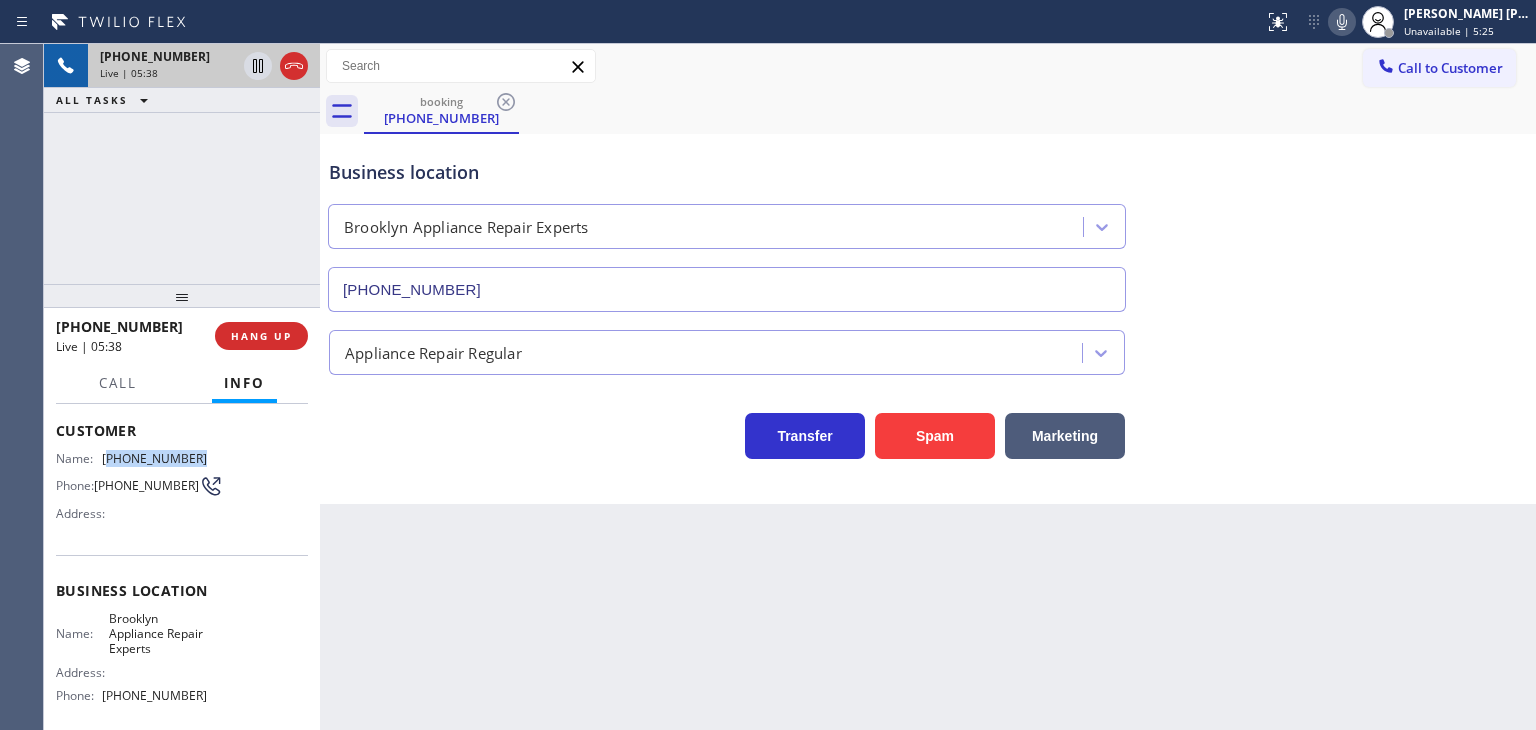 drag, startPoint x: 208, startPoint y: 450, endPoint x: 108, endPoint y: 450, distance: 100 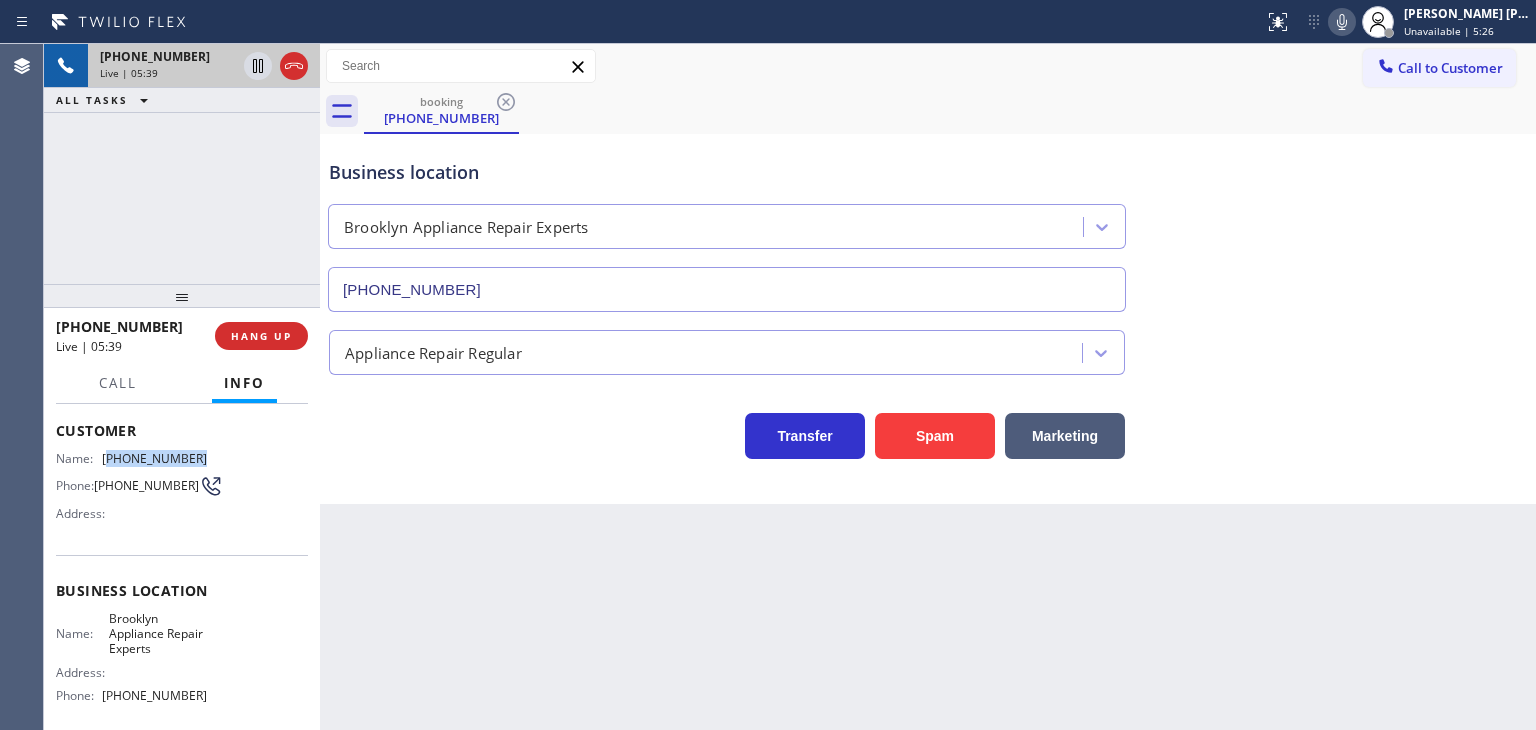 copy on "646) 236-4292" 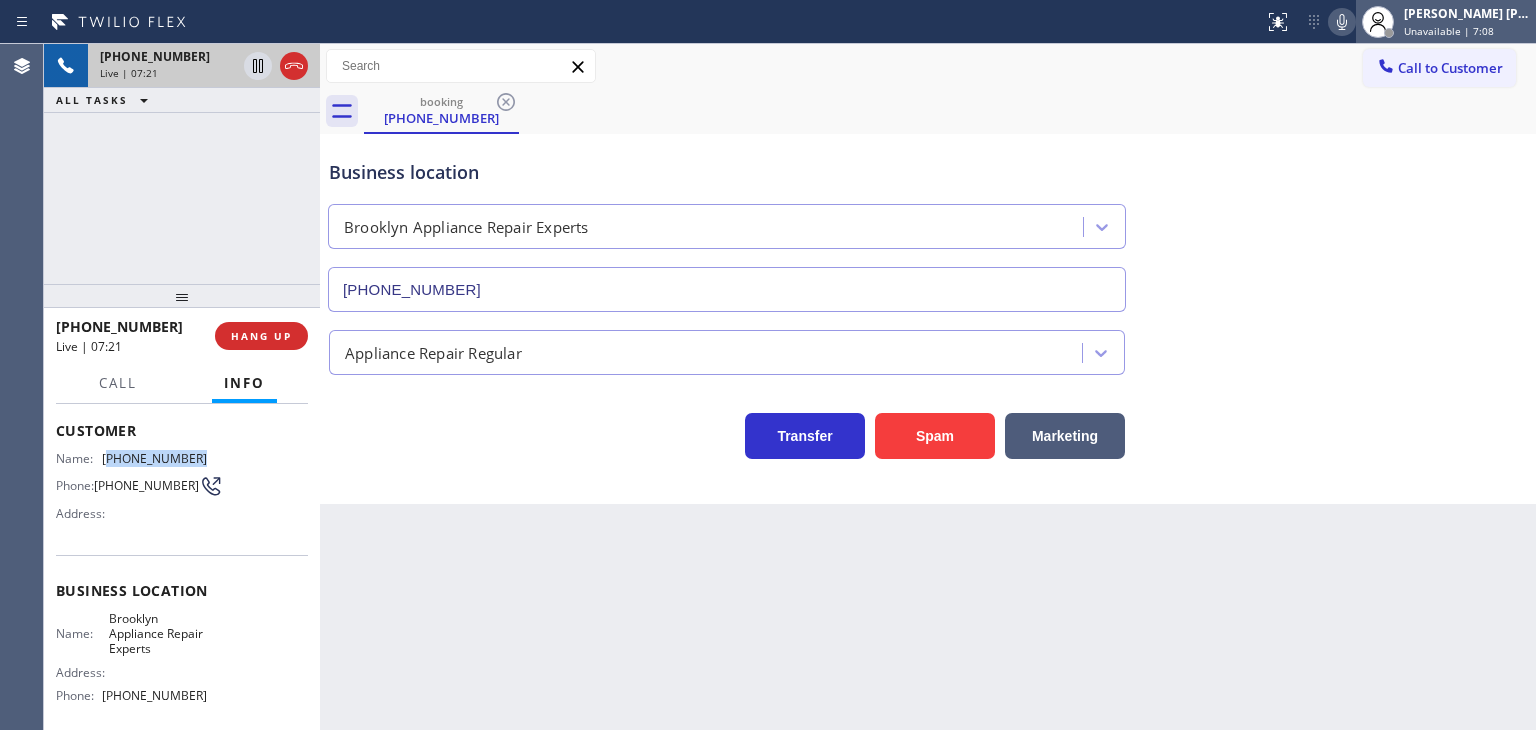 click on "Unavailable | 7:08" at bounding box center [1449, 31] 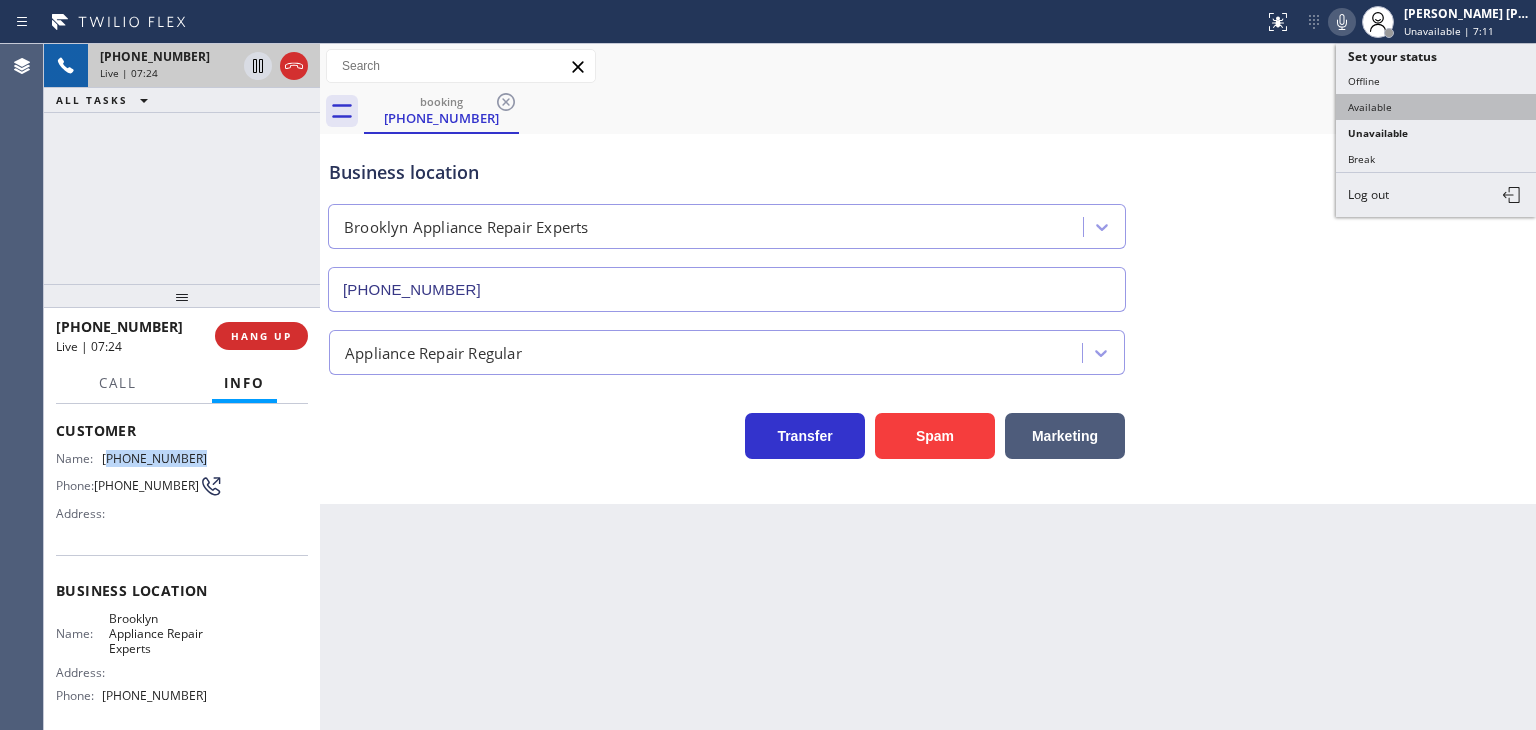 click on "Available" at bounding box center (1436, 107) 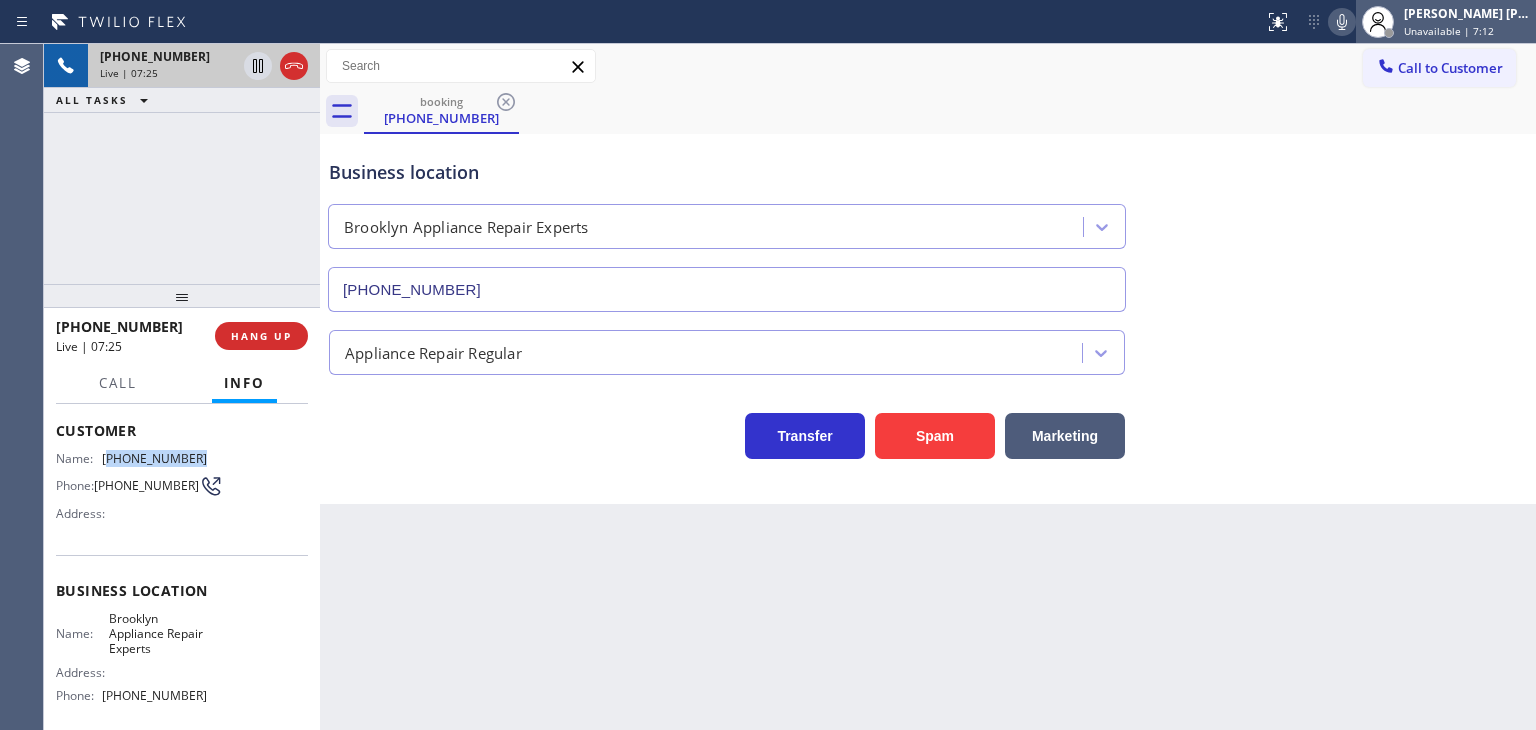 click on "[PERSON_NAME] [PERSON_NAME]" at bounding box center (1467, 13) 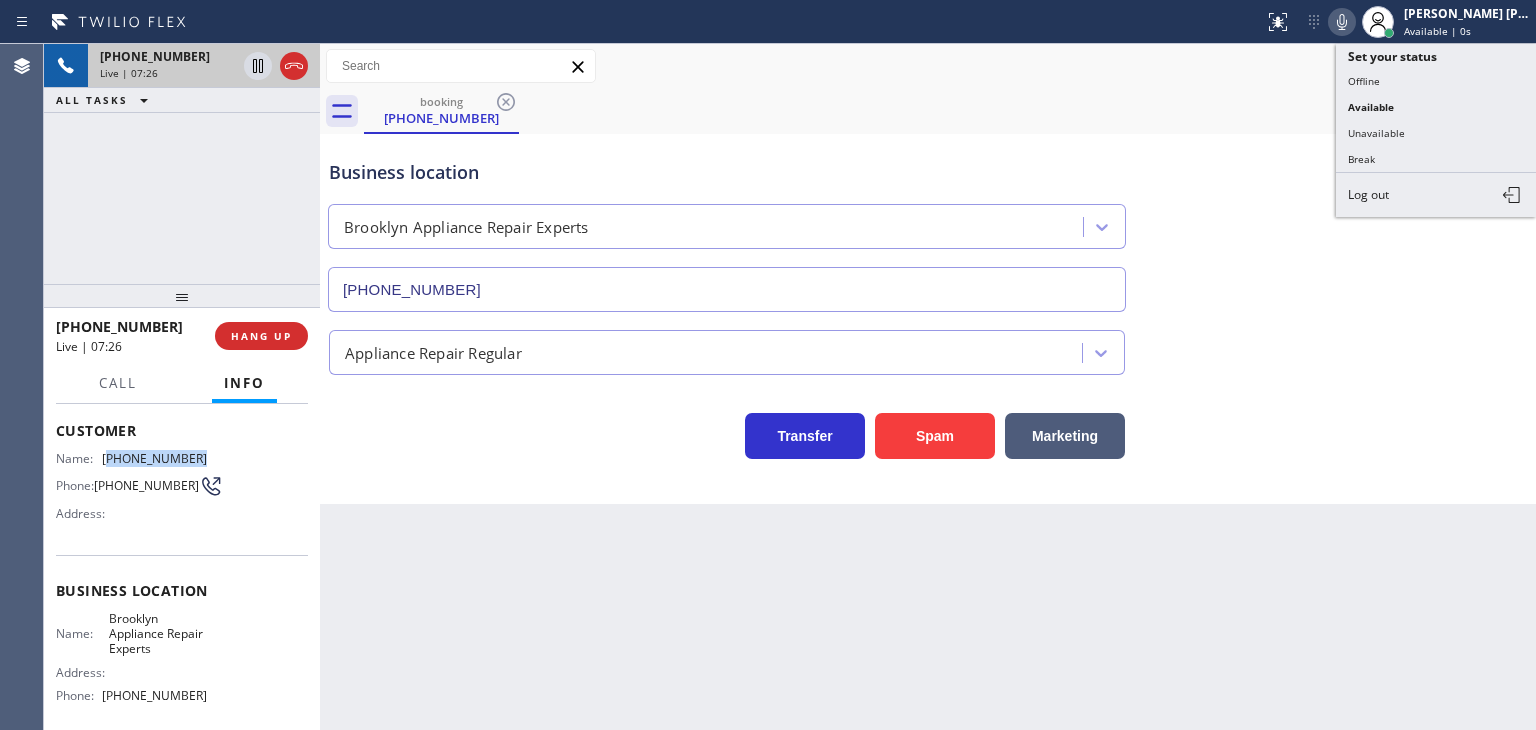 click on "Unavailable" at bounding box center [1436, 133] 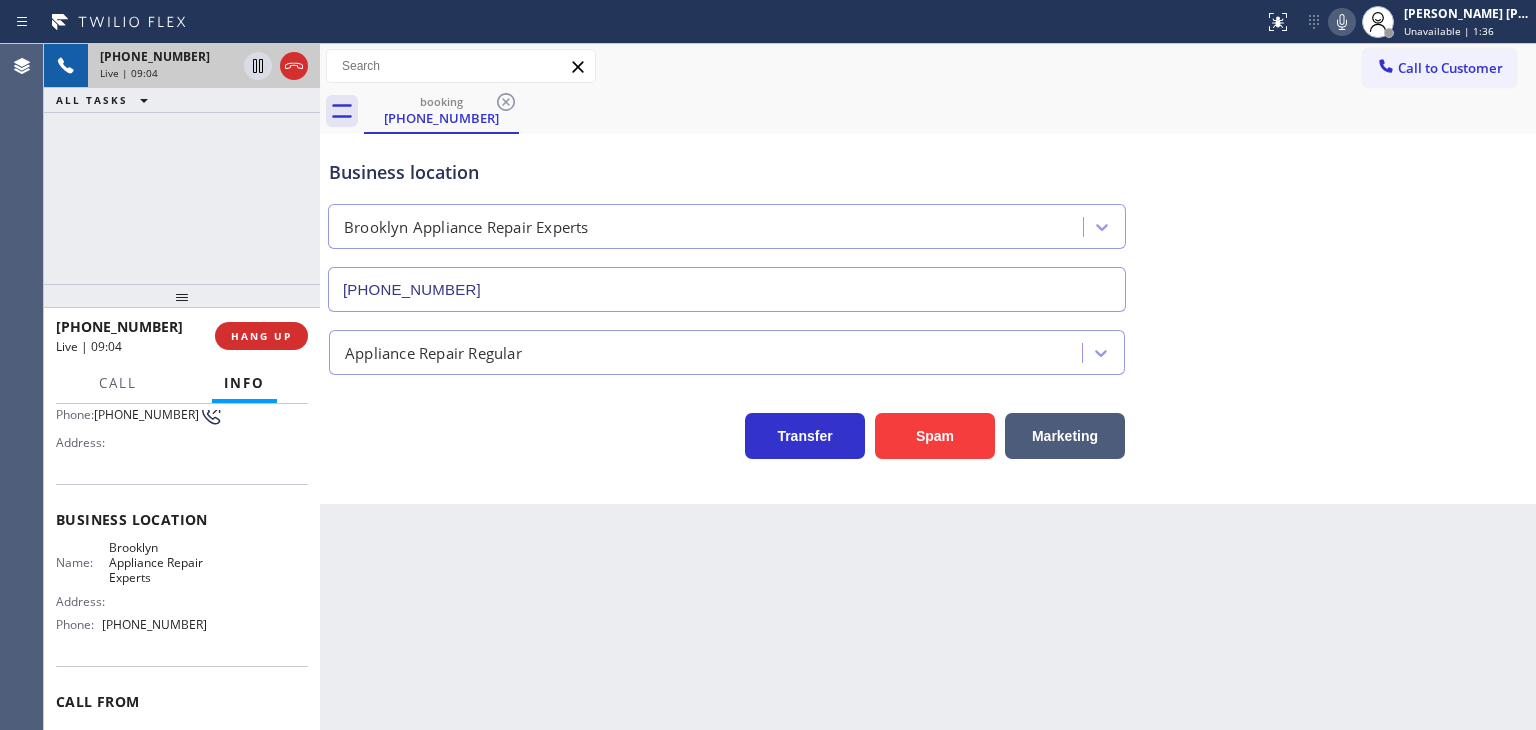 scroll, scrollTop: 266, scrollLeft: 0, axis: vertical 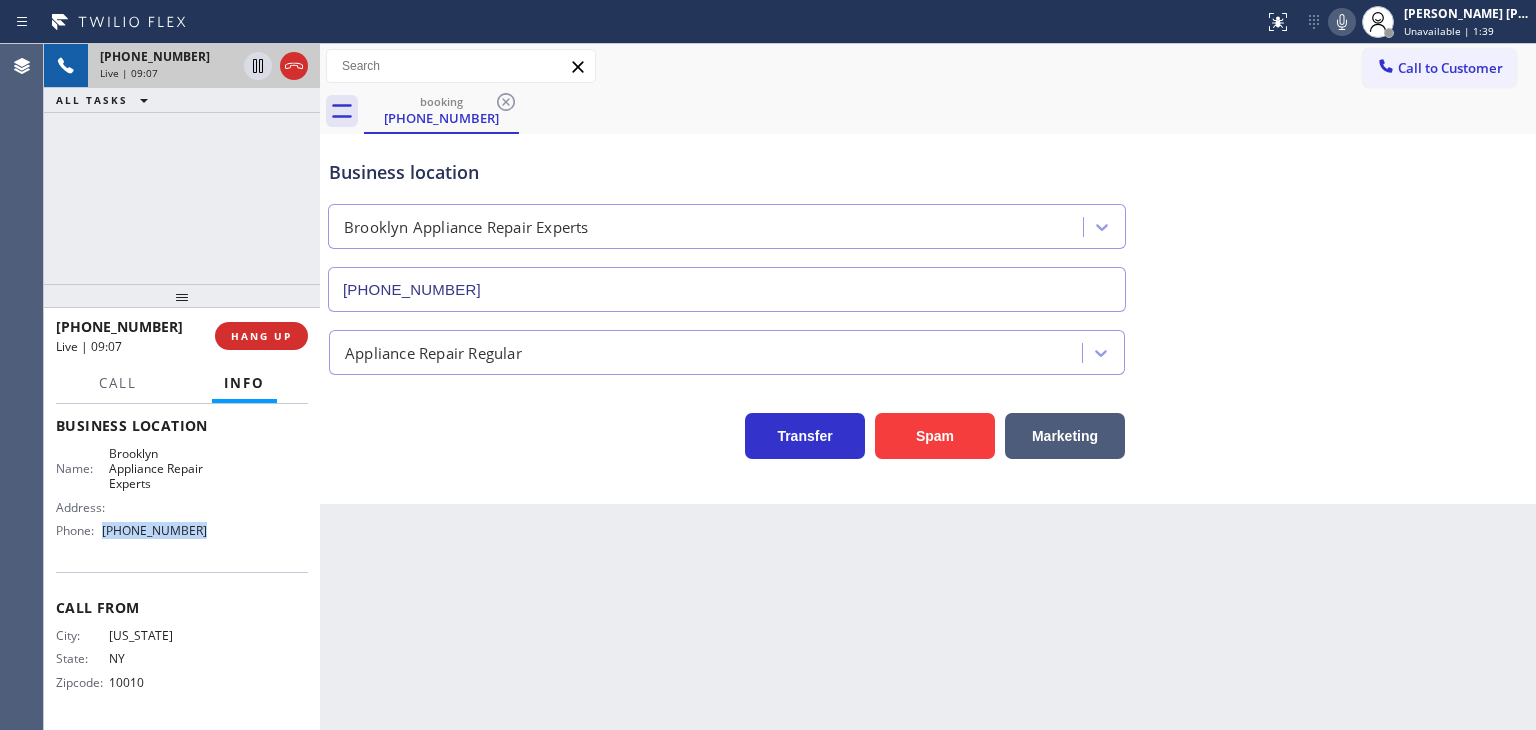 drag, startPoint x: 197, startPoint y: 538, endPoint x: 99, endPoint y: 541, distance: 98.045906 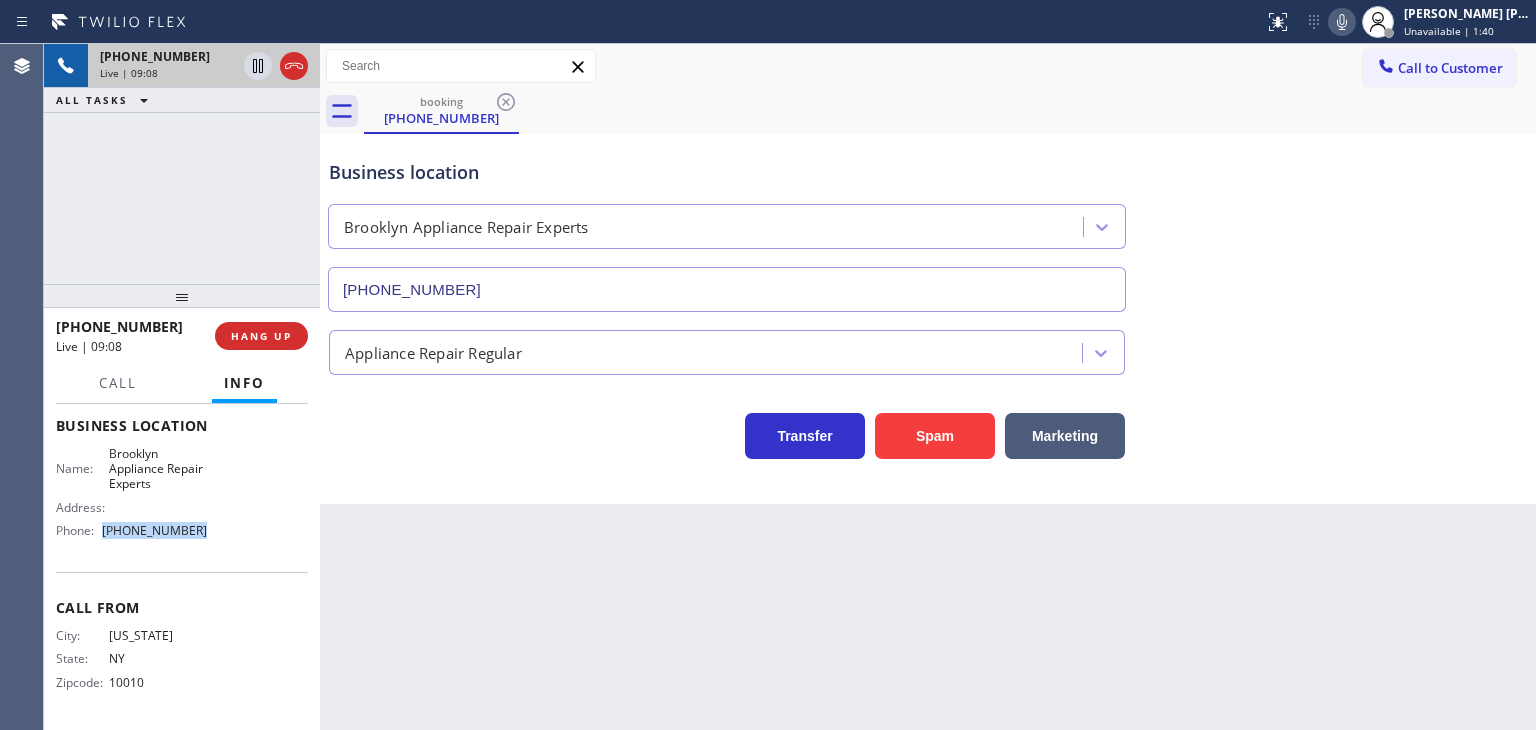 copy on "[PHONE_NUMBER]" 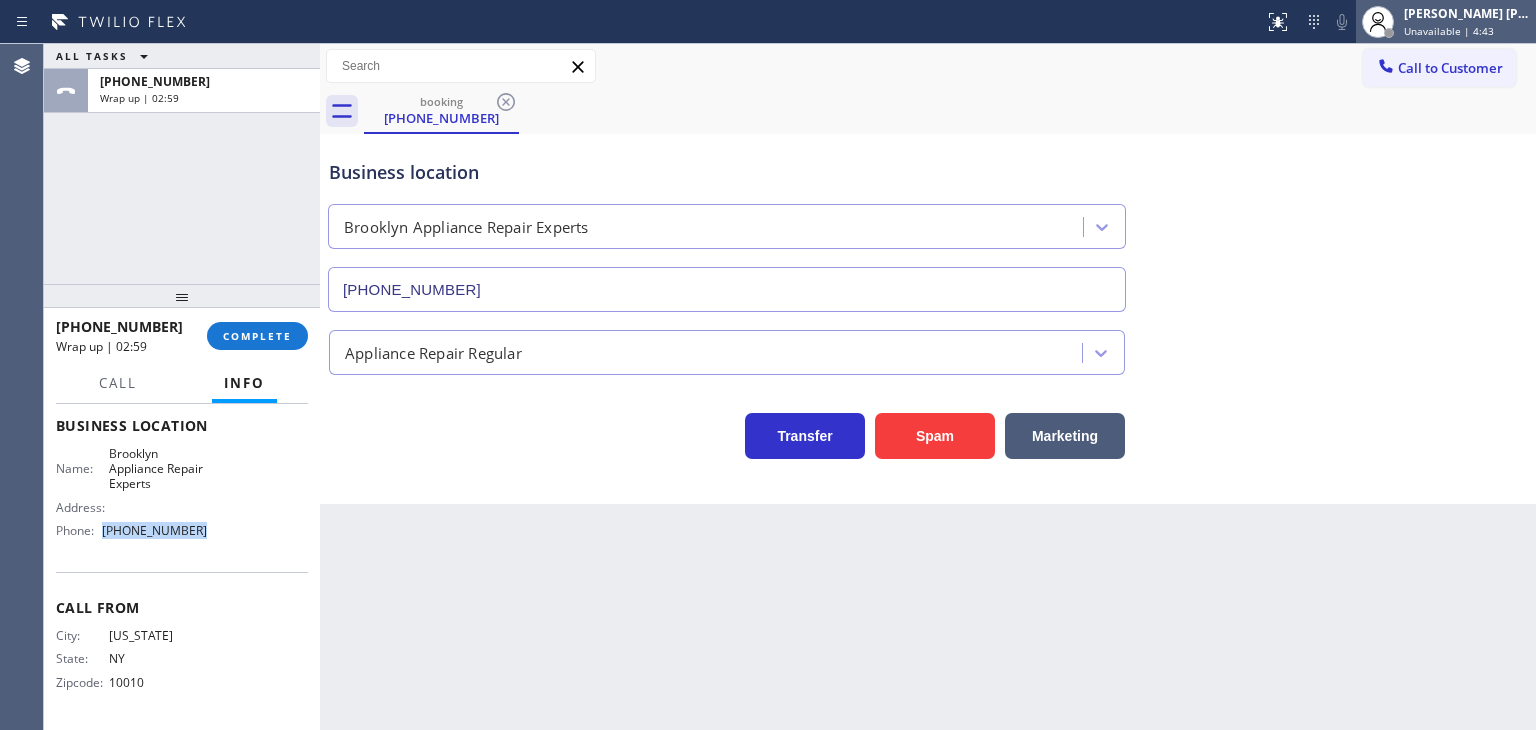 click on "[PERSON_NAME] [PERSON_NAME] Unavailable | 4:43" at bounding box center [1468, 21] 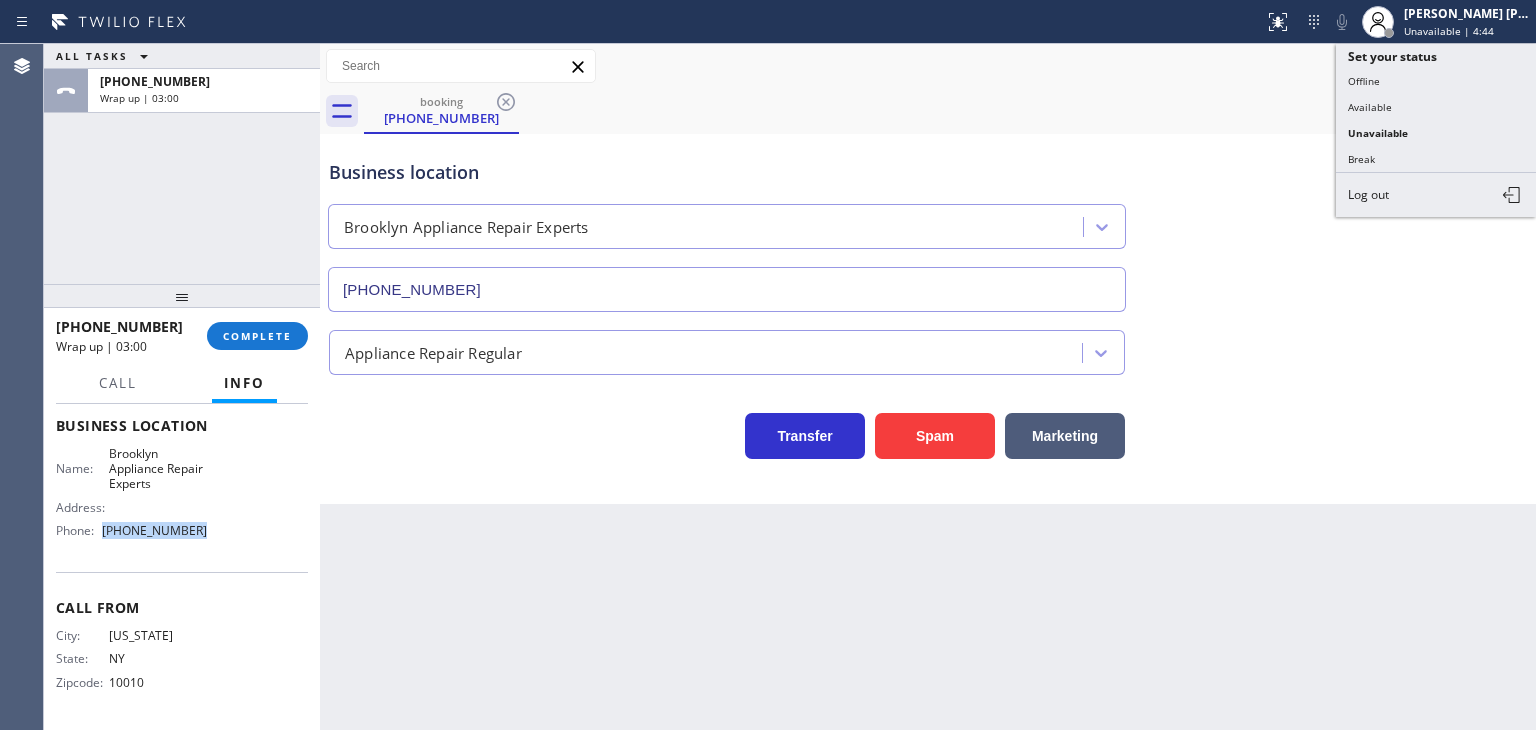 click on "Available" at bounding box center [1436, 107] 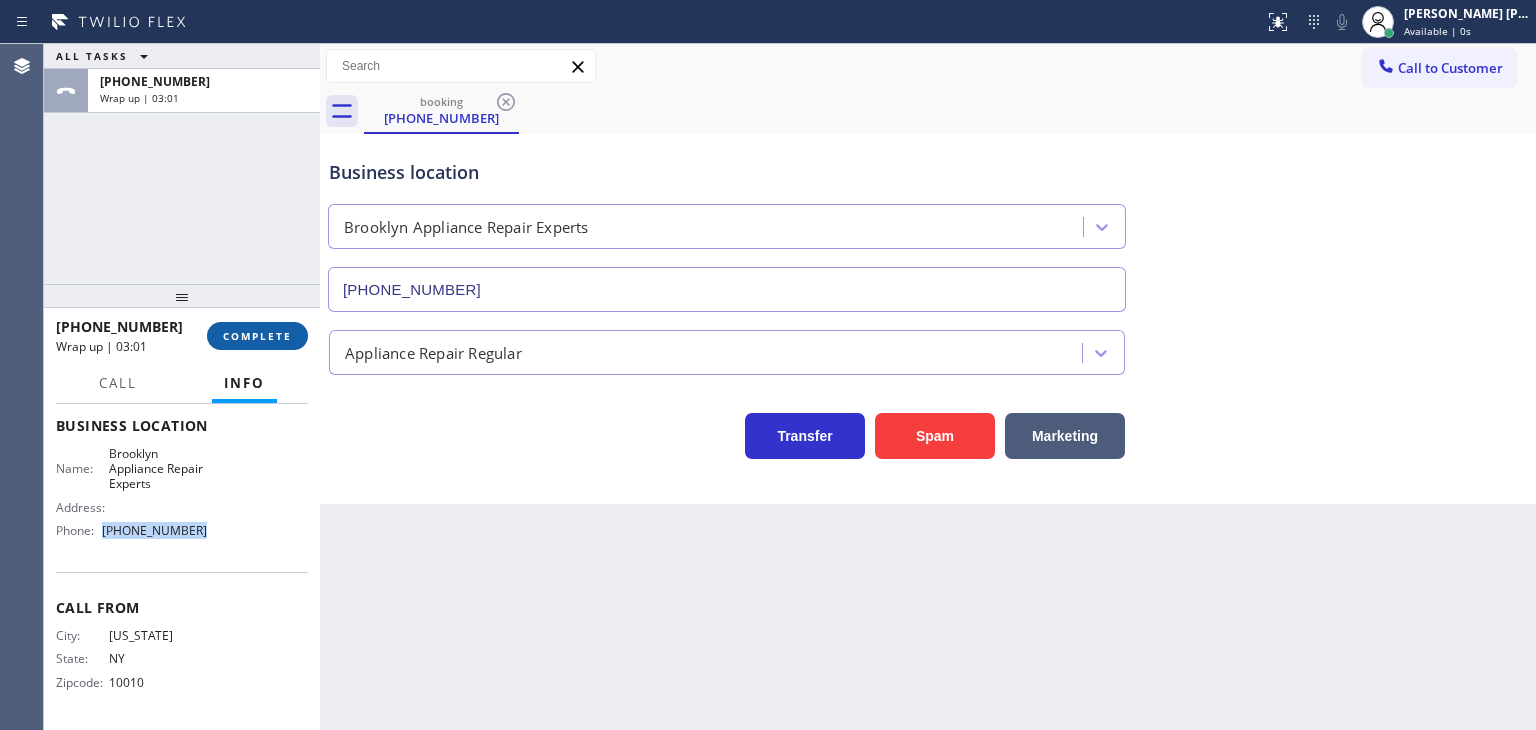 click on "COMPLETE" at bounding box center [257, 336] 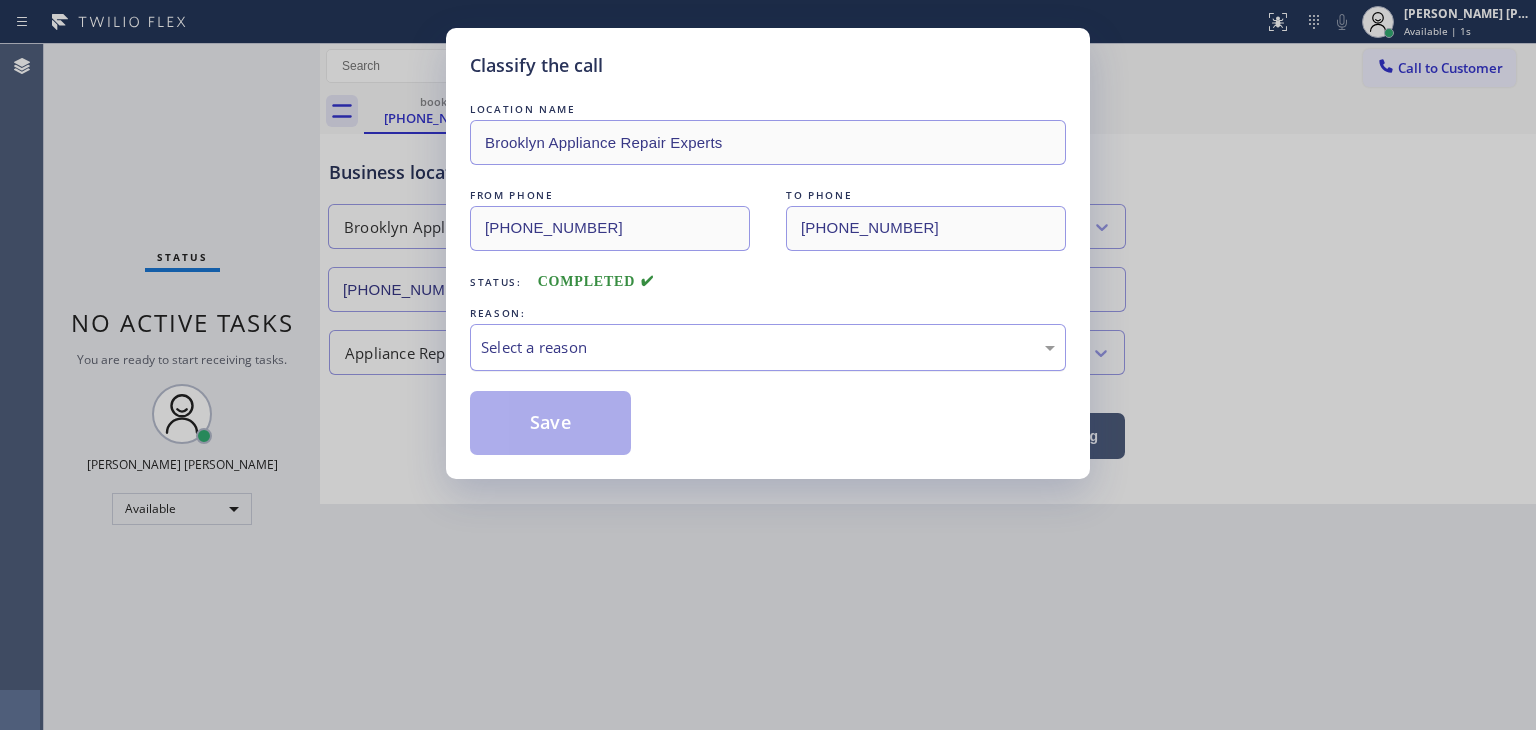 click on "Select a reason" at bounding box center (768, 347) 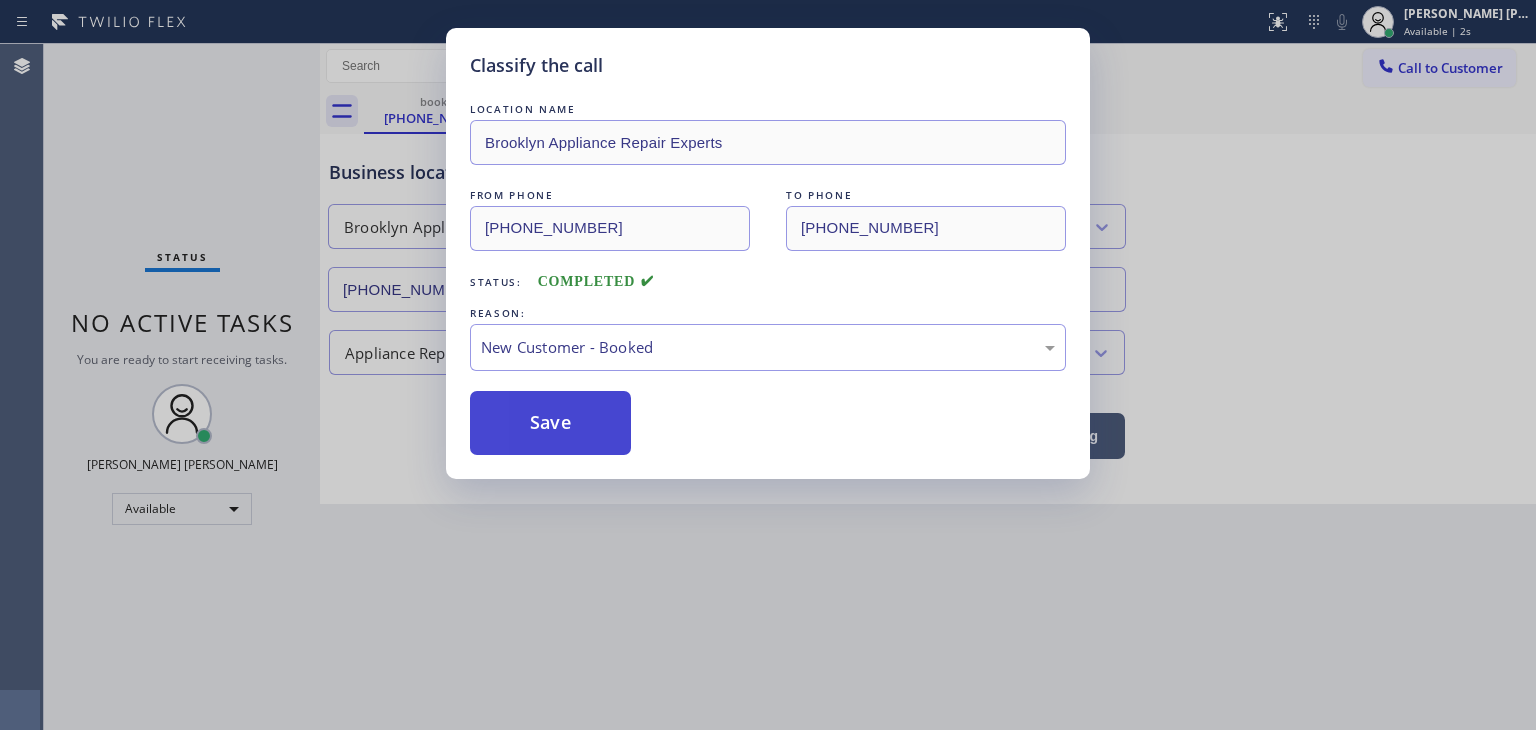 click on "Save" at bounding box center (550, 423) 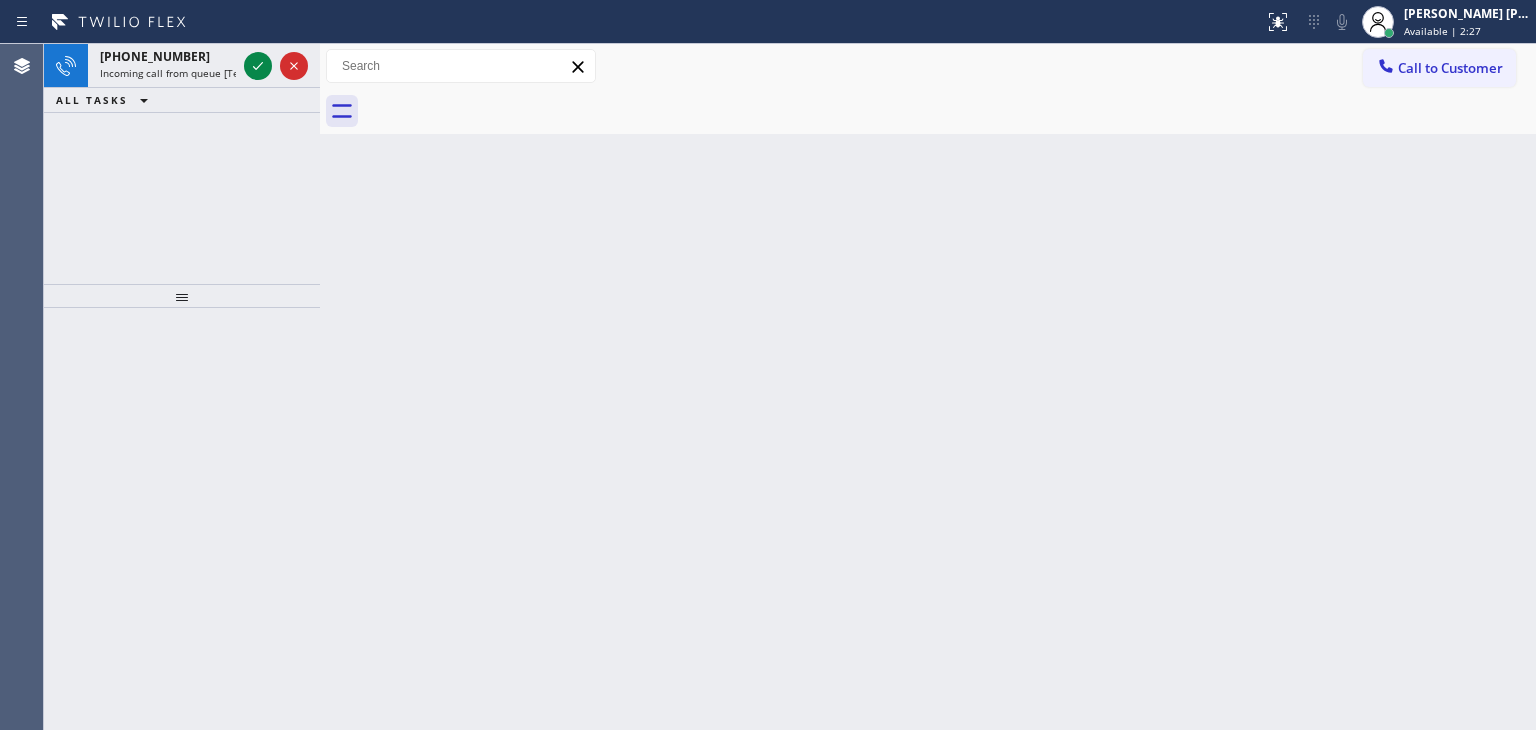 drag, startPoint x: 259, startPoint y: 61, endPoint x: 280, endPoint y: 263, distance: 203.08865 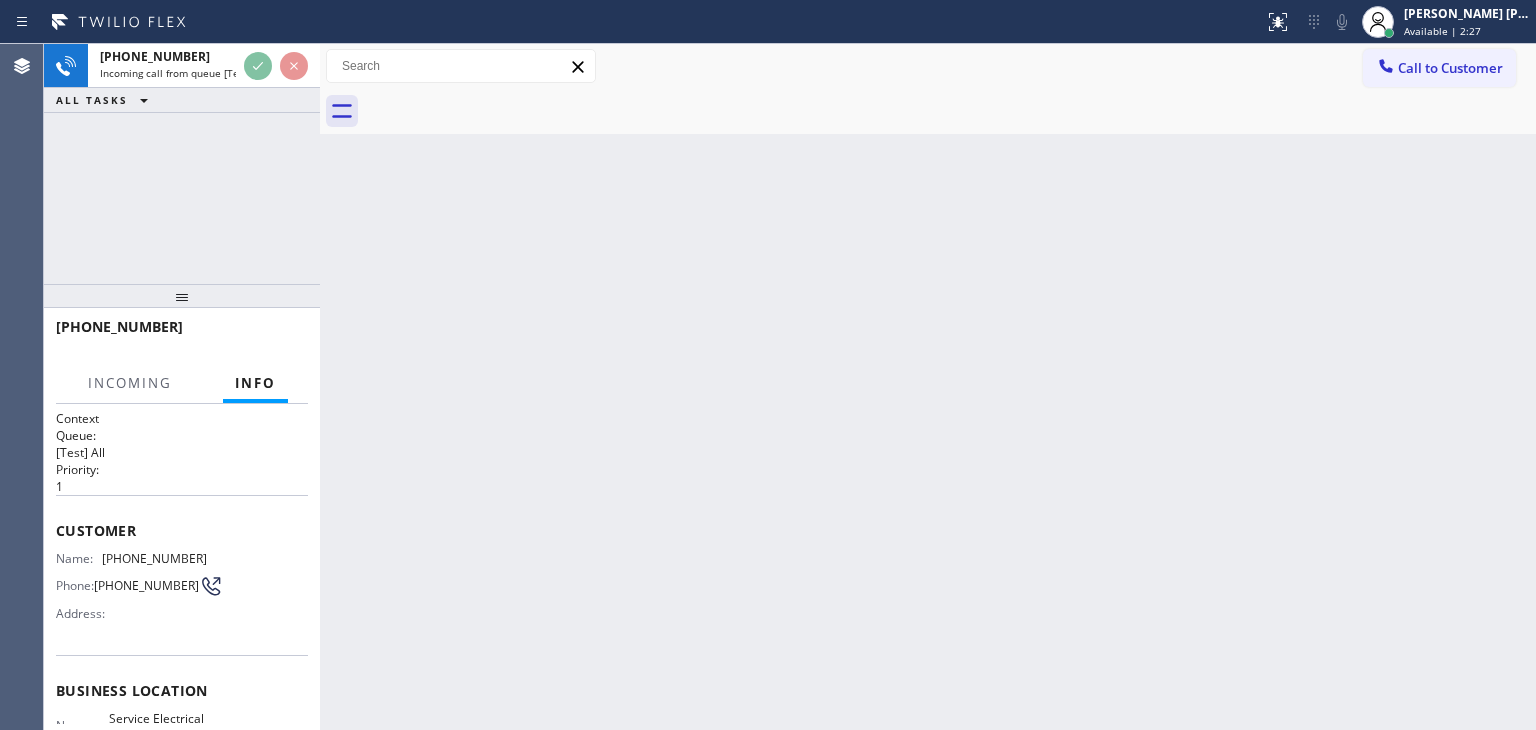 scroll, scrollTop: 100, scrollLeft: 0, axis: vertical 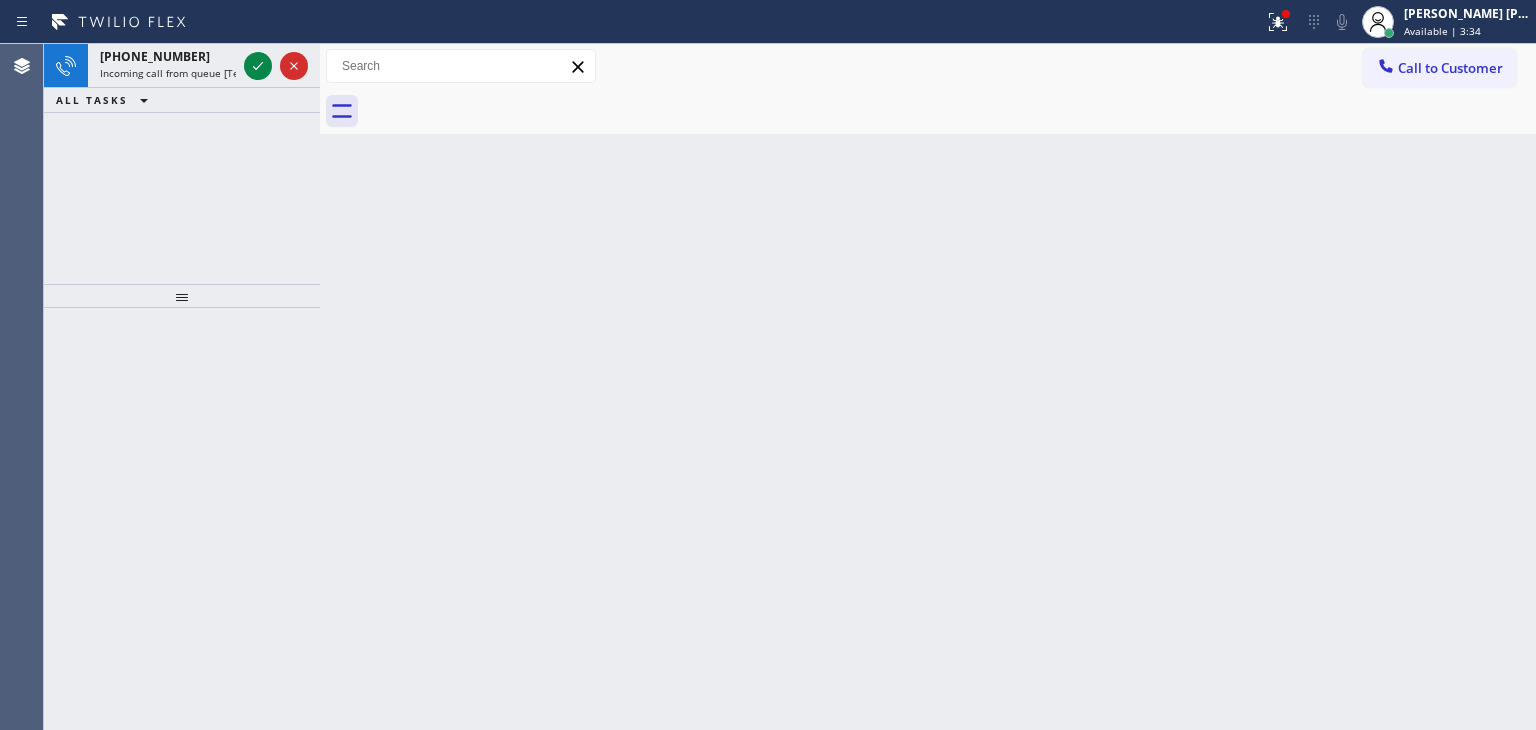 drag, startPoint x: 253, startPoint y: 69, endPoint x: 313, endPoint y: 168, distance: 115.76269 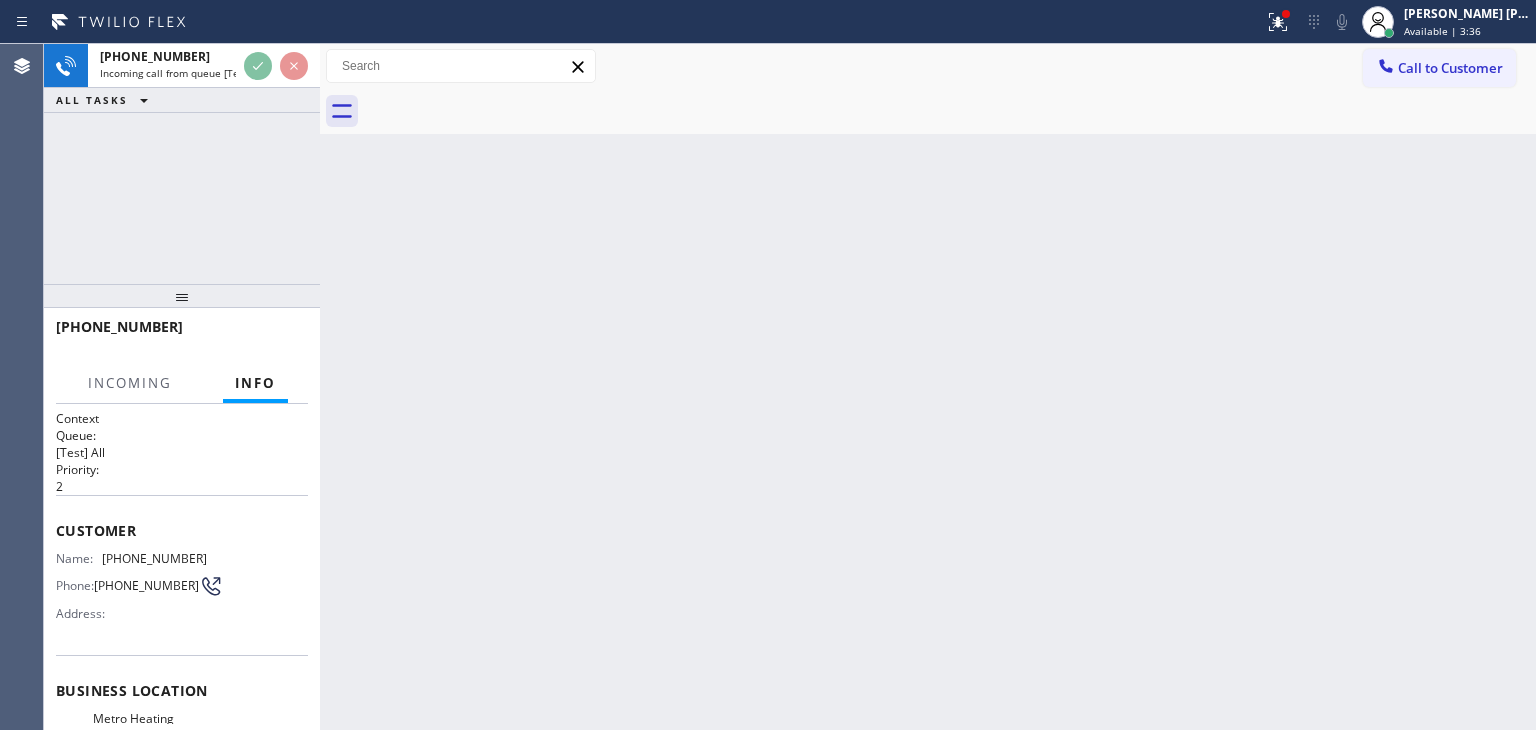 scroll, scrollTop: 100, scrollLeft: 0, axis: vertical 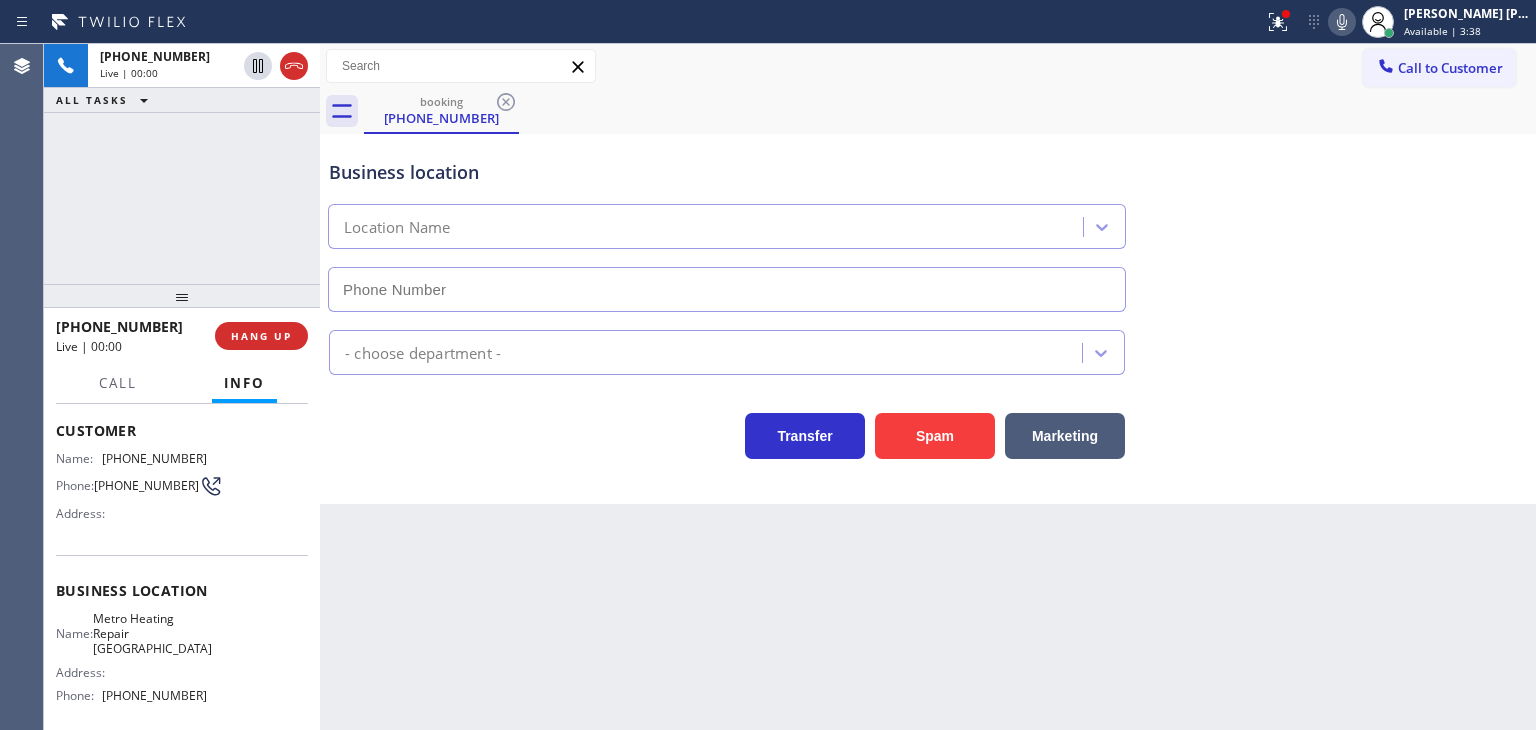 type on "[PHONE_NUMBER]" 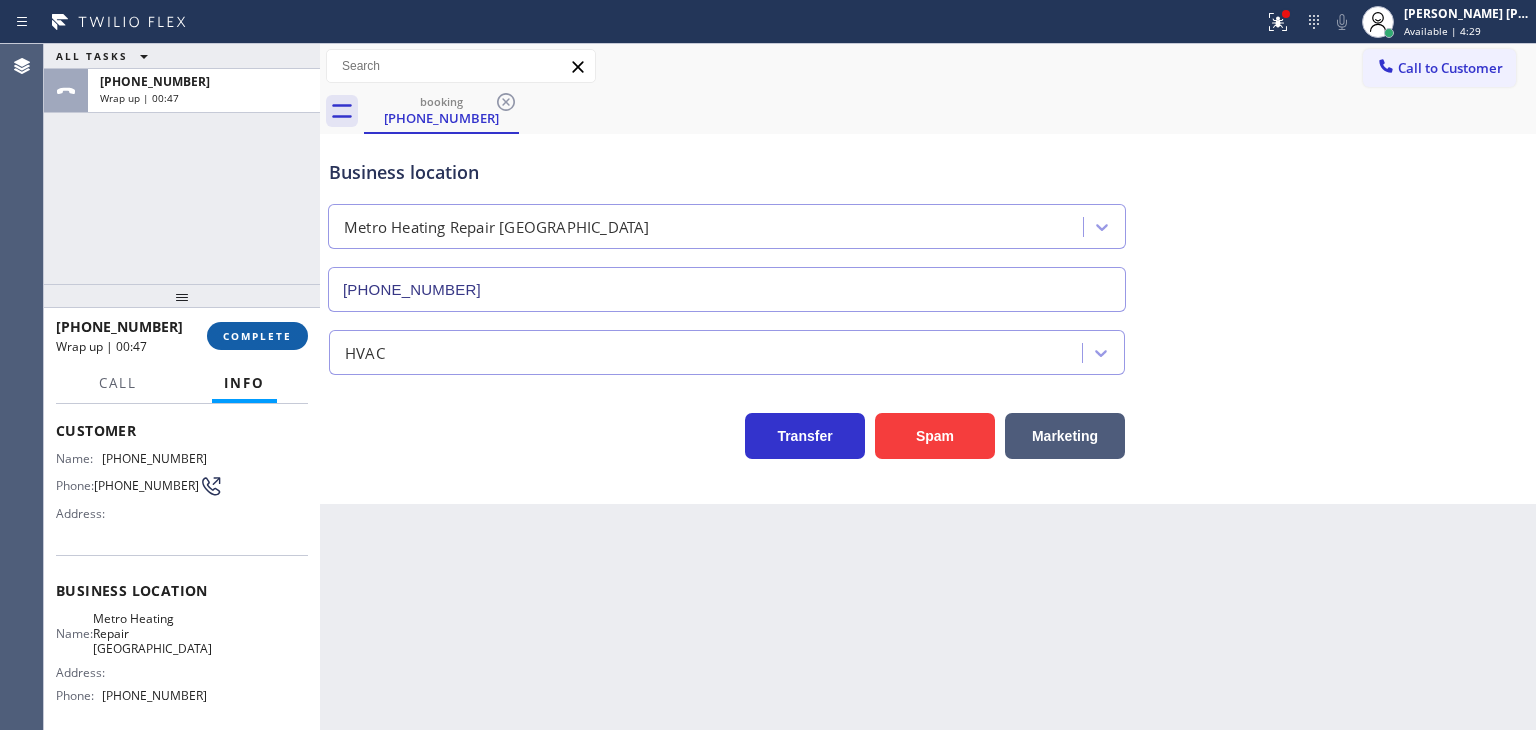 click on "COMPLETE" at bounding box center [257, 336] 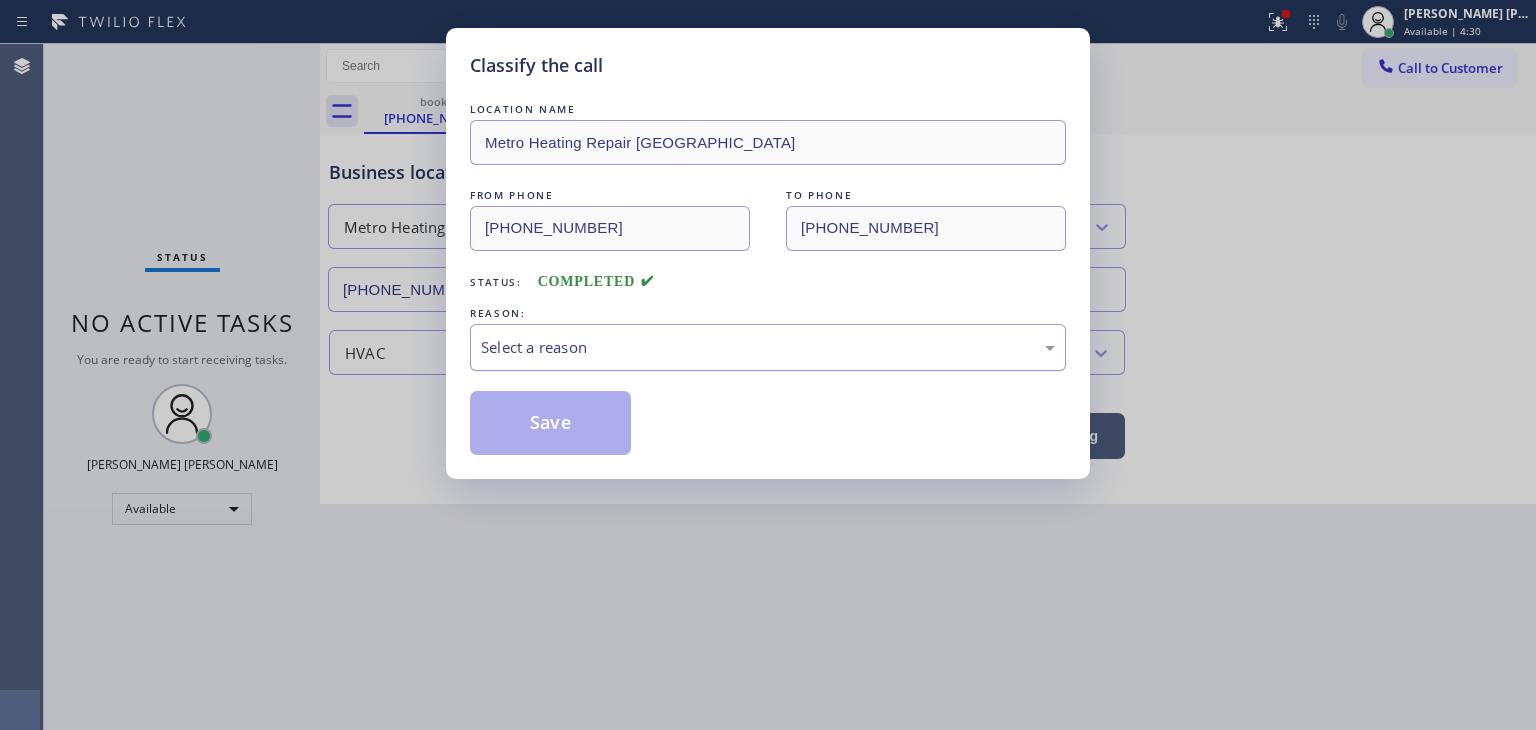 click on "Select a reason" at bounding box center [768, 347] 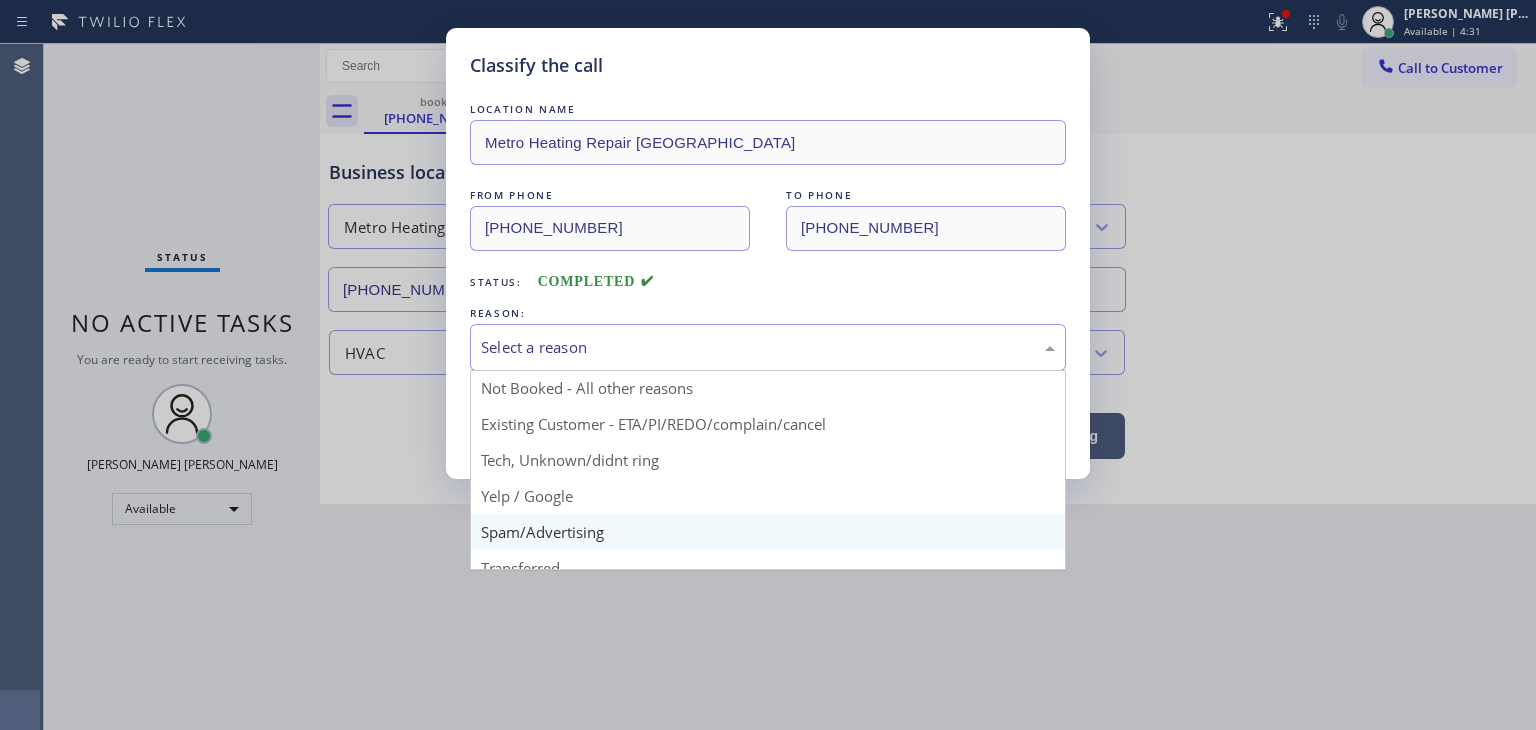 scroll, scrollTop: 100, scrollLeft: 0, axis: vertical 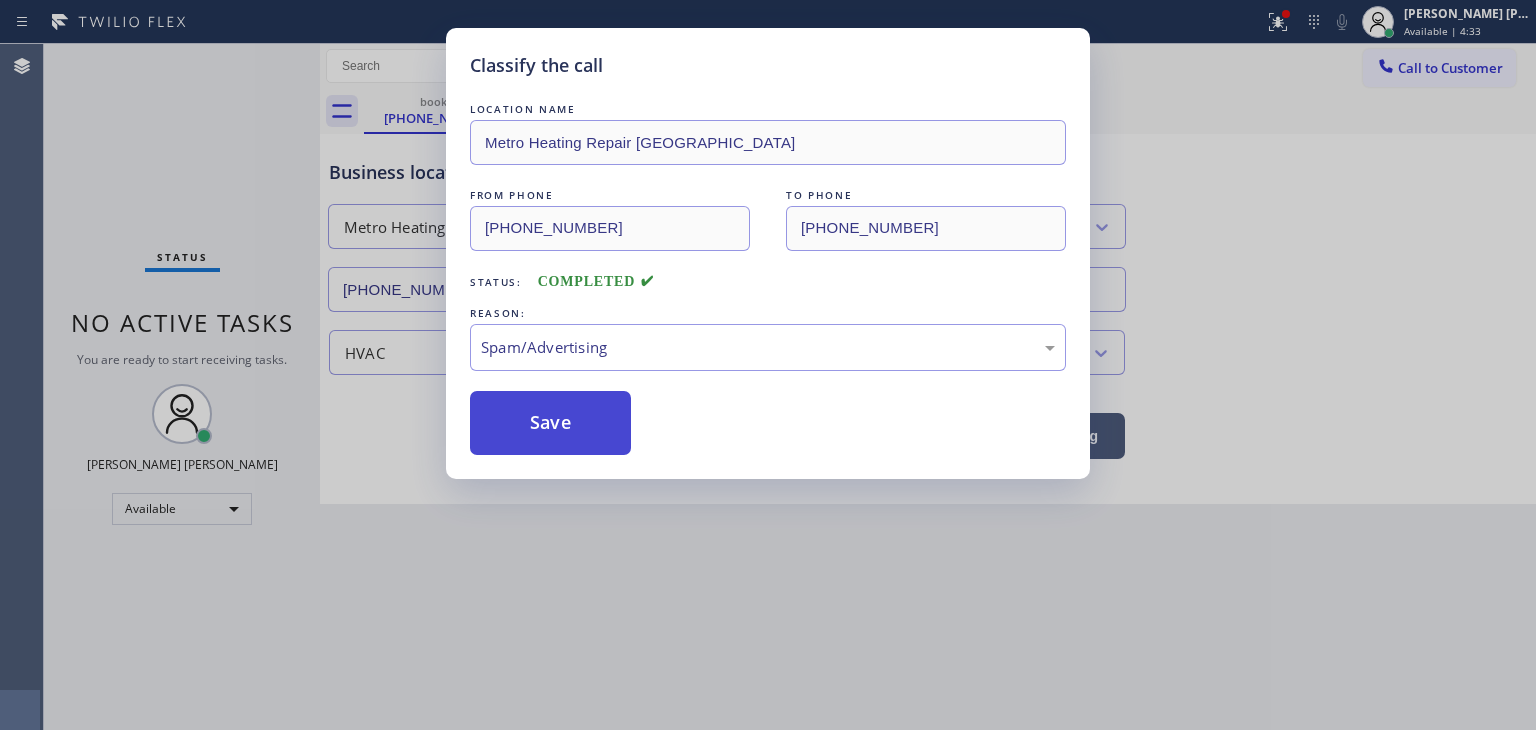 click on "Save" at bounding box center [550, 423] 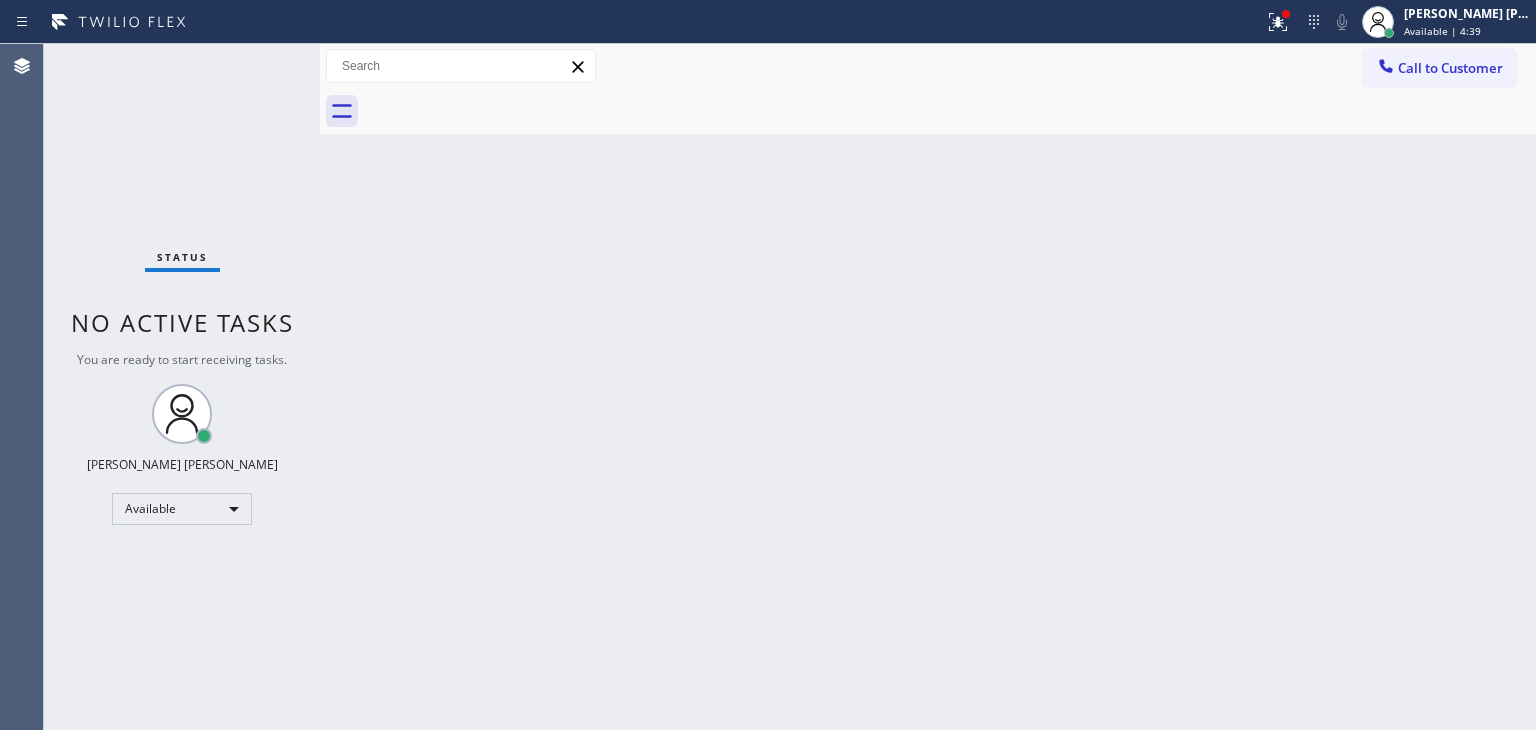 click on "Status   No active tasks     You are ready to start receiving tasks.   [PERSON_NAME] [PERSON_NAME] Available" at bounding box center (182, 387) 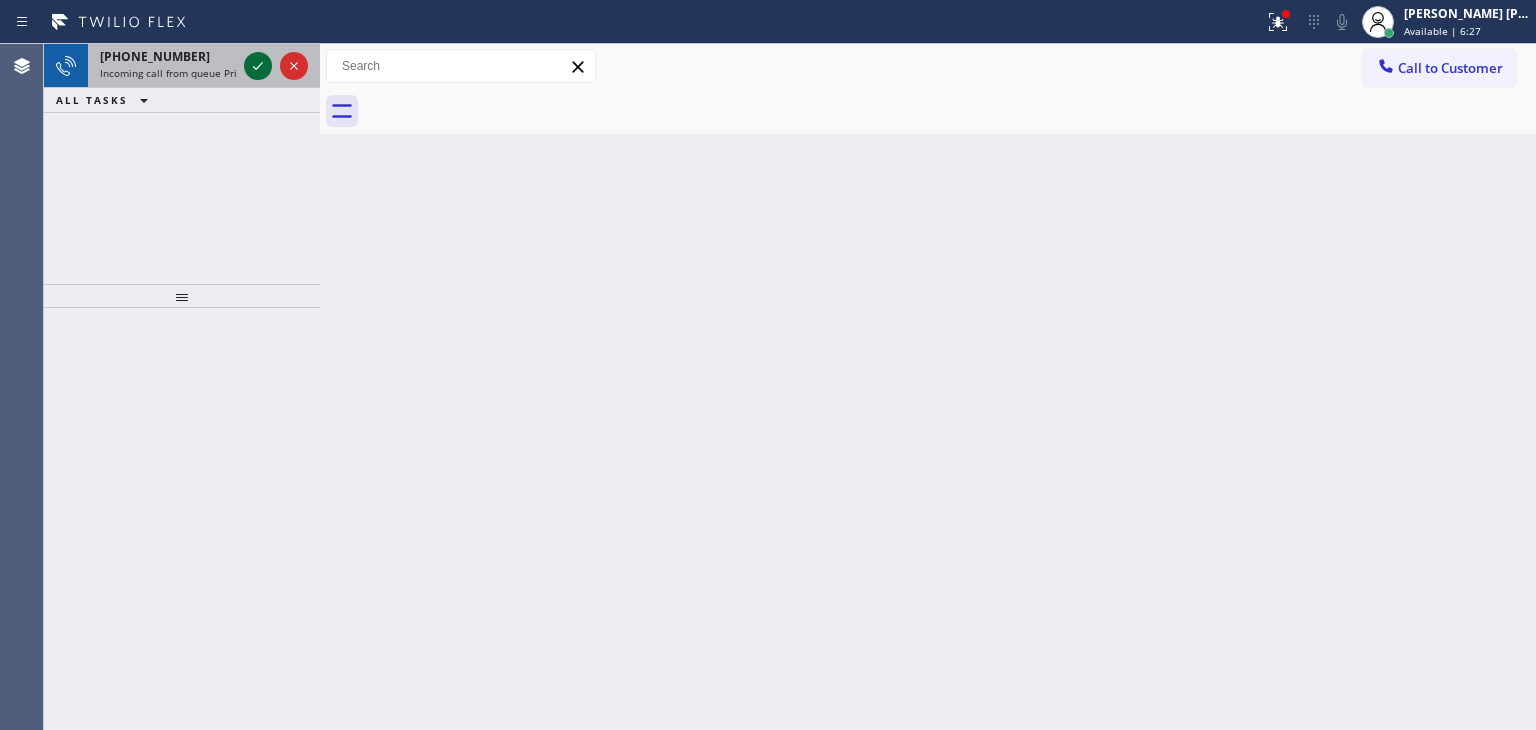 click 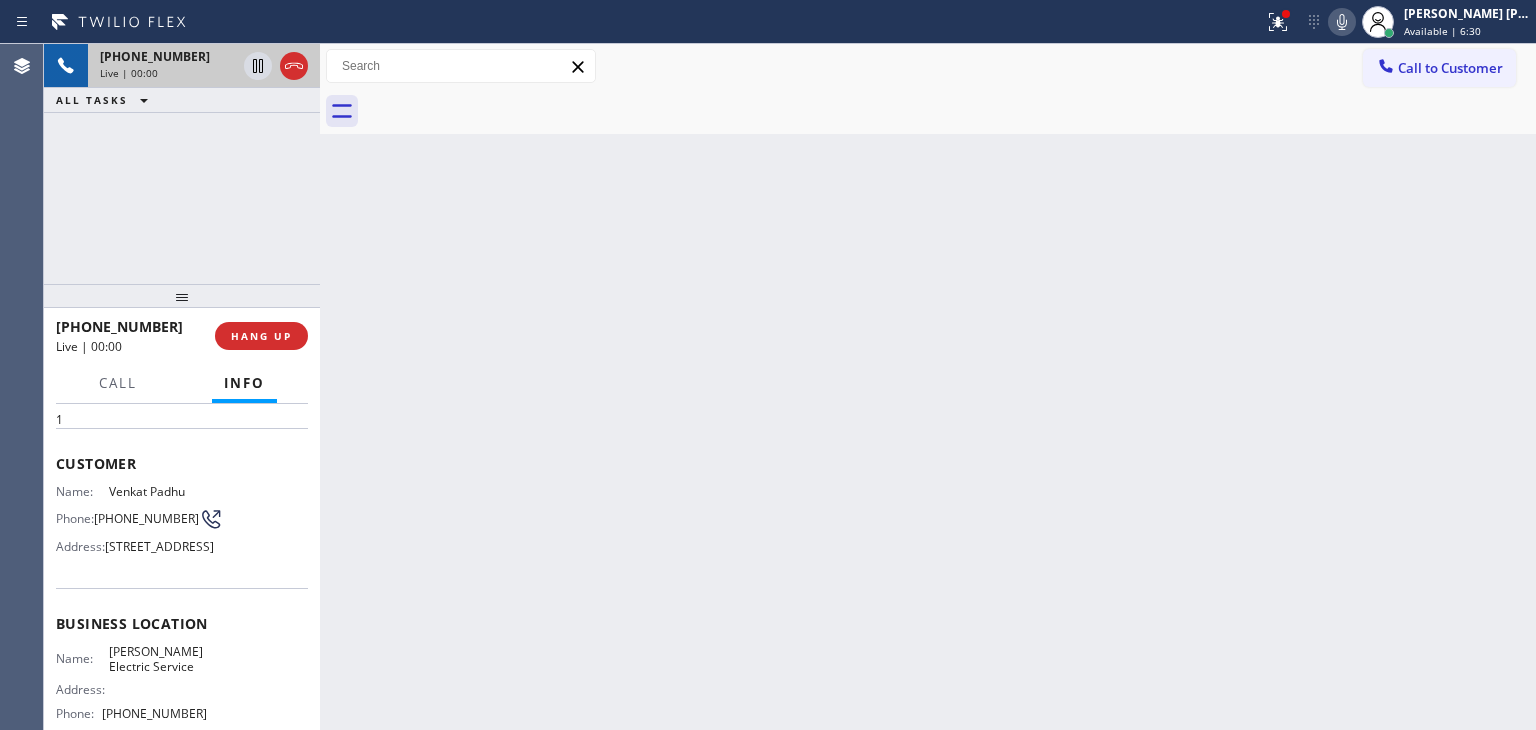 scroll, scrollTop: 200, scrollLeft: 0, axis: vertical 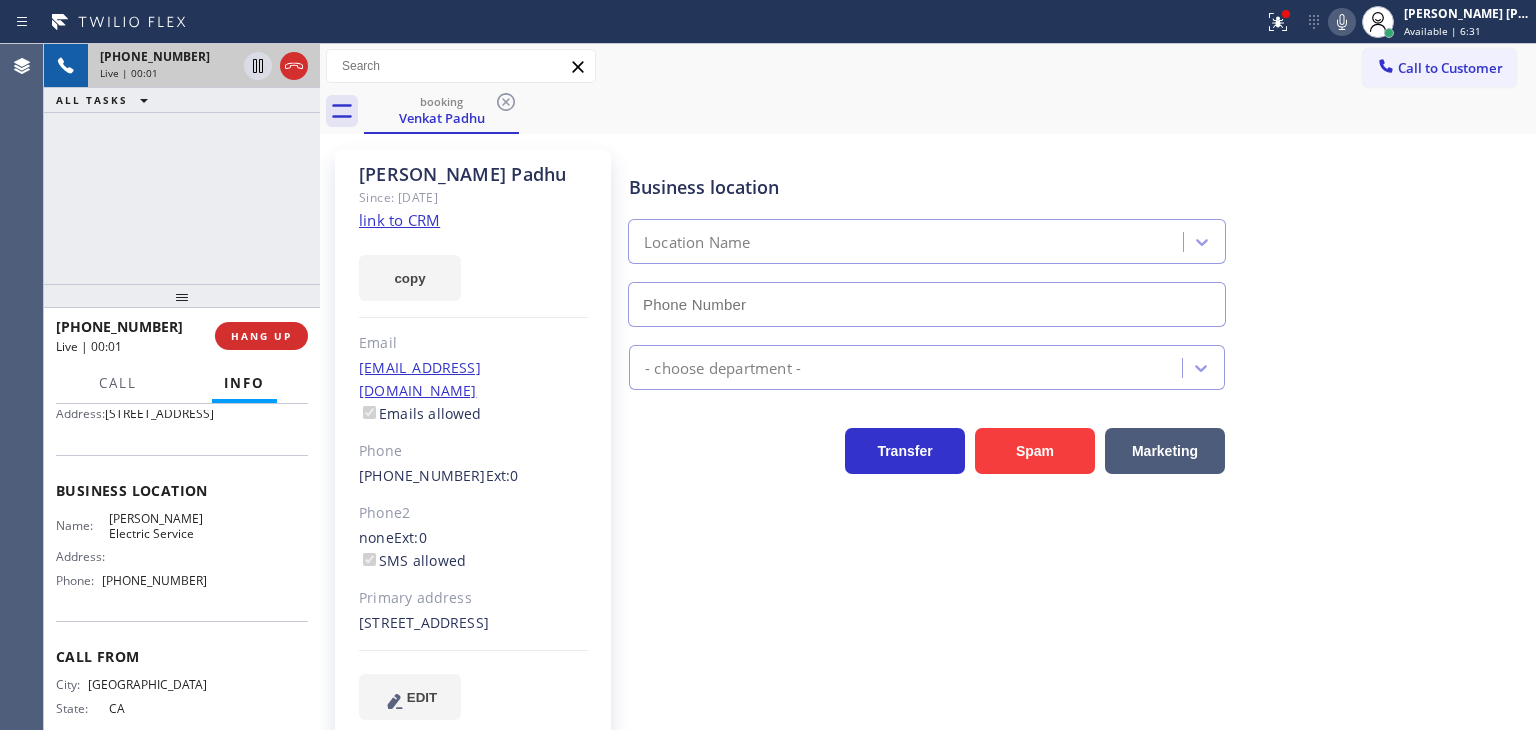 type on "[PHONE_NUMBER]" 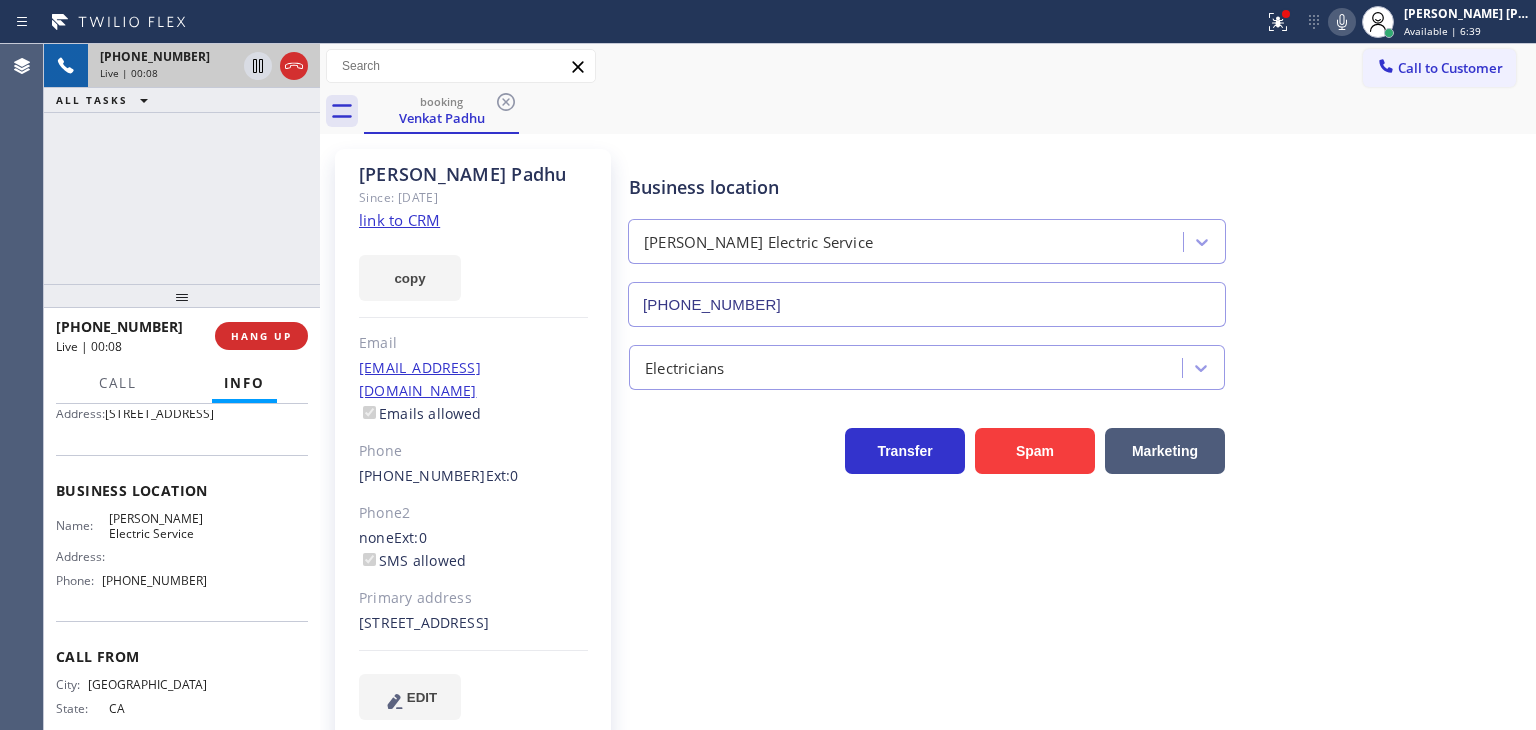 click on "[PHONE_NUMBER] Live | 00:08 ALL TASKS ALL TASKS ACTIVE TASKS TASKS IN WRAP UP" at bounding box center (182, 164) 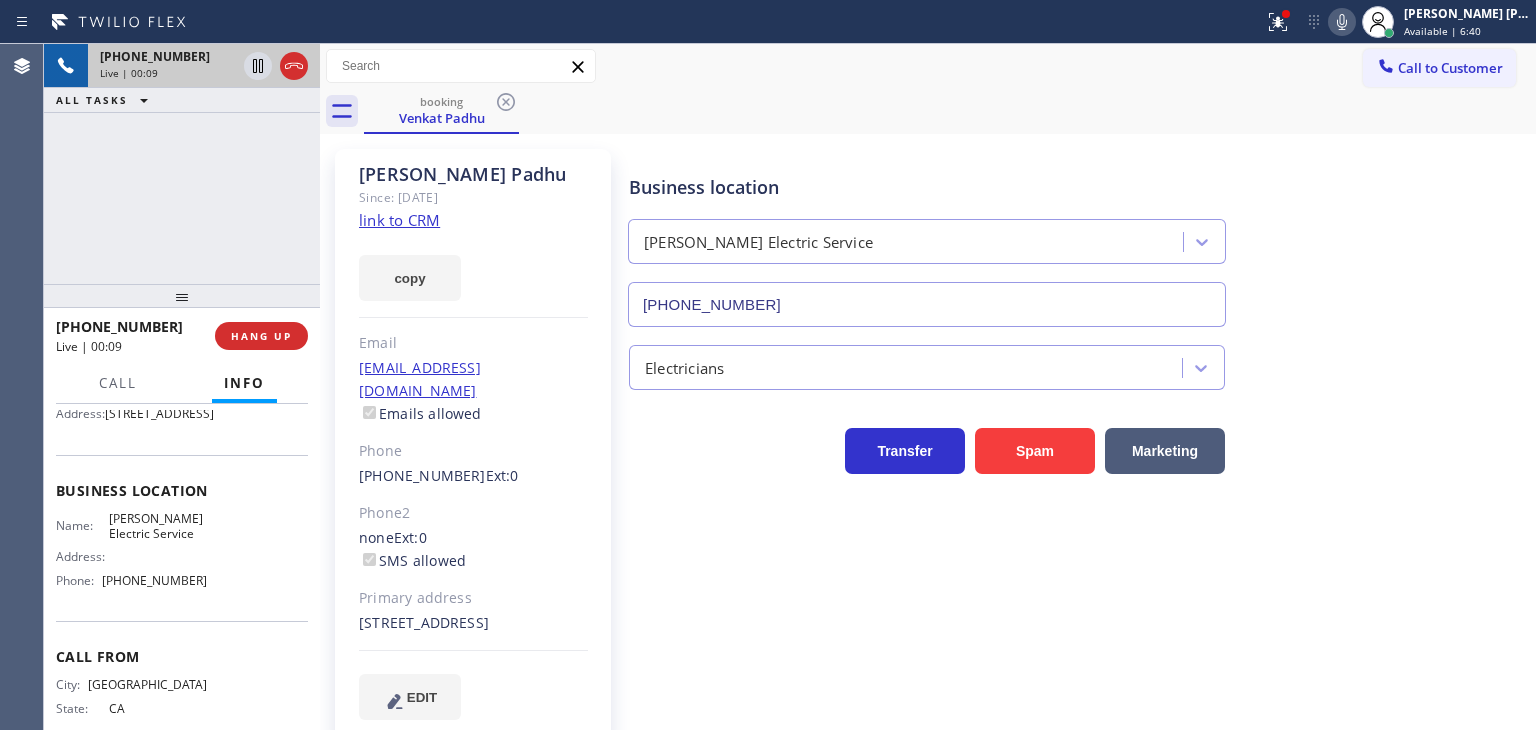 click on "link to CRM" 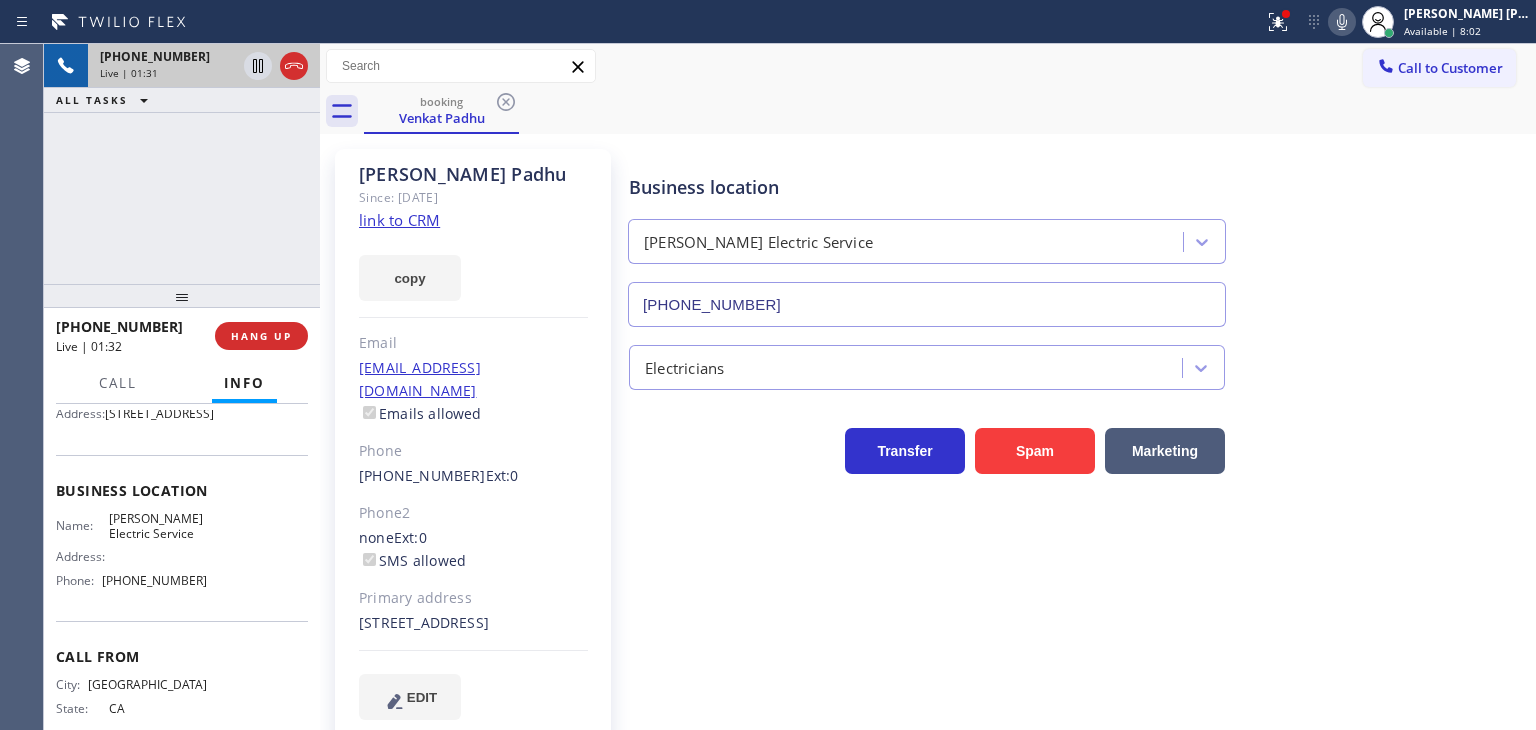 drag, startPoint x: 241, startPoint y: 170, endPoint x: 246, endPoint y: 150, distance: 20.615528 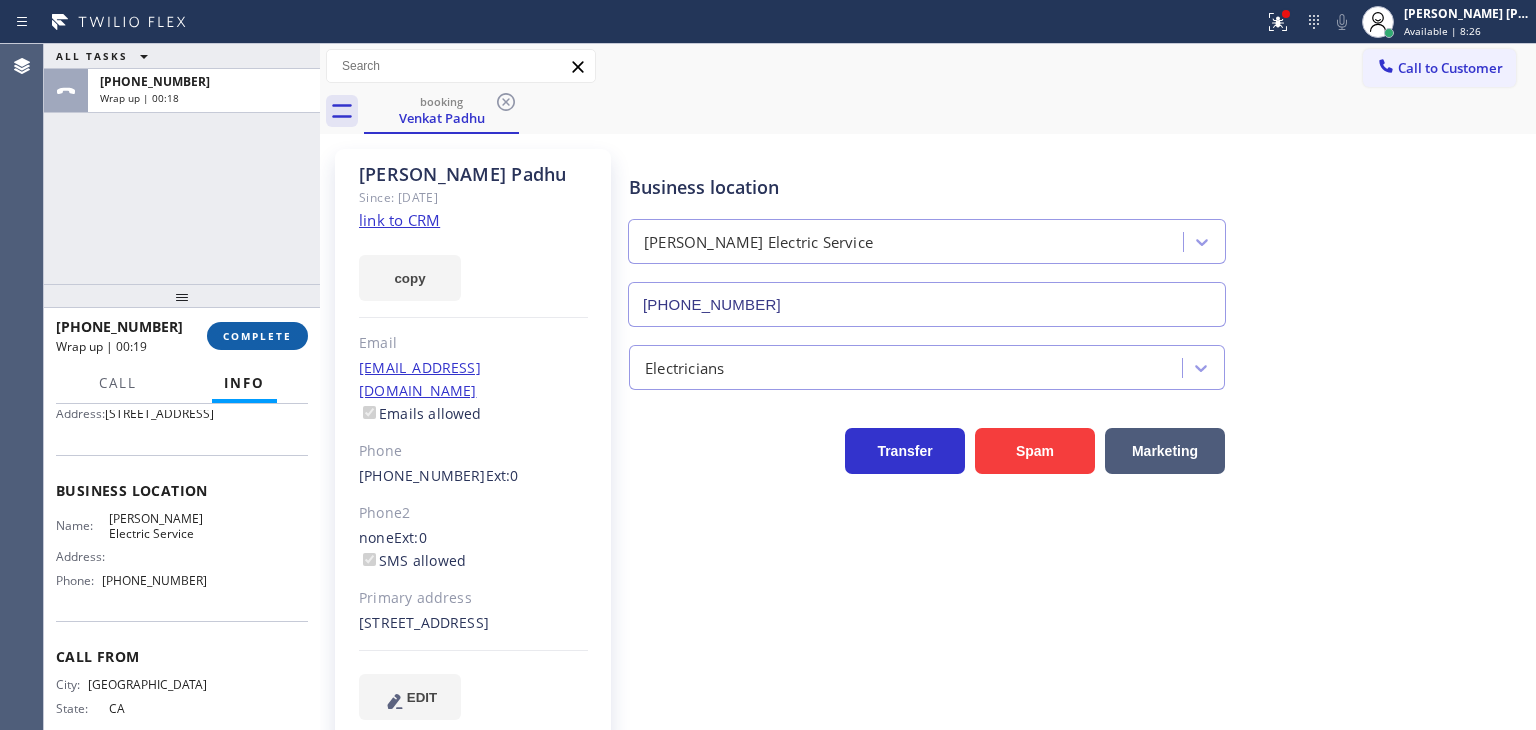 click on "COMPLETE" at bounding box center (257, 336) 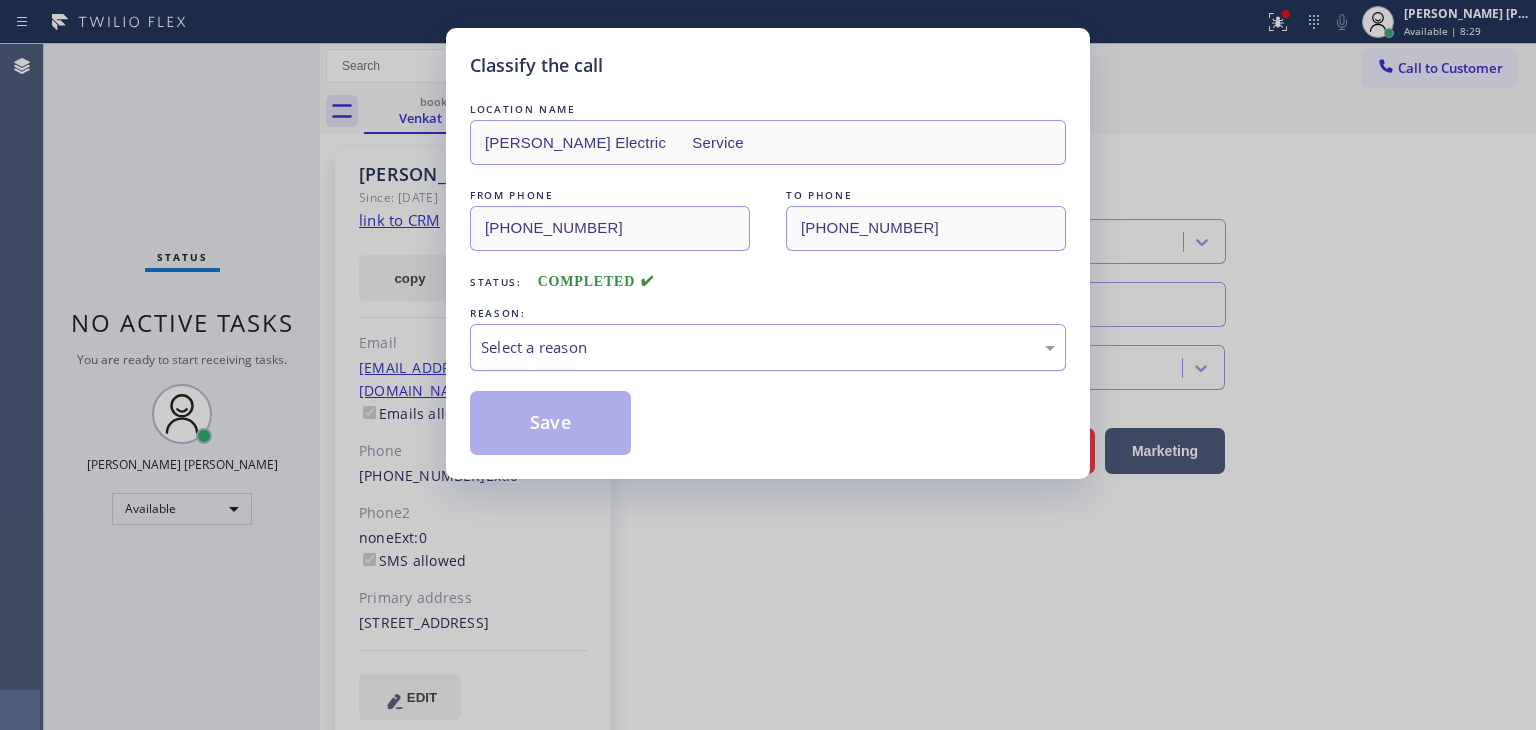 click on "Select a reason" at bounding box center (768, 347) 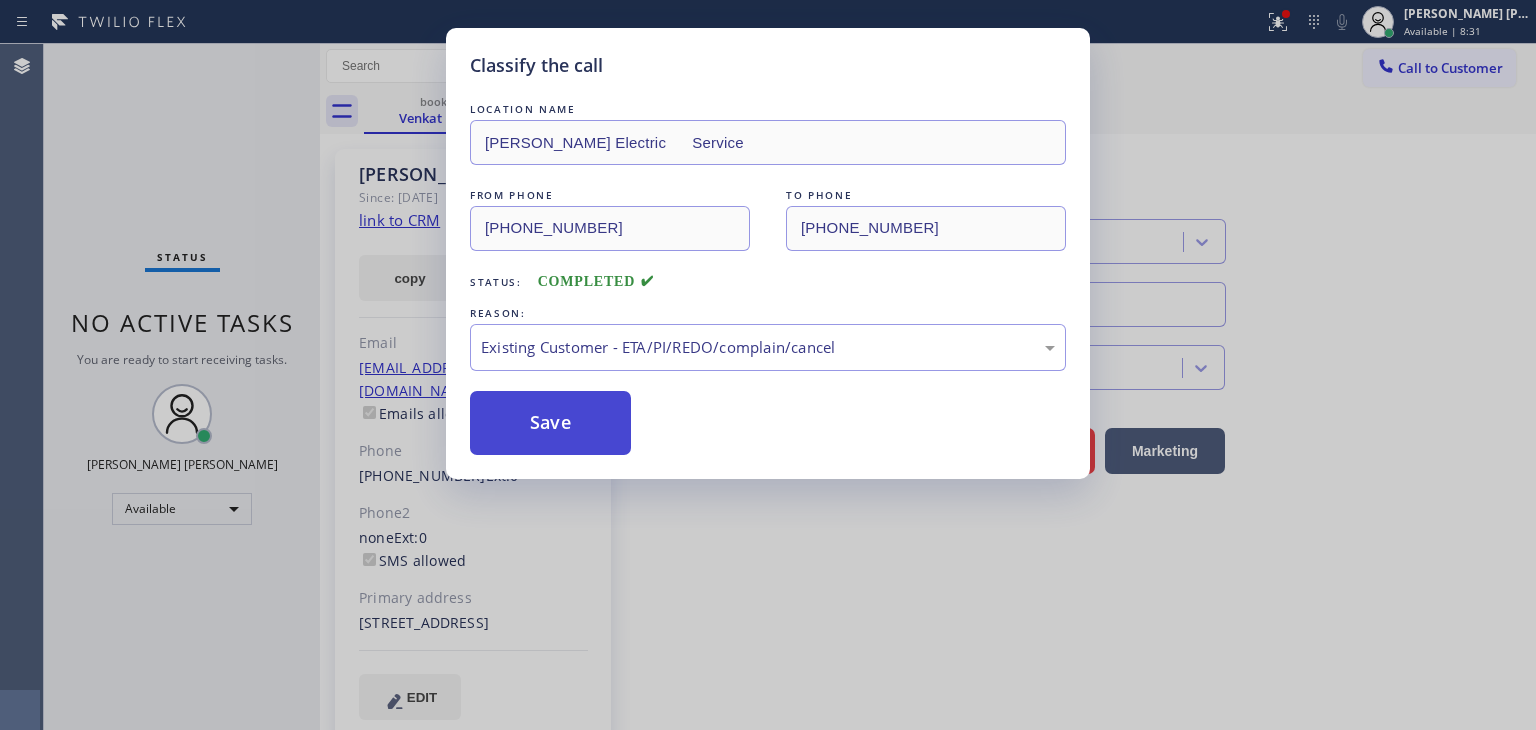 click on "Save" at bounding box center (550, 423) 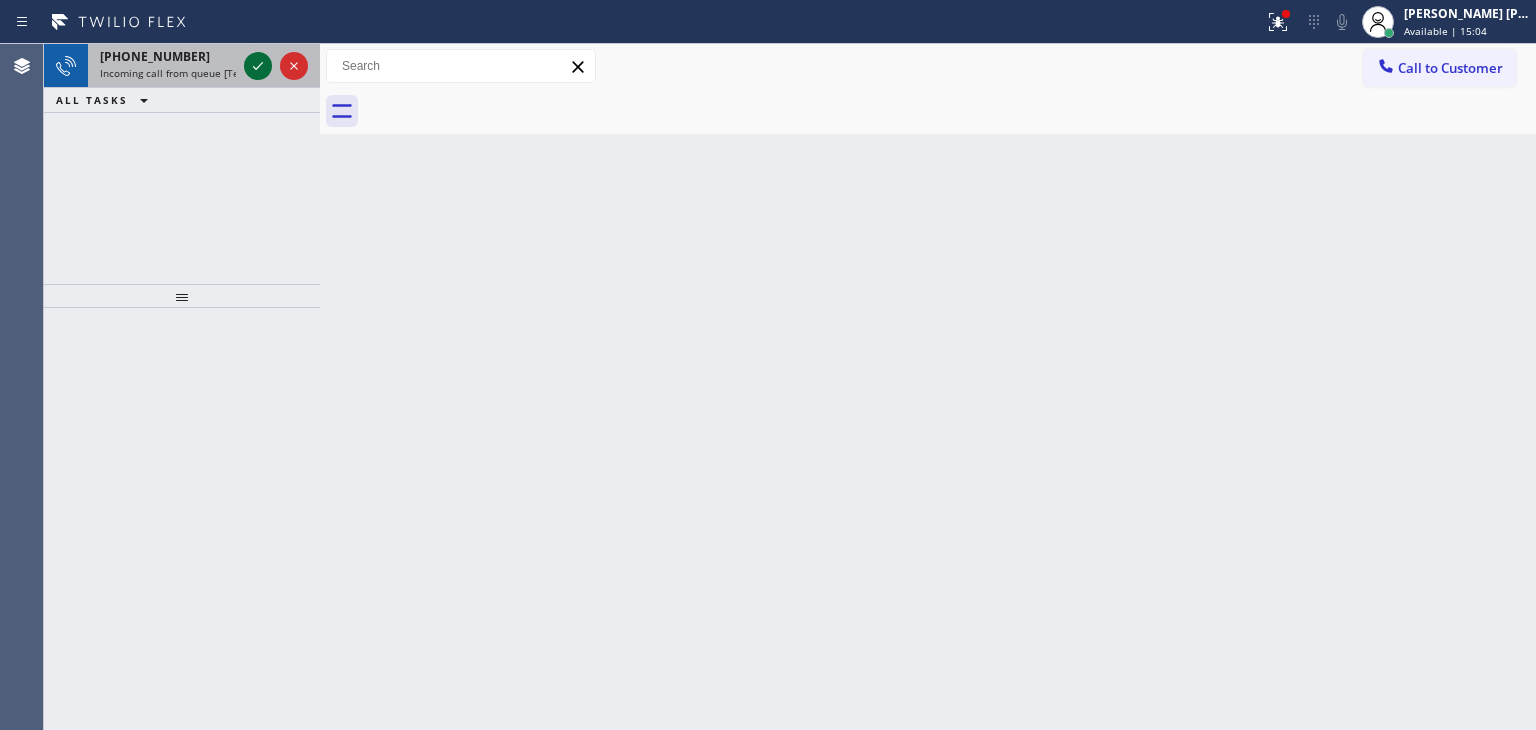 click 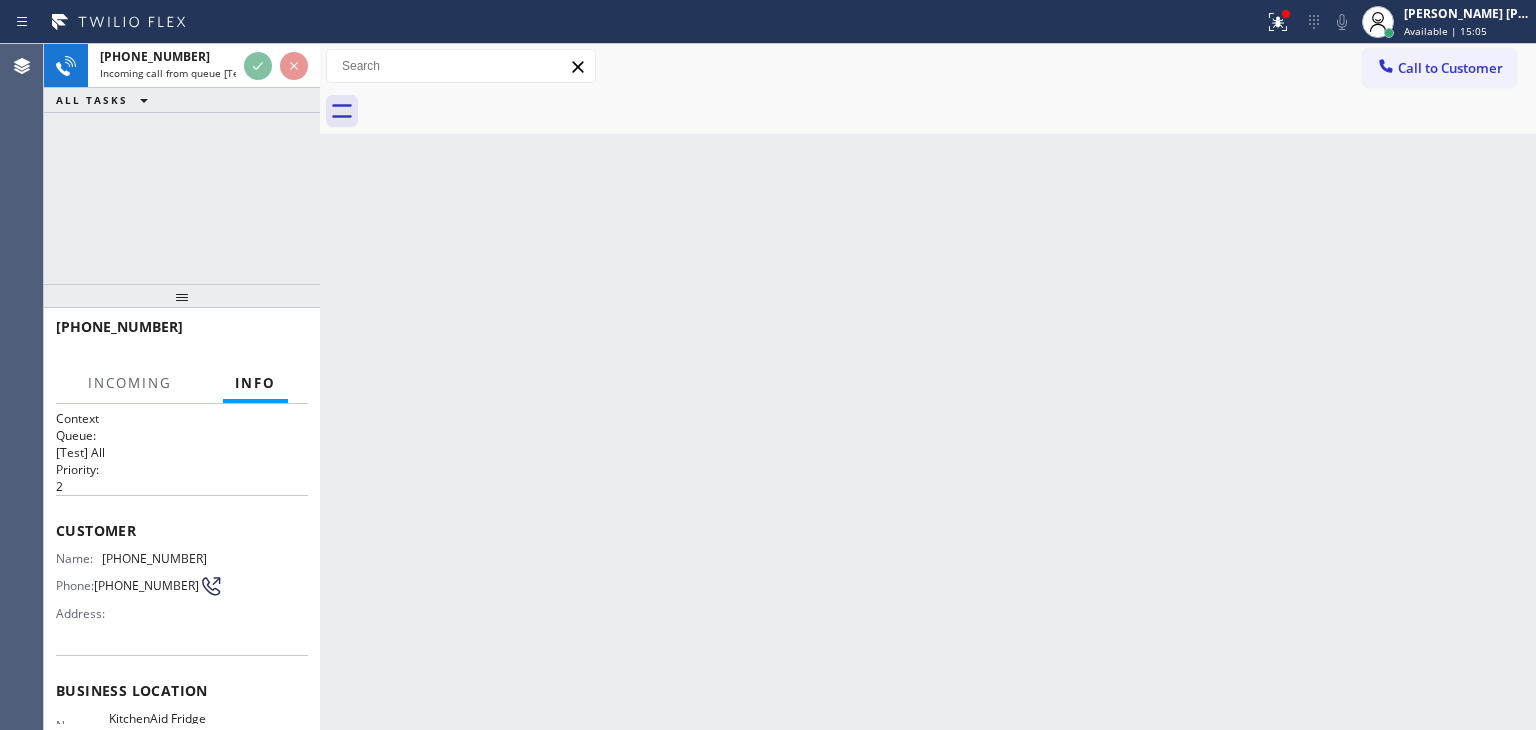 scroll, scrollTop: 55, scrollLeft: 0, axis: vertical 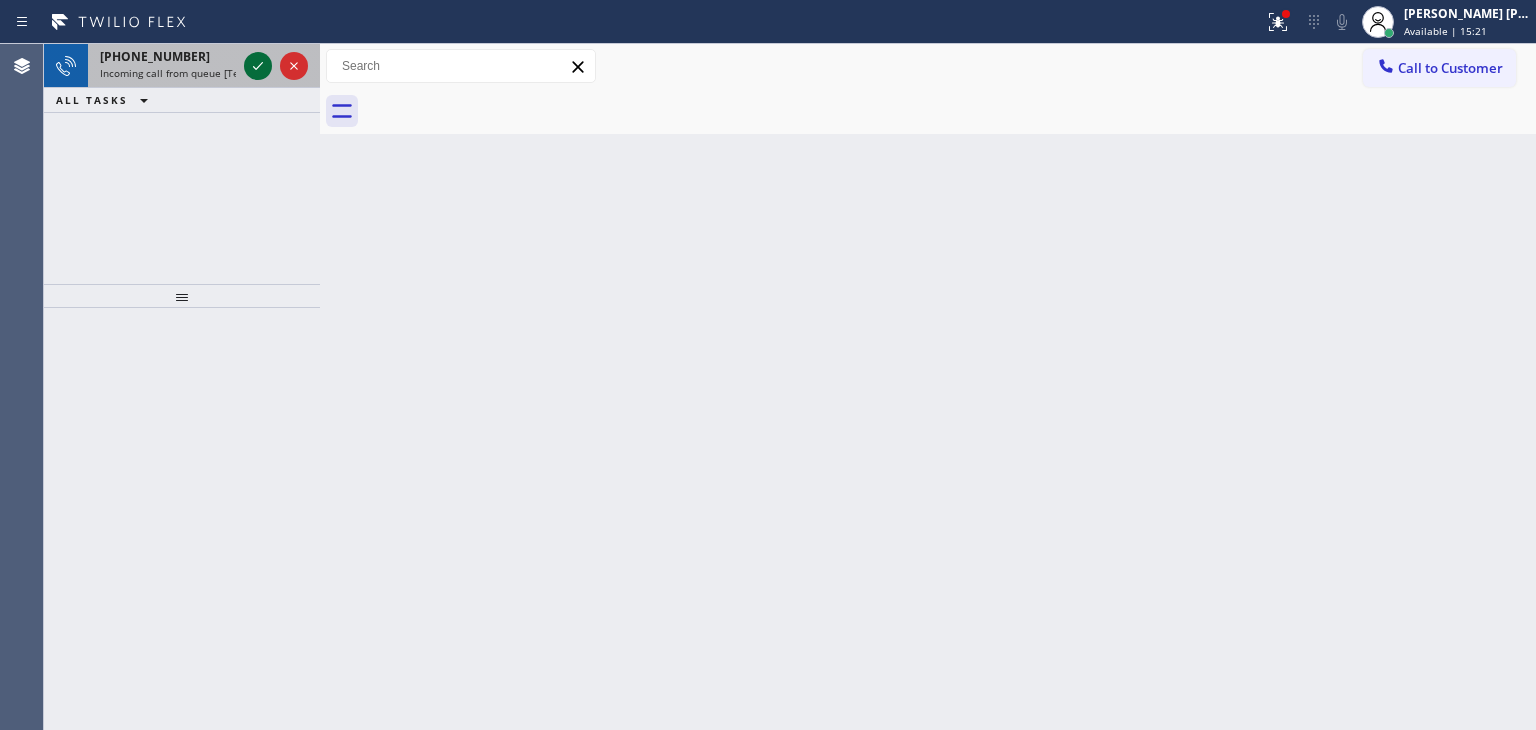 click 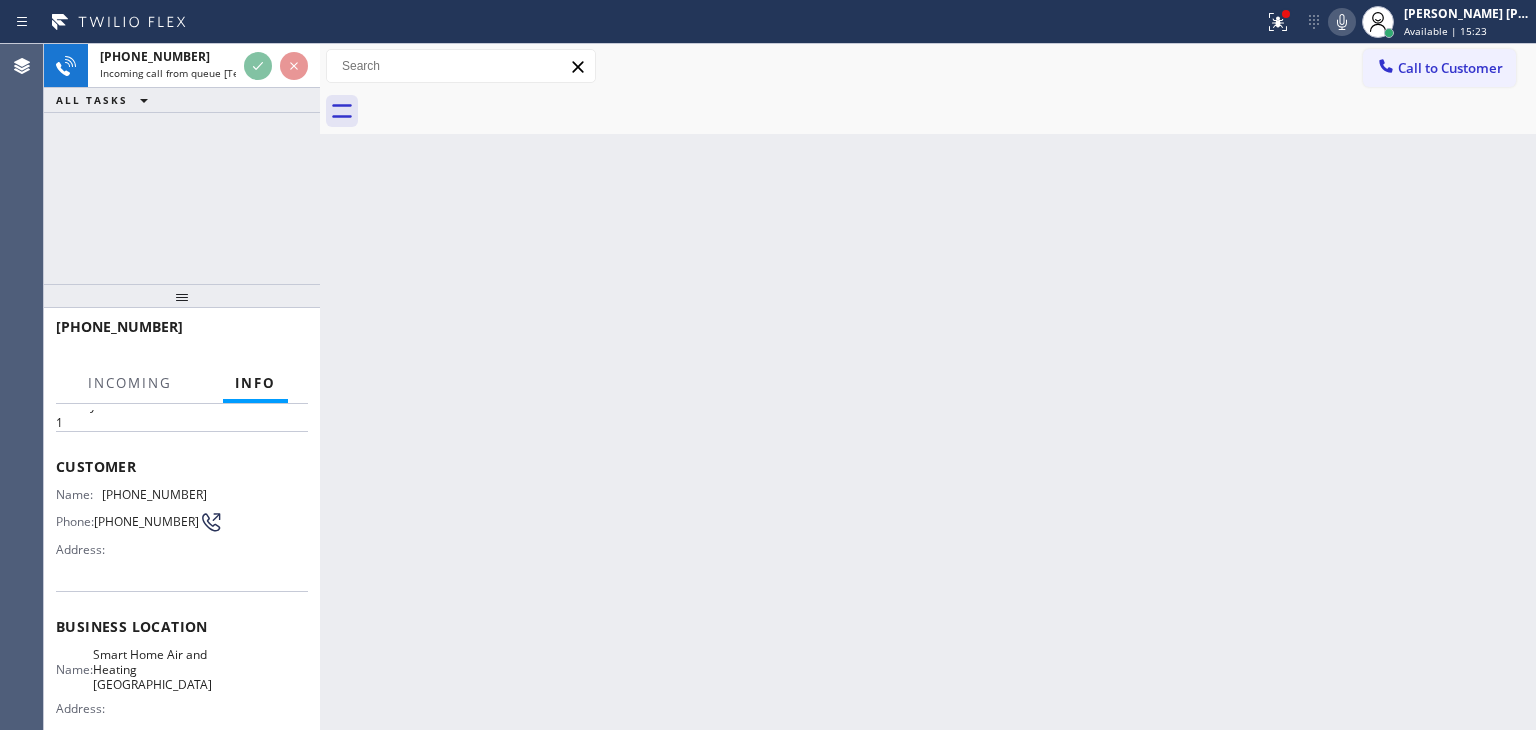 scroll, scrollTop: 100, scrollLeft: 0, axis: vertical 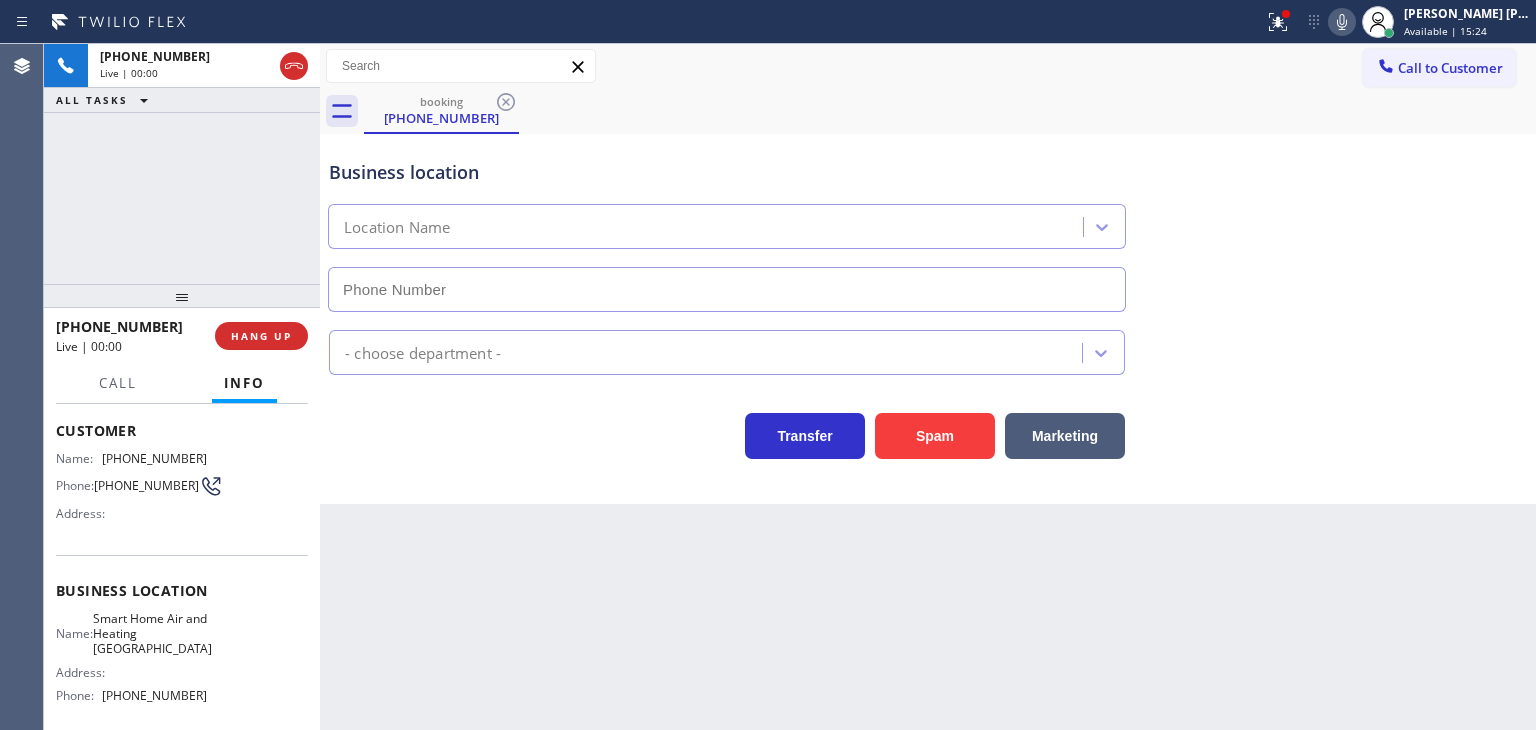 type on "[PHONE_NUMBER]" 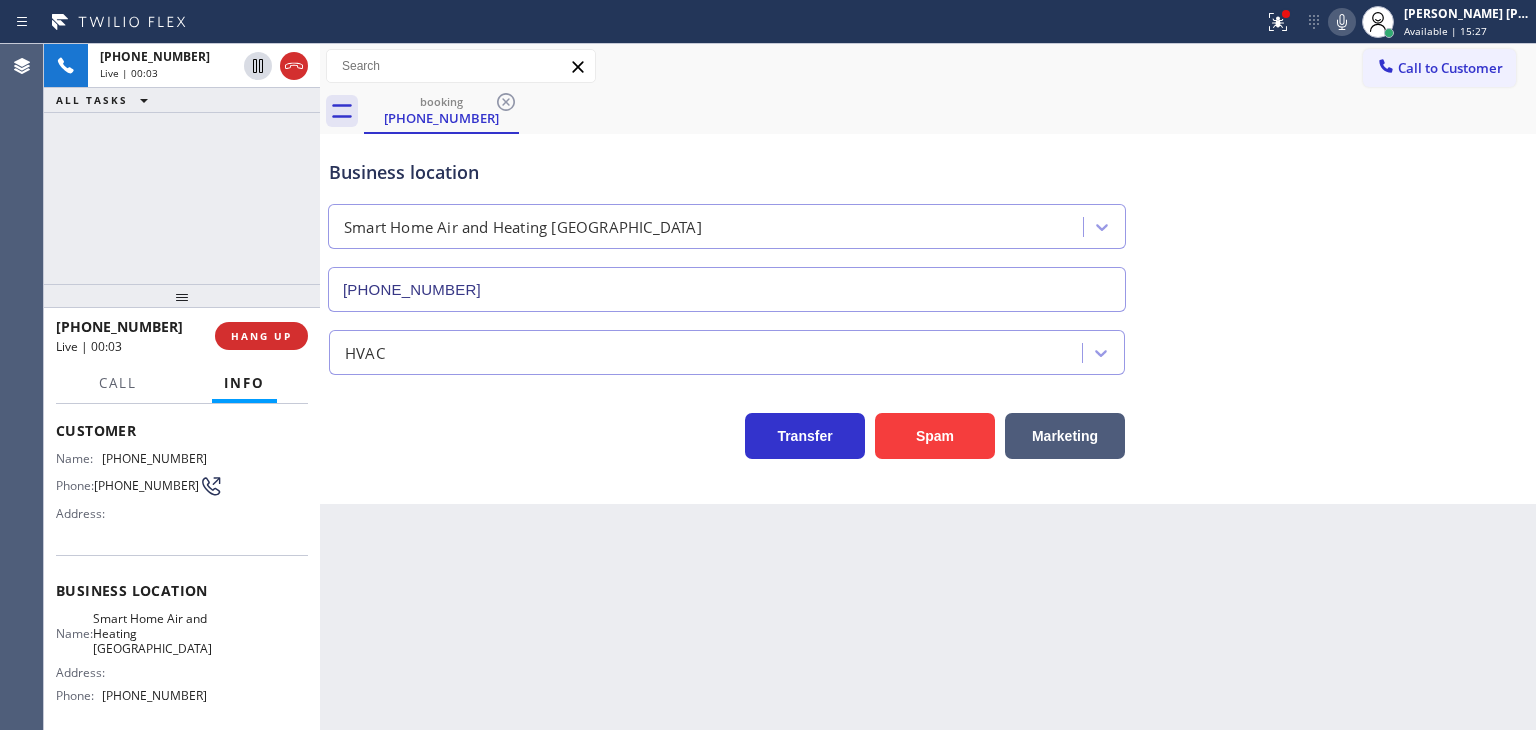 click 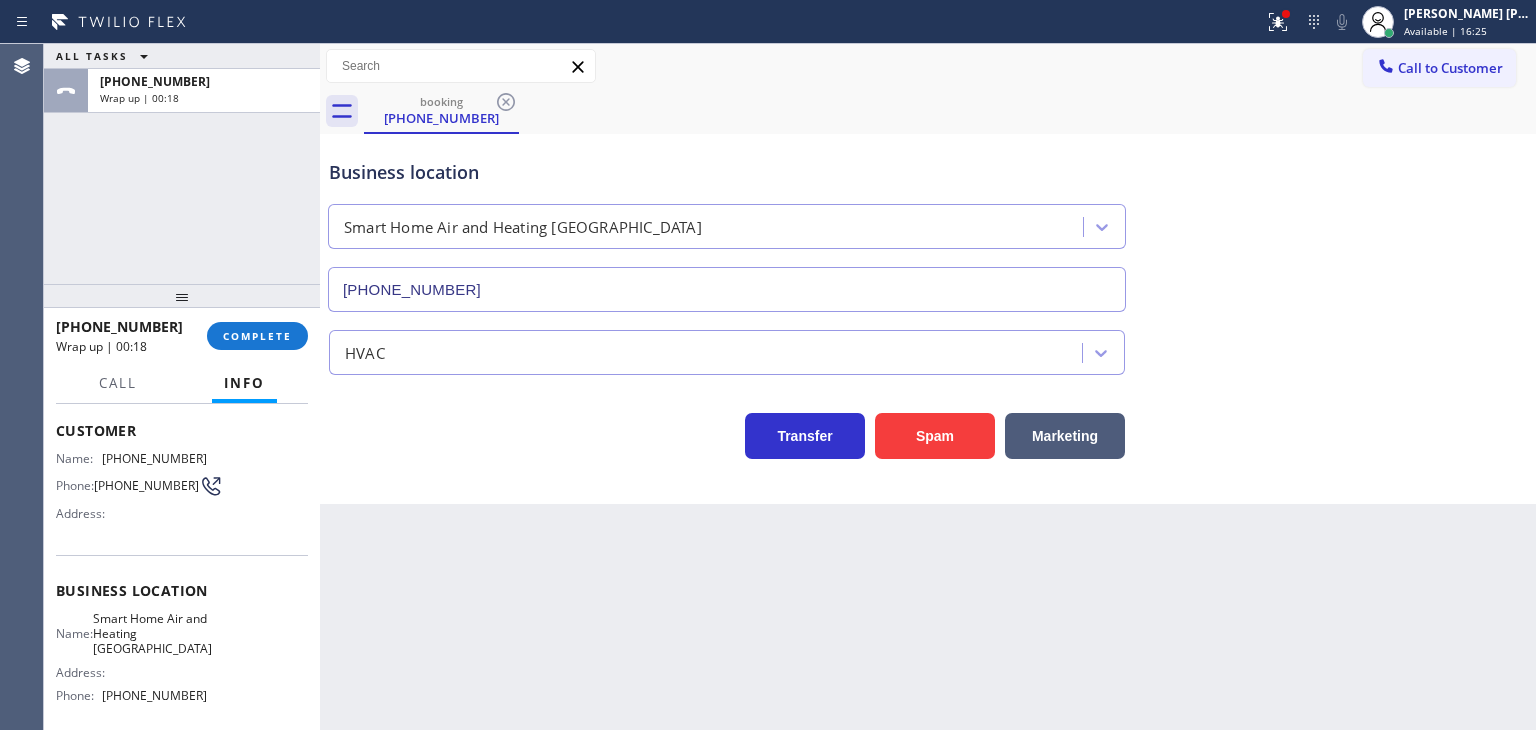 drag, startPoint x: 1518, startPoint y: 397, endPoint x: 1476, endPoint y: 383, distance: 44.27189 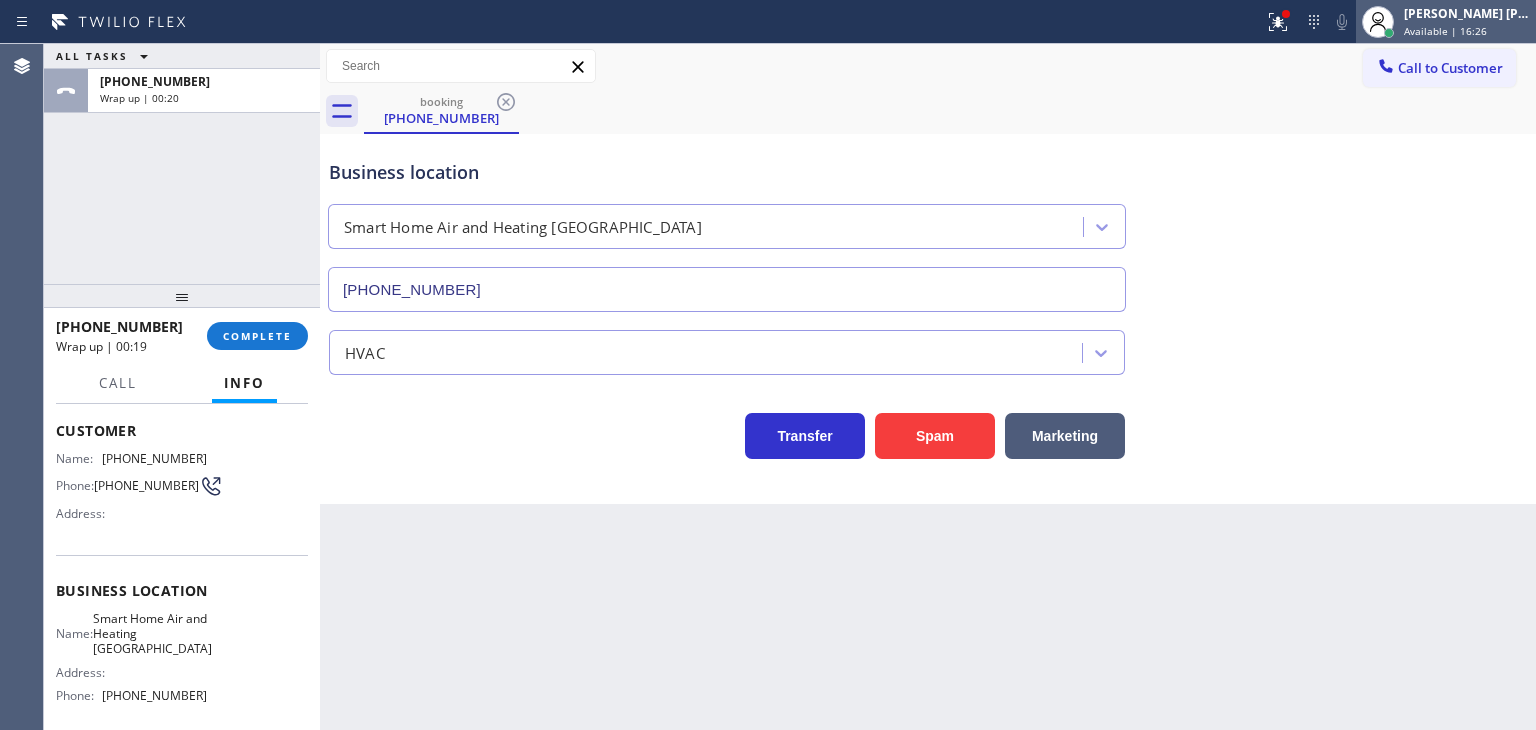 click on "[PERSON_NAME] [PERSON_NAME]" at bounding box center (1467, 13) 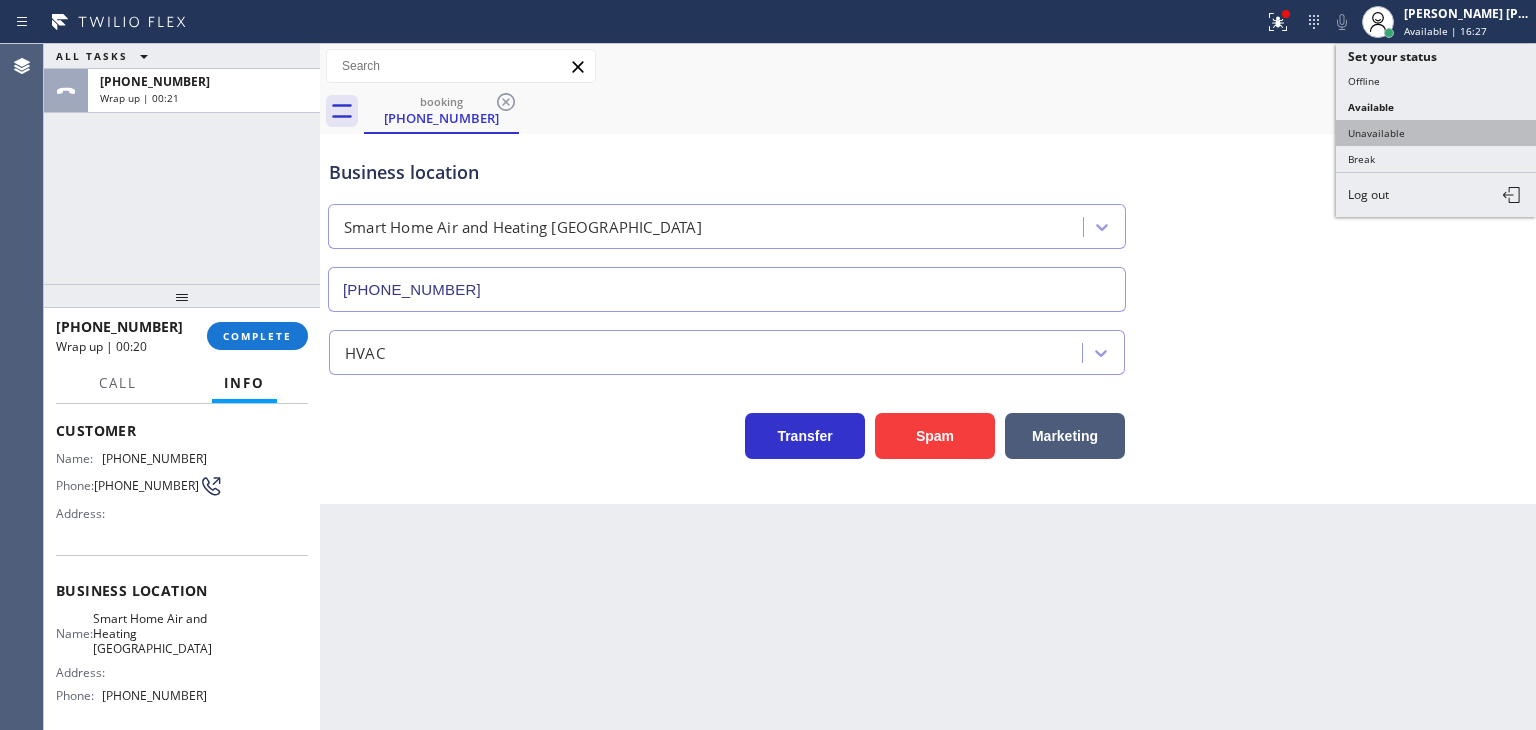 click on "Unavailable" at bounding box center (1436, 133) 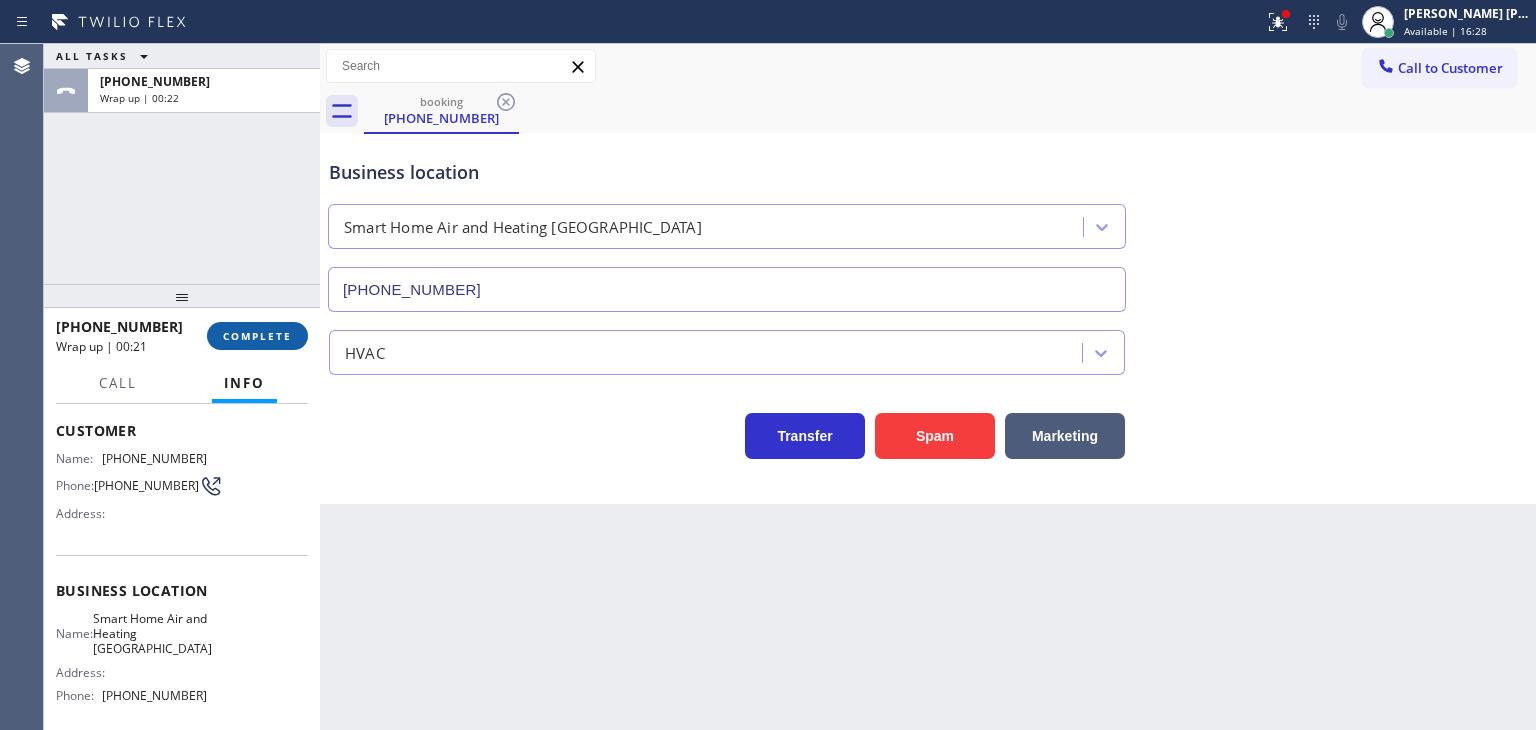 click on "COMPLETE" at bounding box center (257, 336) 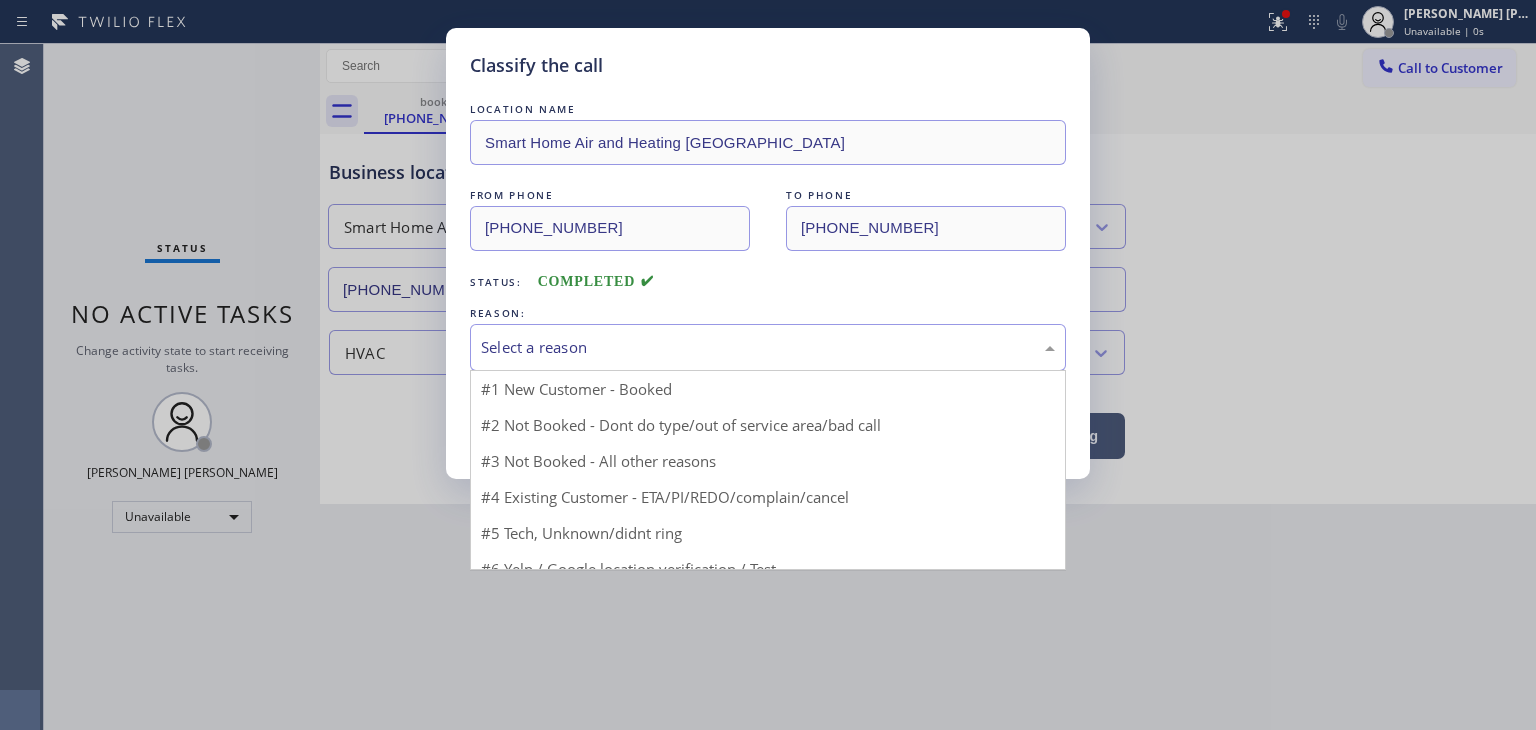 click on "Select a reason" at bounding box center [768, 347] 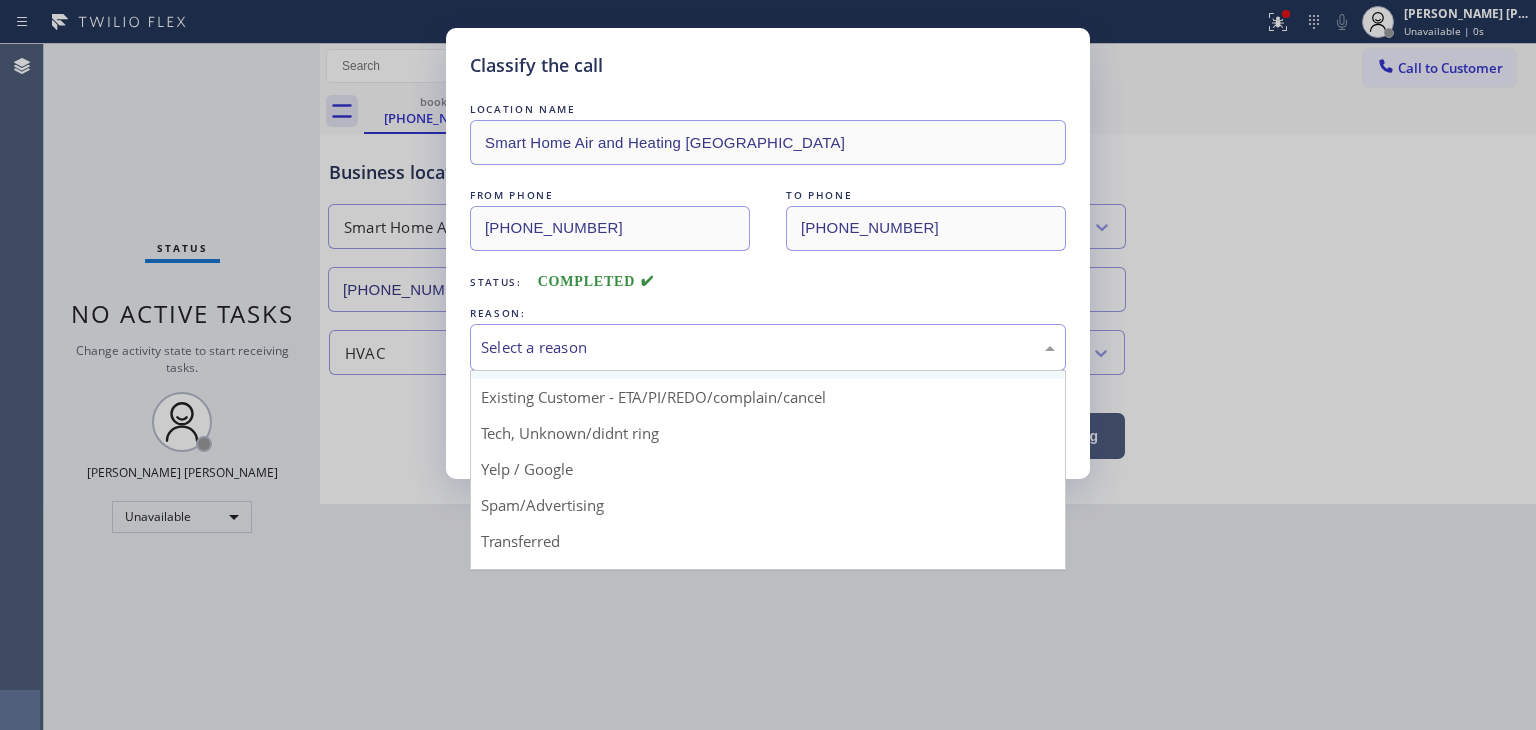 scroll, scrollTop: 100, scrollLeft: 0, axis: vertical 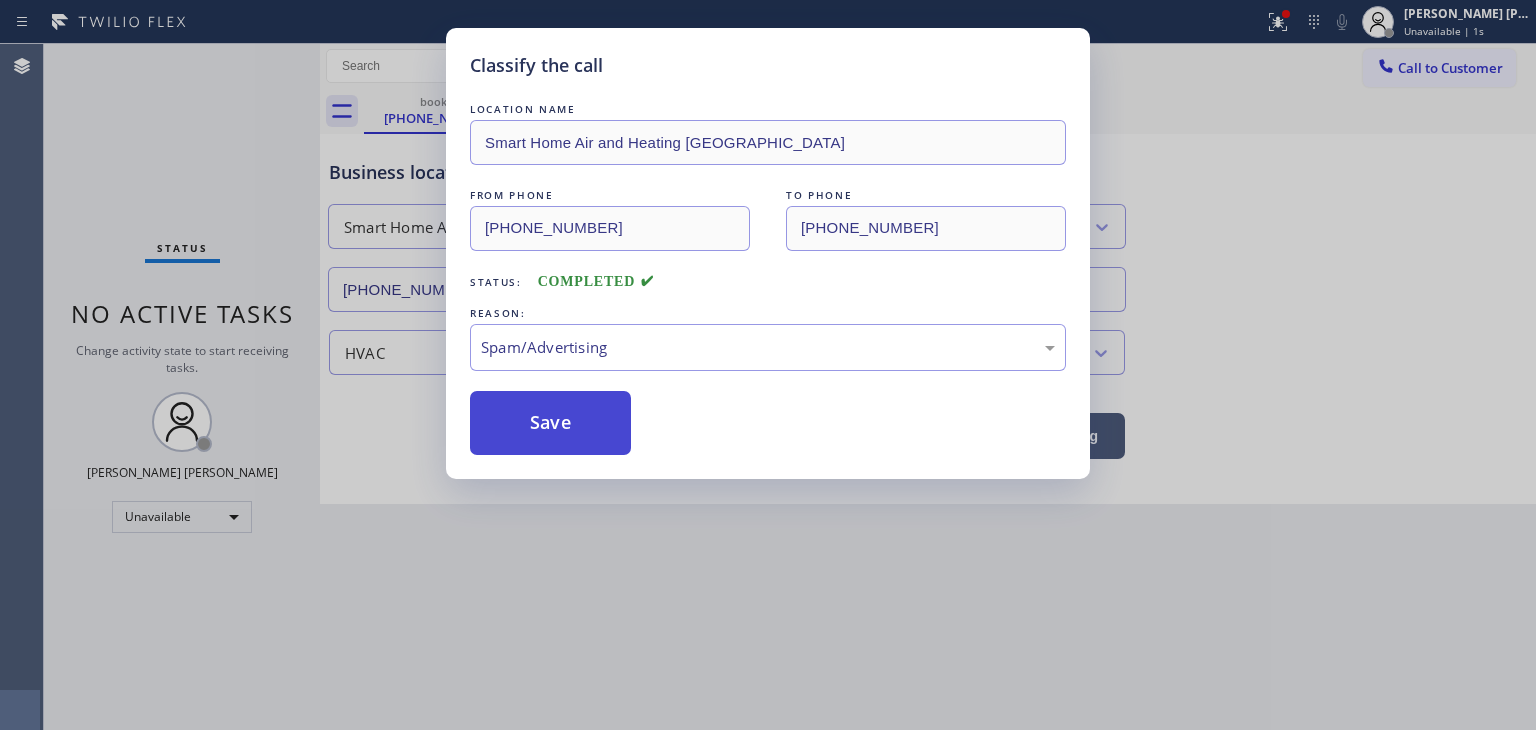 click on "Save" at bounding box center [550, 423] 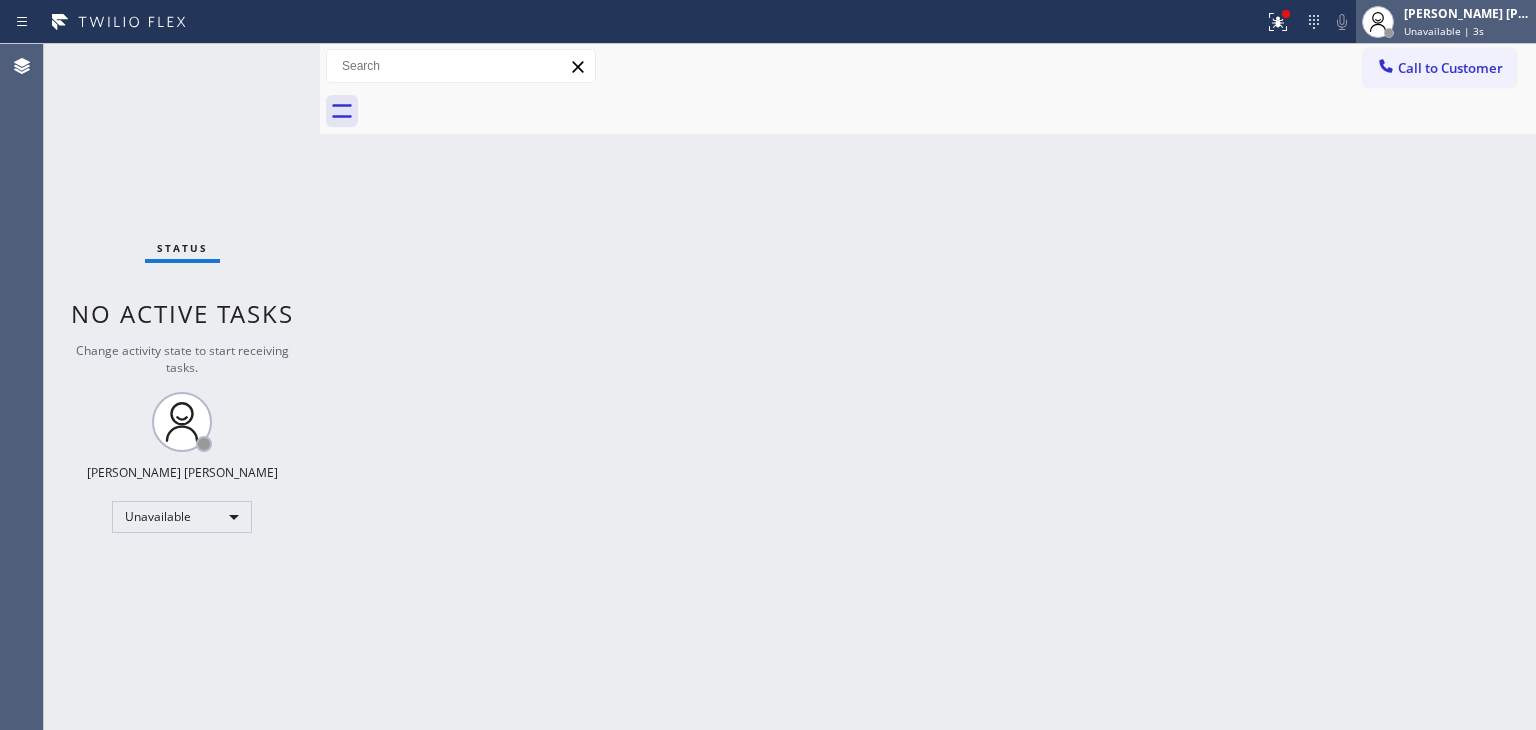 click on "Unavailable | 3s" at bounding box center [1444, 31] 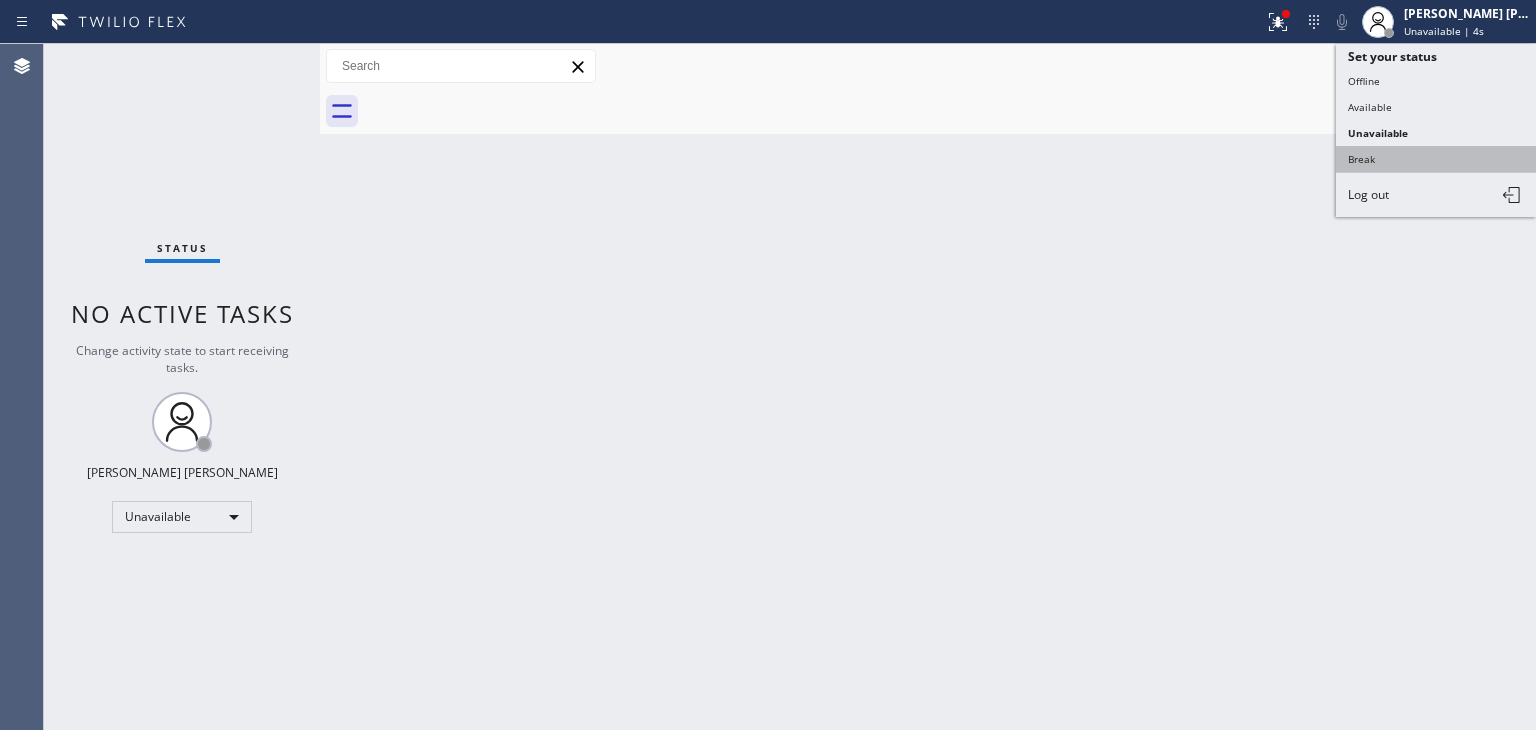 click on "Break" at bounding box center [1436, 159] 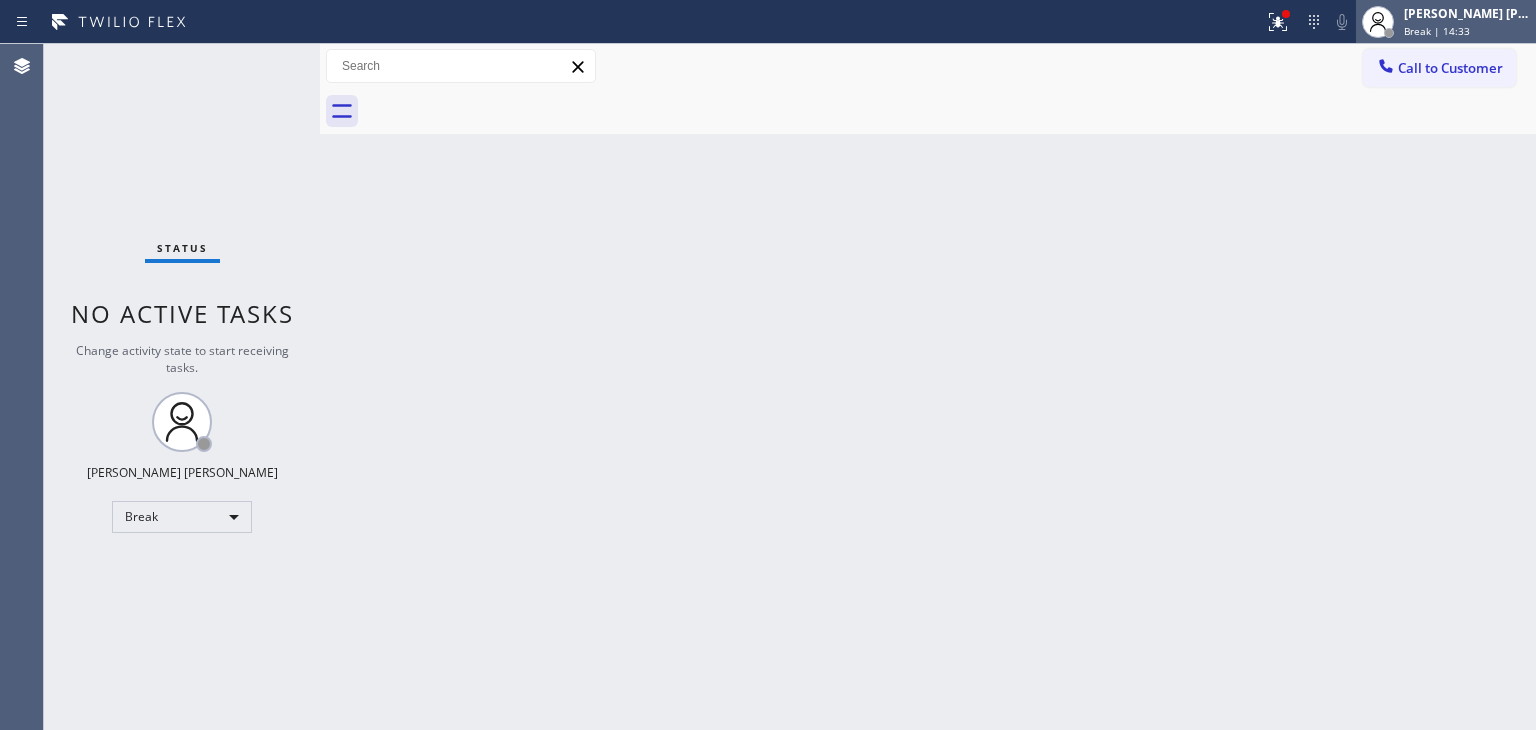 click on "Break | 14:33" at bounding box center (1437, 31) 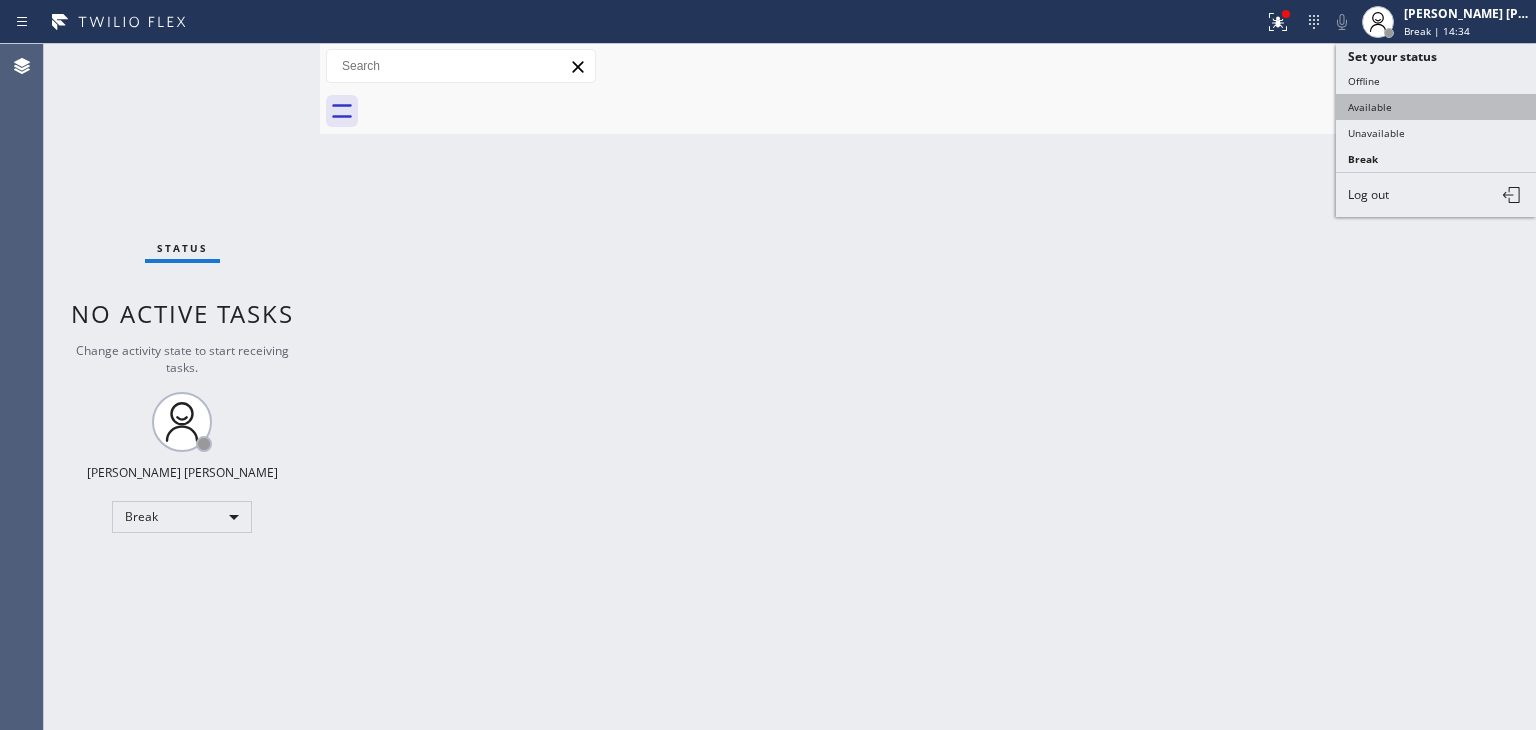 click on "Available" at bounding box center (1436, 107) 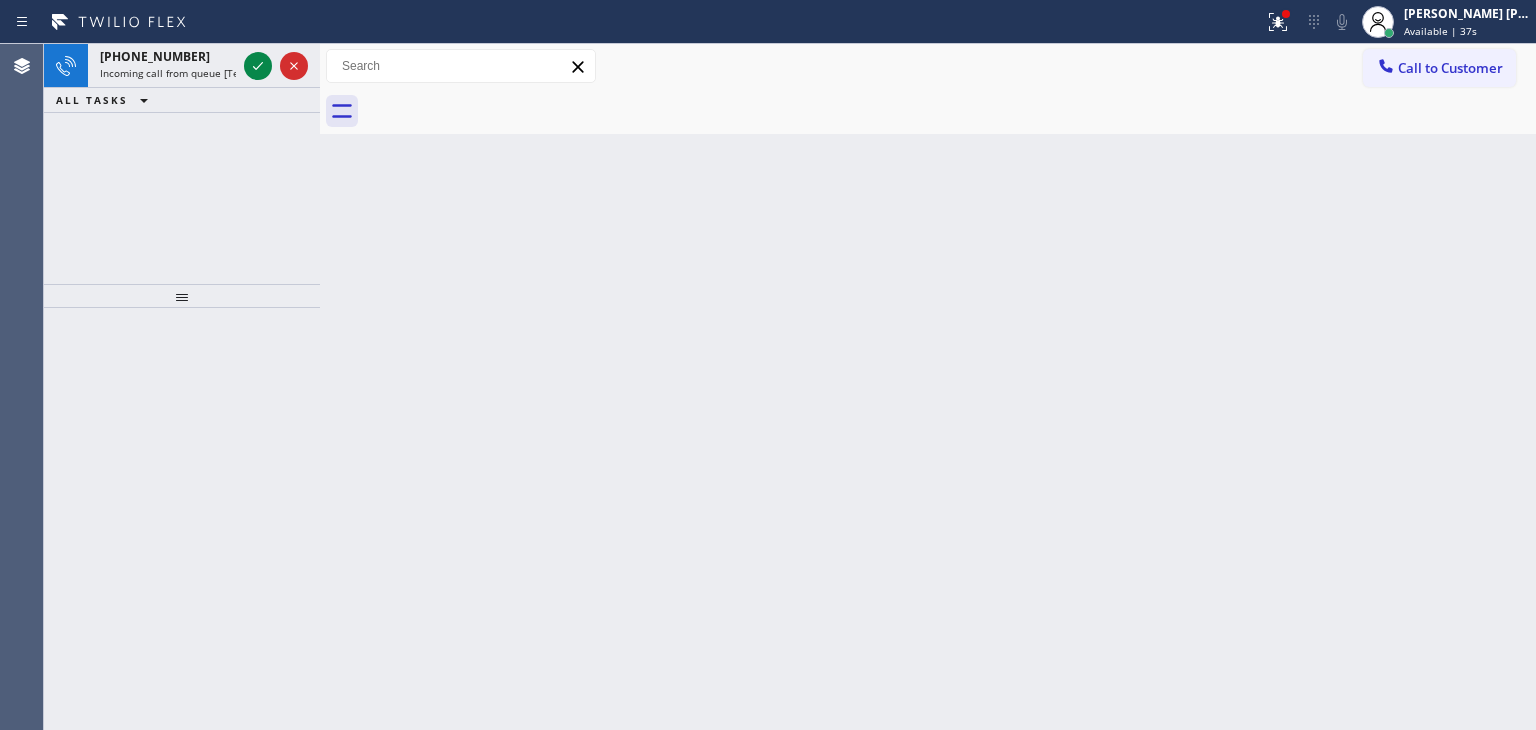 drag, startPoint x: 262, startPoint y: 64, endPoint x: 480, endPoint y: 429, distance: 425.14584 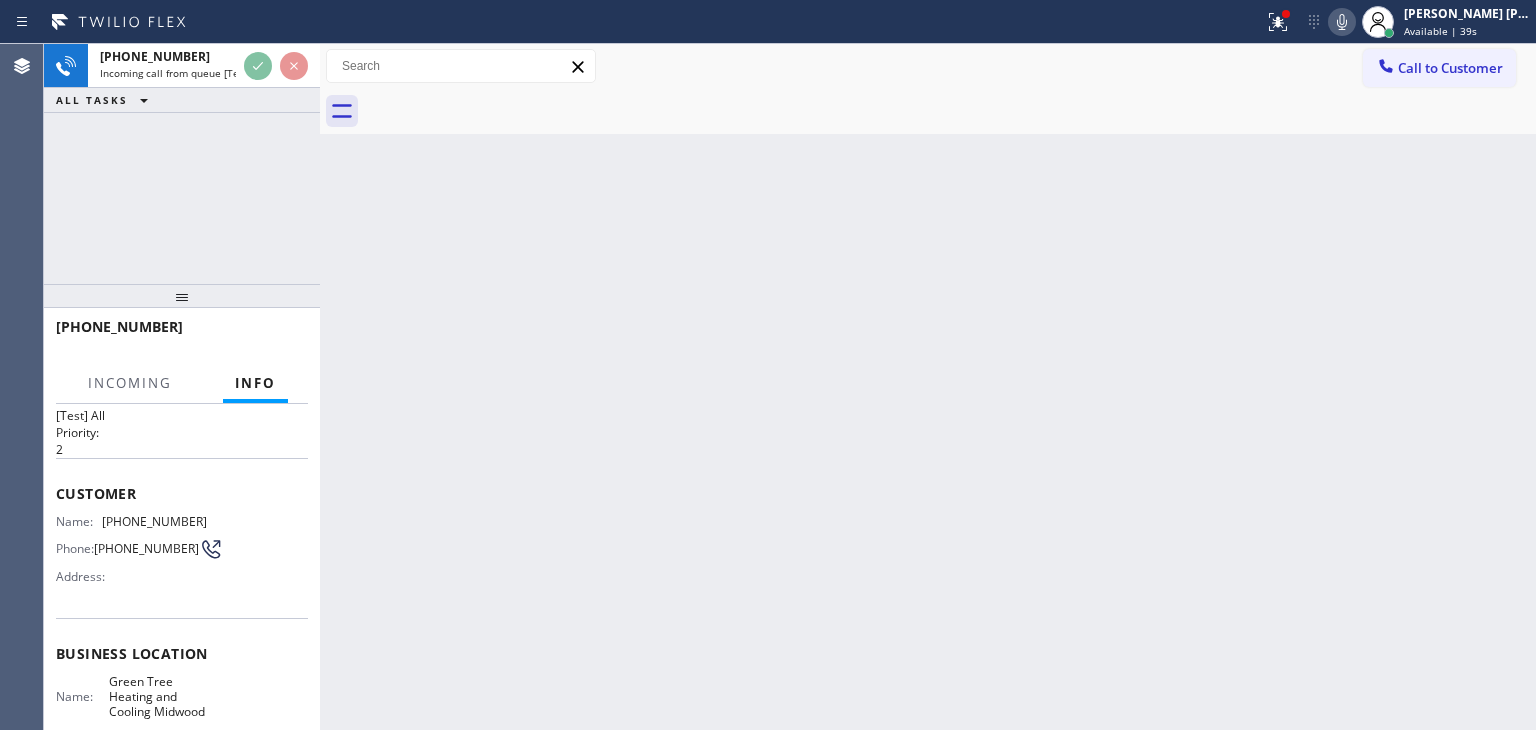 scroll, scrollTop: 100, scrollLeft: 0, axis: vertical 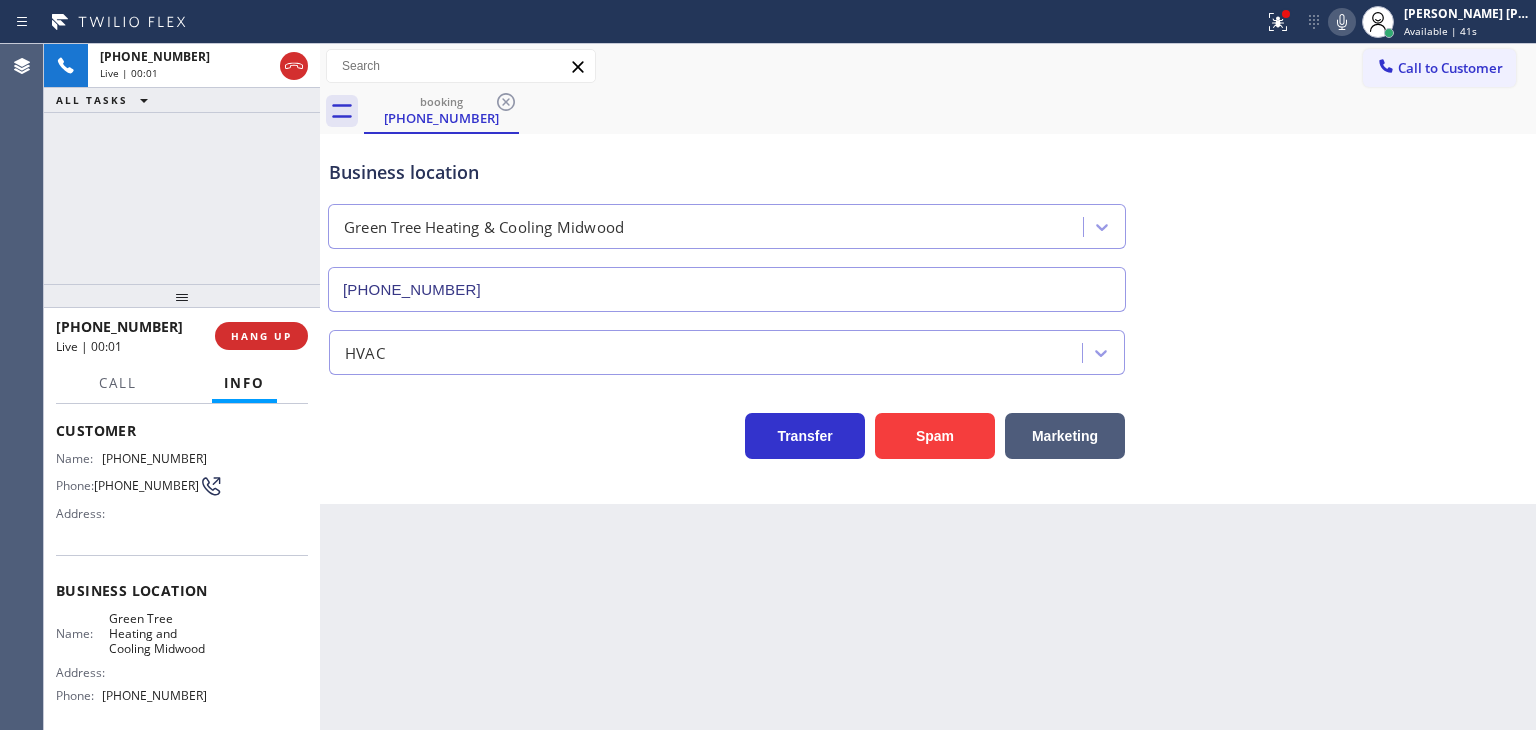 type on "[PHONE_NUMBER]" 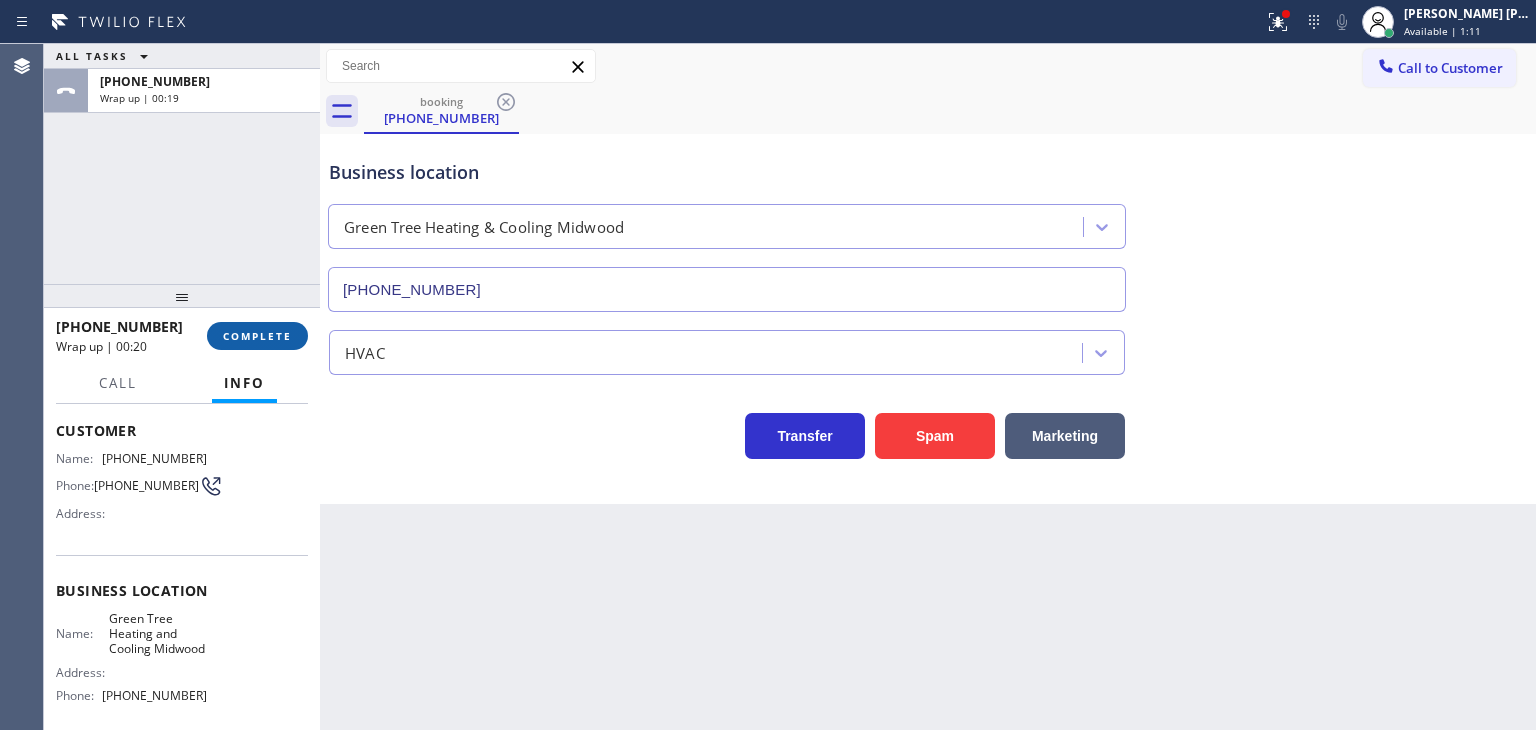 click on "COMPLETE" at bounding box center [257, 336] 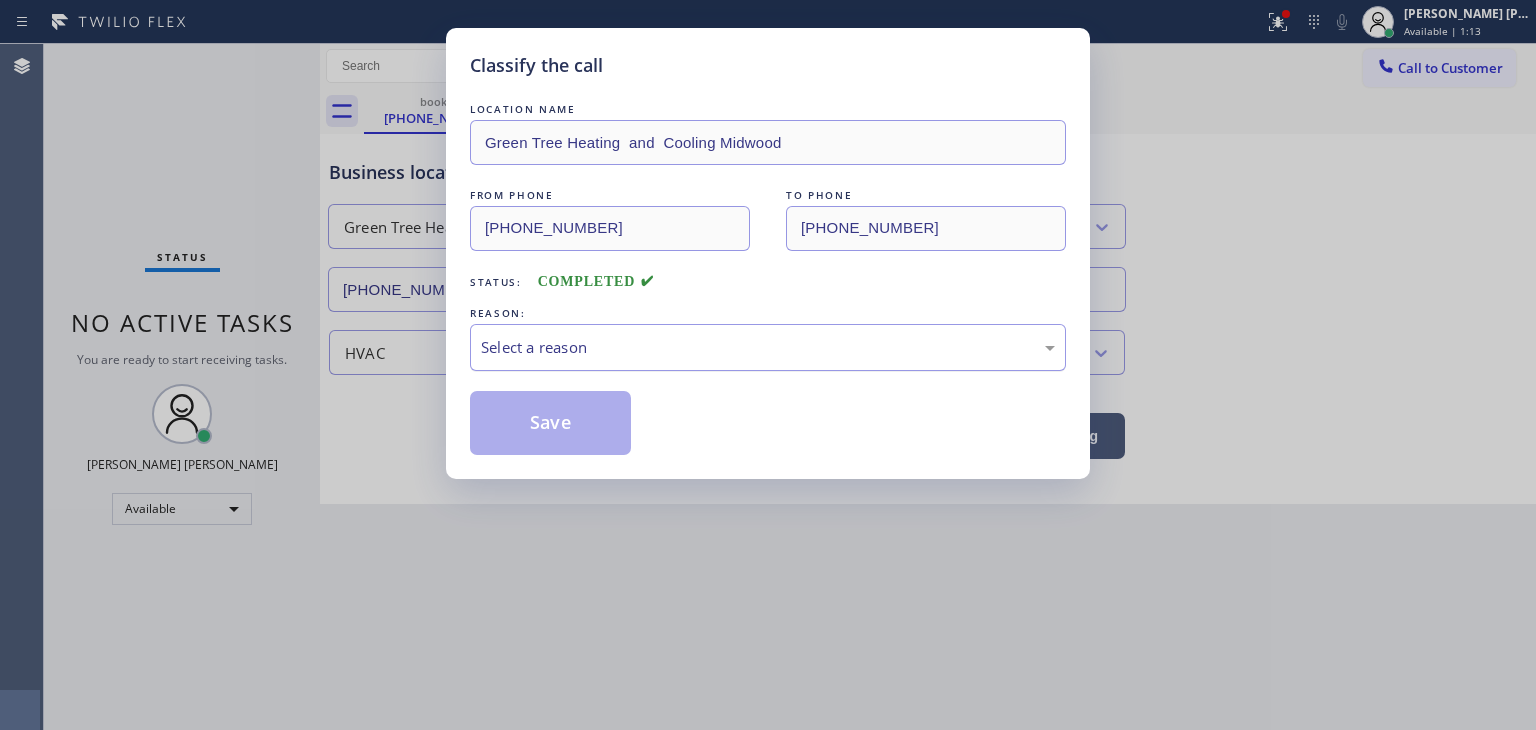 click on "Select a reason" at bounding box center (768, 347) 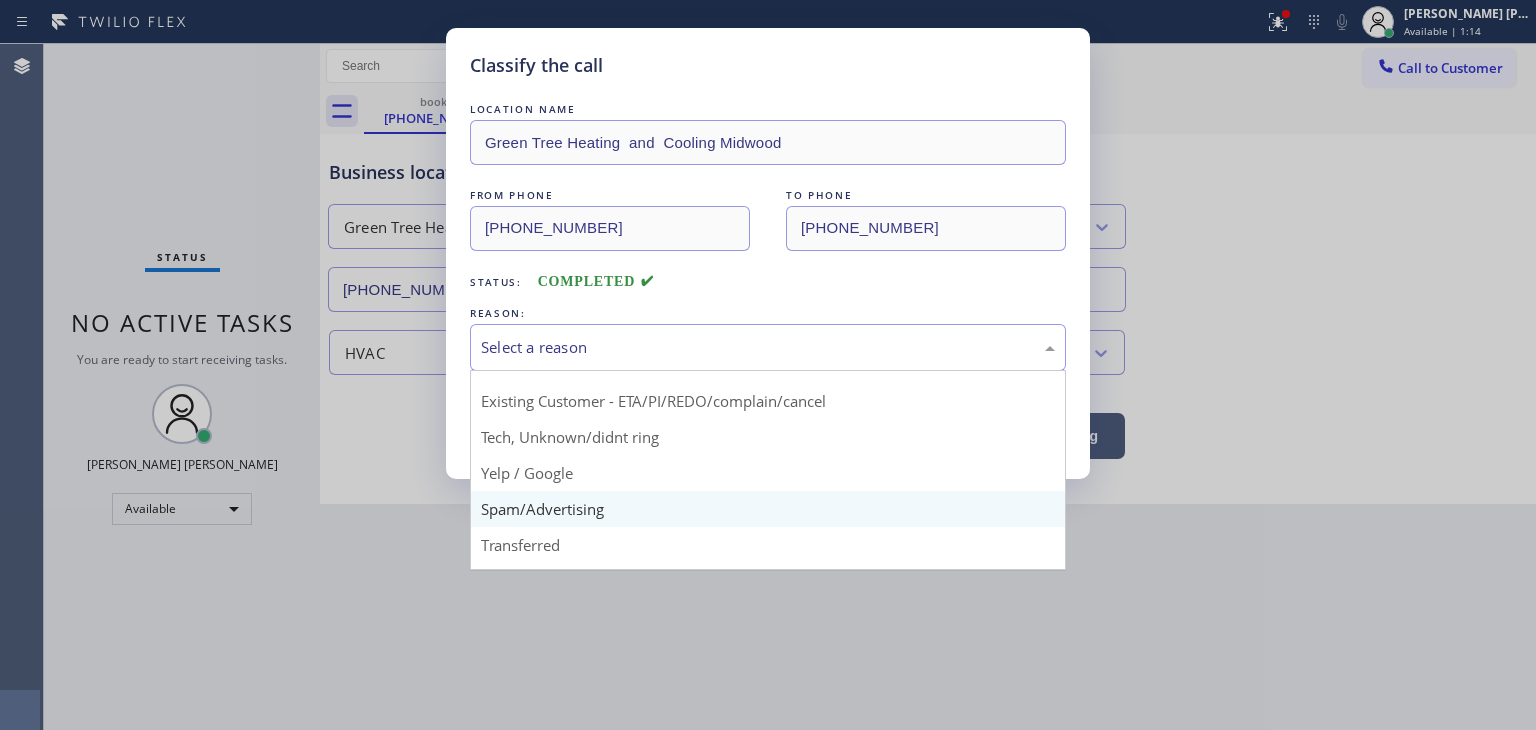 scroll, scrollTop: 125, scrollLeft: 0, axis: vertical 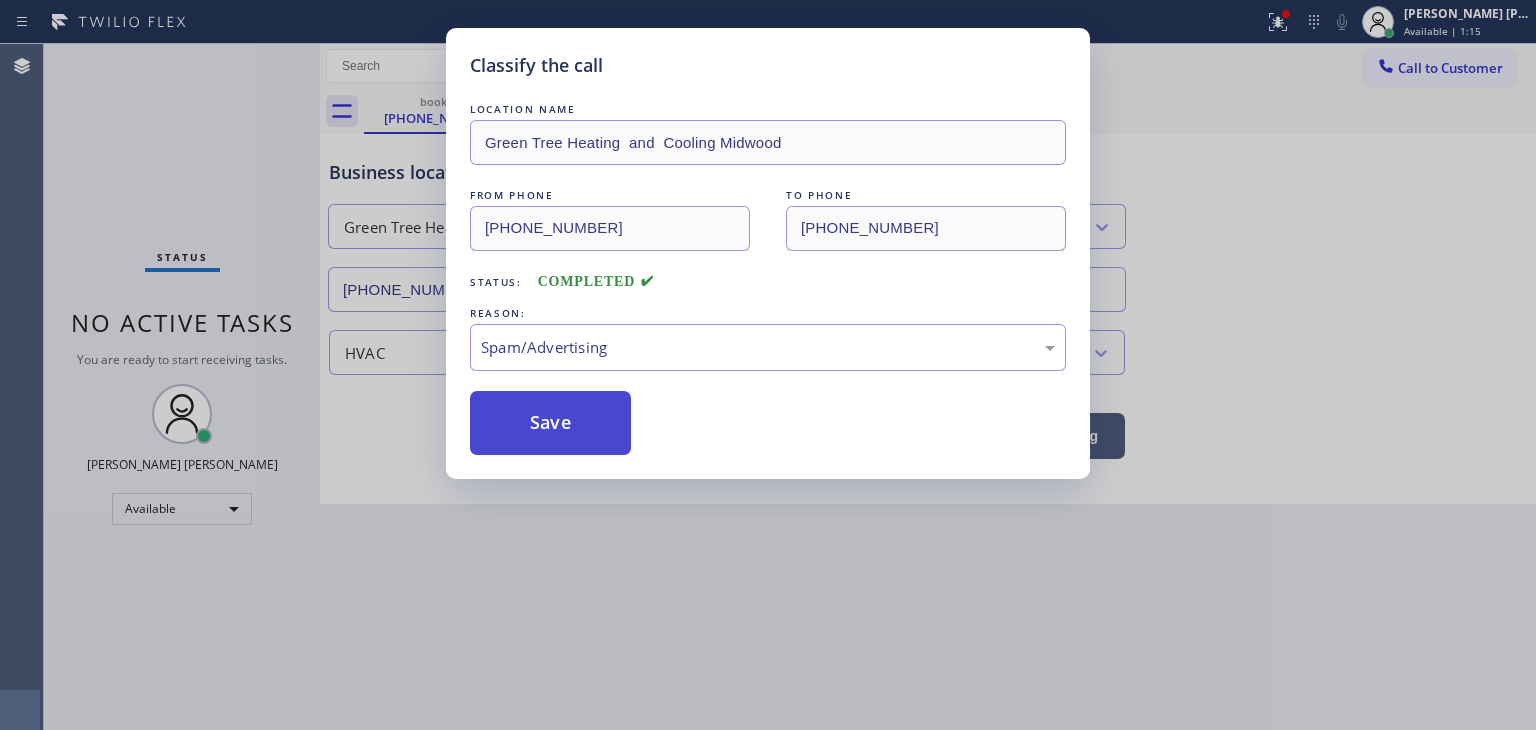 click on "Save" at bounding box center (550, 423) 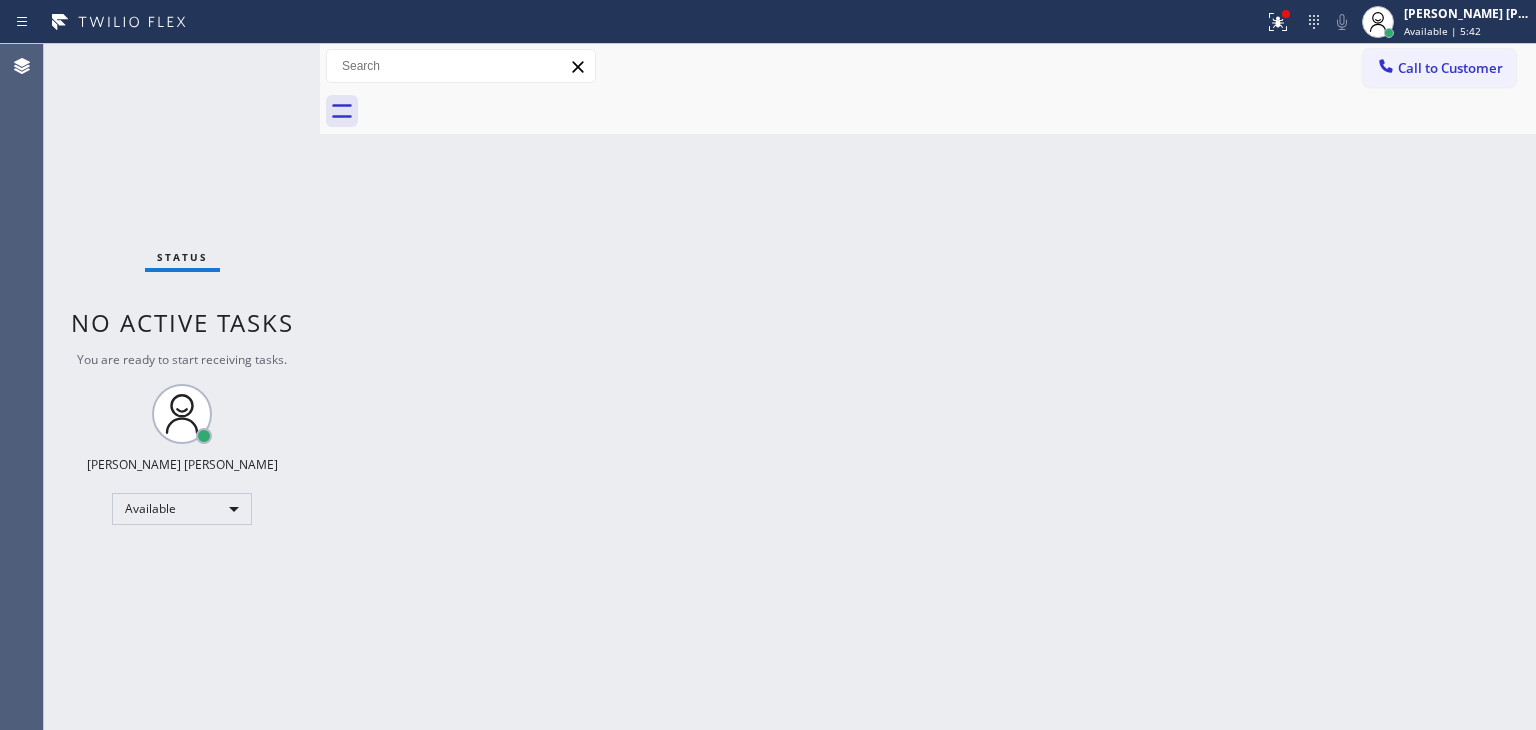 click on "Back to Dashboard Change Sender ID Customers Technicians Select a contact Outbound call Technician Search Technician Your caller id phone number Your caller id phone number Call Technician info Name   Phone none Address none Change Sender ID HVAC [PHONE_NUMBER] 5 Star Appliance [PHONE_NUMBER] Appliance Repair [PHONE_NUMBER] Plumbing [PHONE_NUMBER] Air Duct Cleaning [PHONE_NUMBER]  Electricians [PHONE_NUMBER] Cancel Change Check personal SMS Reset Change No tabs Call to Customer Outbound call Location [GEOGRAPHIC_DATA] Heating and Air Conditioning Your caller id phone number [PHONE_NUMBER] Customer number Call Outbound call Technician Search Technician Your caller id phone number Your caller id phone number Call" at bounding box center (928, 387) 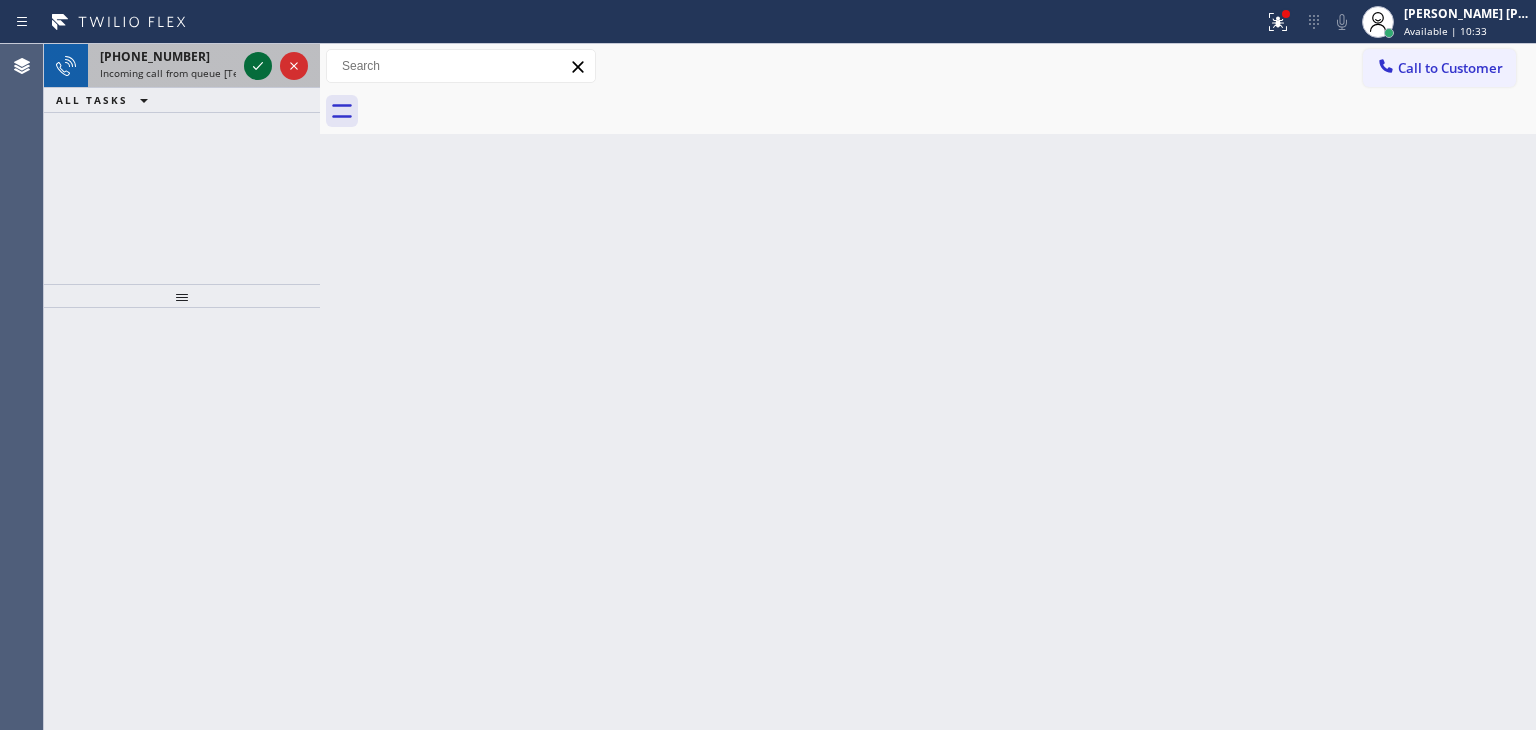 click 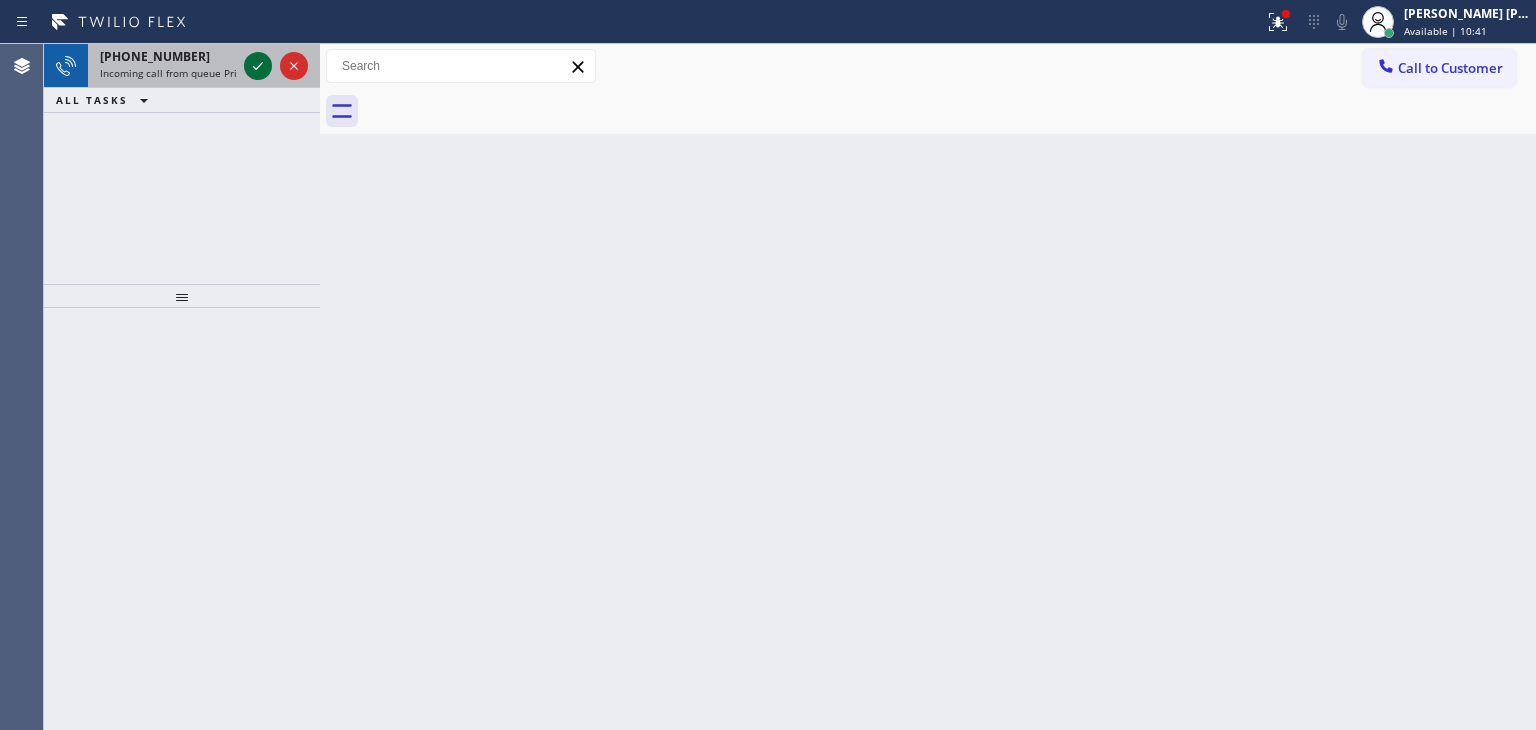 click 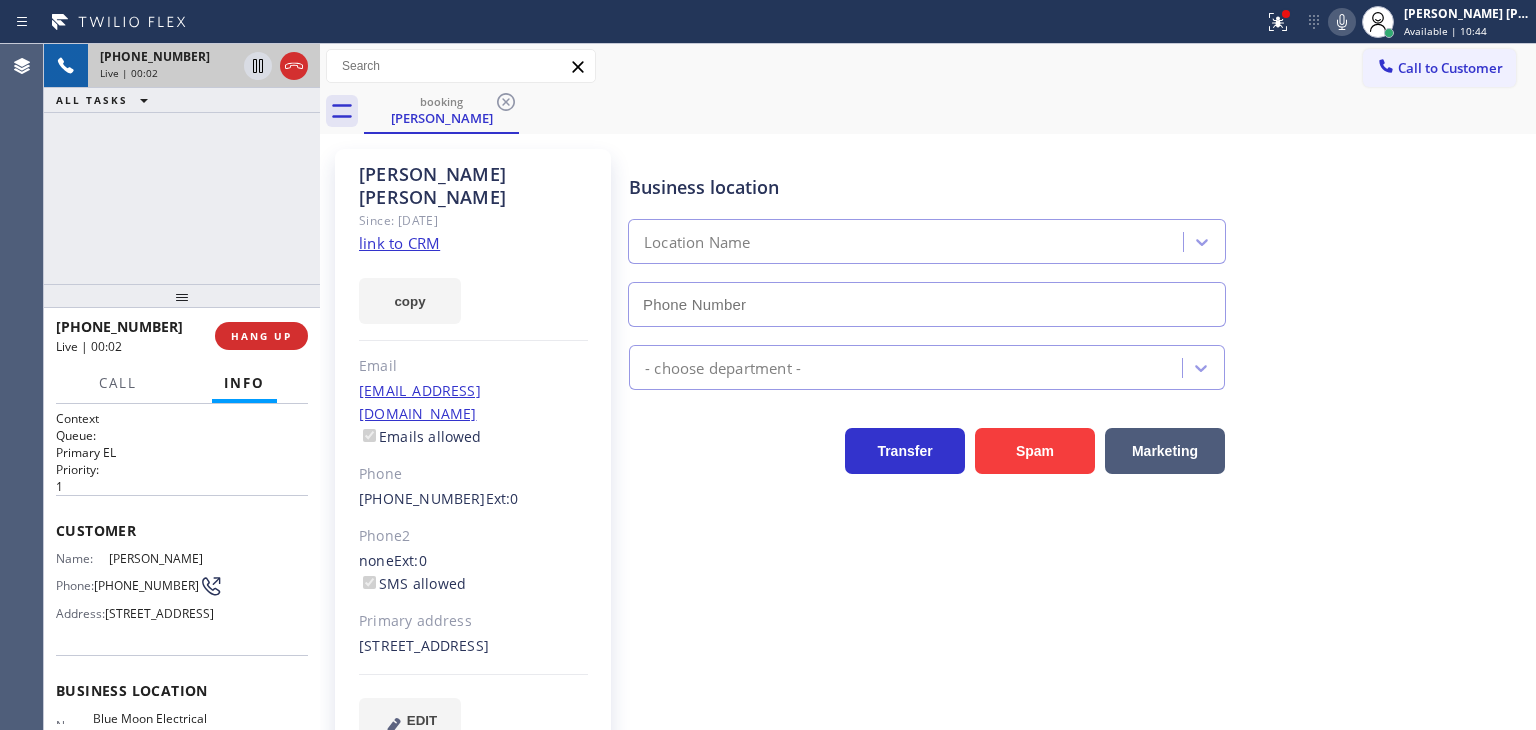 scroll, scrollTop: 100, scrollLeft: 0, axis: vertical 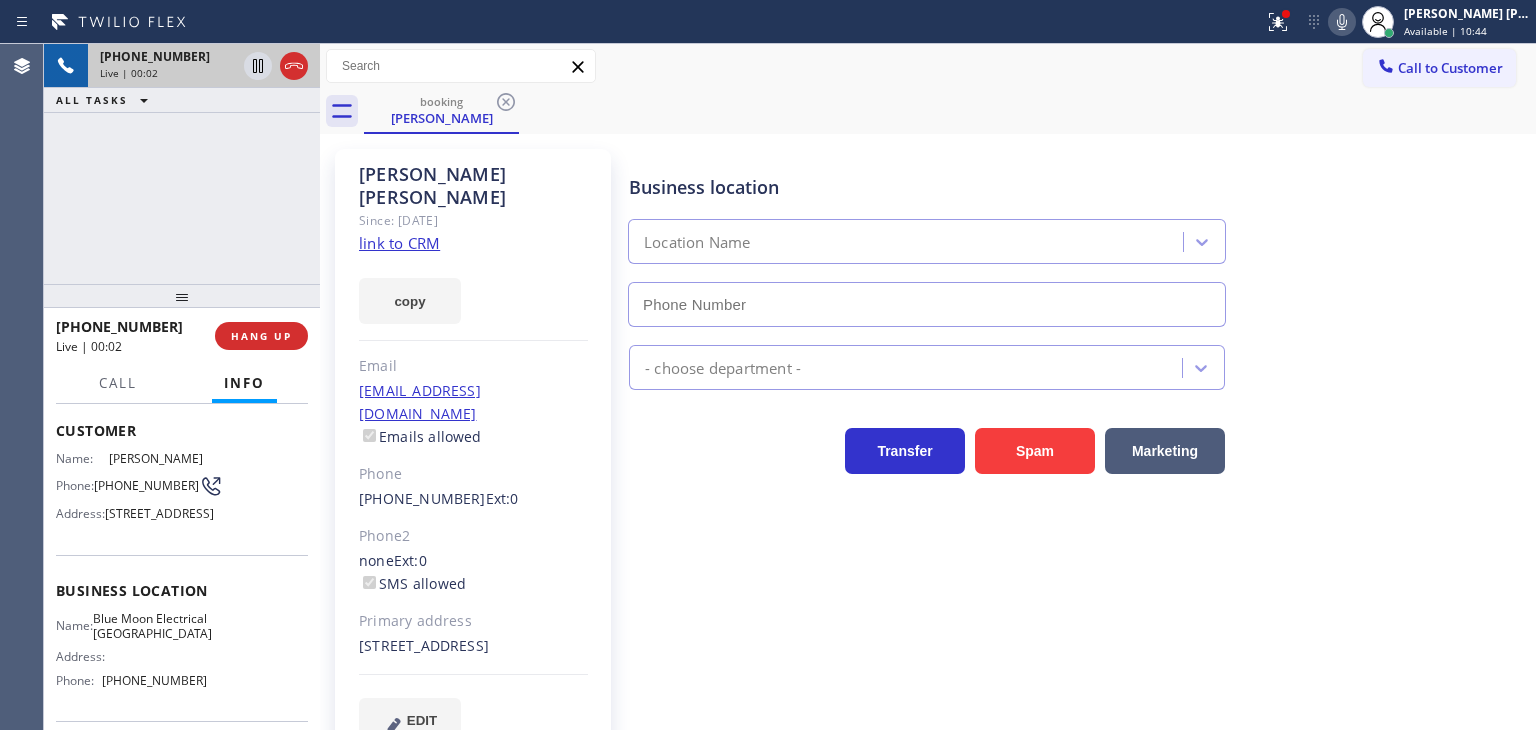 type on "[PHONE_NUMBER]" 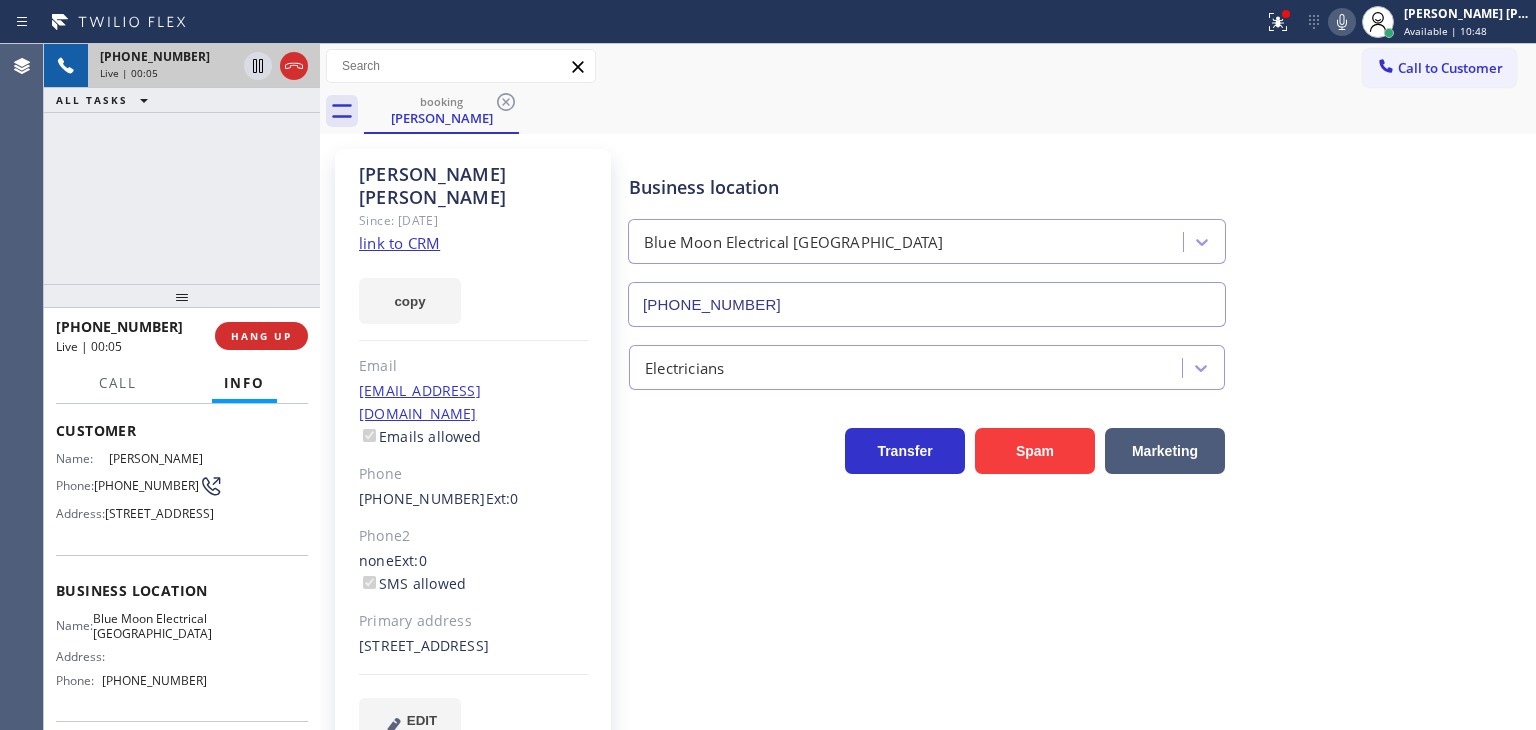 click on "copy" at bounding box center (473, 289) 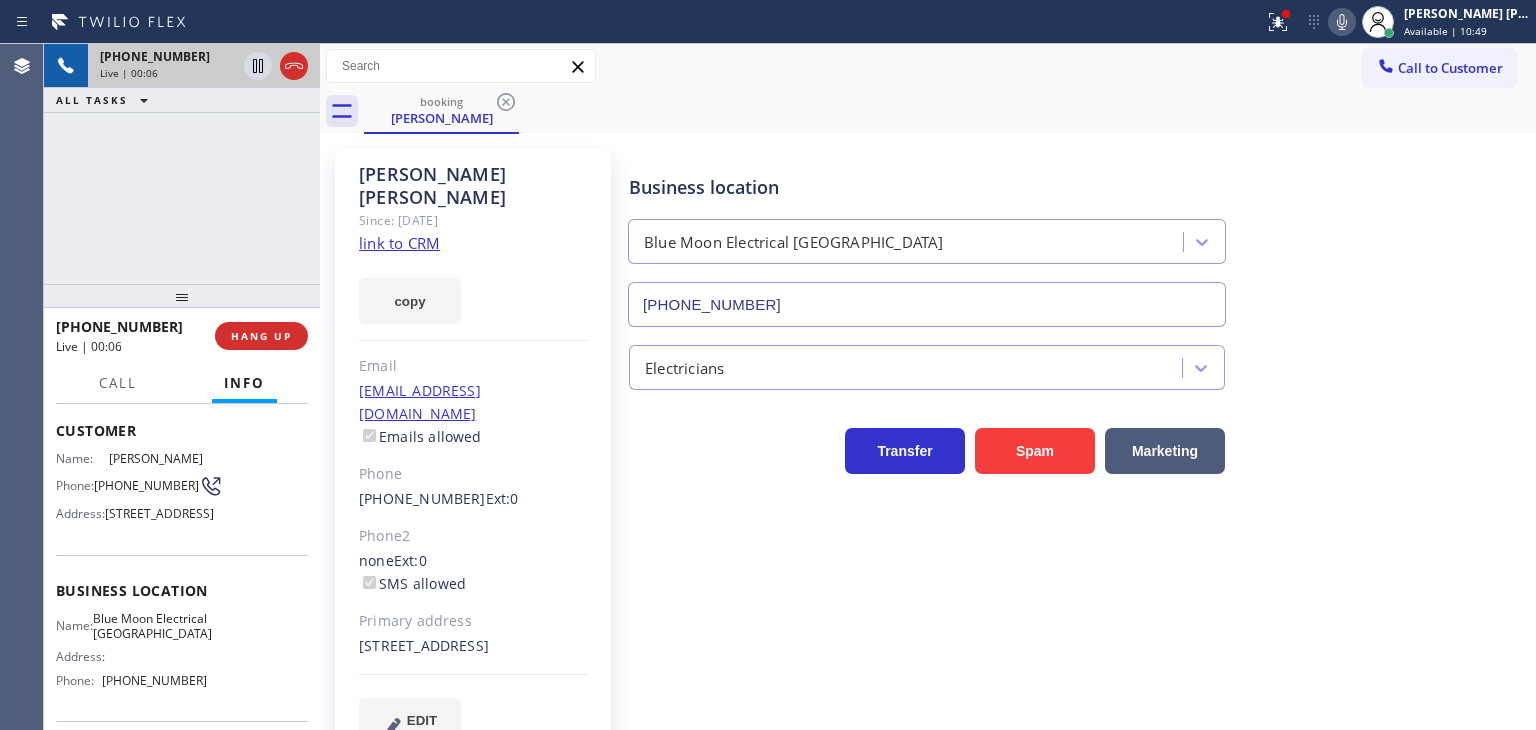 click on "link to CRM" 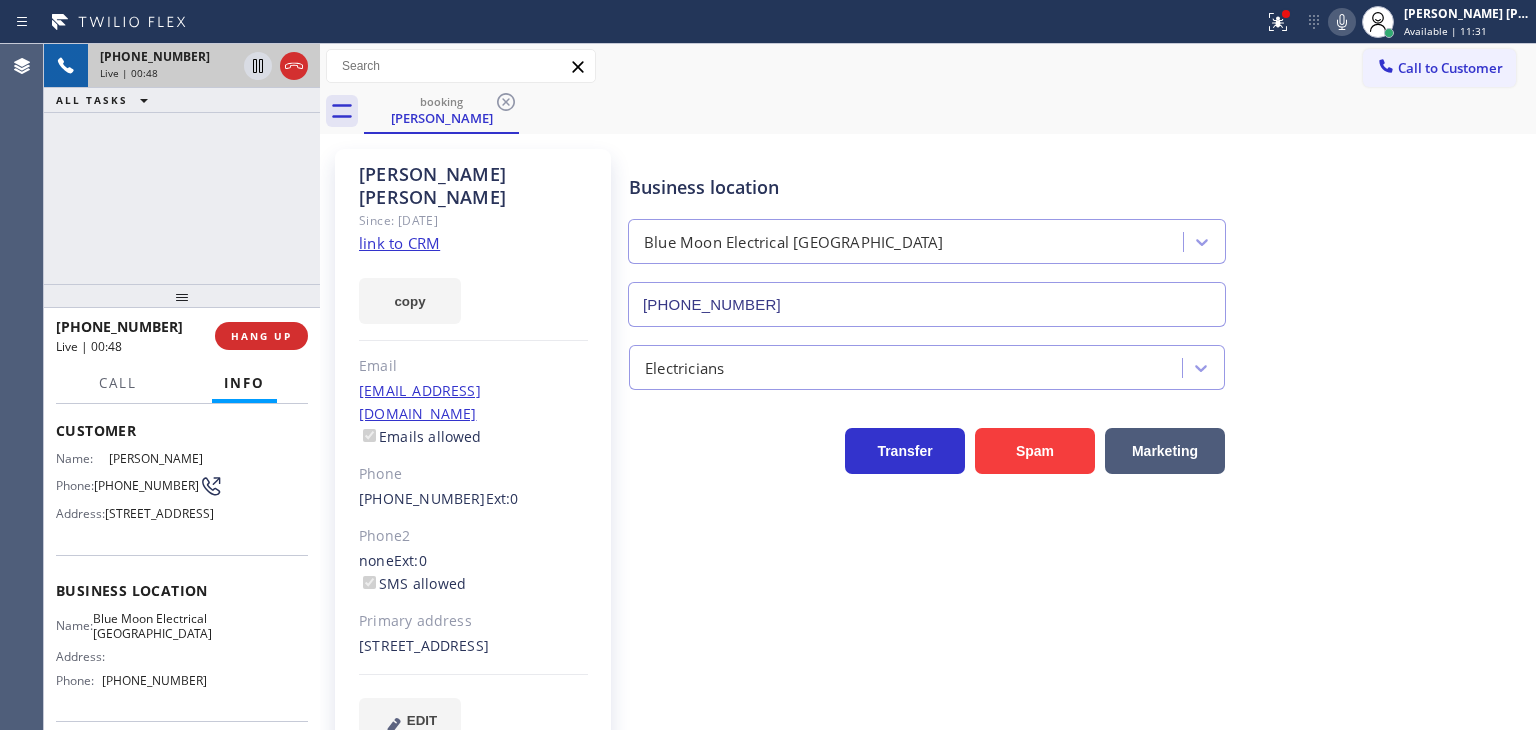 click 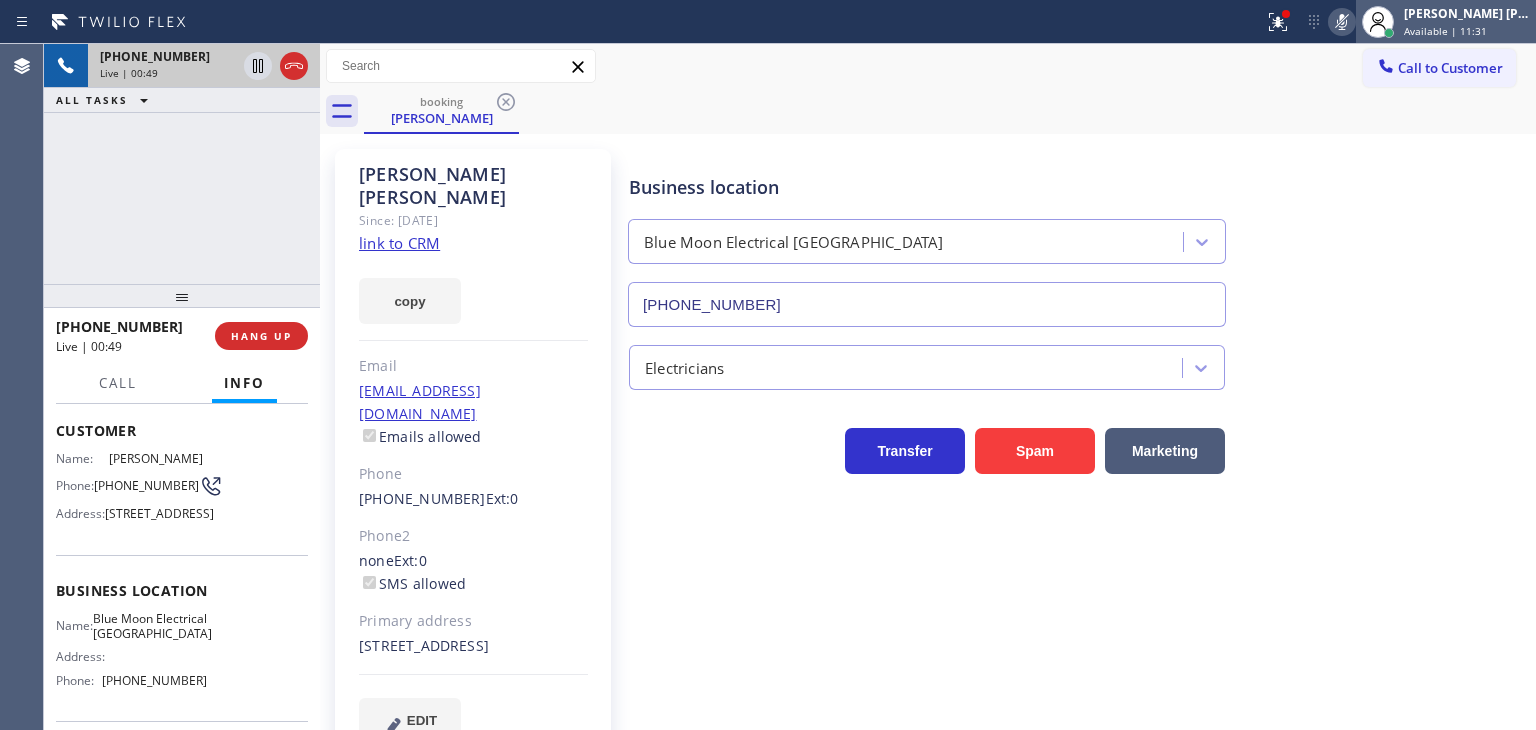 click on "[PERSON_NAME] [PERSON_NAME]" at bounding box center [1467, 13] 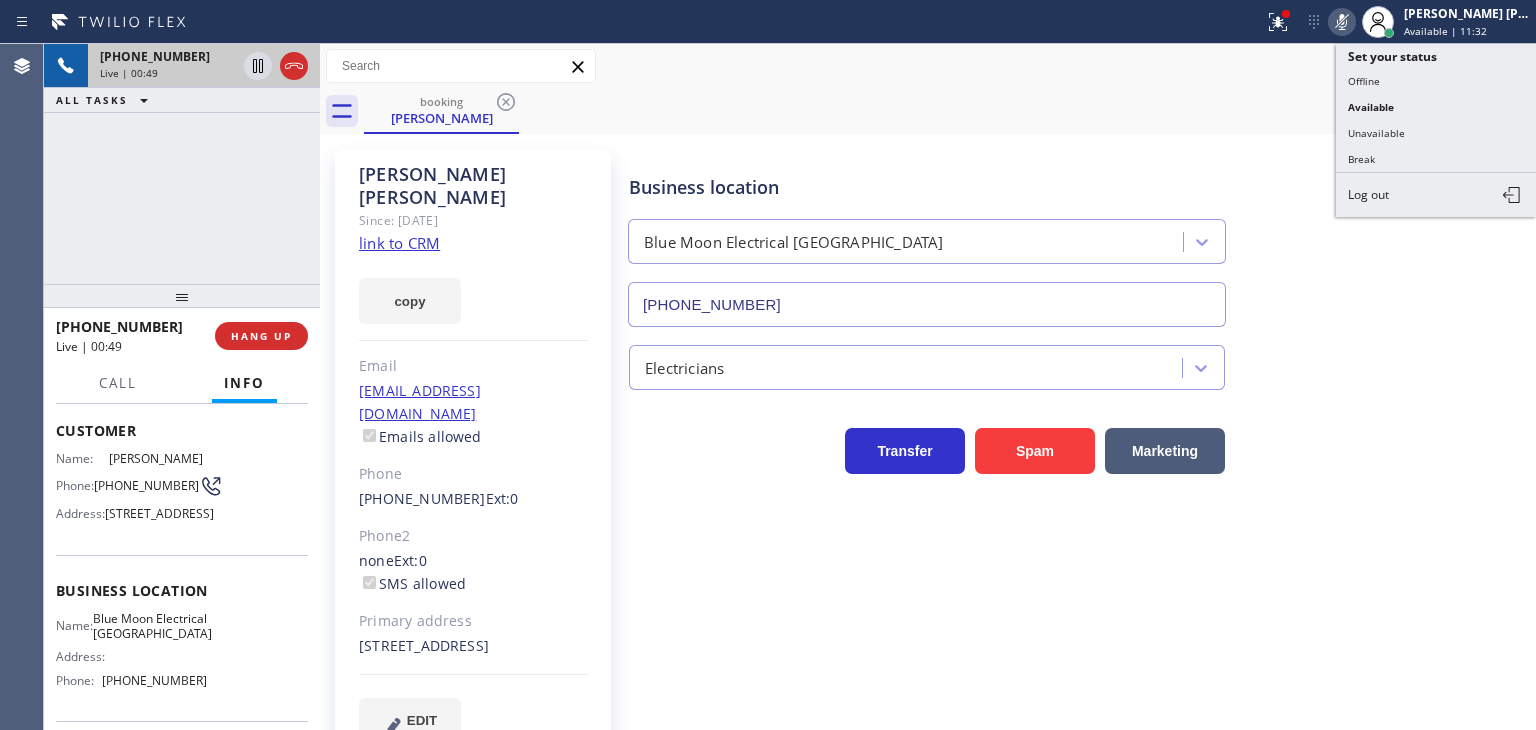drag, startPoint x: 1432, startPoint y: 118, endPoint x: 500, endPoint y: 50, distance: 934.4774 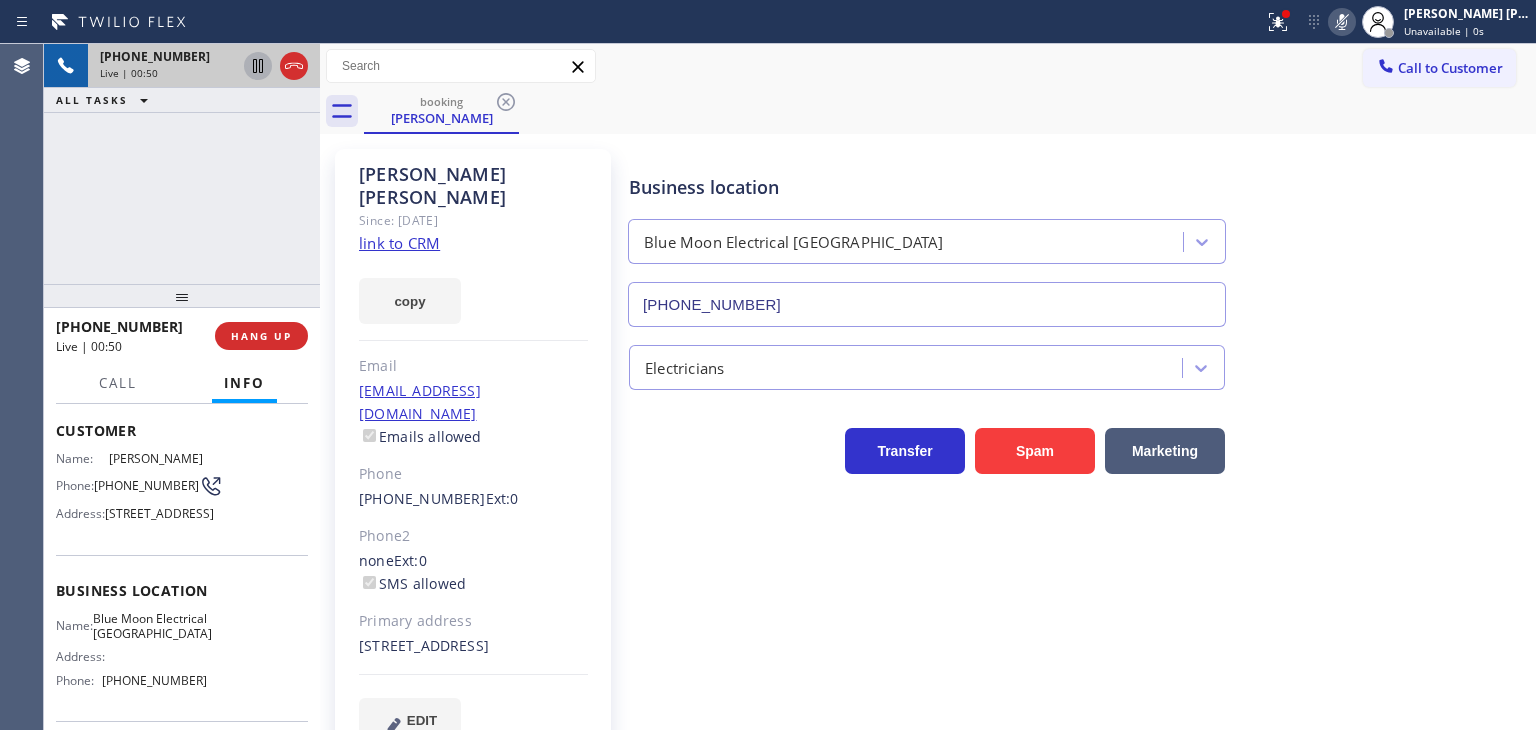 click 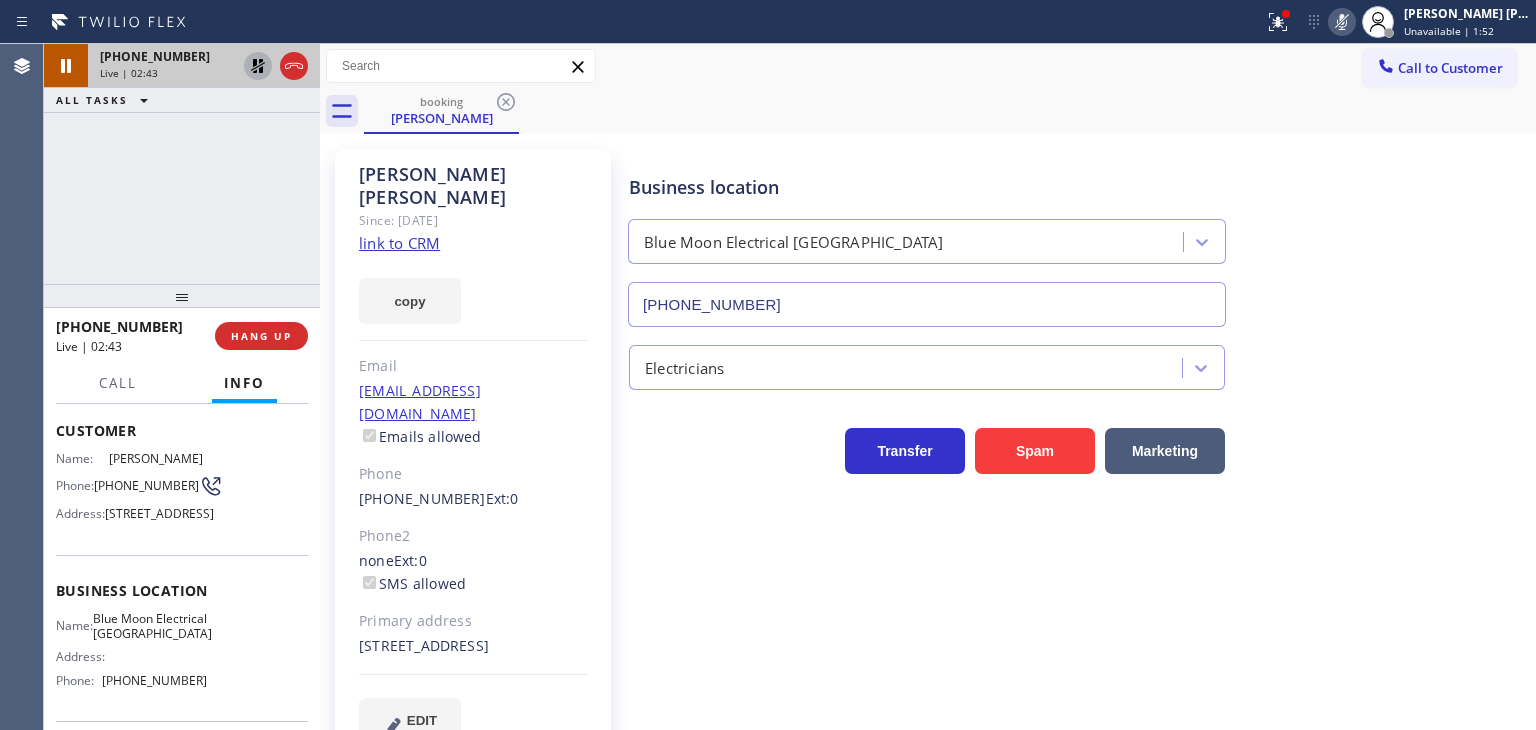 click 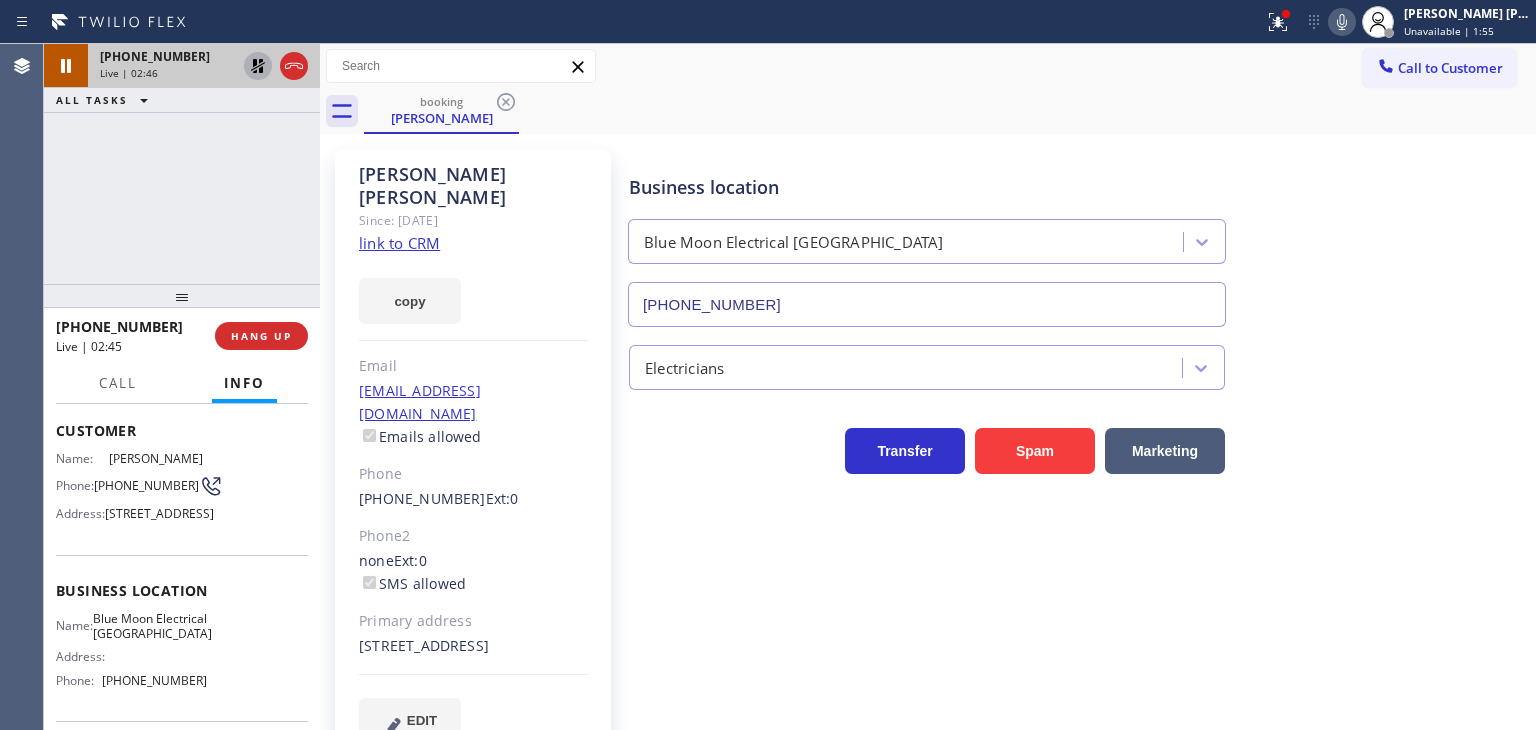 click 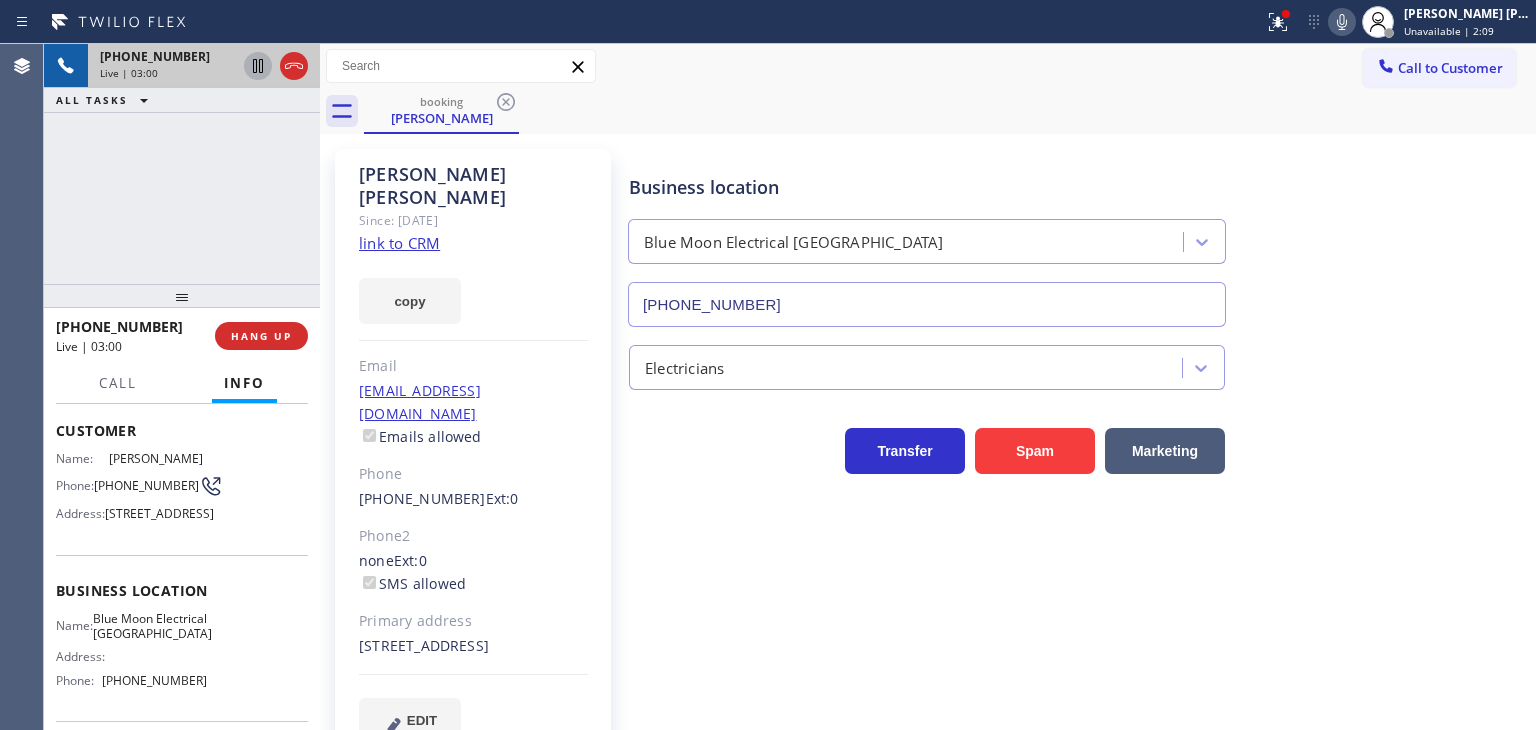 click 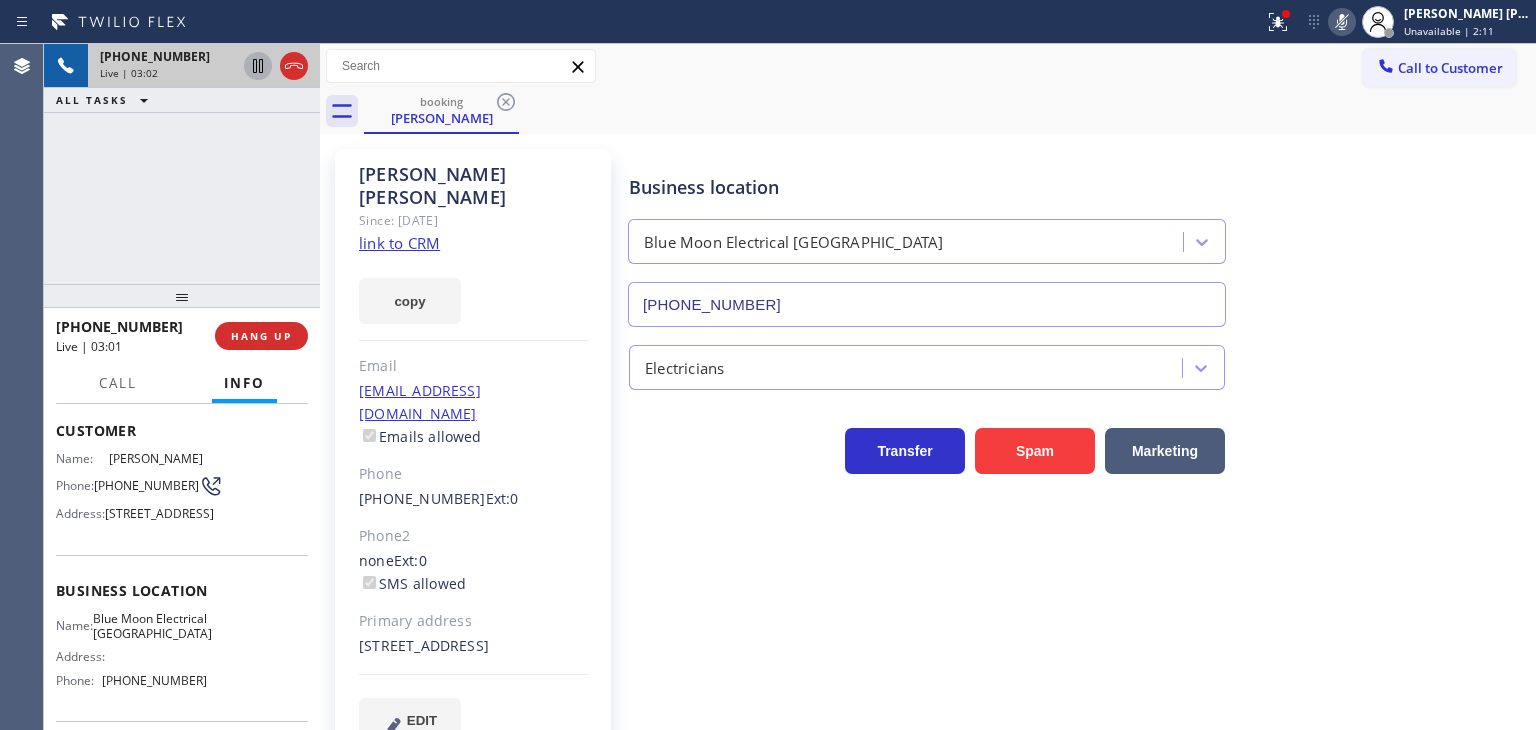 click 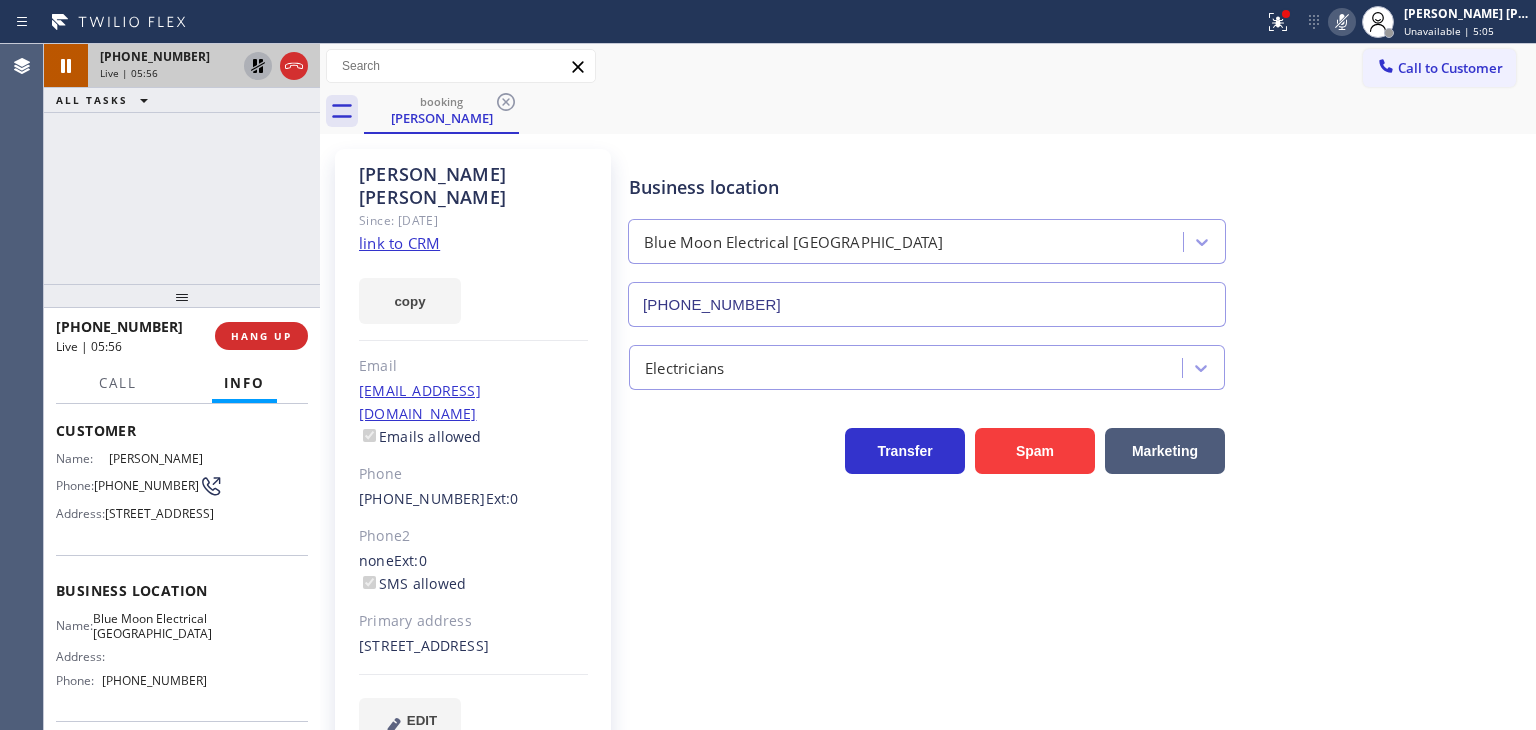 drag, startPoint x: 1382, startPoint y: 18, endPoint x: 1008, endPoint y: 17, distance: 374.00134 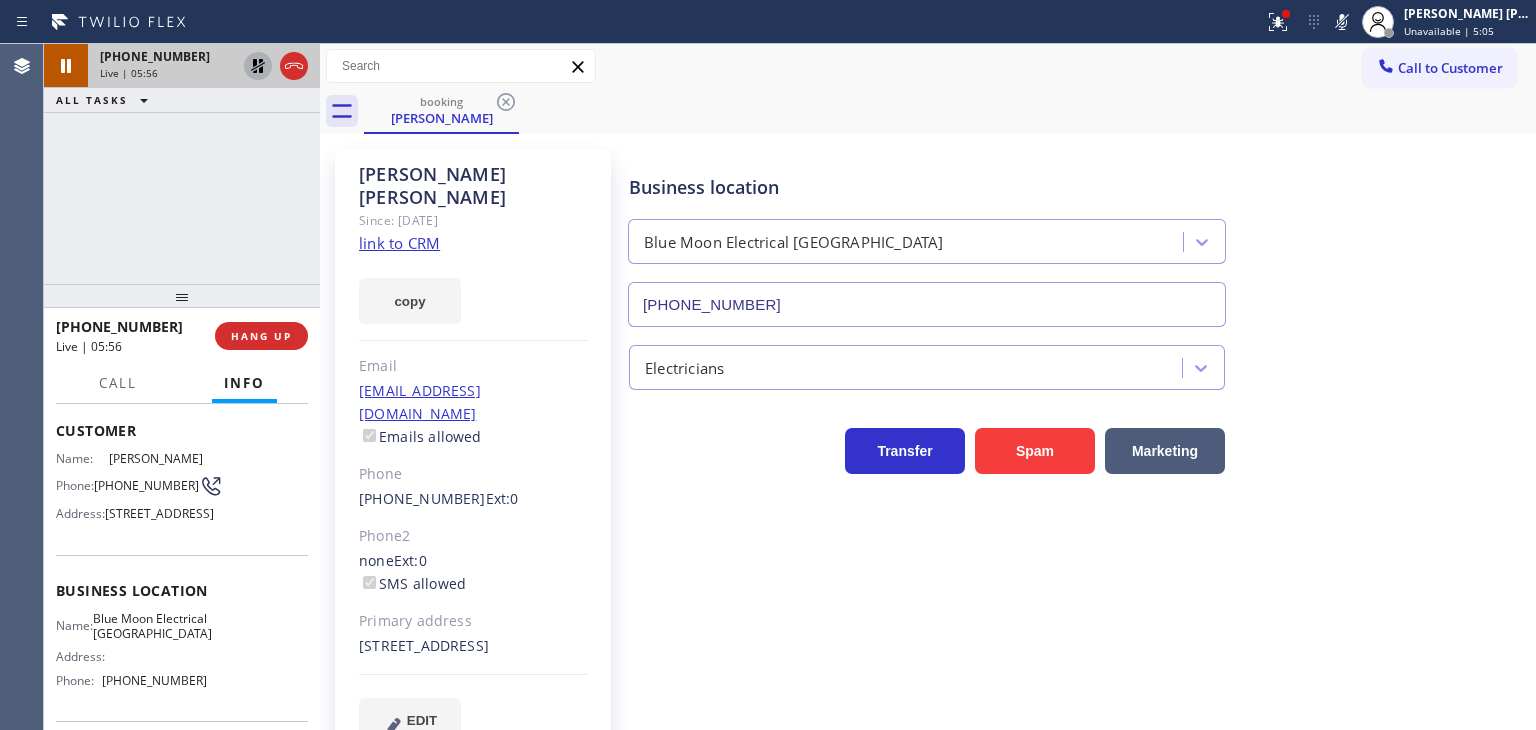 click 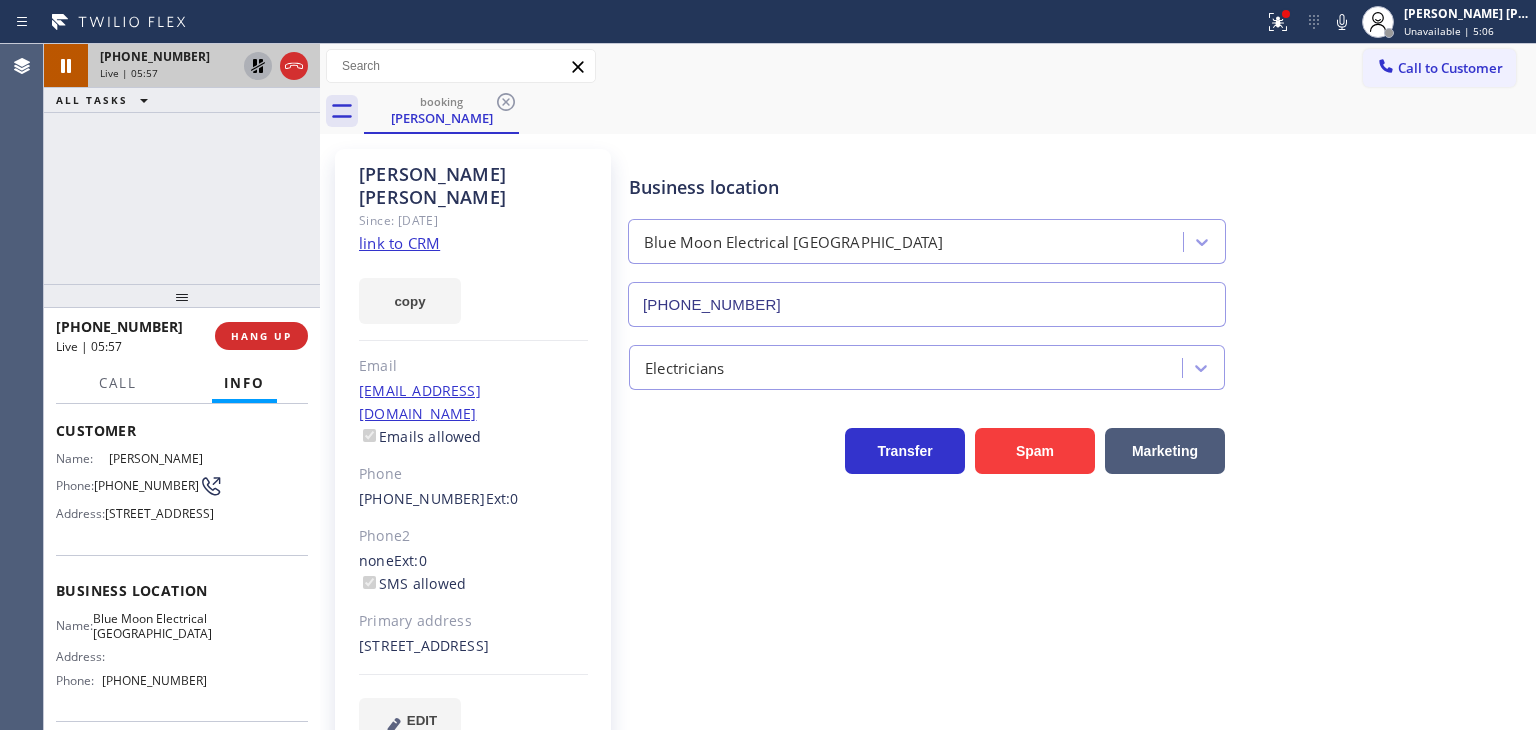 click 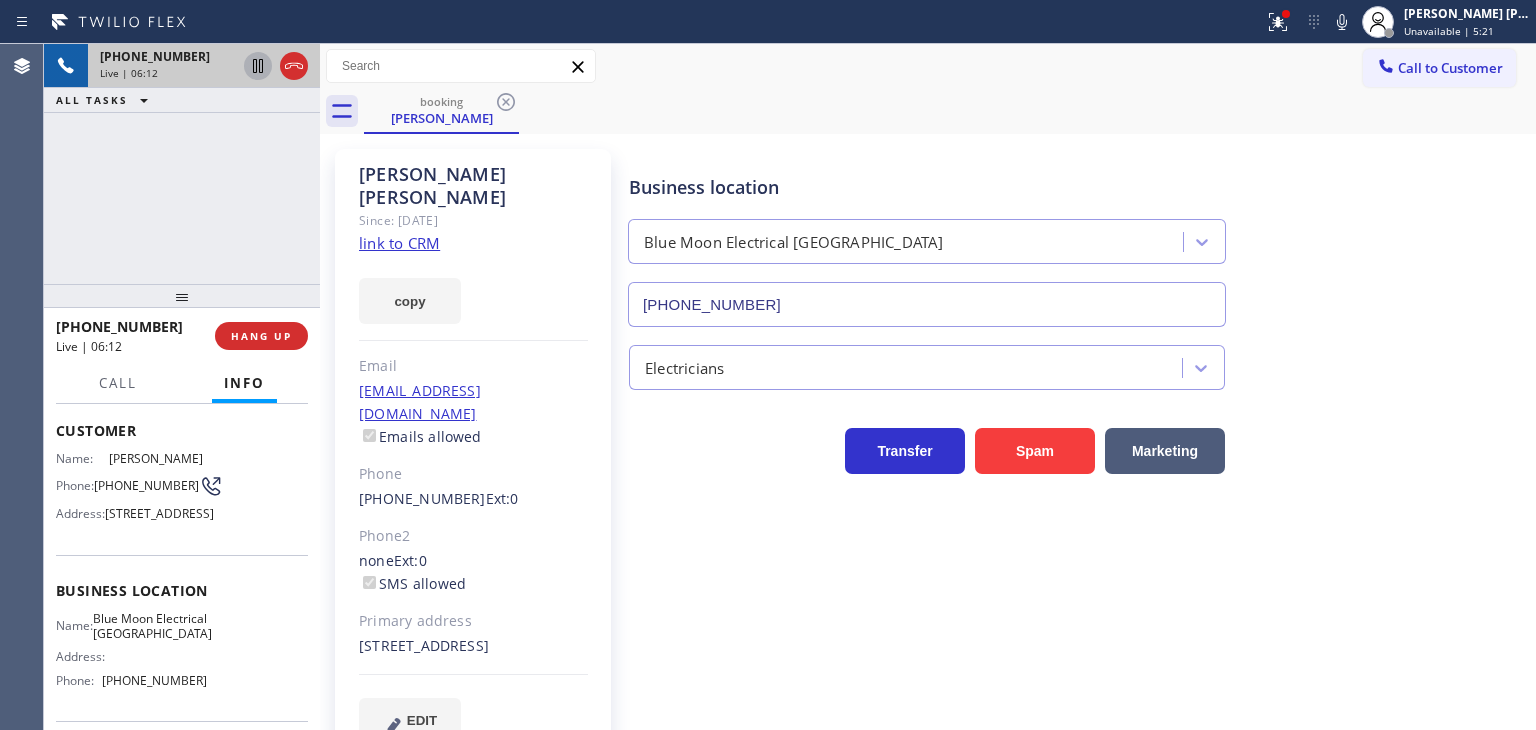 scroll, scrollTop: 200, scrollLeft: 0, axis: vertical 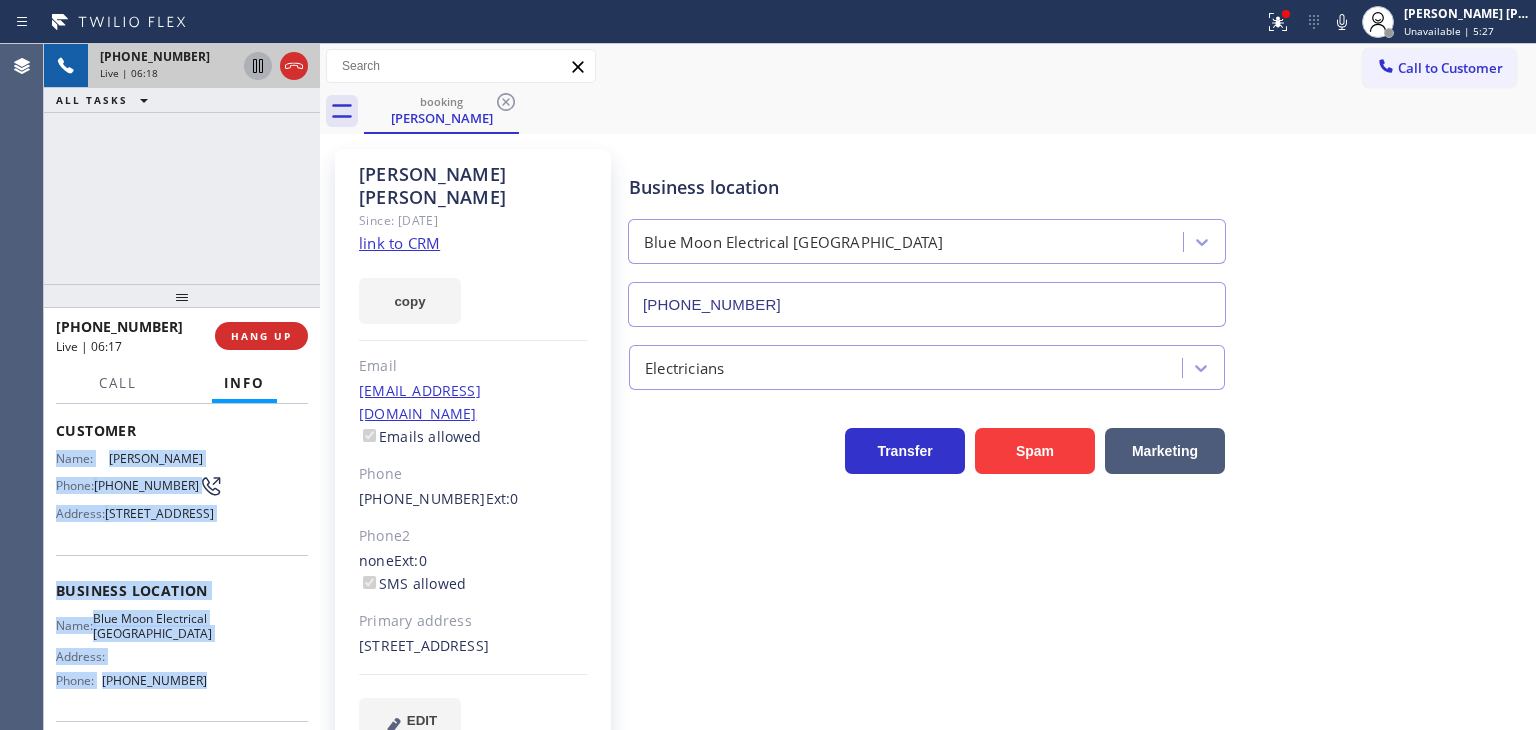 drag, startPoint x: 212, startPoint y: 640, endPoint x: 60, endPoint y: 454, distance: 240.20824 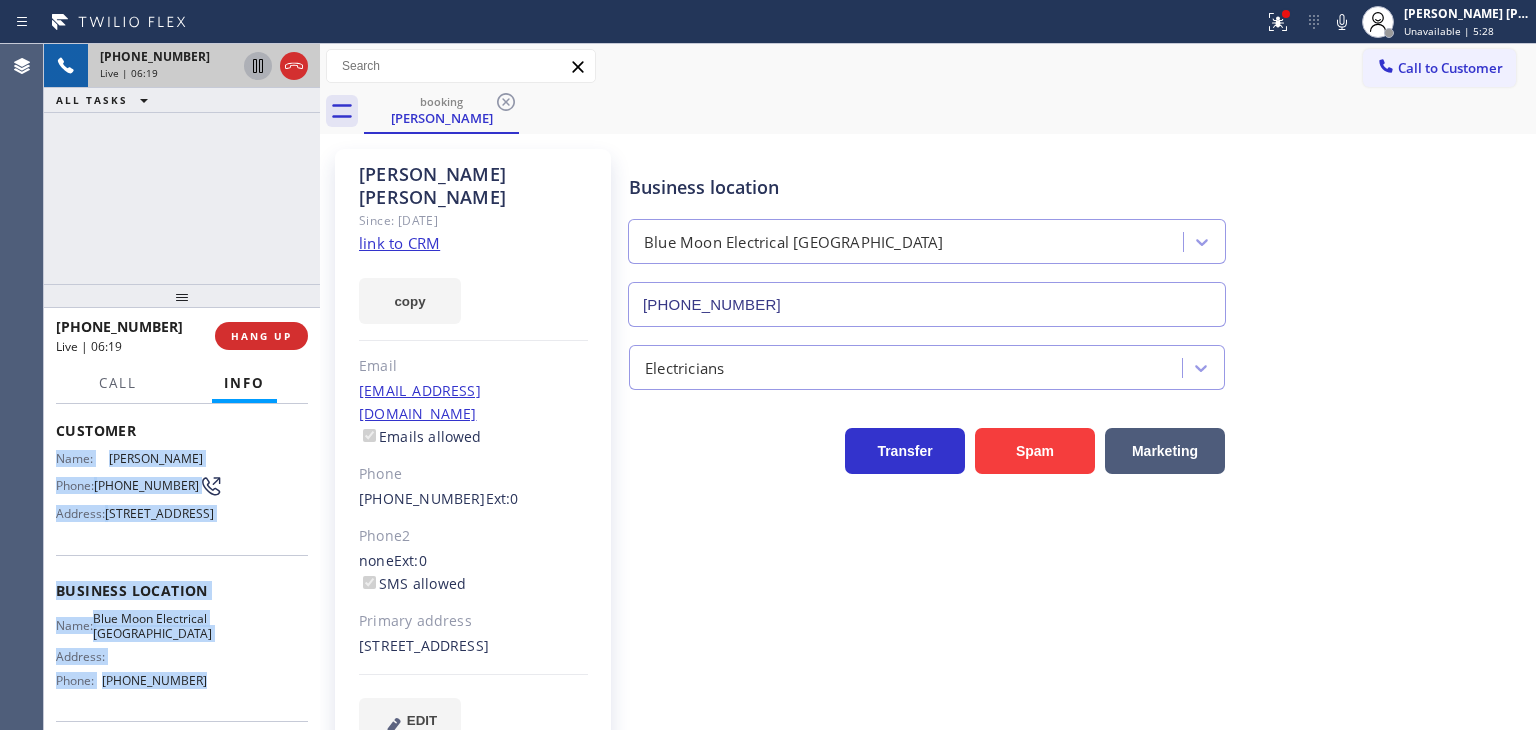 copy on "Name: [PERSON_NAME] Phone: [PHONE_NUMBER] Address: [STREET_ADDRESS] Business location Name: Blue Moon Electrical [GEOGRAPHIC_DATA] Address:   Phone: [PHONE_NUMBER]" 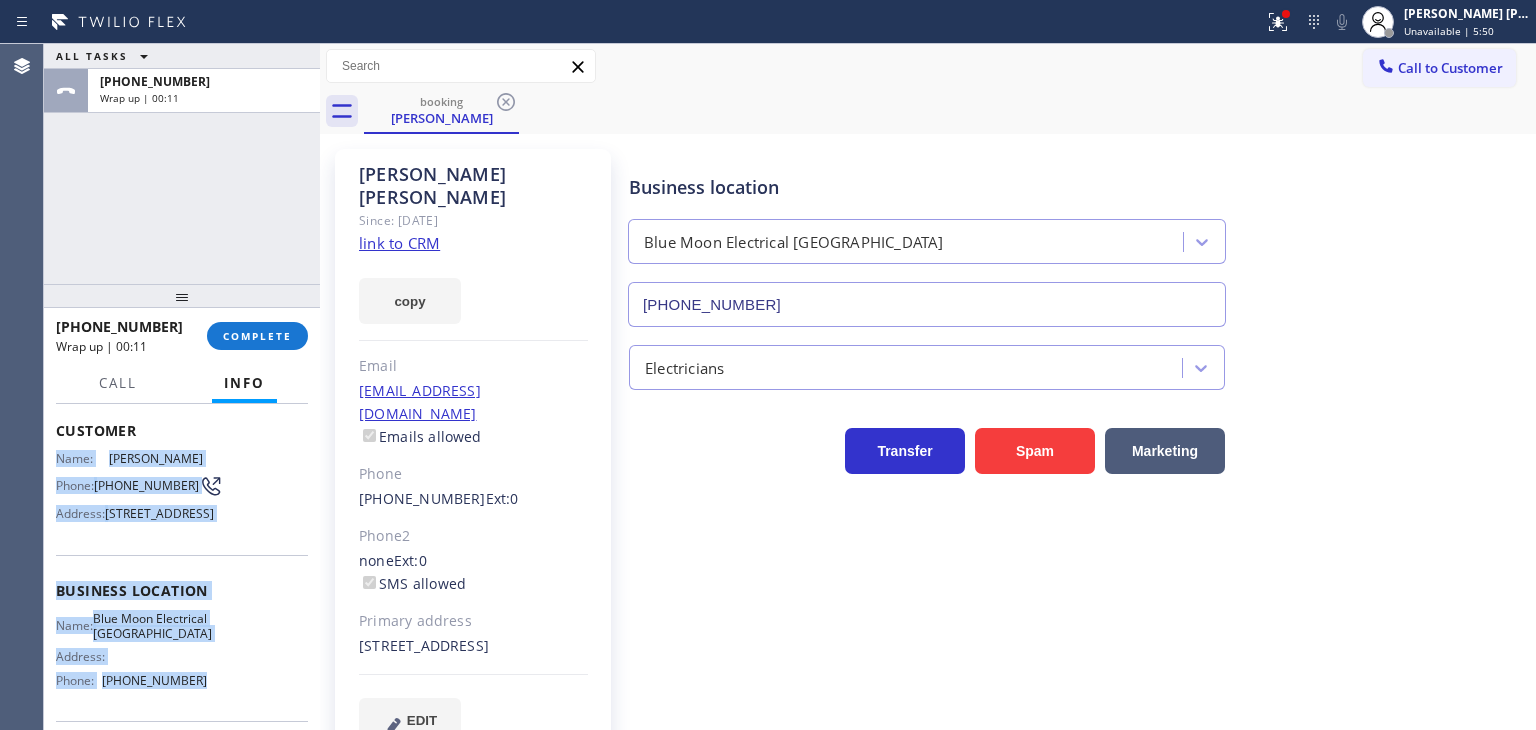 click on "ALL TASKS ALL TASKS ACTIVE TASKS TASKS IN WRAP UP [PHONE_NUMBER] Wrap up | 00:11" at bounding box center [182, 164] 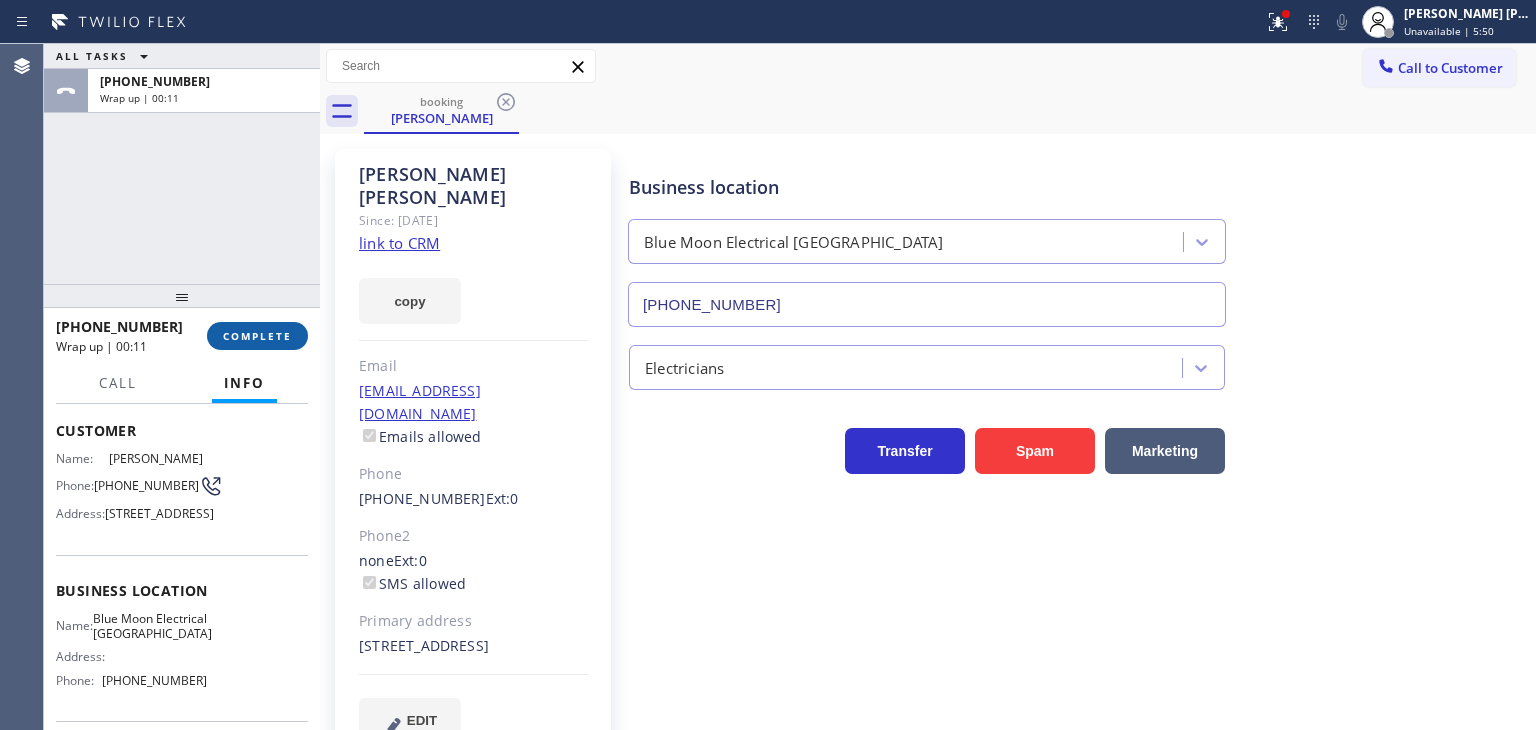 click on "COMPLETE" at bounding box center [257, 336] 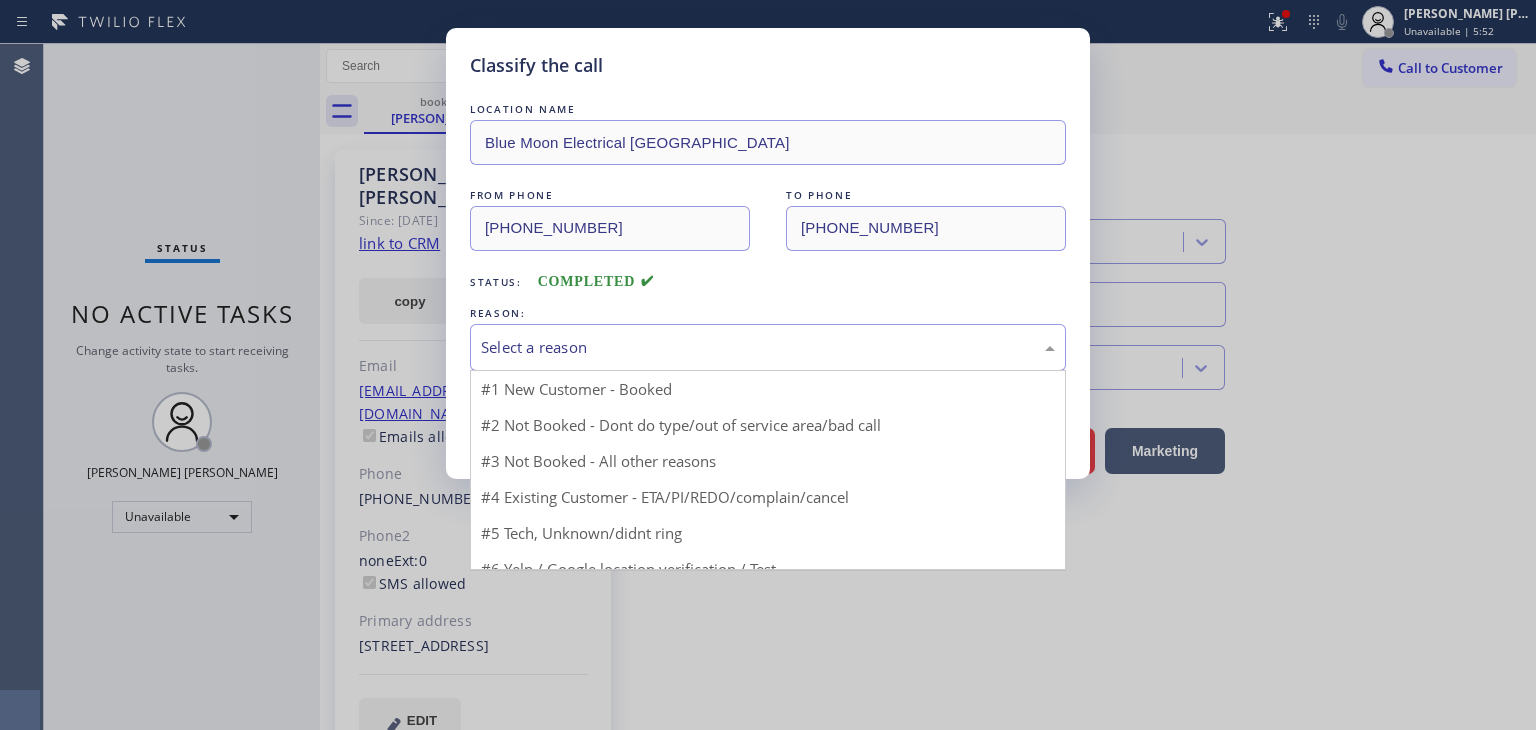 click on "Select a reason" at bounding box center [768, 347] 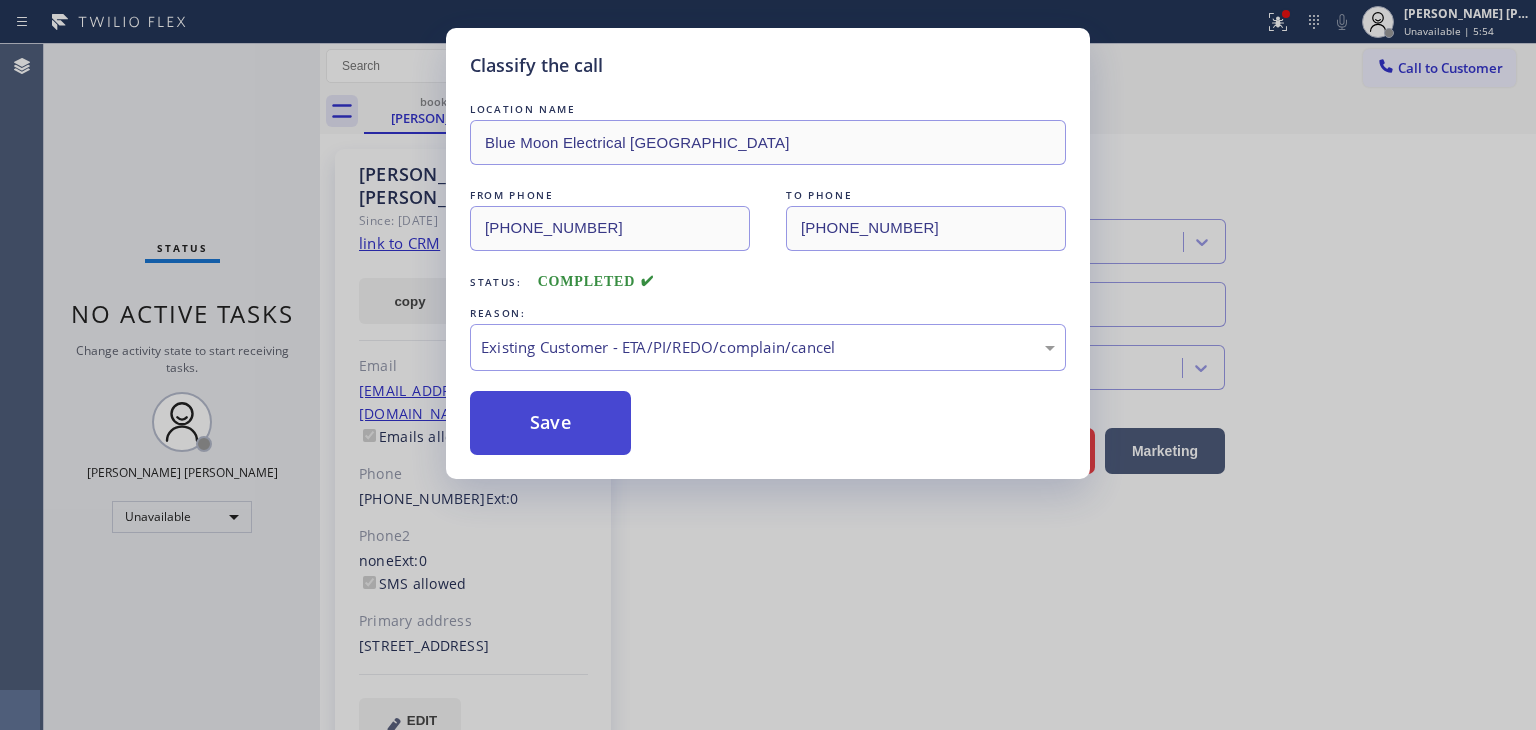 click on "Save" at bounding box center [550, 423] 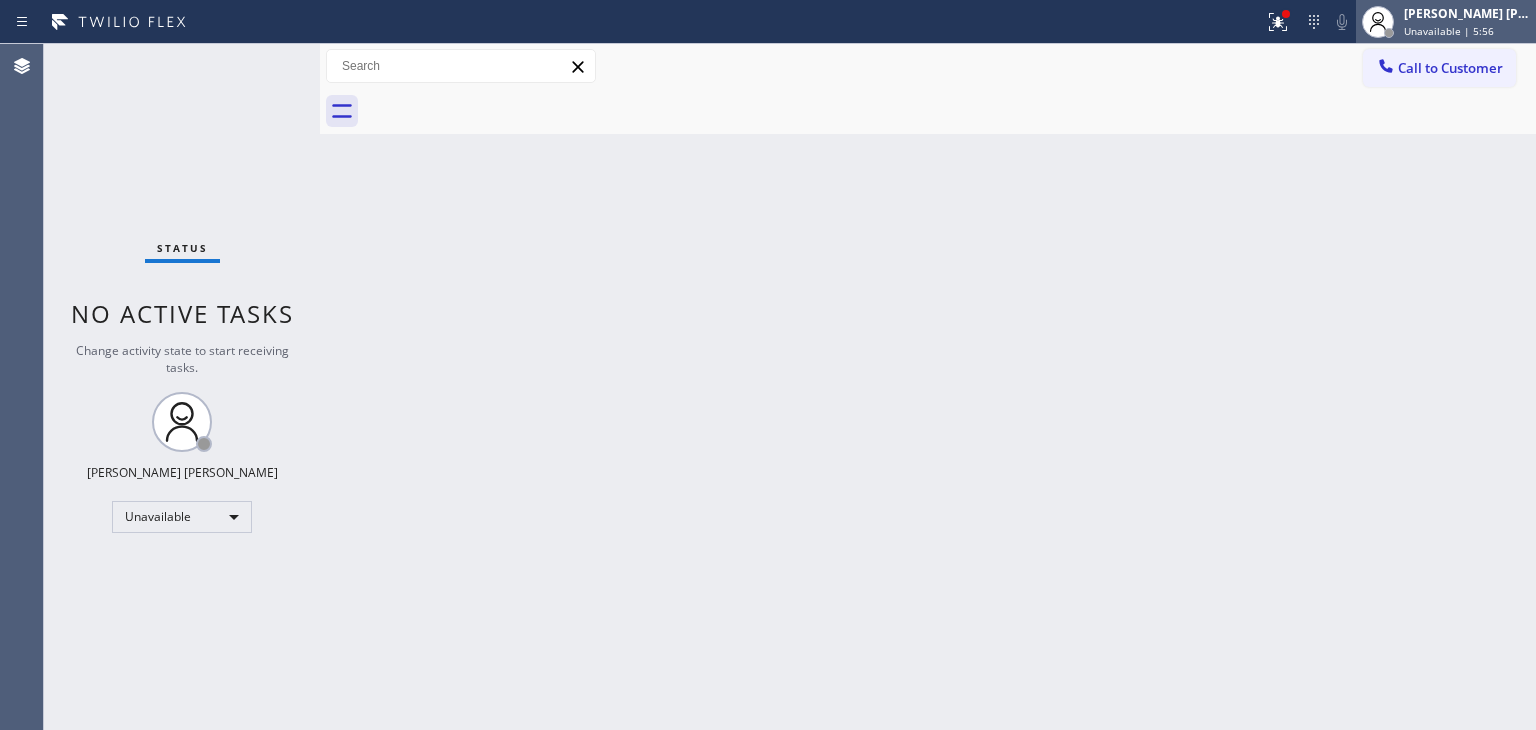 click on "Unavailable | 5:56" at bounding box center (1449, 31) 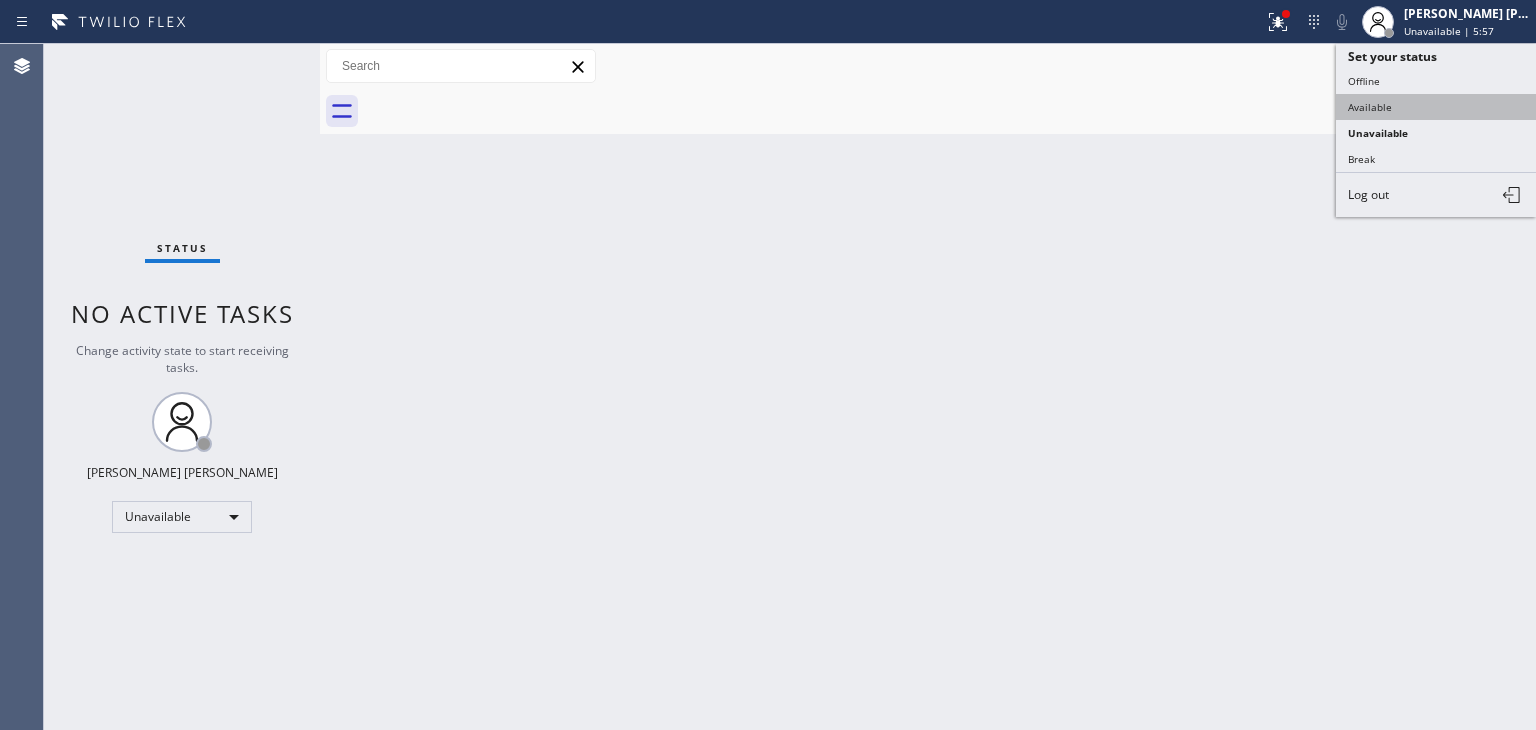 click on "Available" at bounding box center (1436, 107) 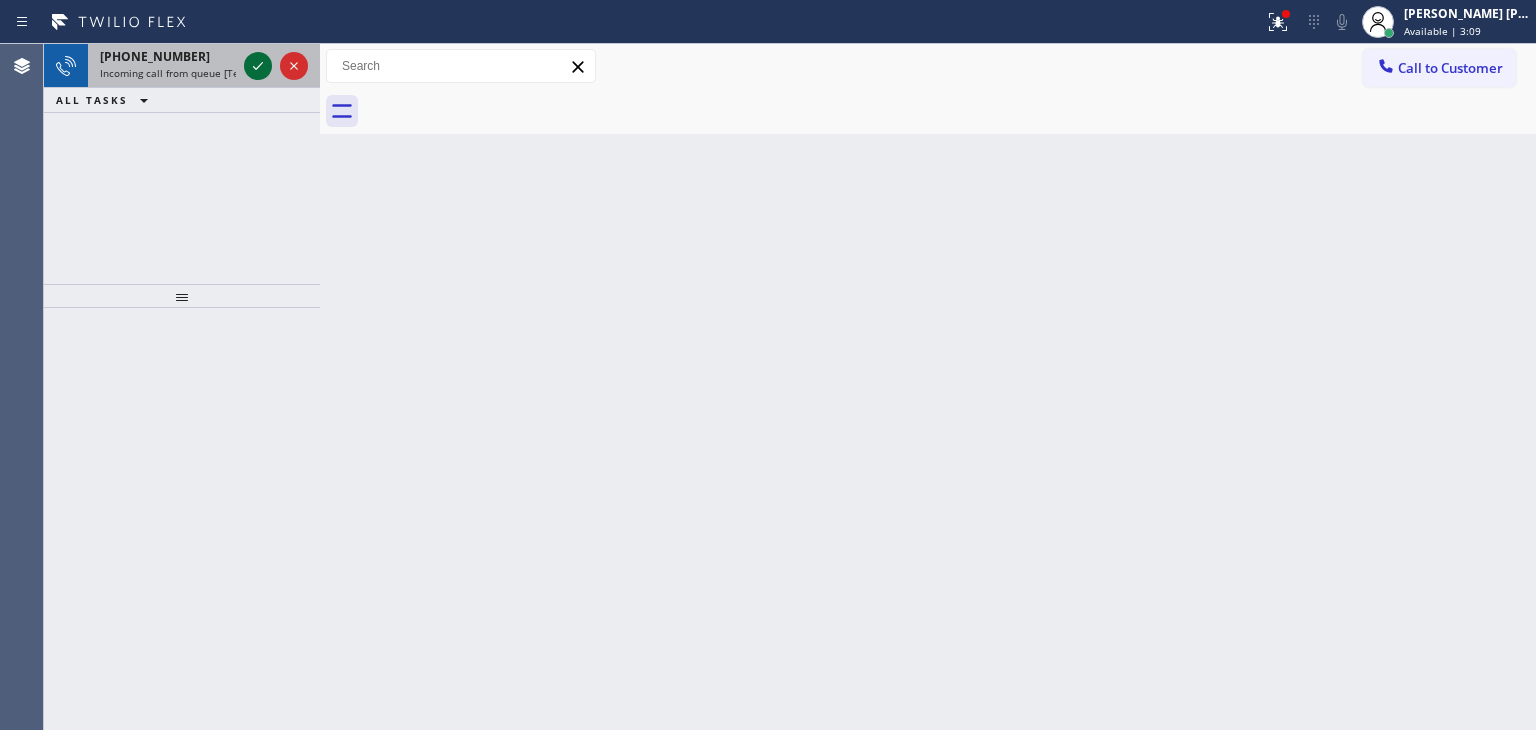 click 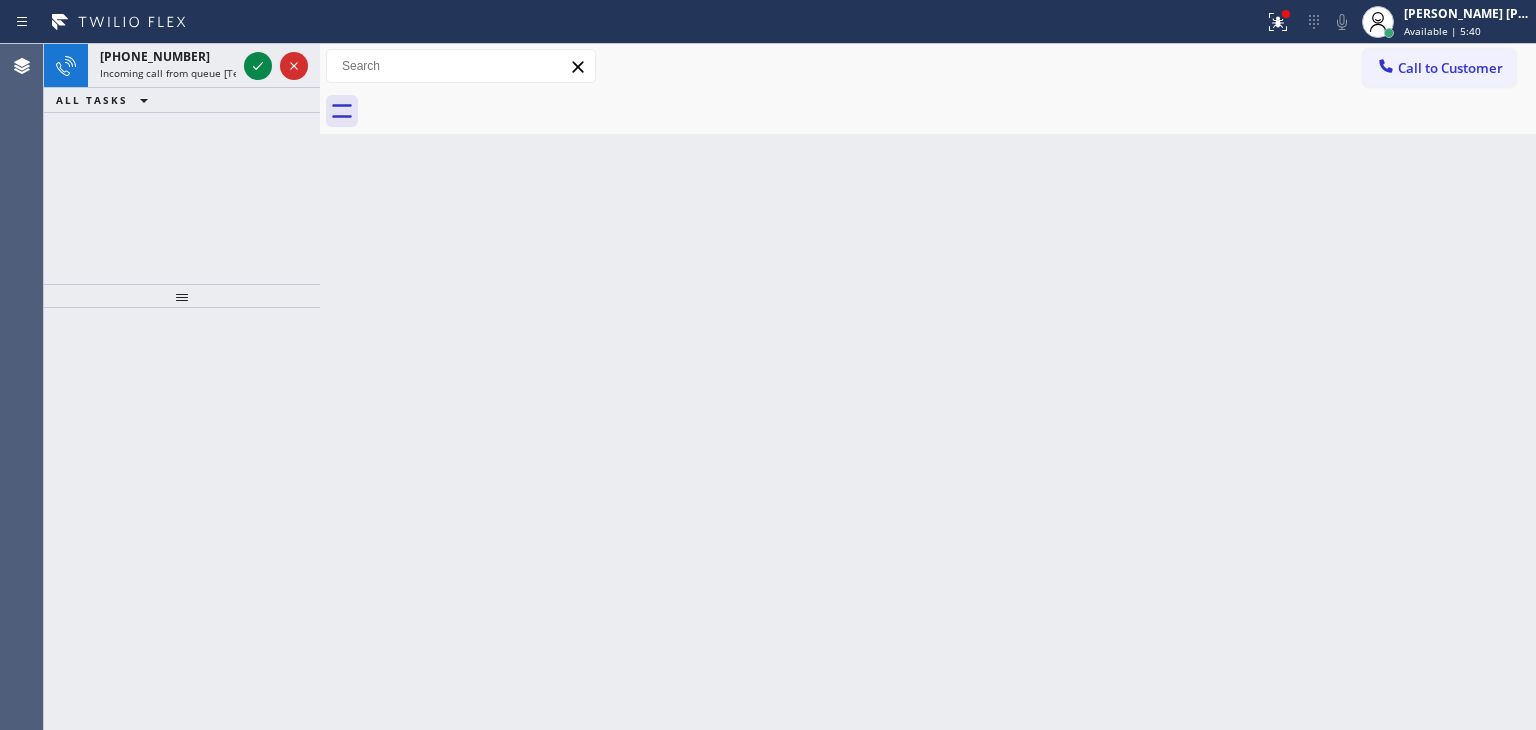 drag, startPoint x: 265, startPoint y: 63, endPoint x: 220, endPoint y: 304, distance: 245.16525 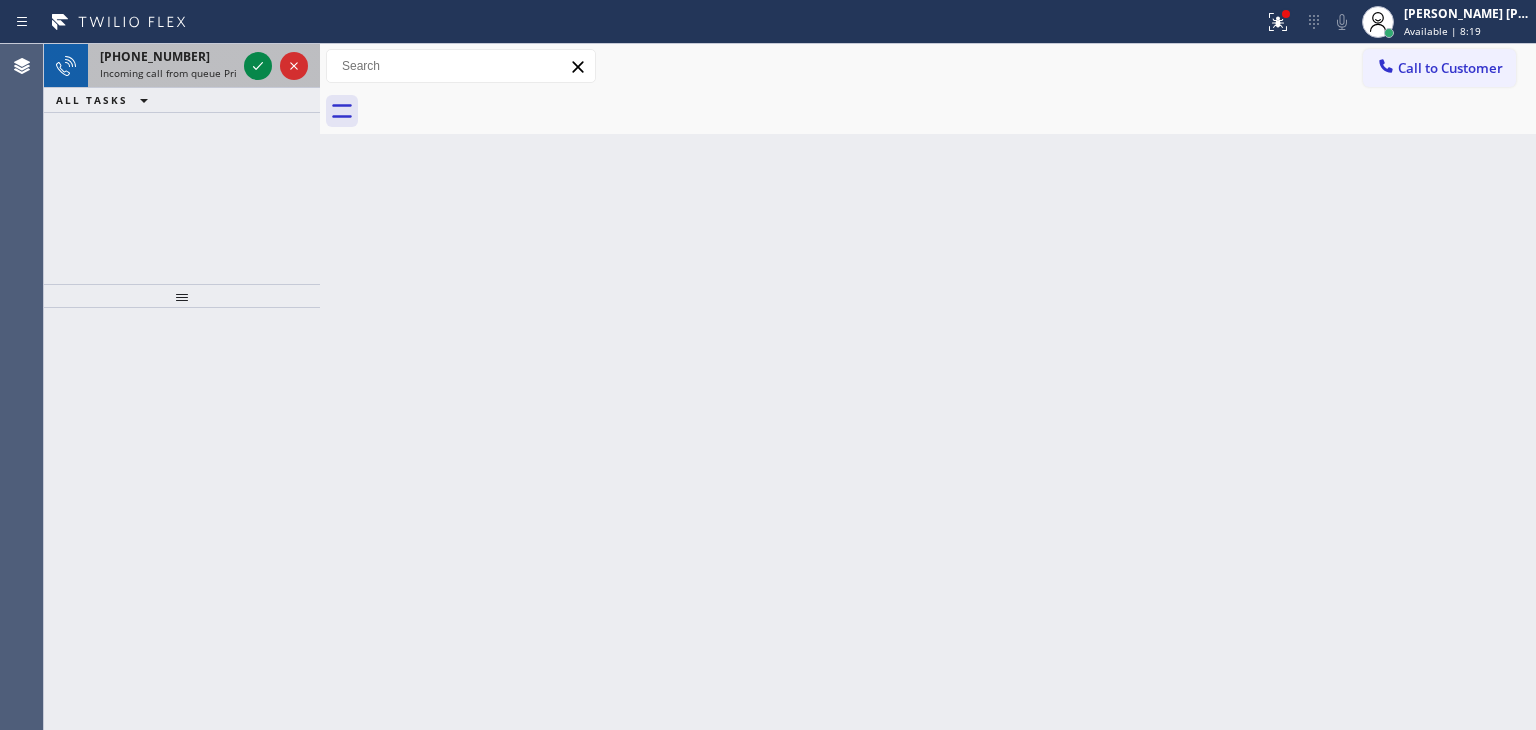 click at bounding box center [276, 66] 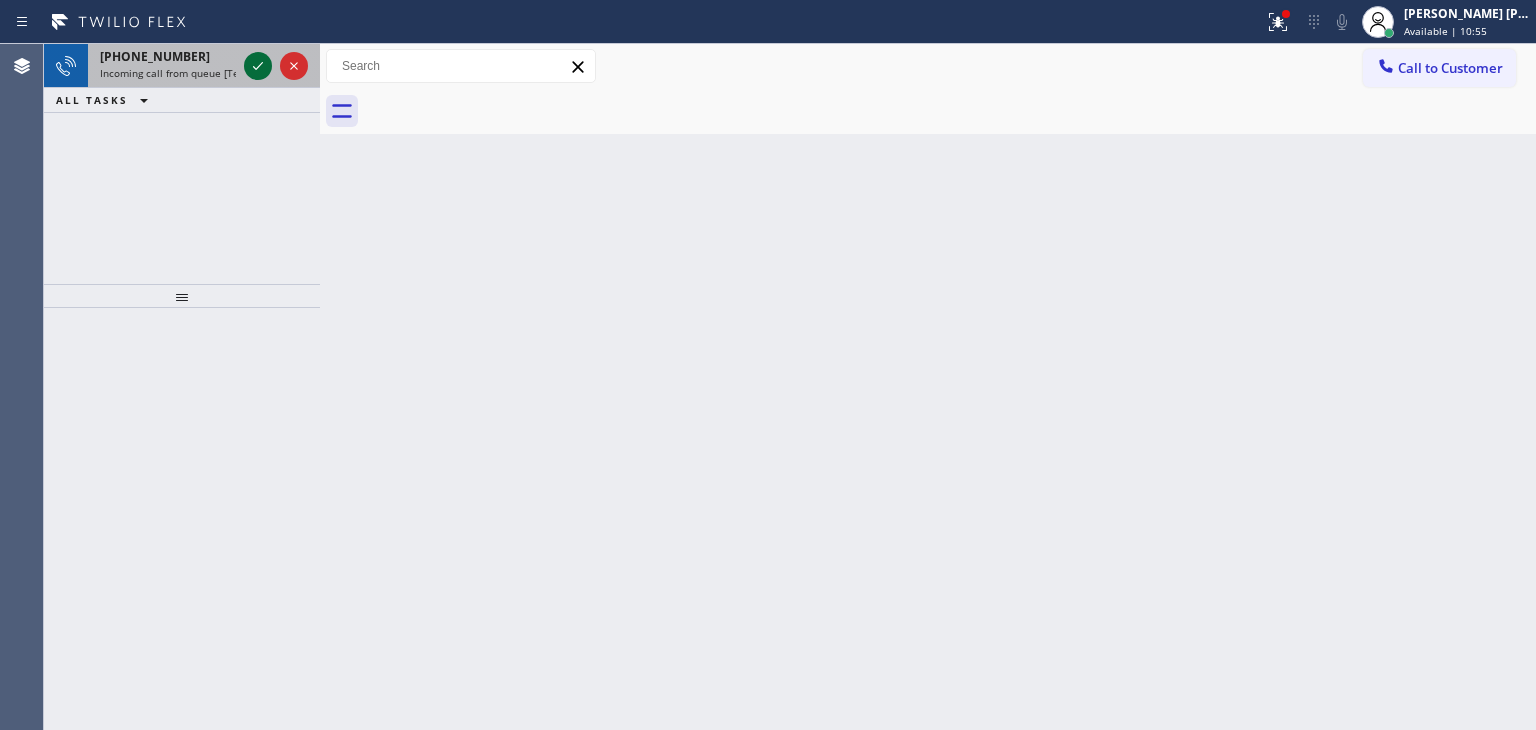 click 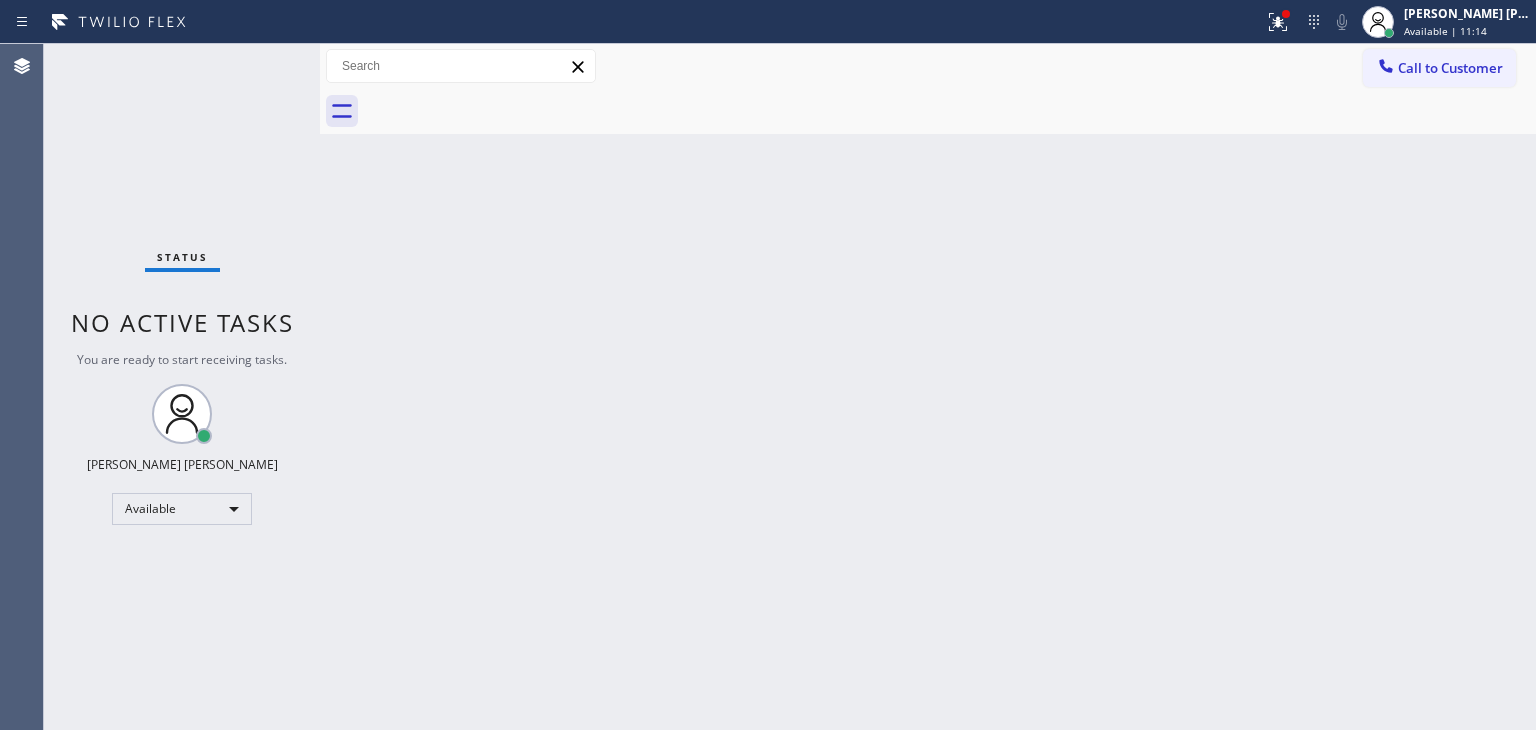 click on "Status   No active tasks     You are ready to start receiving tasks.   [PERSON_NAME] [PERSON_NAME] Available" at bounding box center [182, 387] 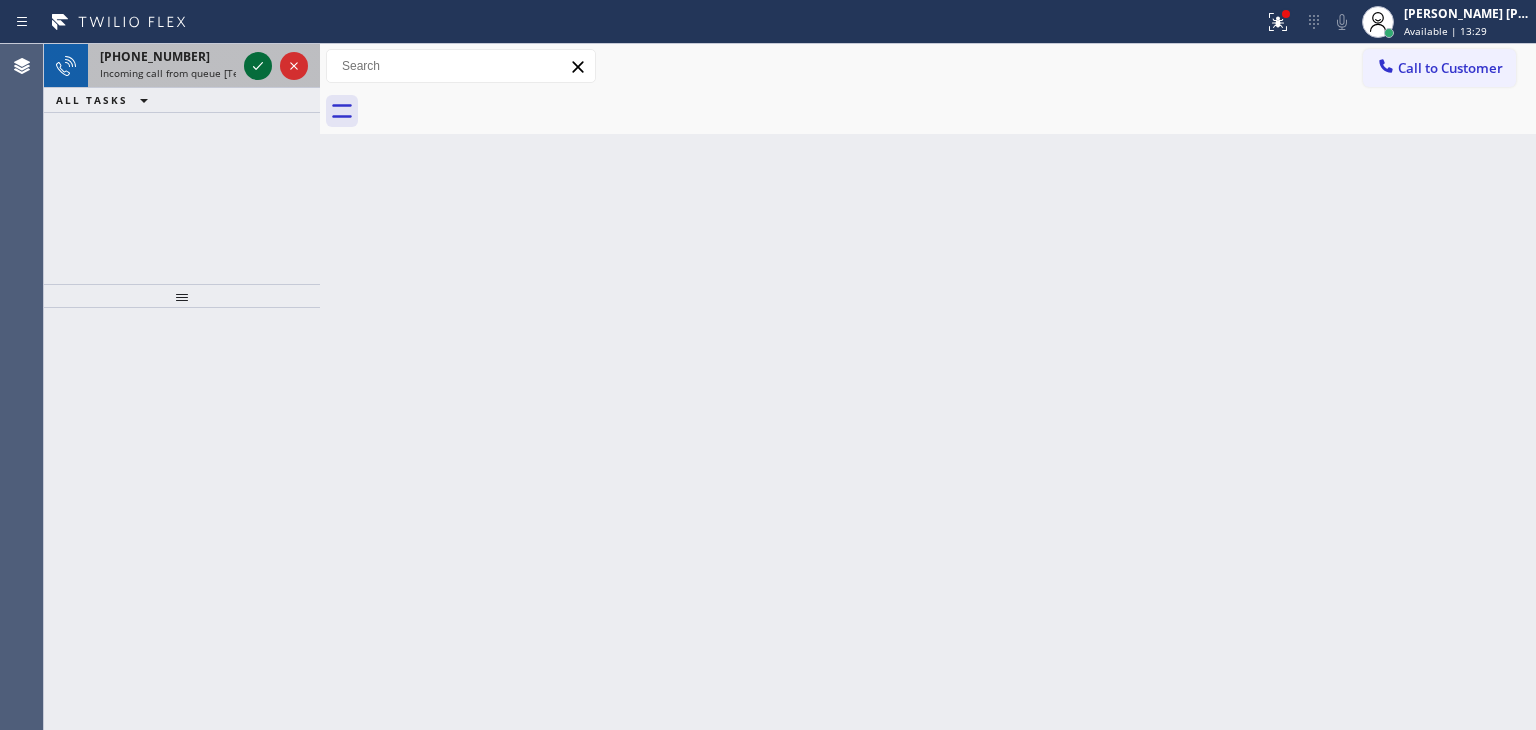 click 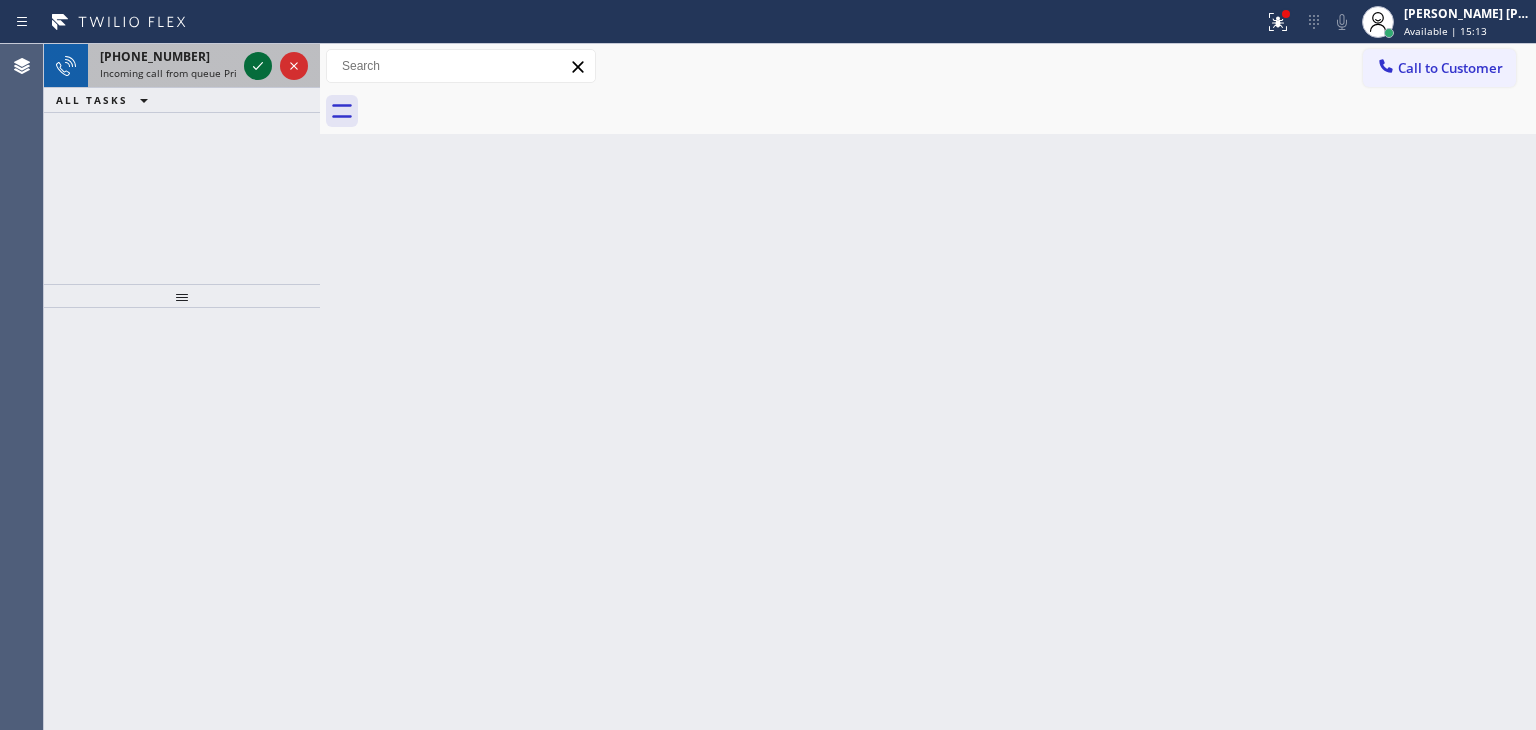 click 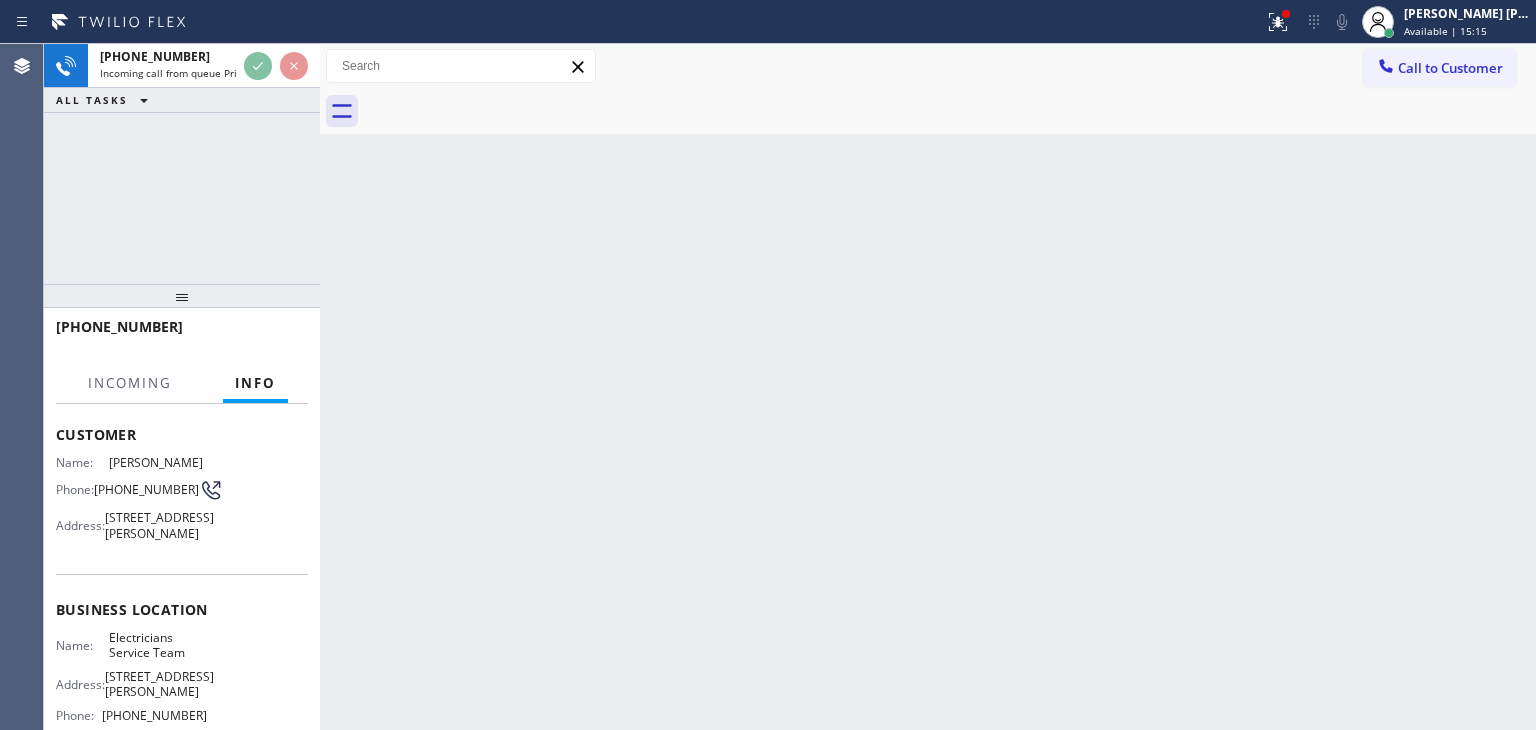 scroll, scrollTop: 100, scrollLeft: 0, axis: vertical 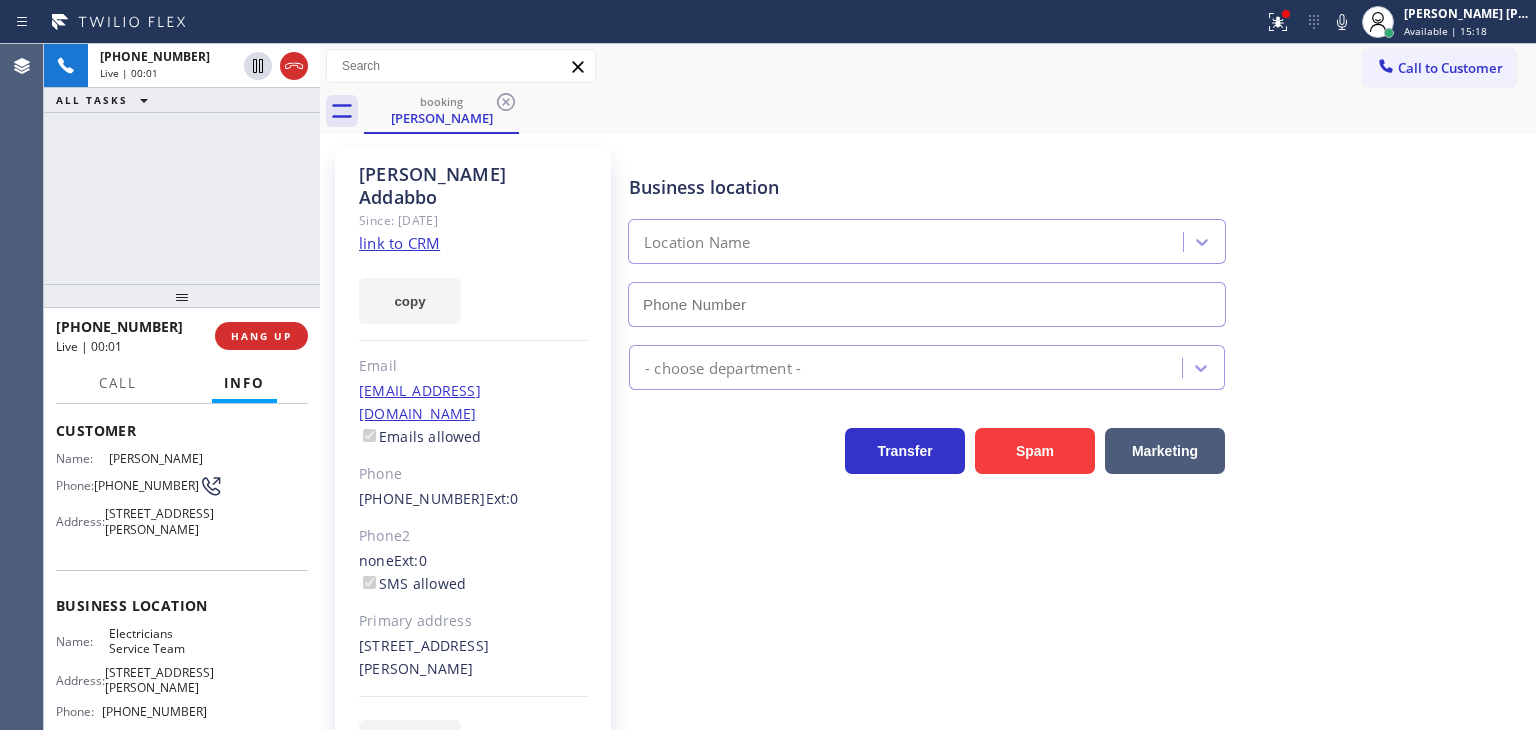 type on "[PHONE_NUMBER]" 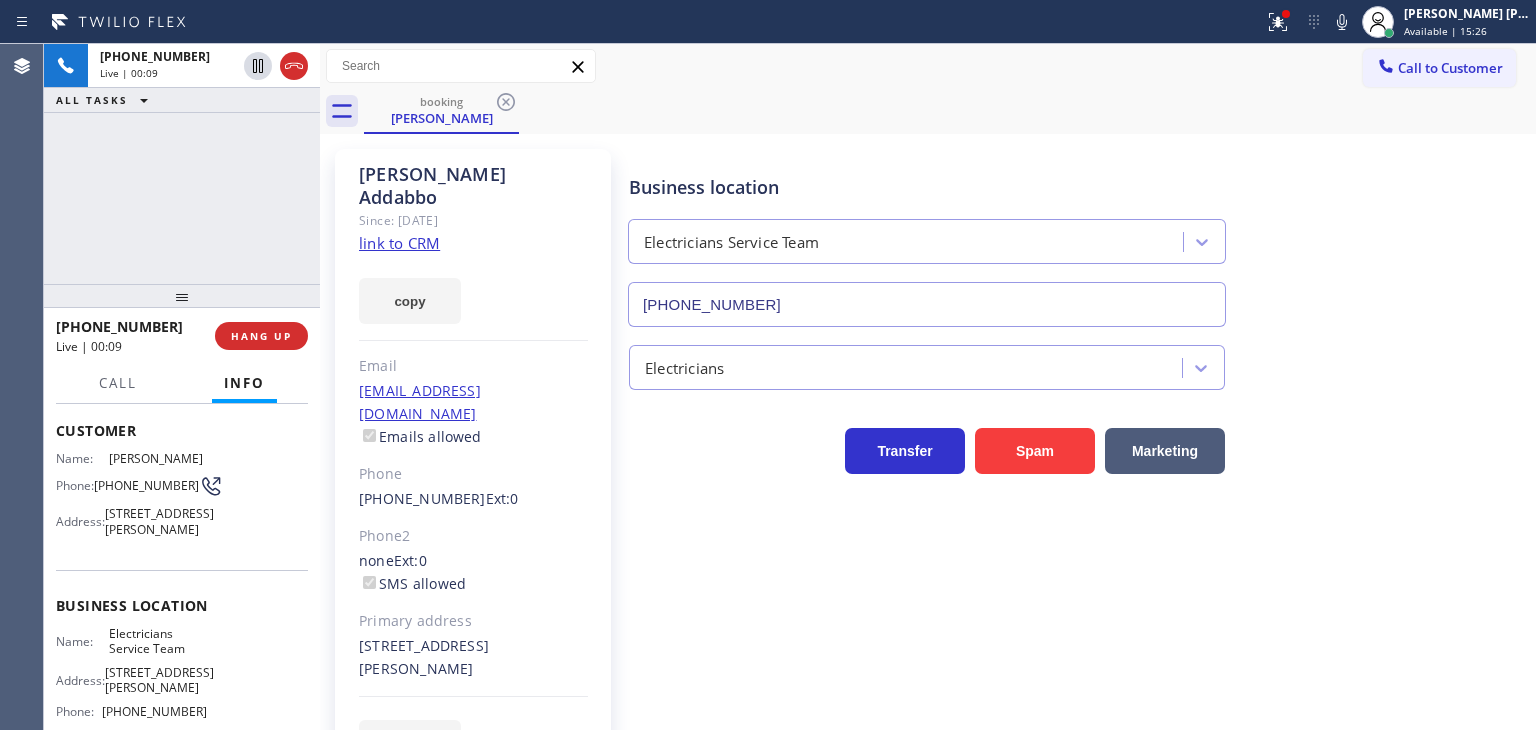 click on "link to CRM" 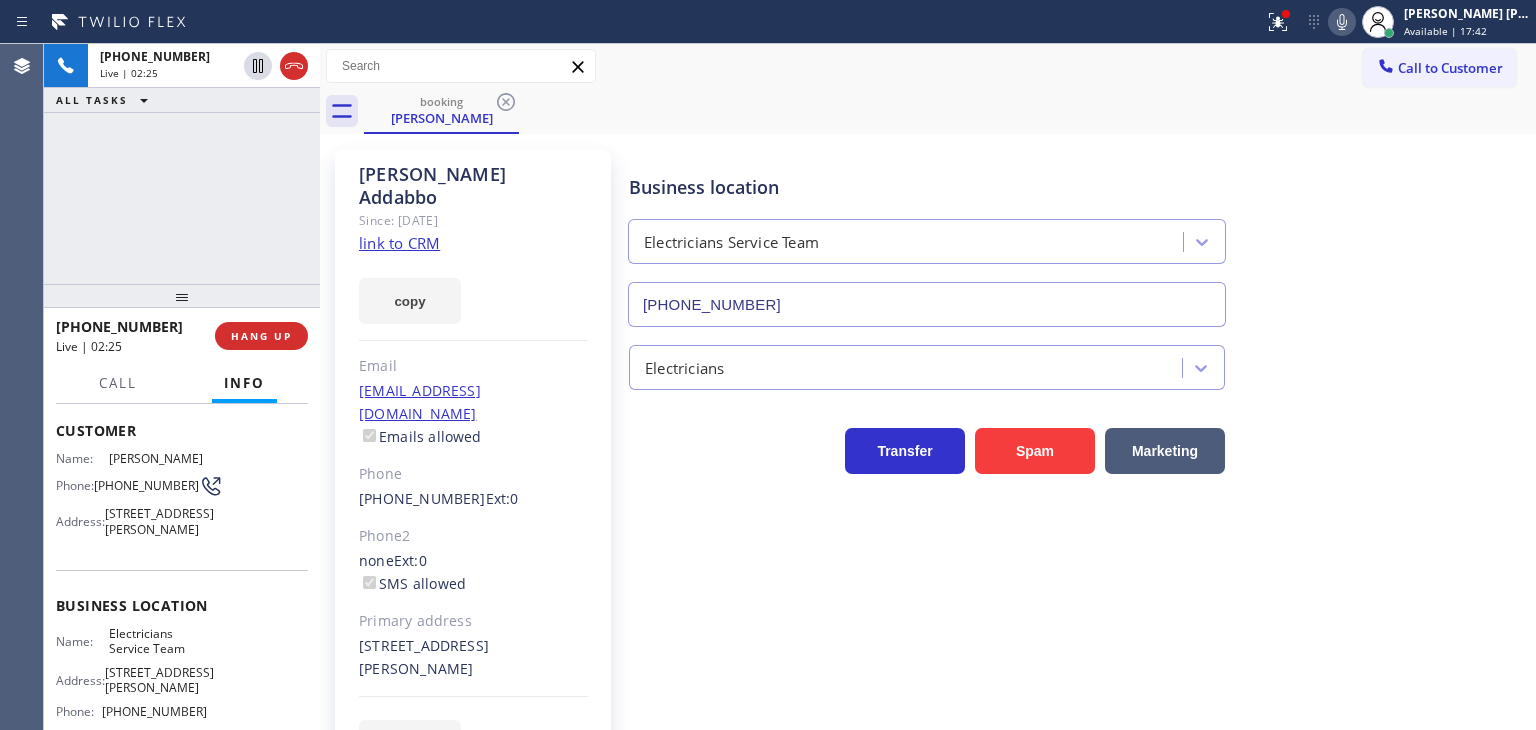 click at bounding box center [1342, 22] 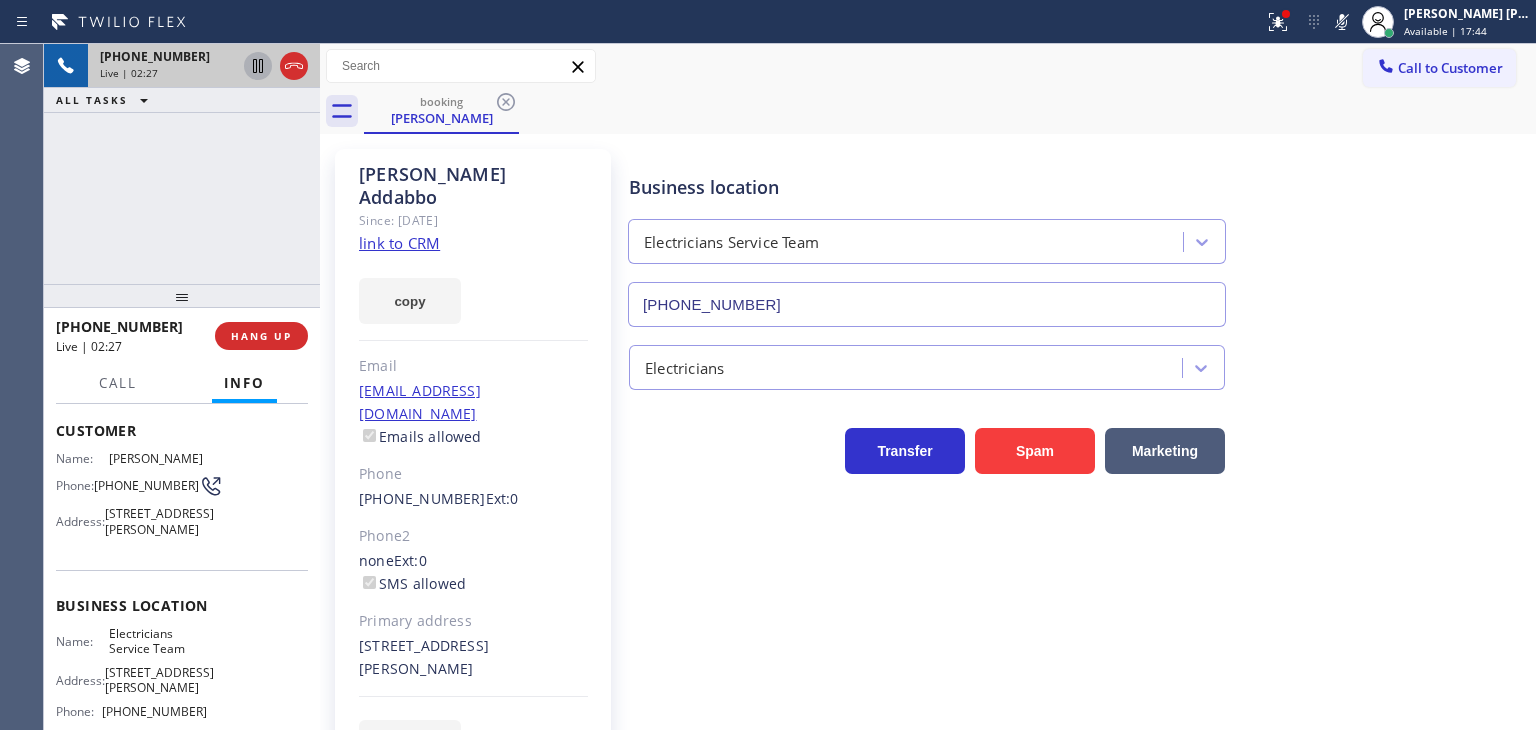 click 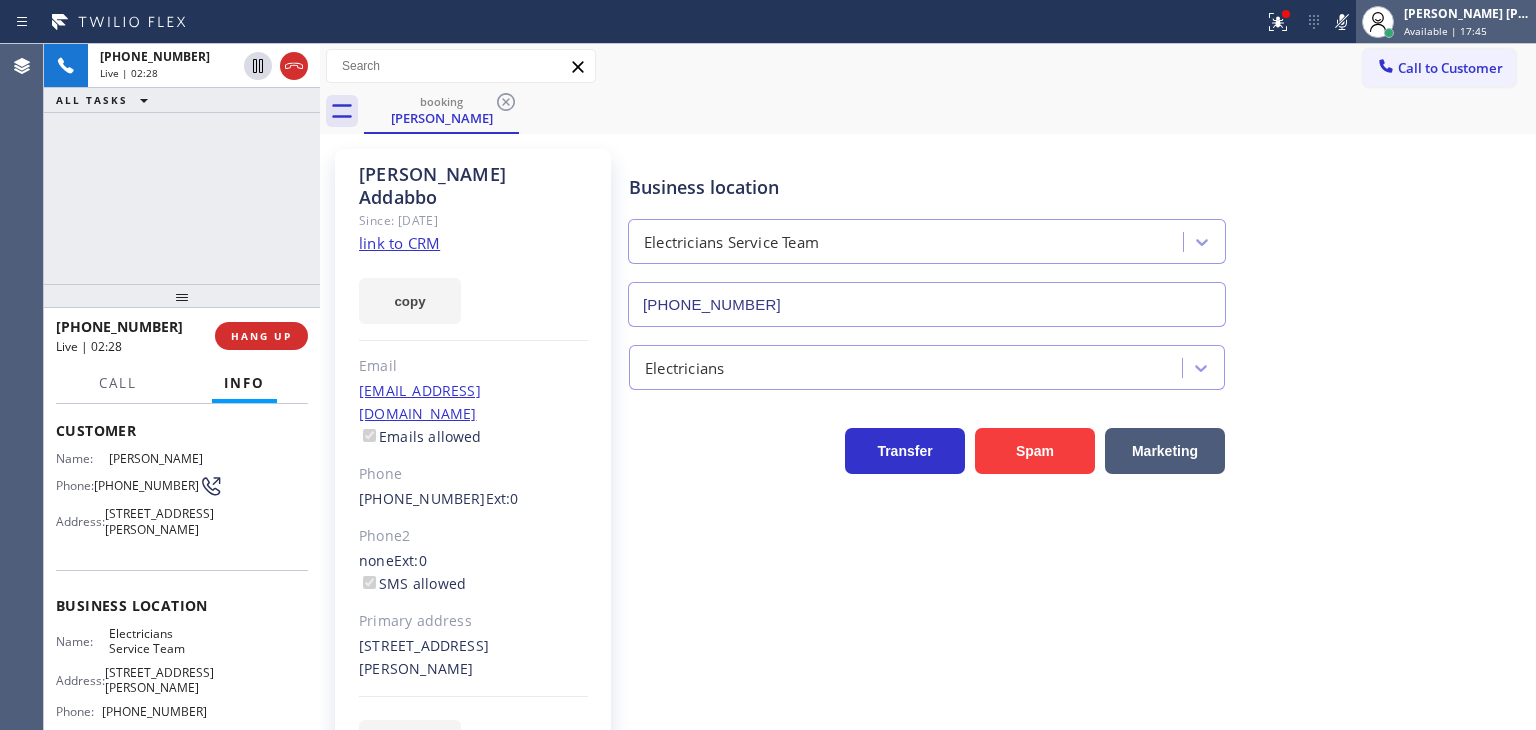 click on "[PERSON_NAME] [PERSON_NAME] Available | 17:45" at bounding box center (1468, 21) 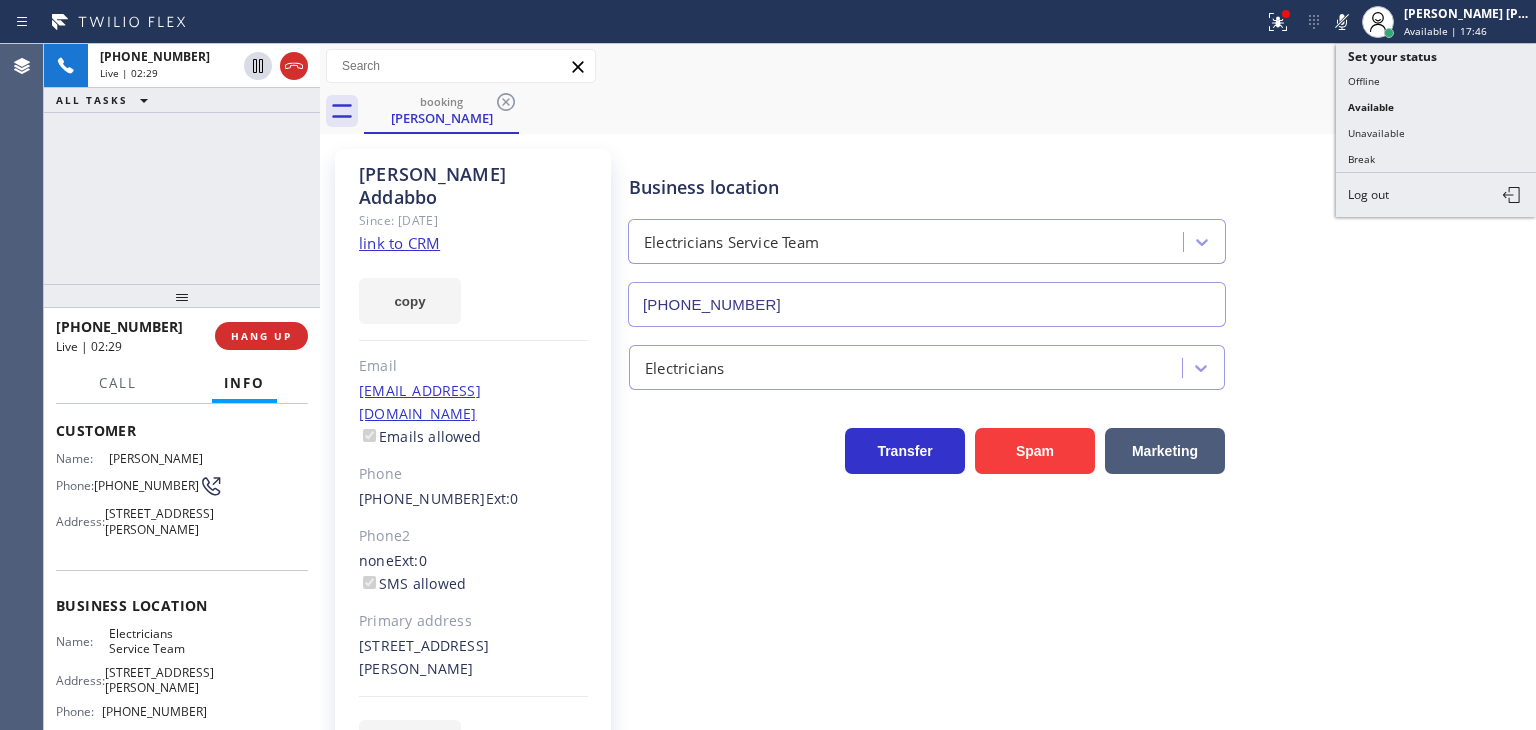 click on "Unavailable" at bounding box center (1436, 133) 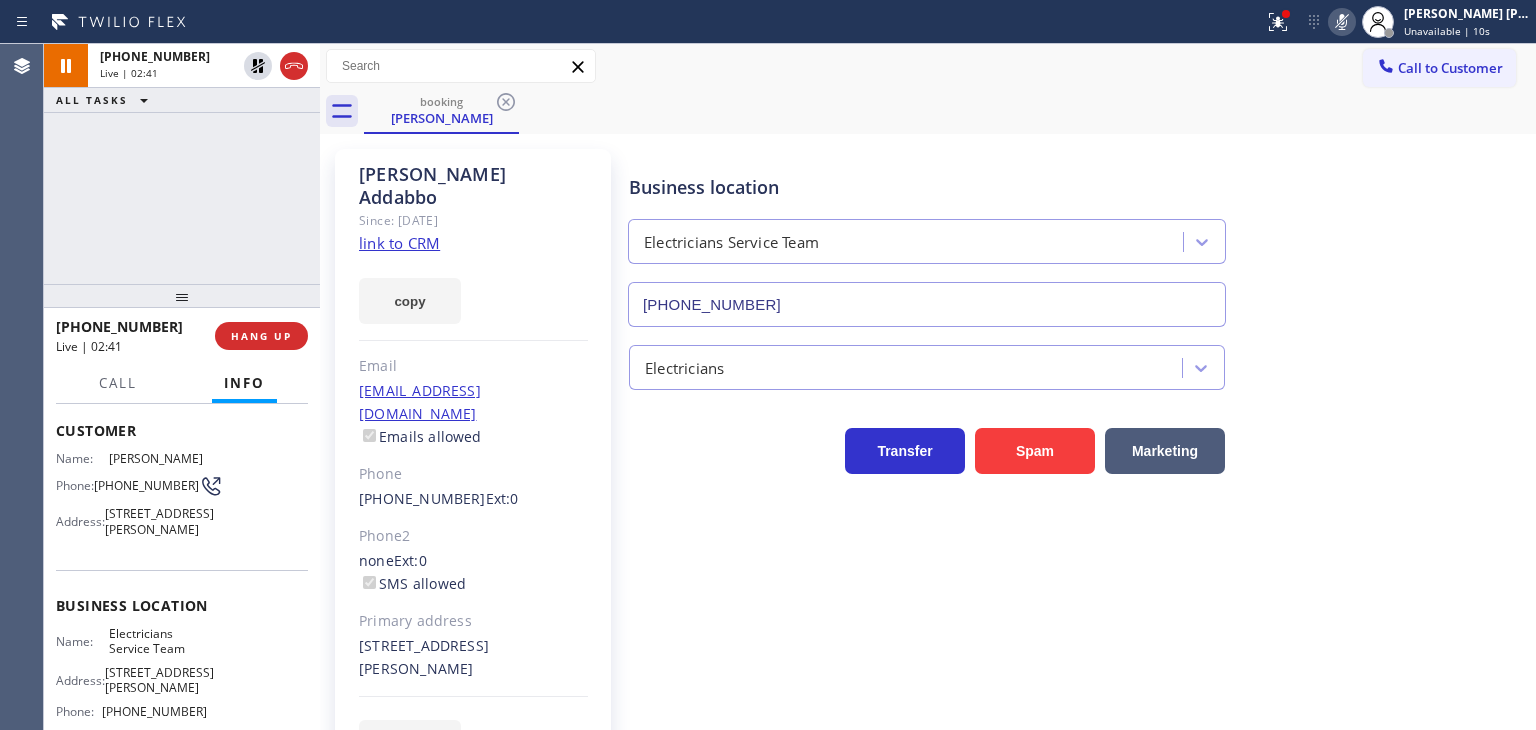 click 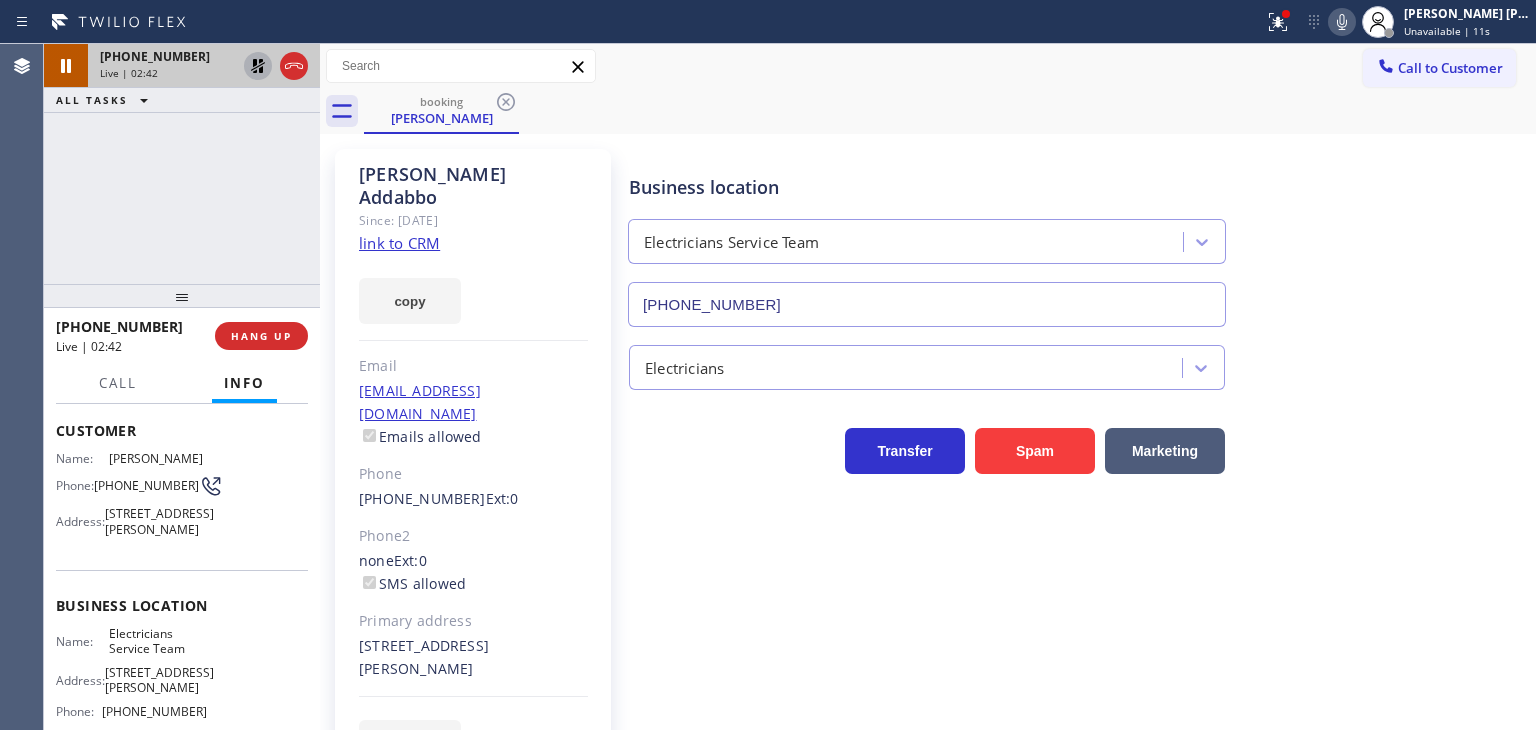 click 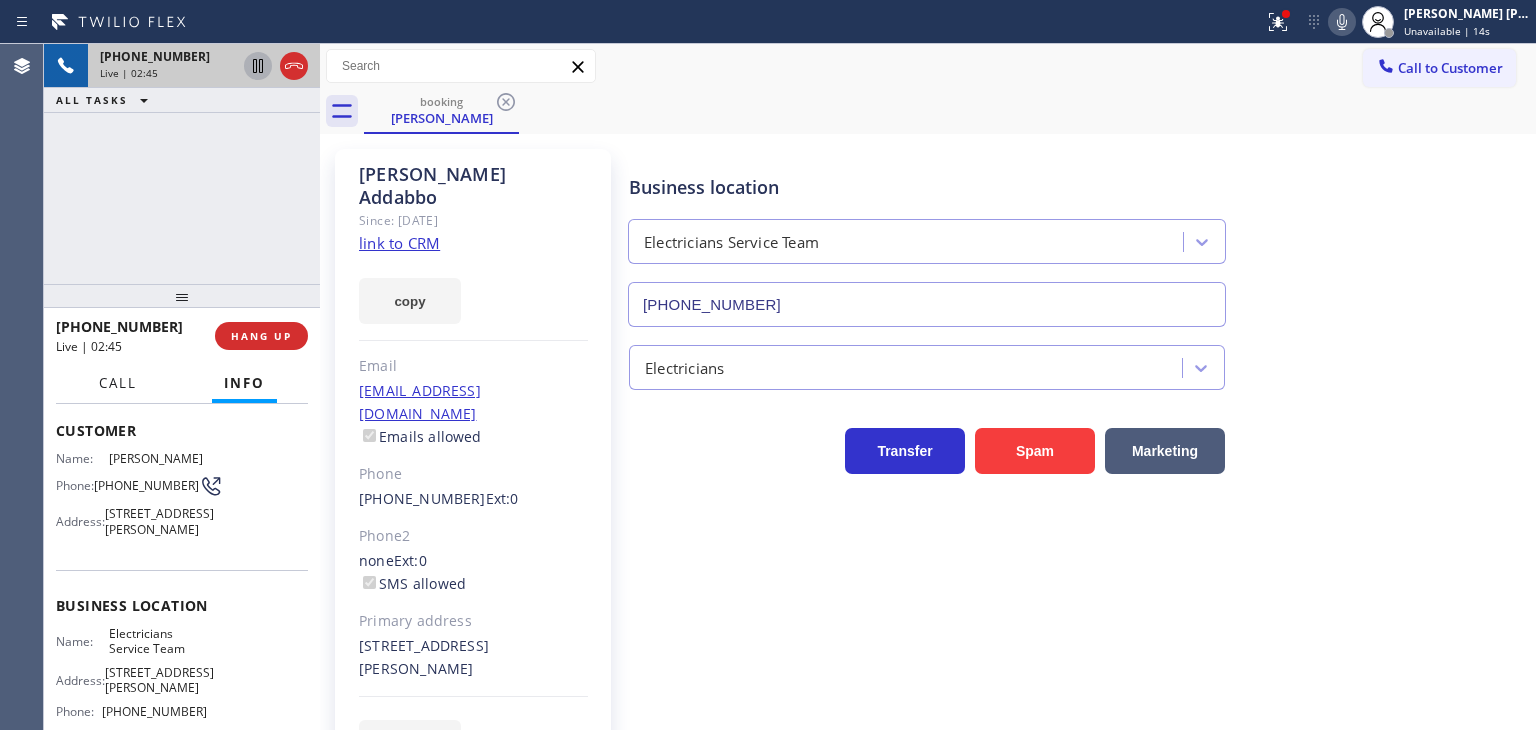 click on "Call" at bounding box center (118, 383) 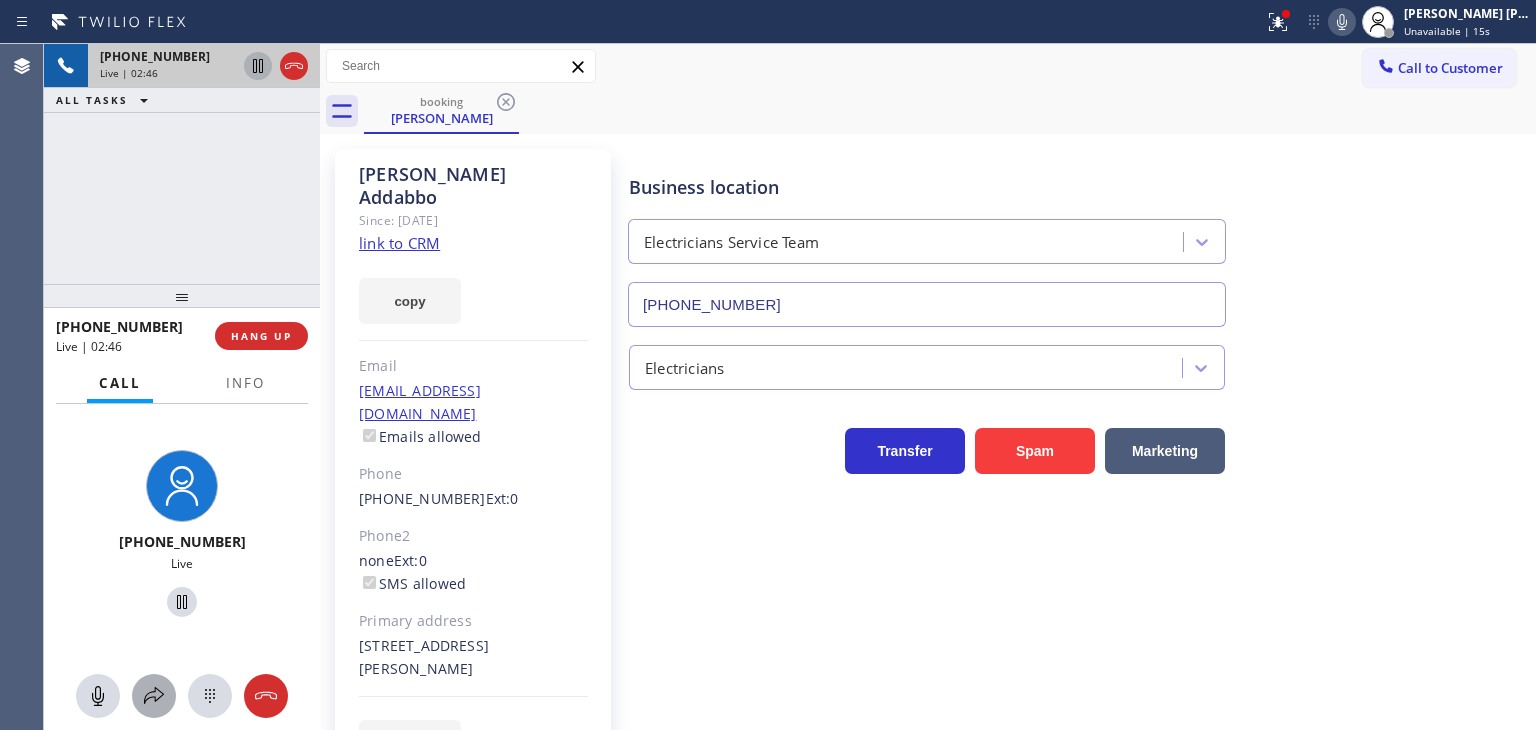 click 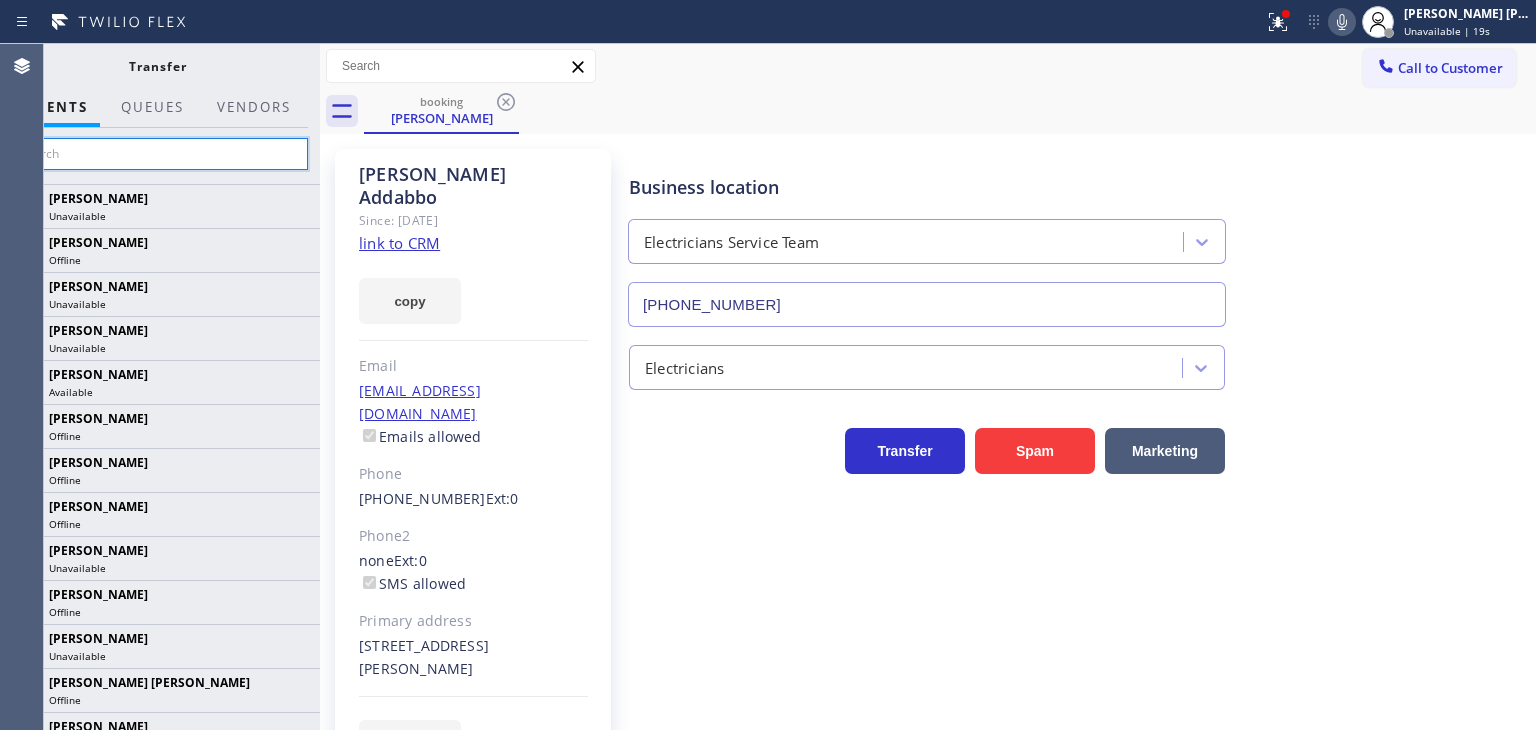 click at bounding box center [157, 154] 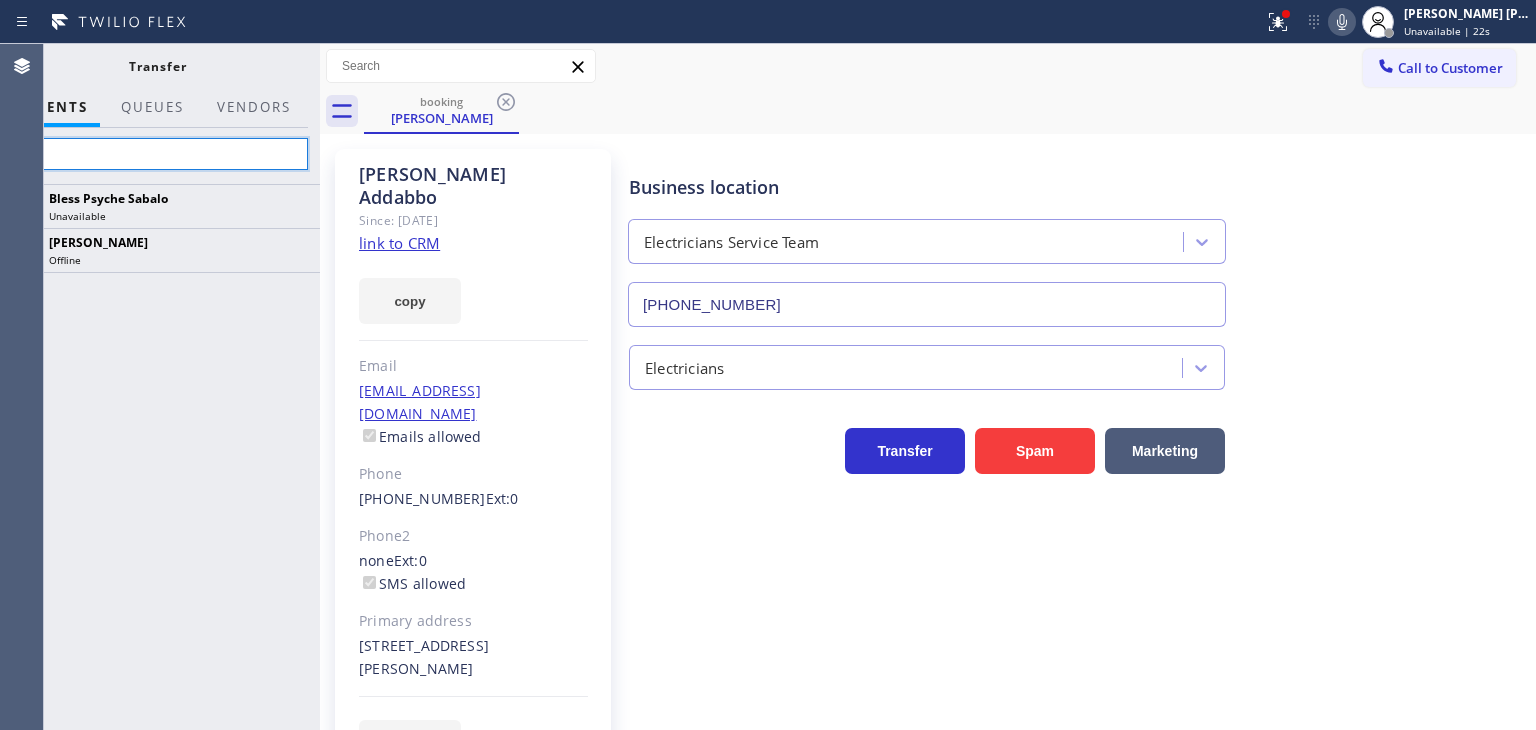 type on "c" 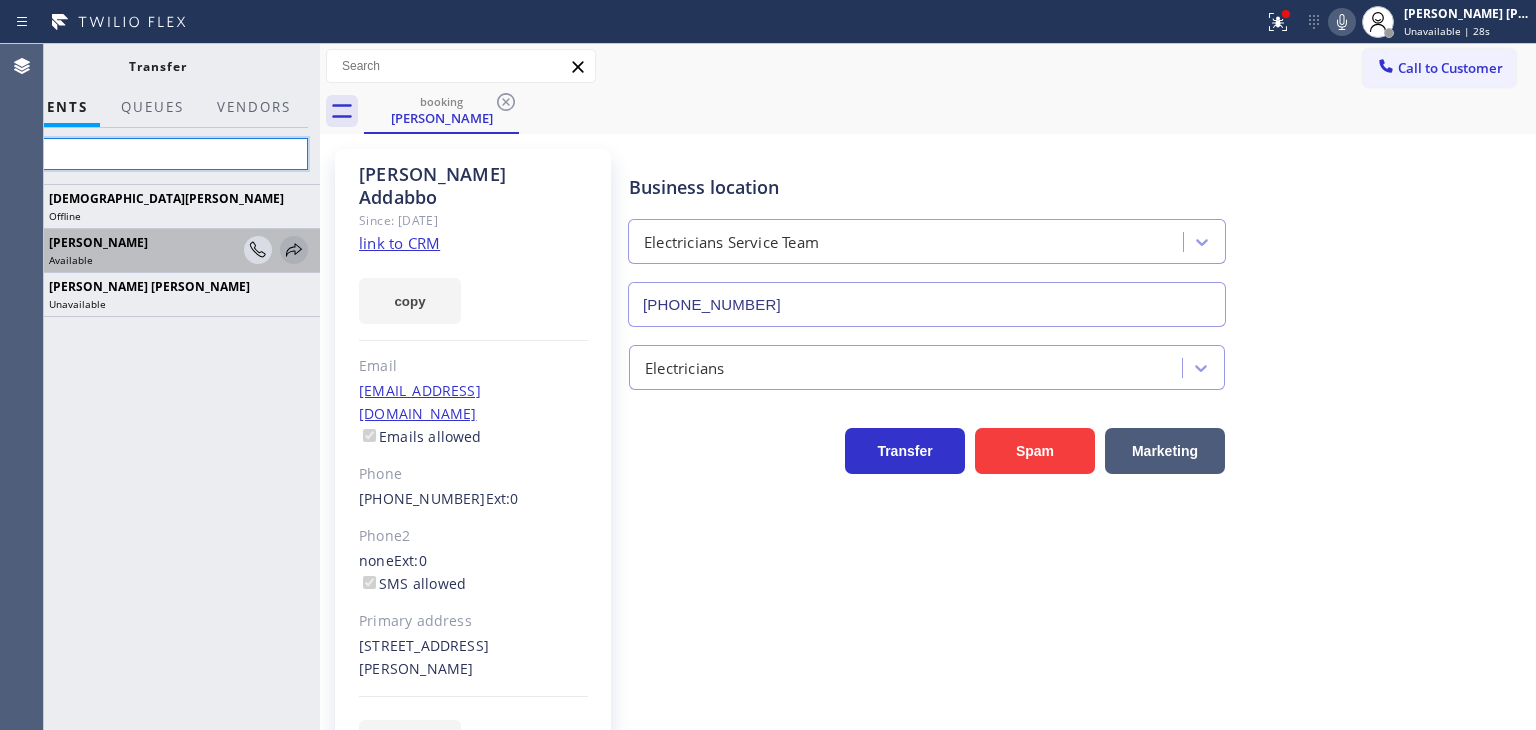 type on "chr" 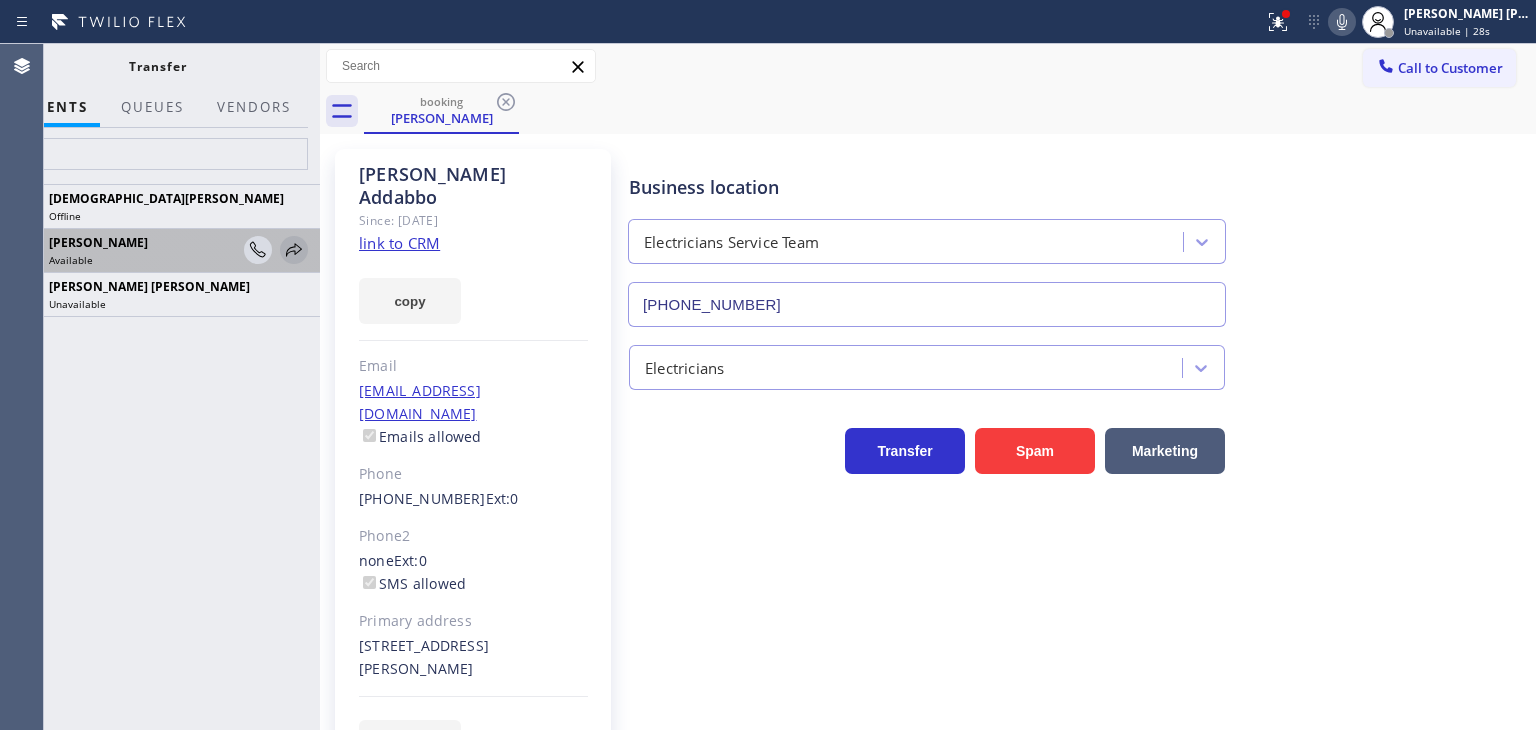 click 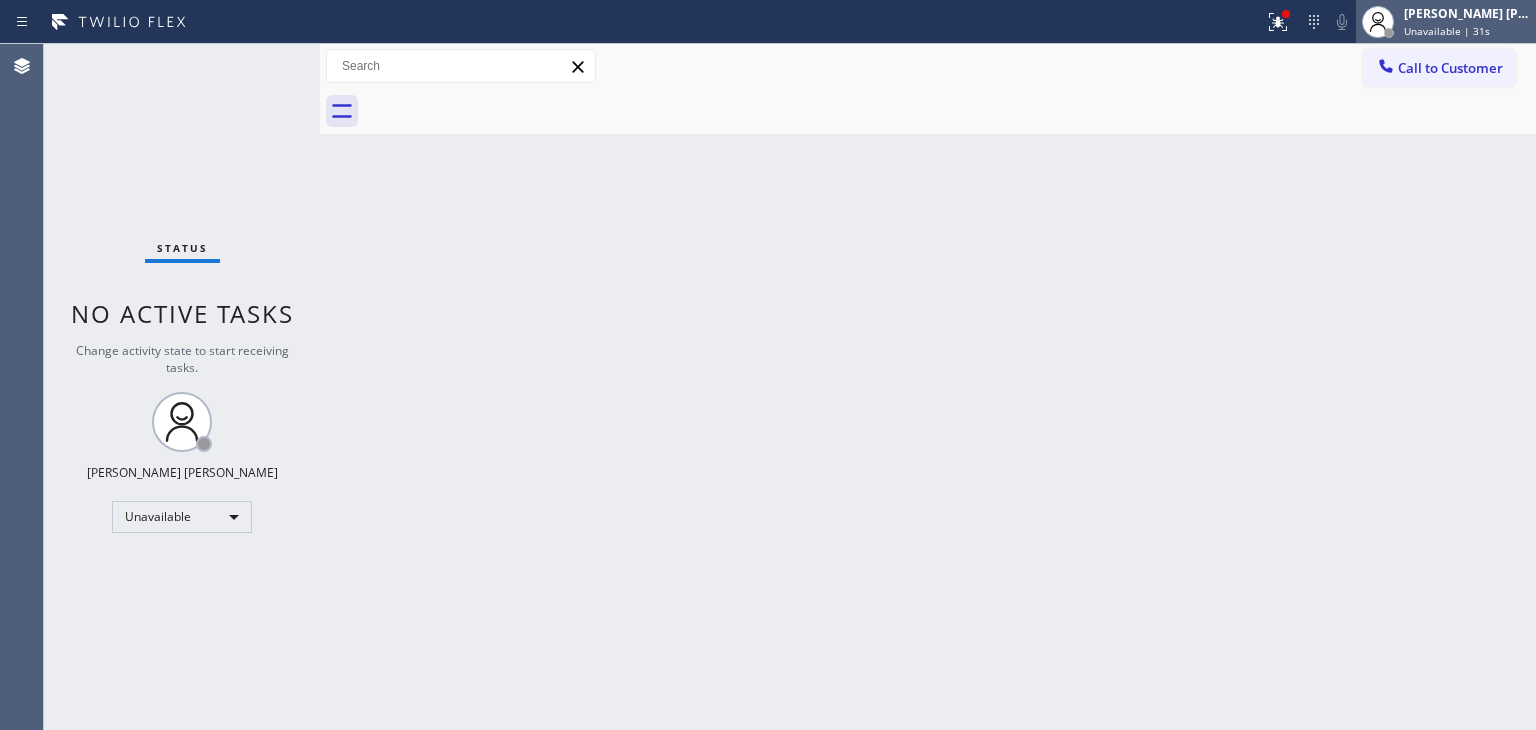 click on "[PERSON_NAME] [PERSON_NAME]" at bounding box center (1467, 13) 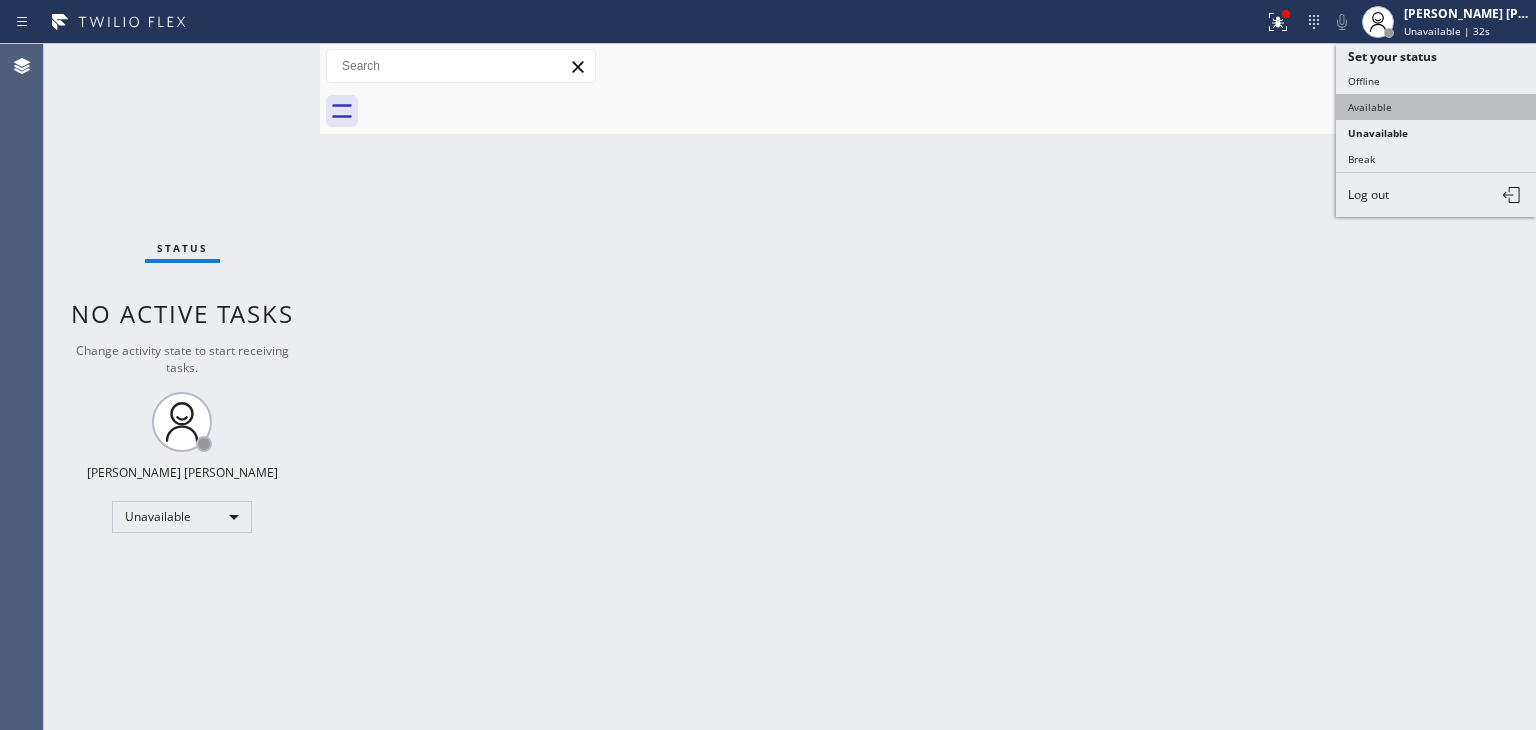 click on "Available" at bounding box center [1436, 107] 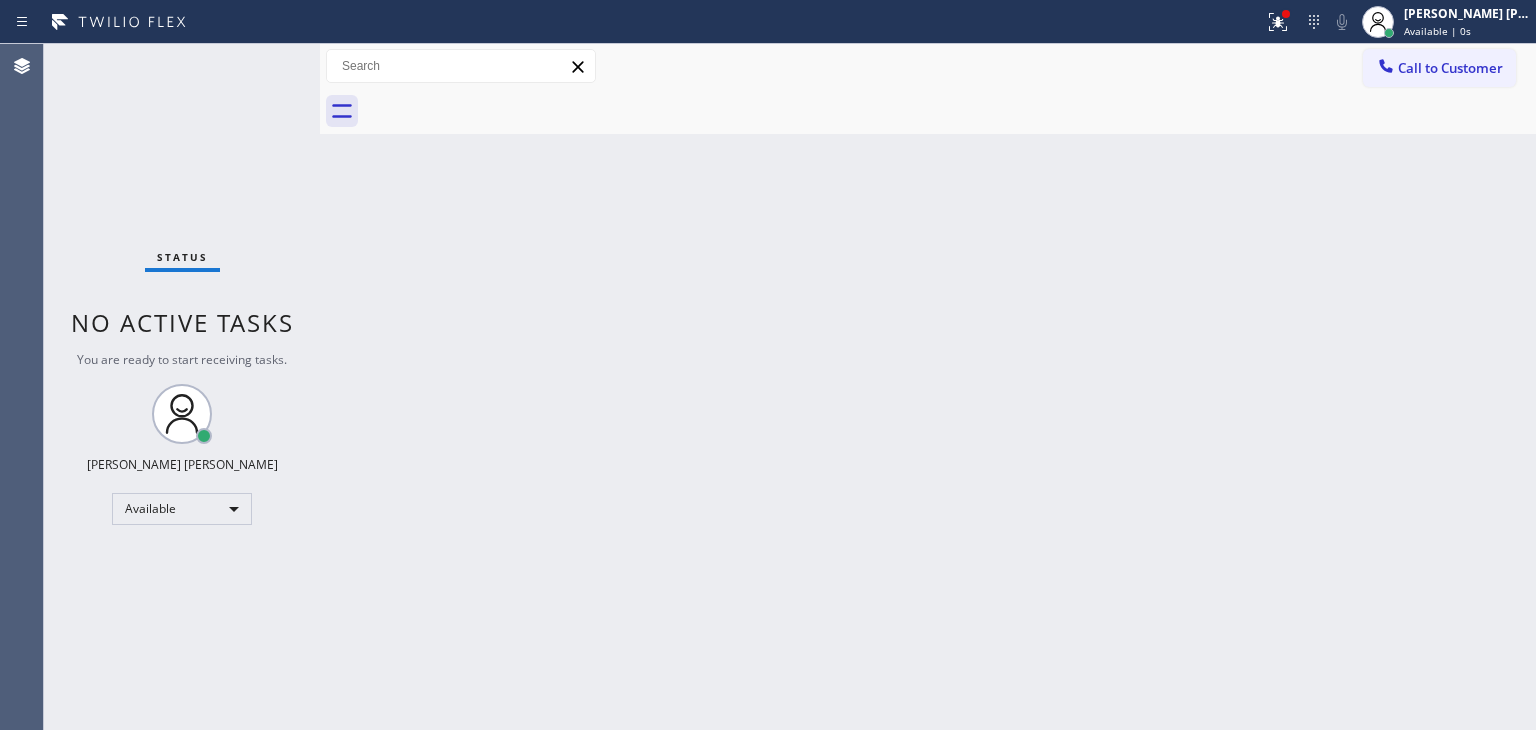 click on "Status   No active tasks     You are ready to start receiving tasks.   [PERSON_NAME] [PERSON_NAME] Available" at bounding box center [182, 387] 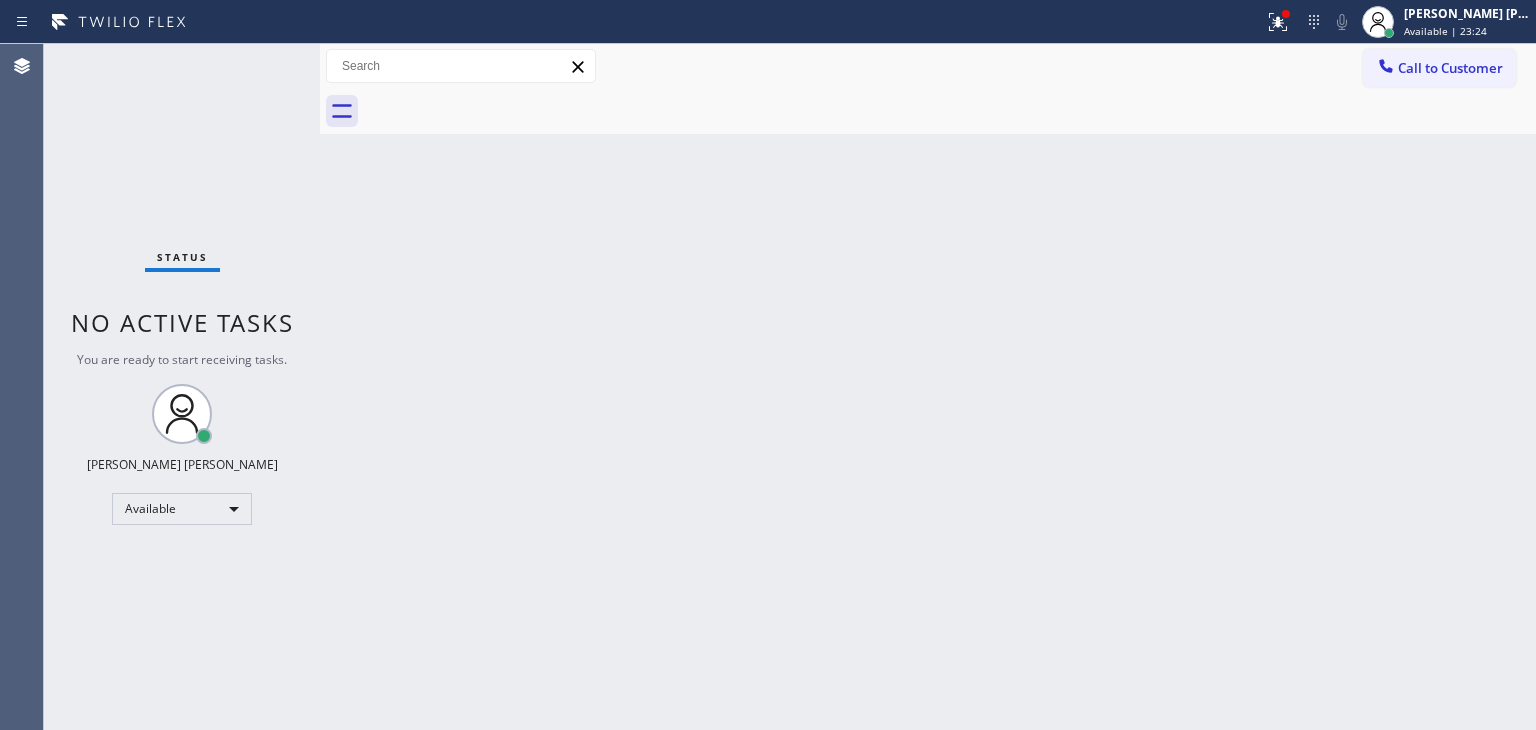 click on "Status   No active tasks     You are ready to start receiving tasks.   [PERSON_NAME] [PERSON_NAME] Available" at bounding box center [182, 387] 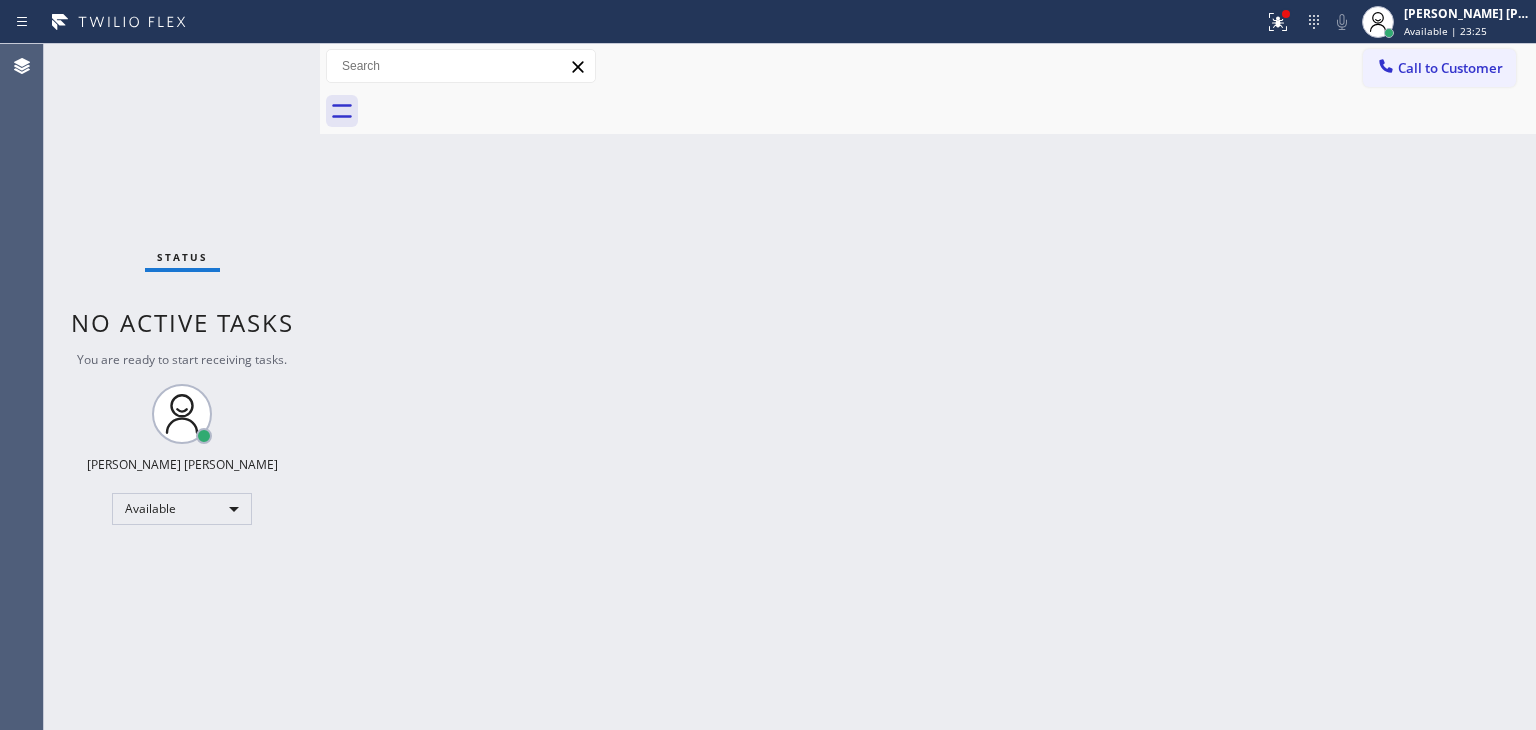 click on "Status   No active tasks     You are ready to start receiving tasks.   [PERSON_NAME] [PERSON_NAME] Available" at bounding box center (182, 387) 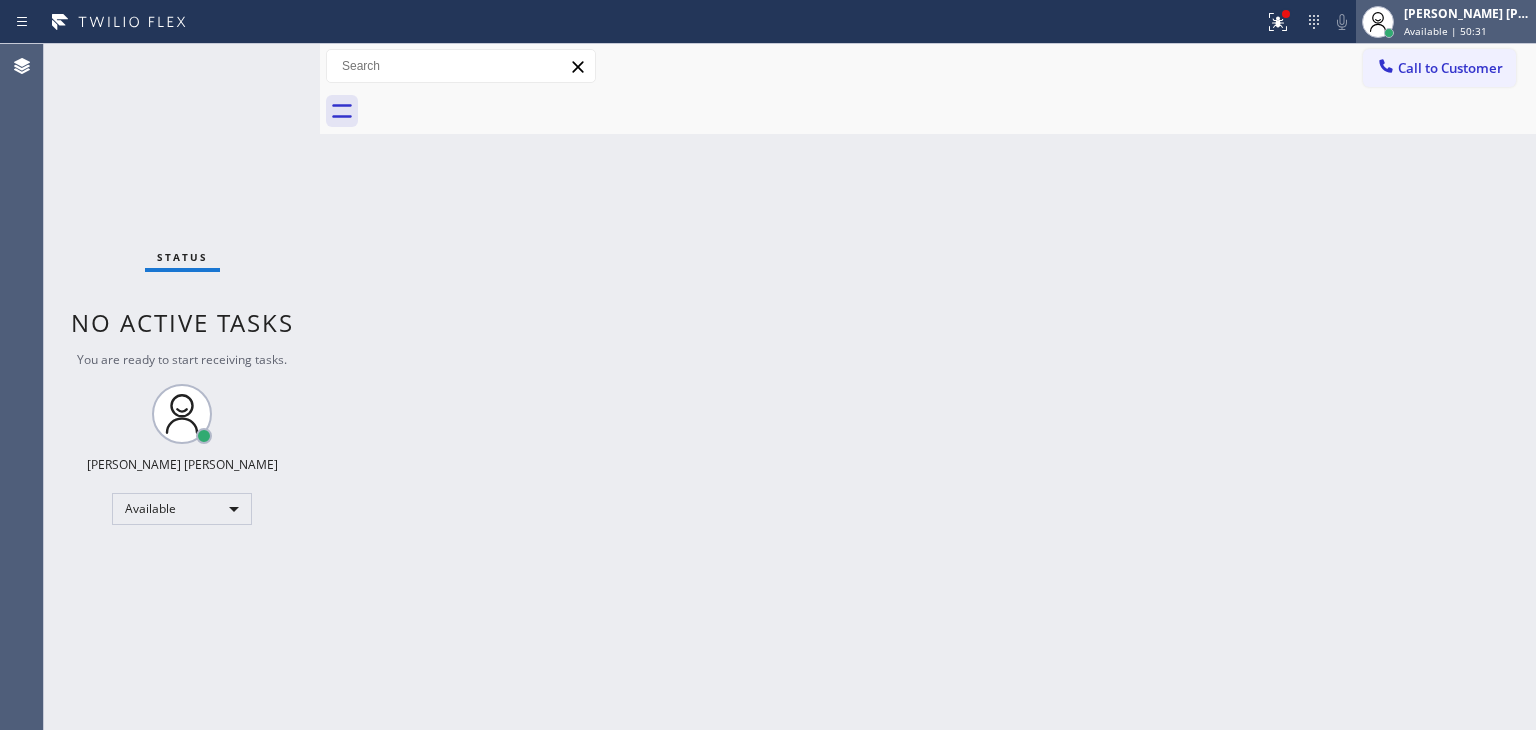 click on "[PERSON_NAME] [PERSON_NAME] Available | 50:31" at bounding box center (1468, 21) 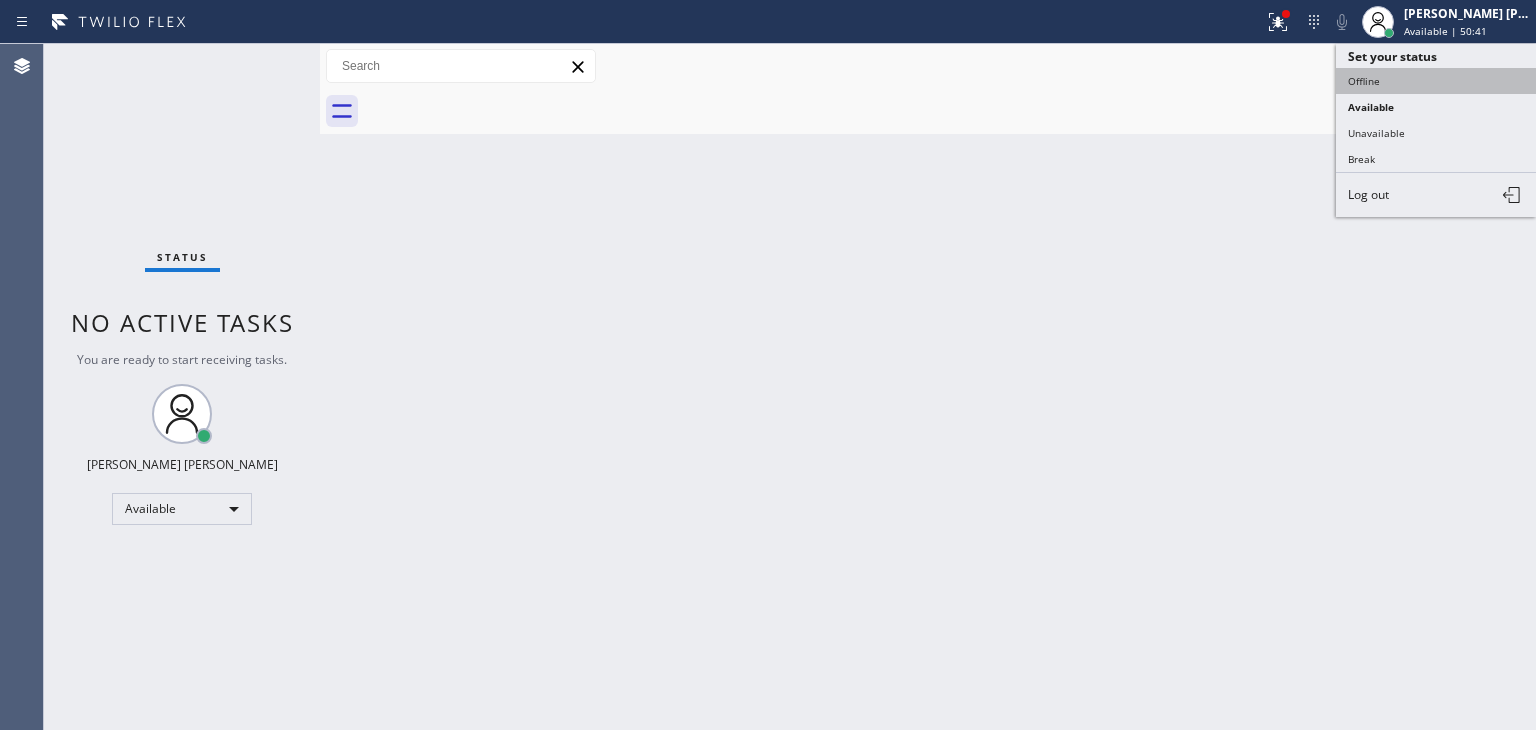 click on "Offline" at bounding box center (1436, 81) 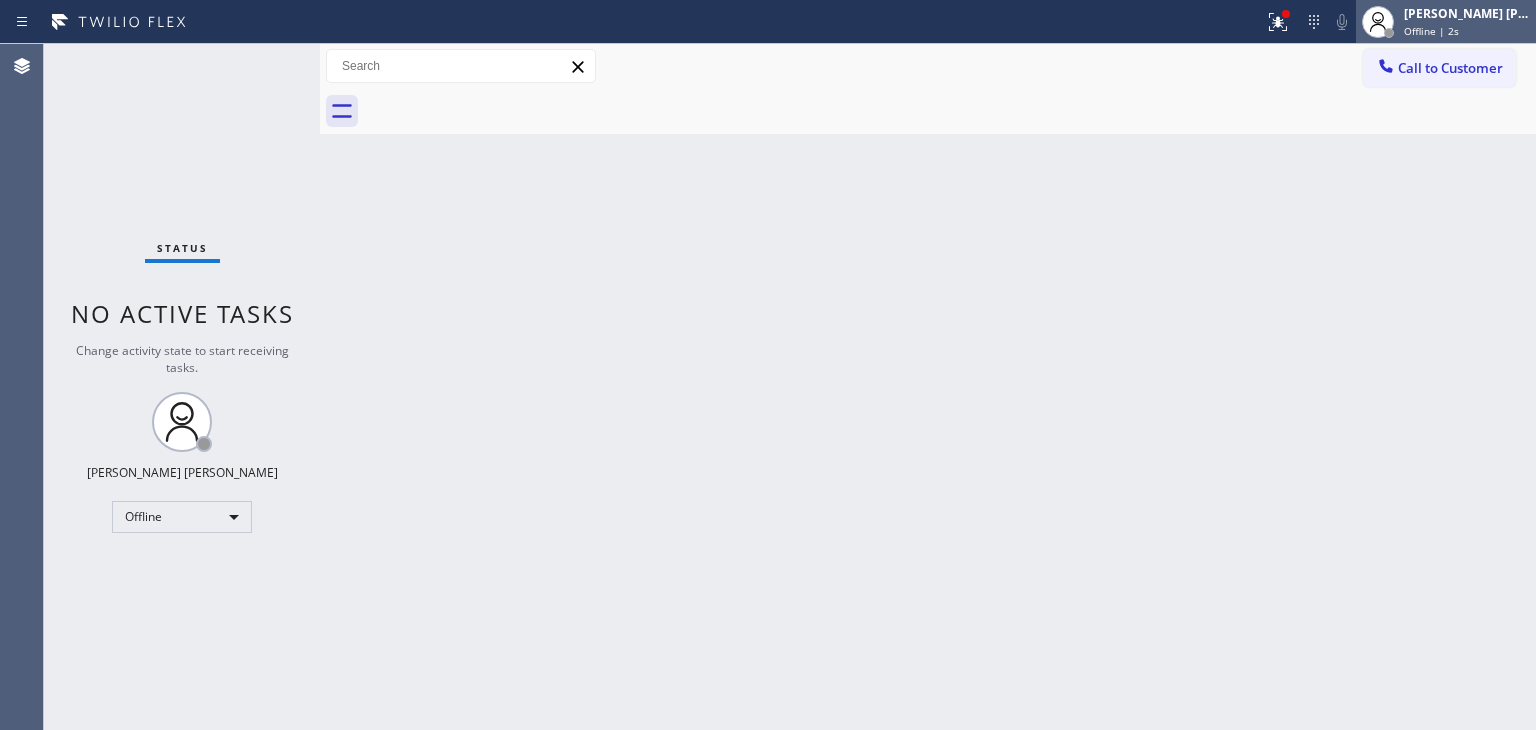 click on "[PERSON_NAME] [PERSON_NAME] Offline | 2s" at bounding box center (1446, 22) 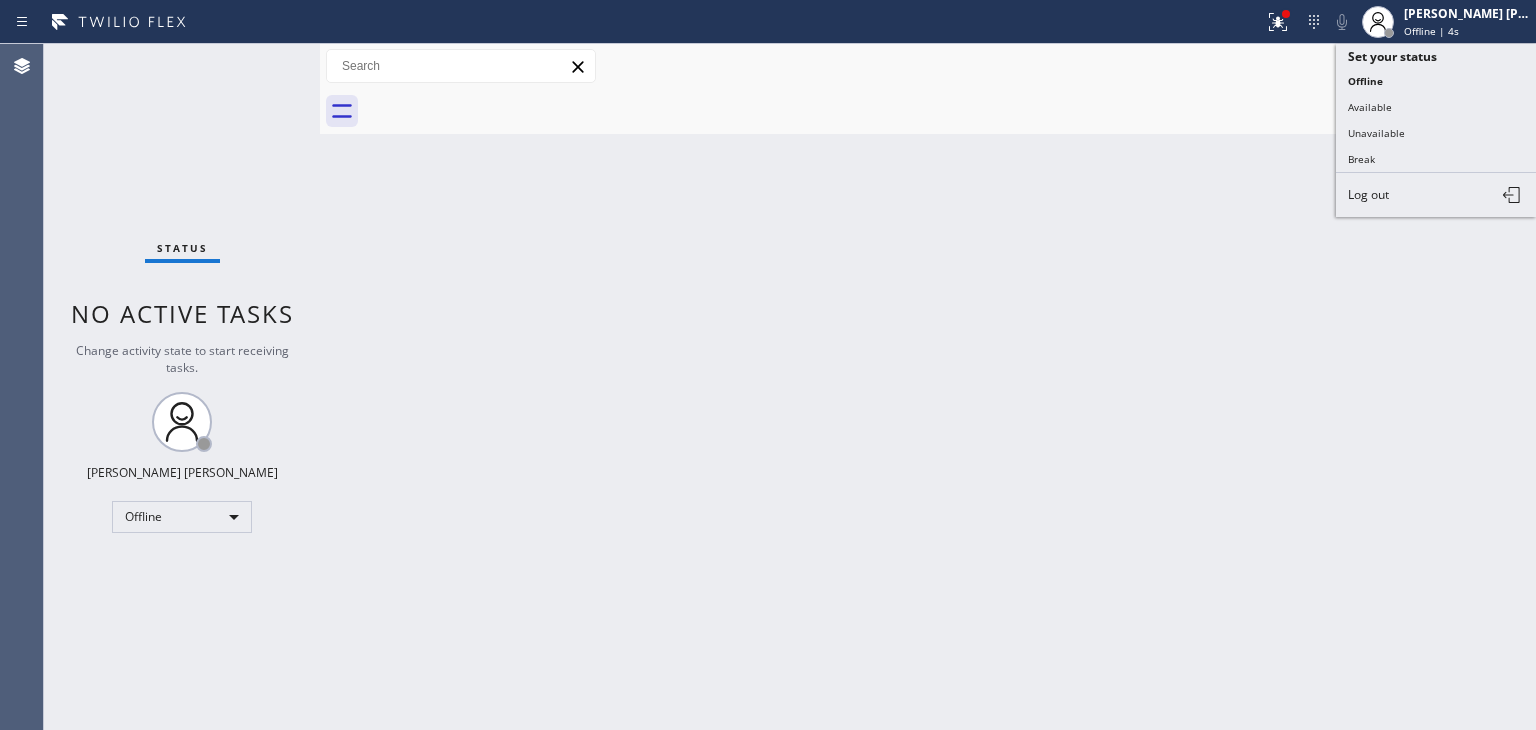 click on "Log out" at bounding box center [1436, 195] 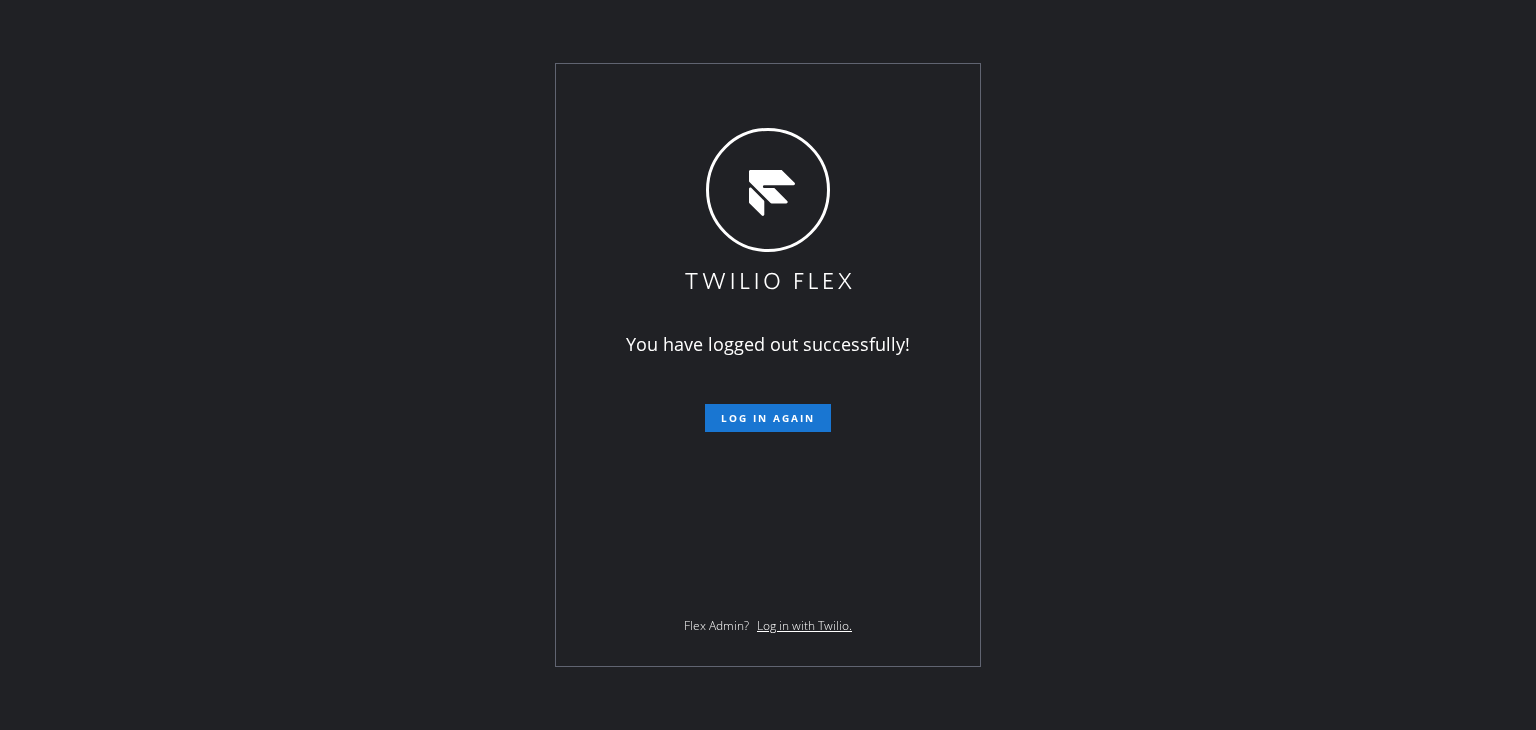 click on "You have logged out successfully! Log in again Flex Admin? Log in with Twilio." at bounding box center [768, 365] 